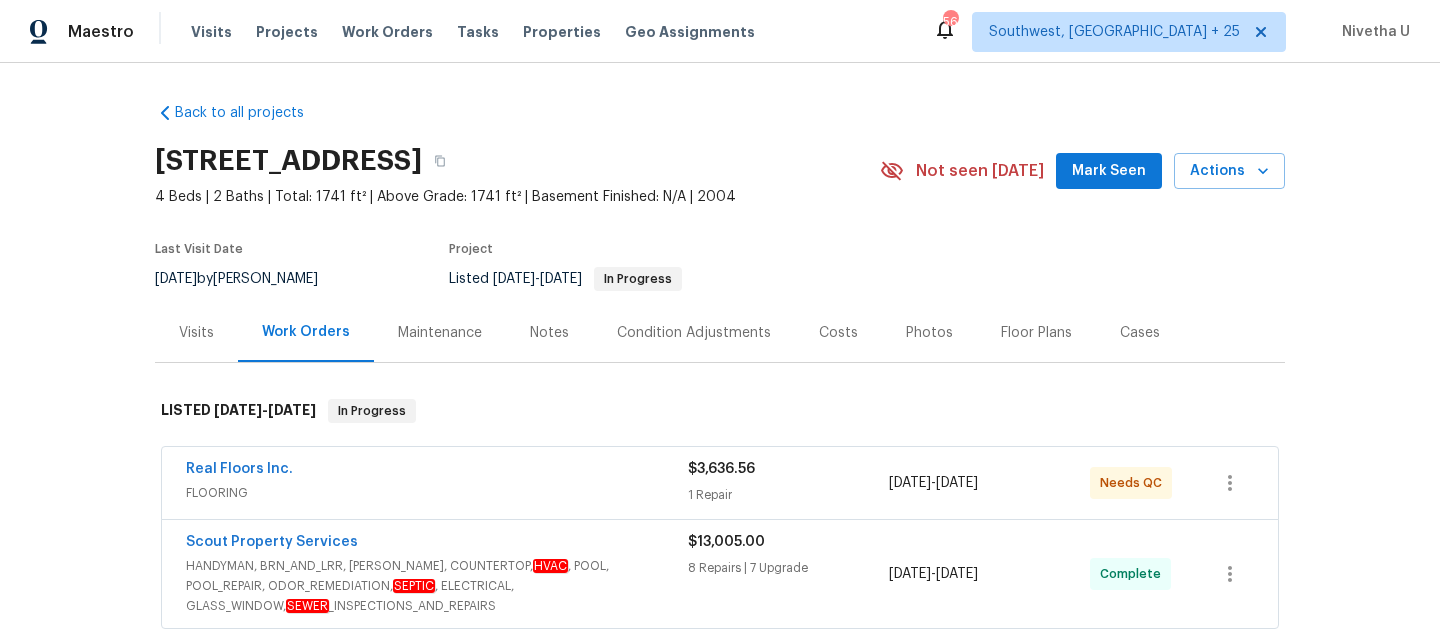 scroll, scrollTop: 0, scrollLeft: 0, axis: both 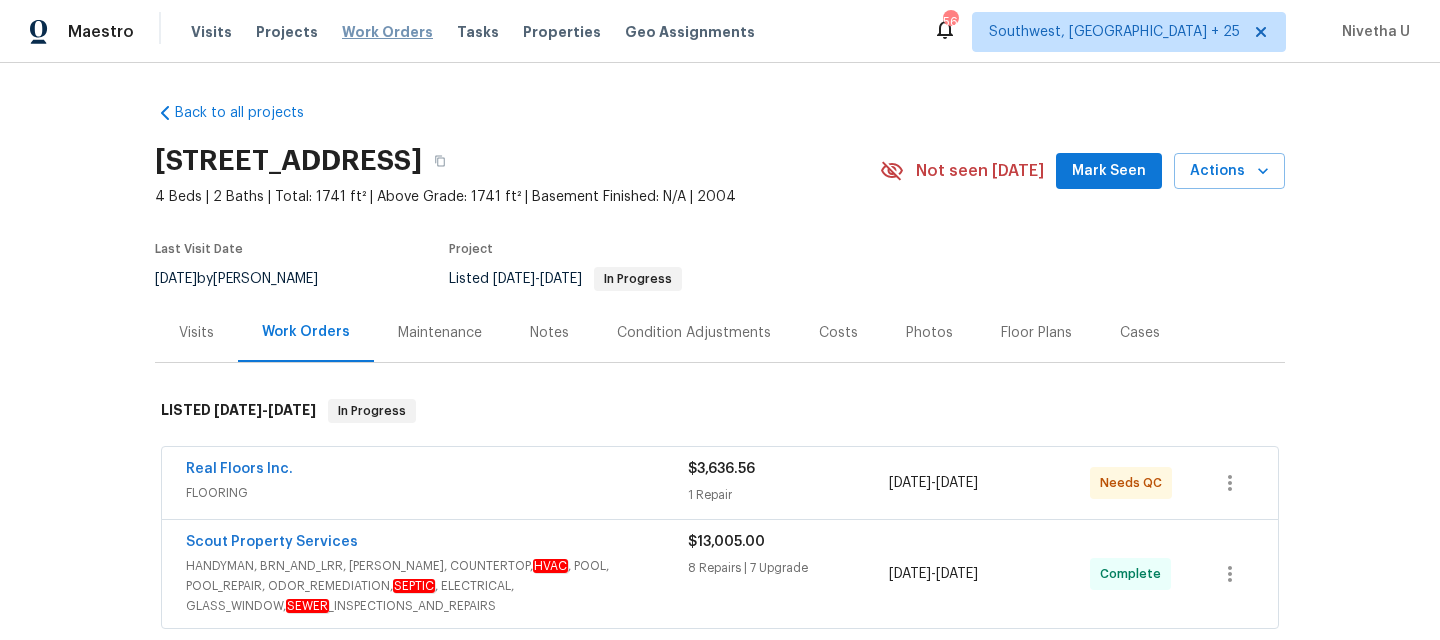 click on "Work Orders" at bounding box center (387, 32) 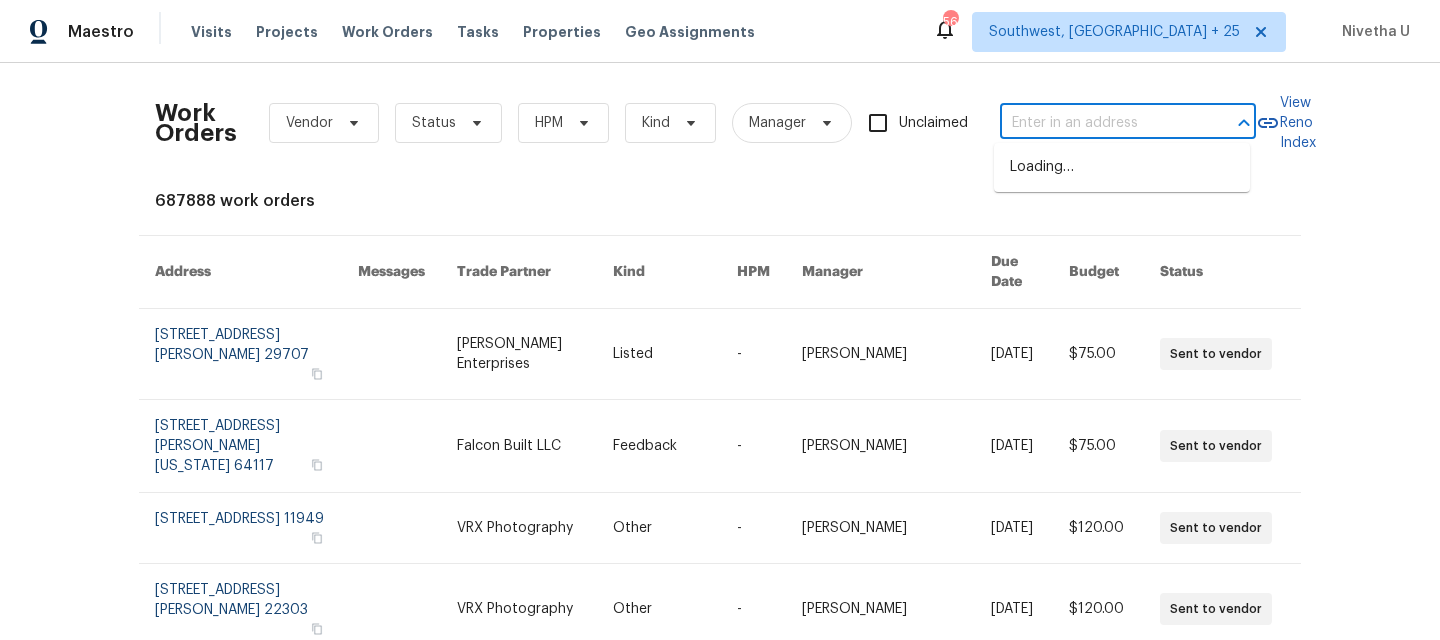 click at bounding box center [1100, 123] 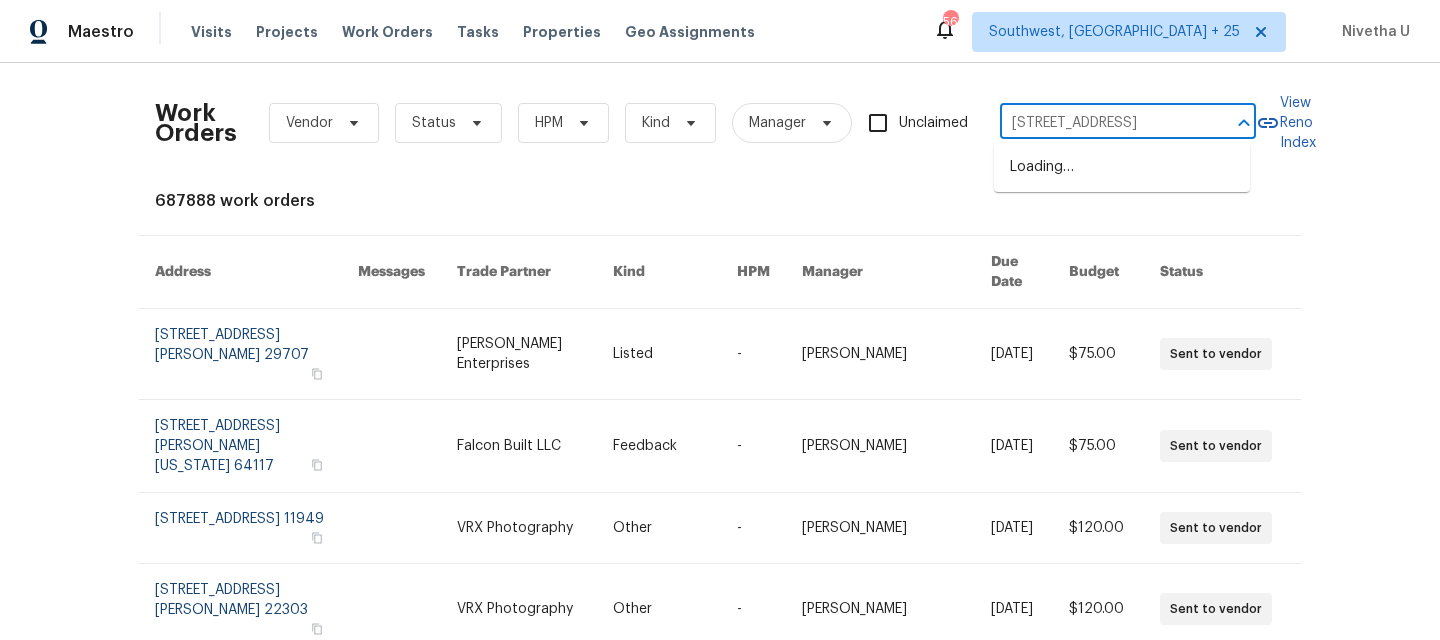 scroll, scrollTop: 0, scrollLeft: 54, axis: horizontal 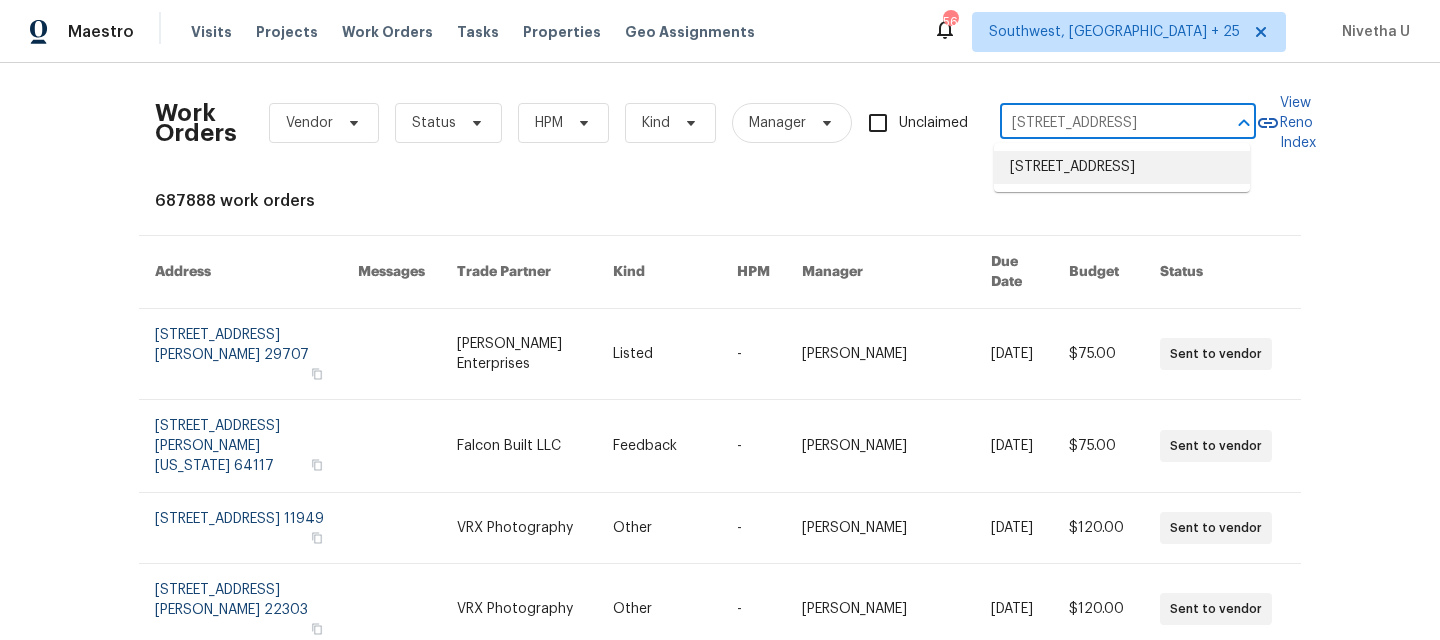 click on "2871 Thistle Ct, Middleburg, FL 32068" at bounding box center (1122, 167) 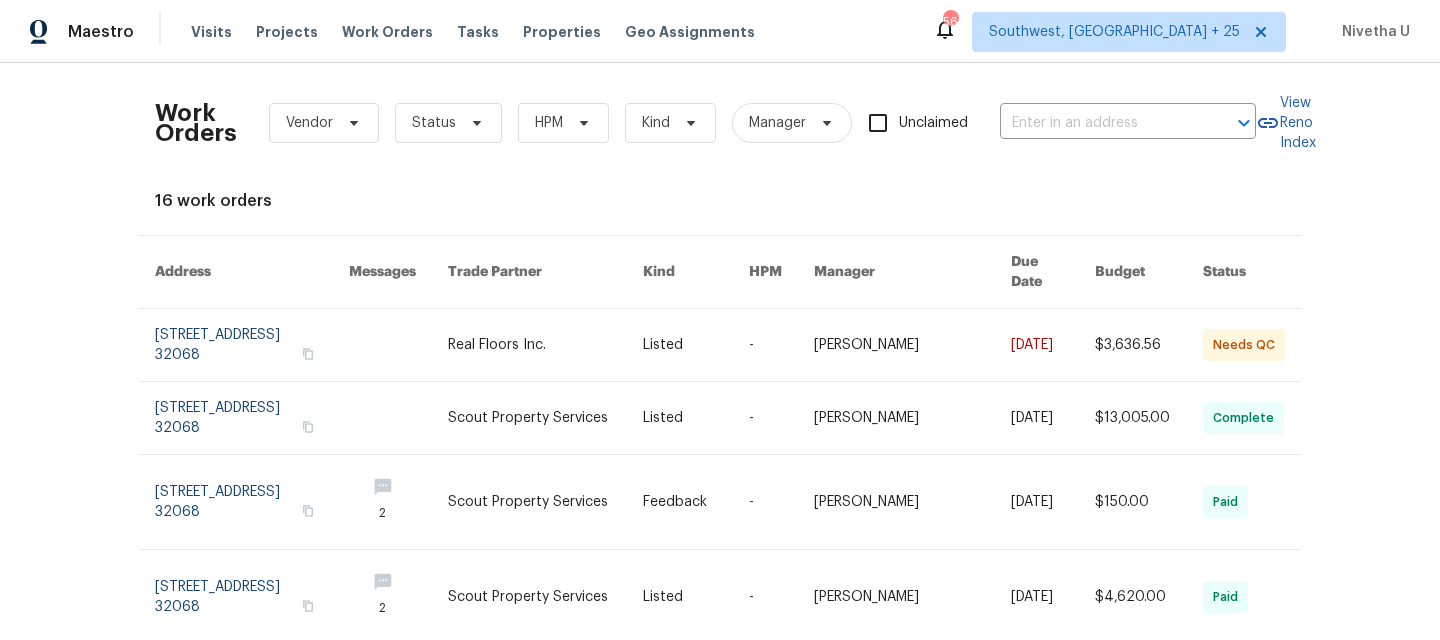 type on "2871 Thistle Ct, Middleburg, FL 32068" 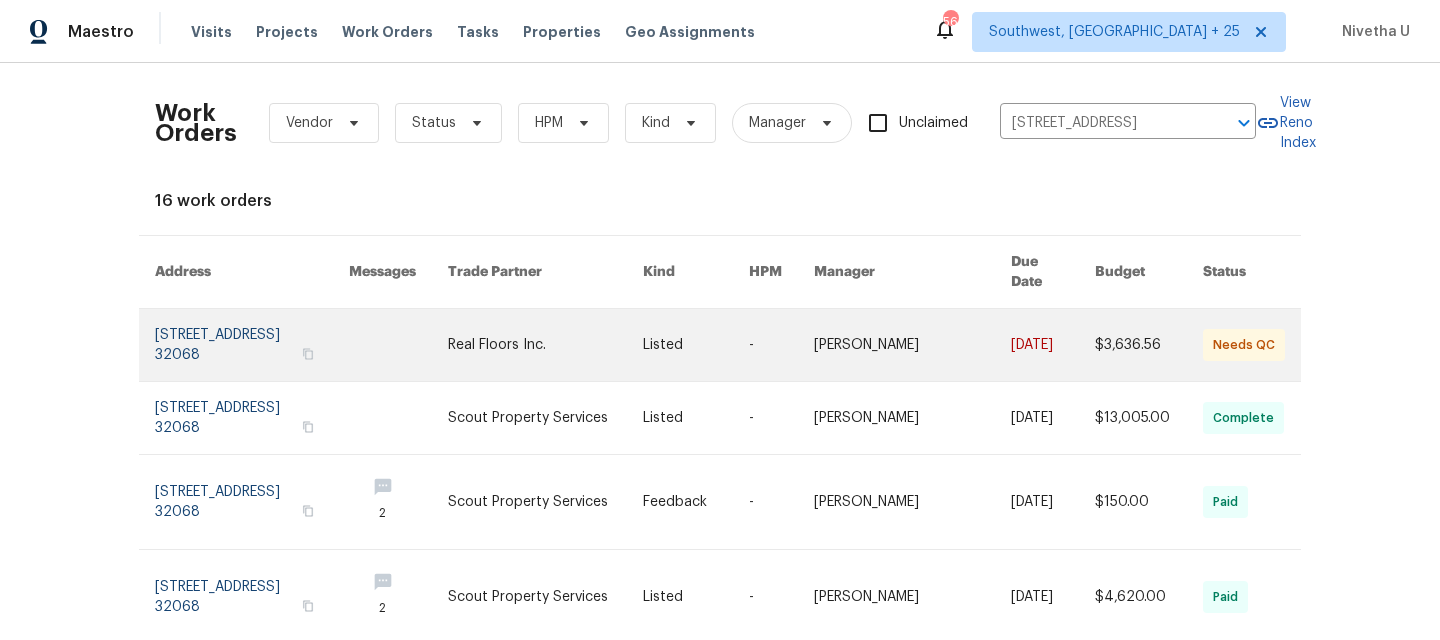 click at bounding box center (252, 345) 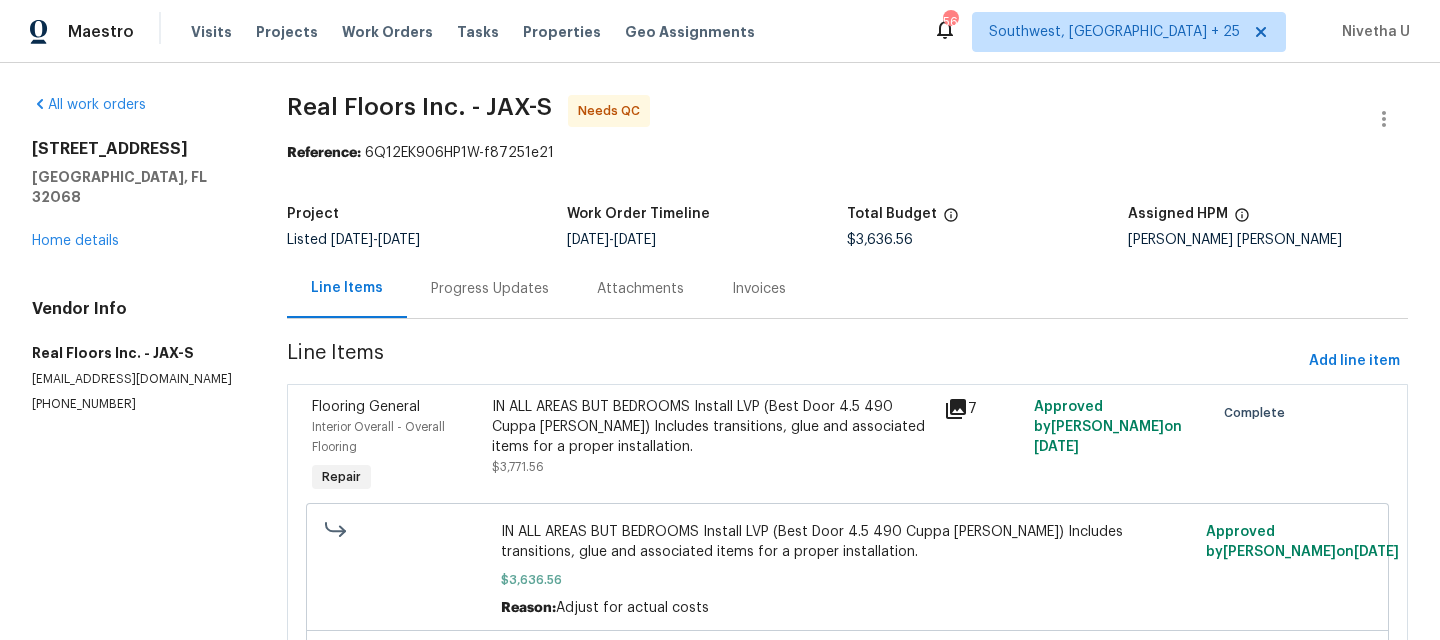 click on "2871 Thistle Ct Middleburg, FL 32068 Home details" at bounding box center (135, 195) 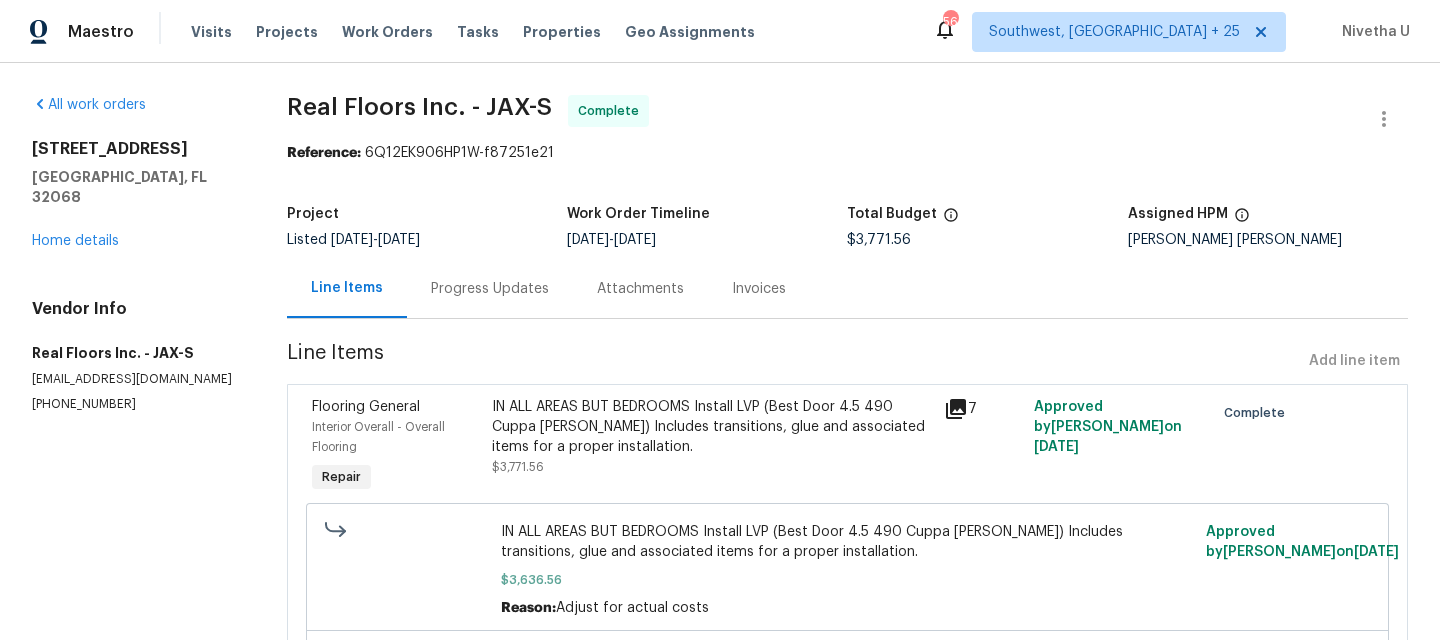 click on "2871 Thistle Ct Middleburg, FL 32068 Home details" at bounding box center [135, 195] 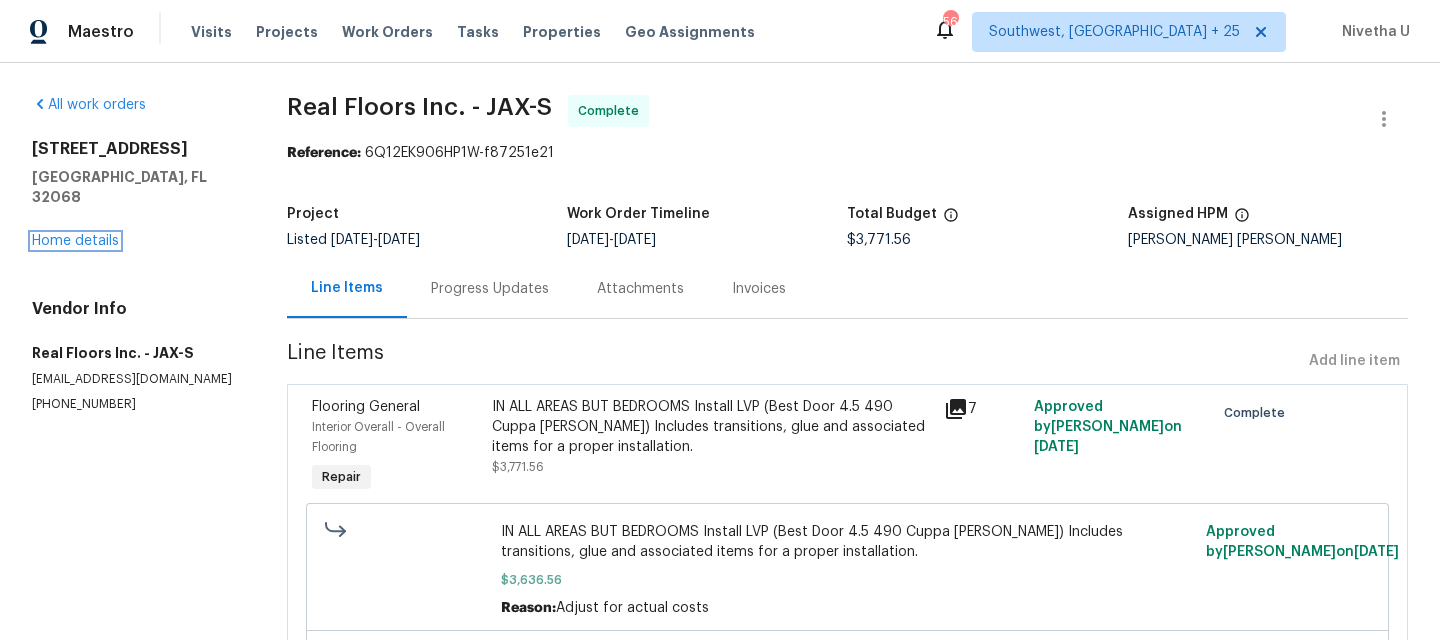 click on "2871 Thistle Ct Middleburg, FL 32068 Home details" at bounding box center [135, 195] 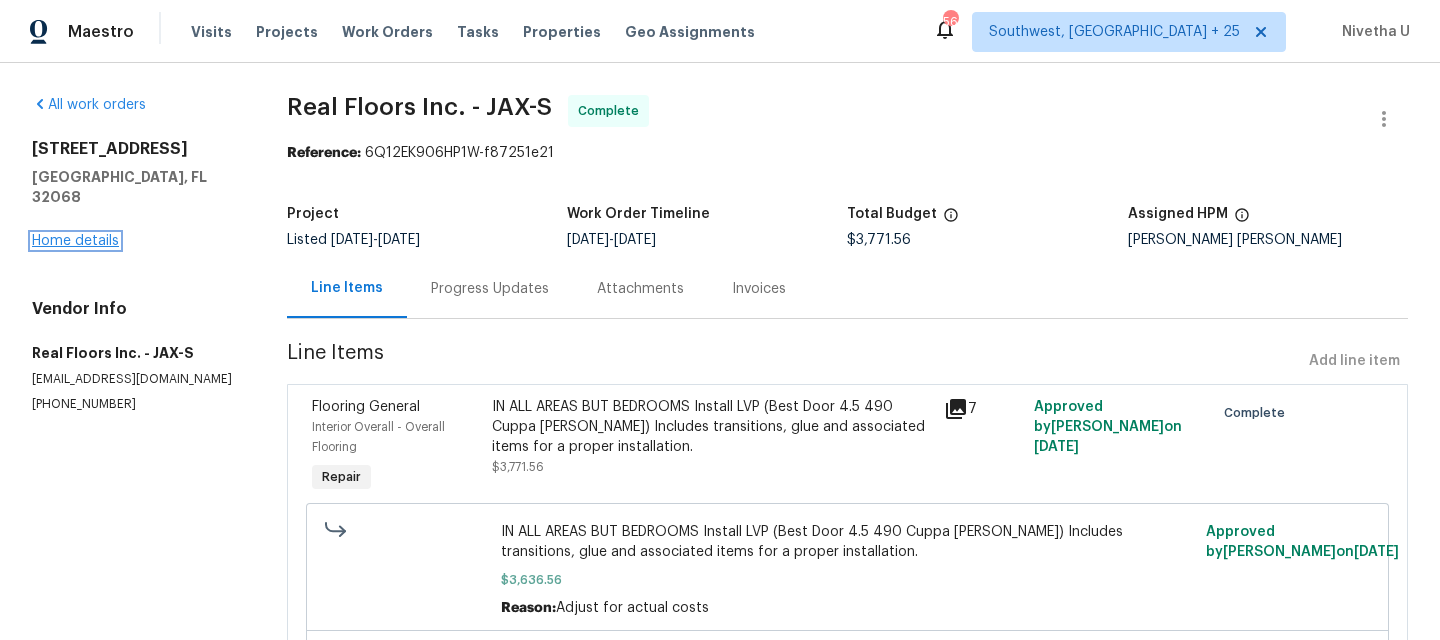 click on "Home details" at bounding box center (75, 241) 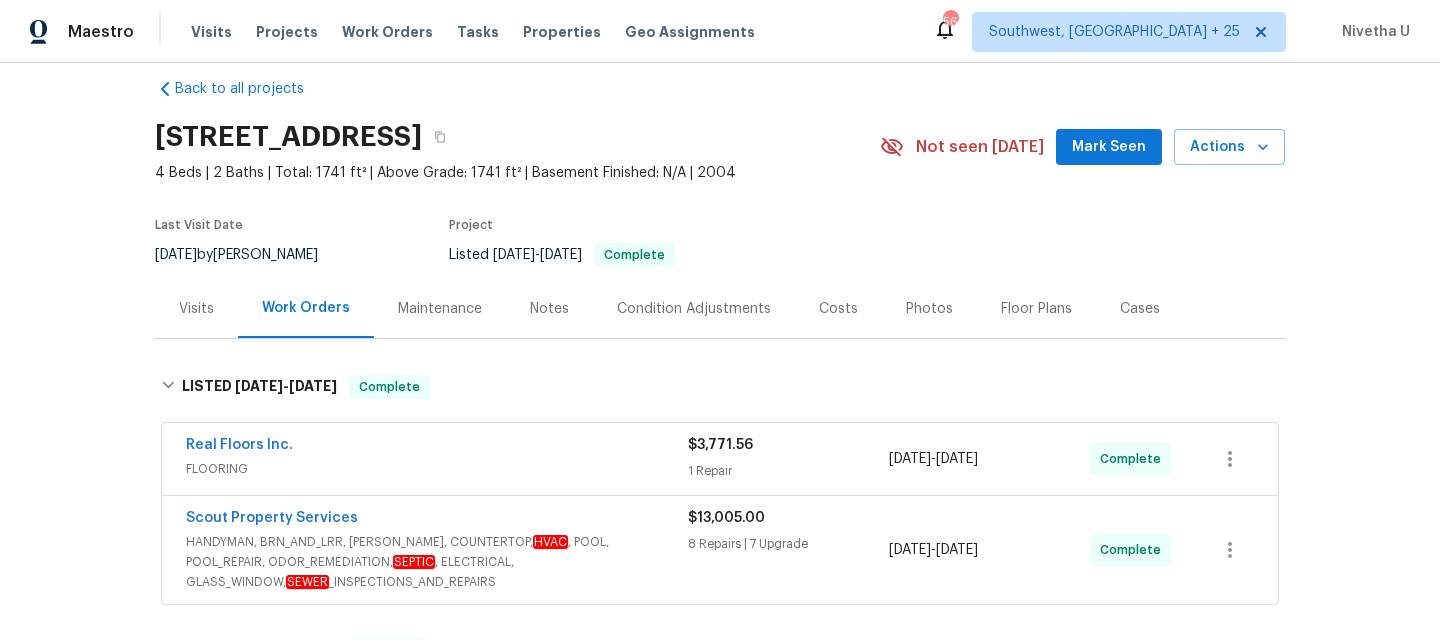 scroll, scrollTop: 0, scrollLeft: 0, axis: both 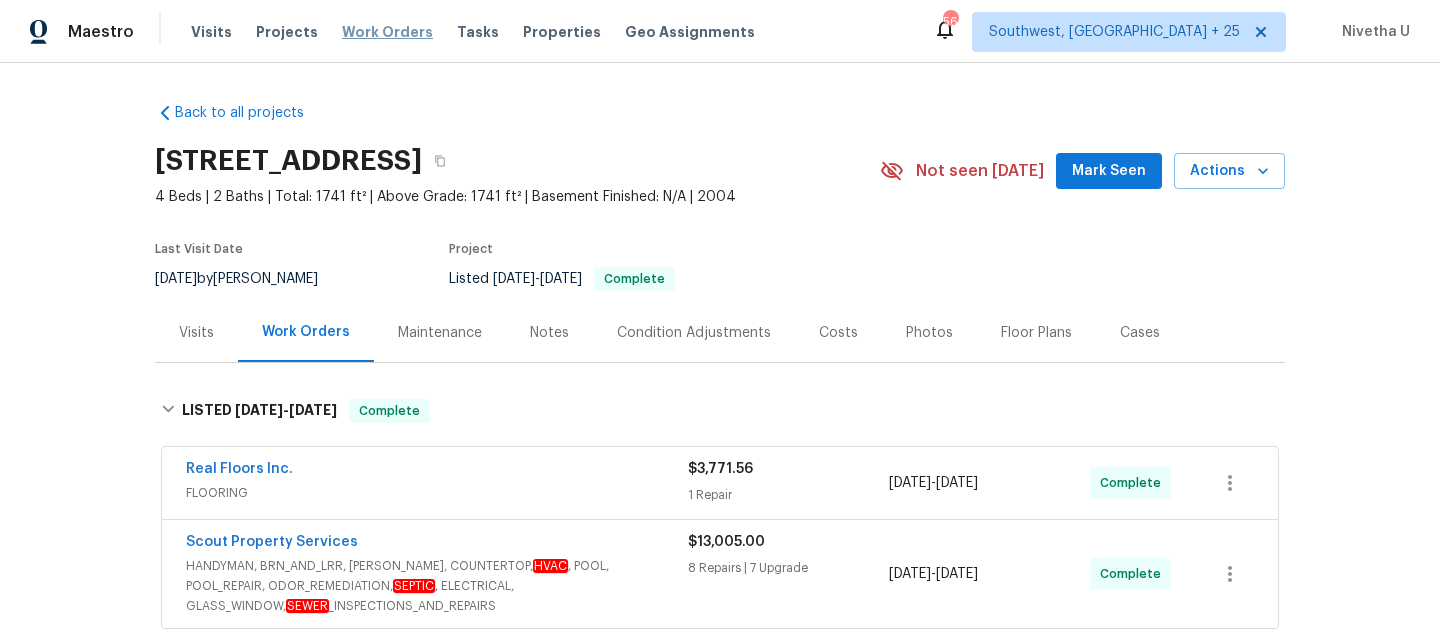 click on "Work Orders" at bounding box center (387, 32) 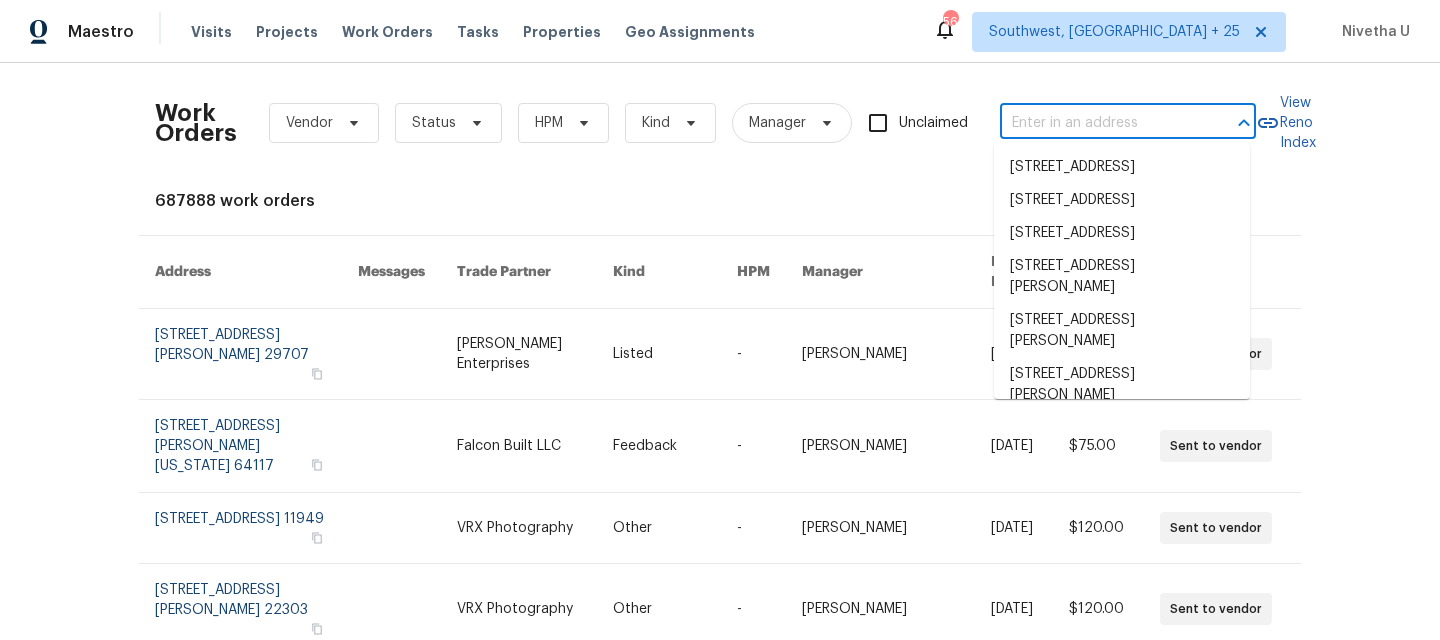 click at bounding box center (1100, 123) 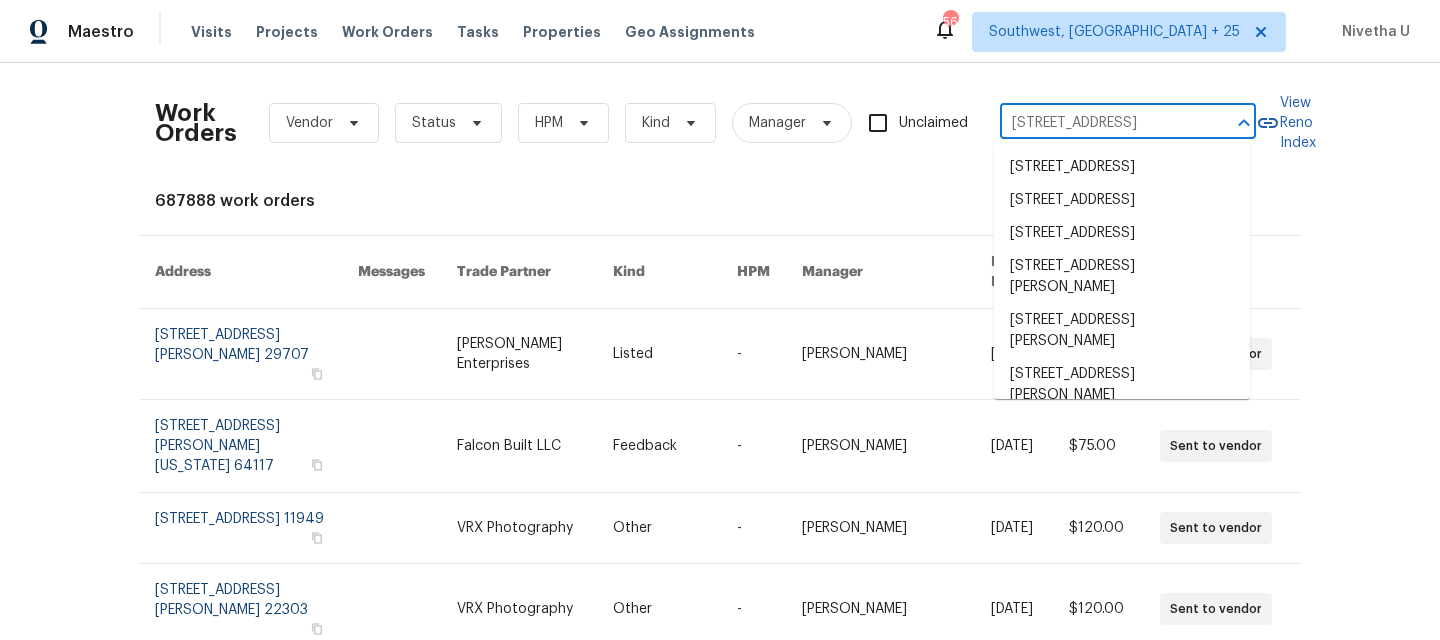 scroll, scrollTop: 0, scrollLeft: 54, axis: horizontal 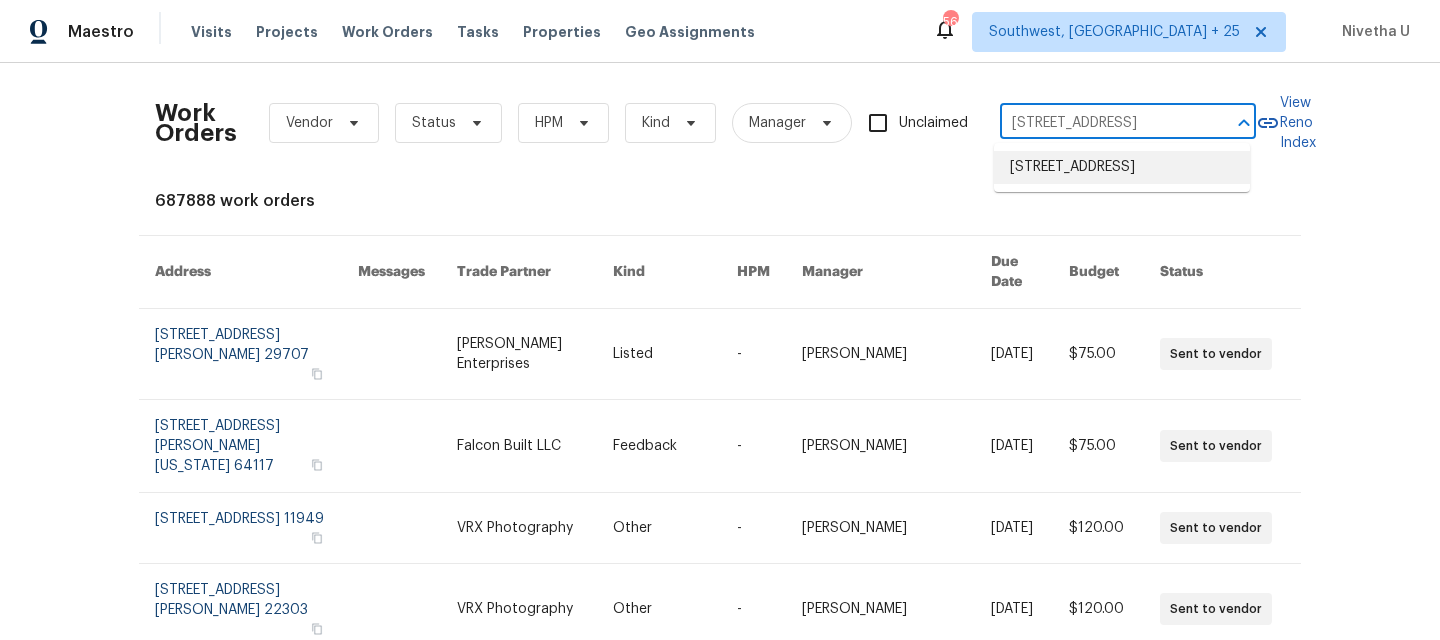 click on "2871 Thistle Ct, Middleburg, FL 32068" at bounding box center [1122, 167] 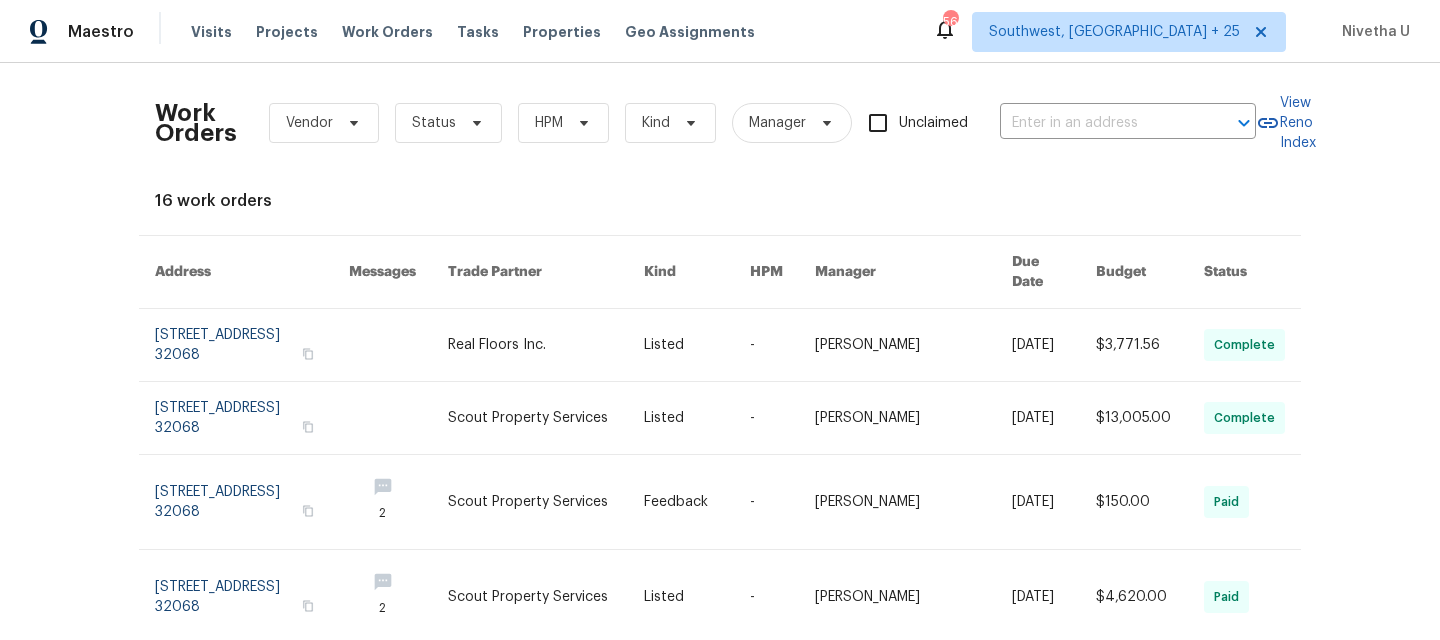type on "2871 Thistle Ct, Middleburg, FL 32068" 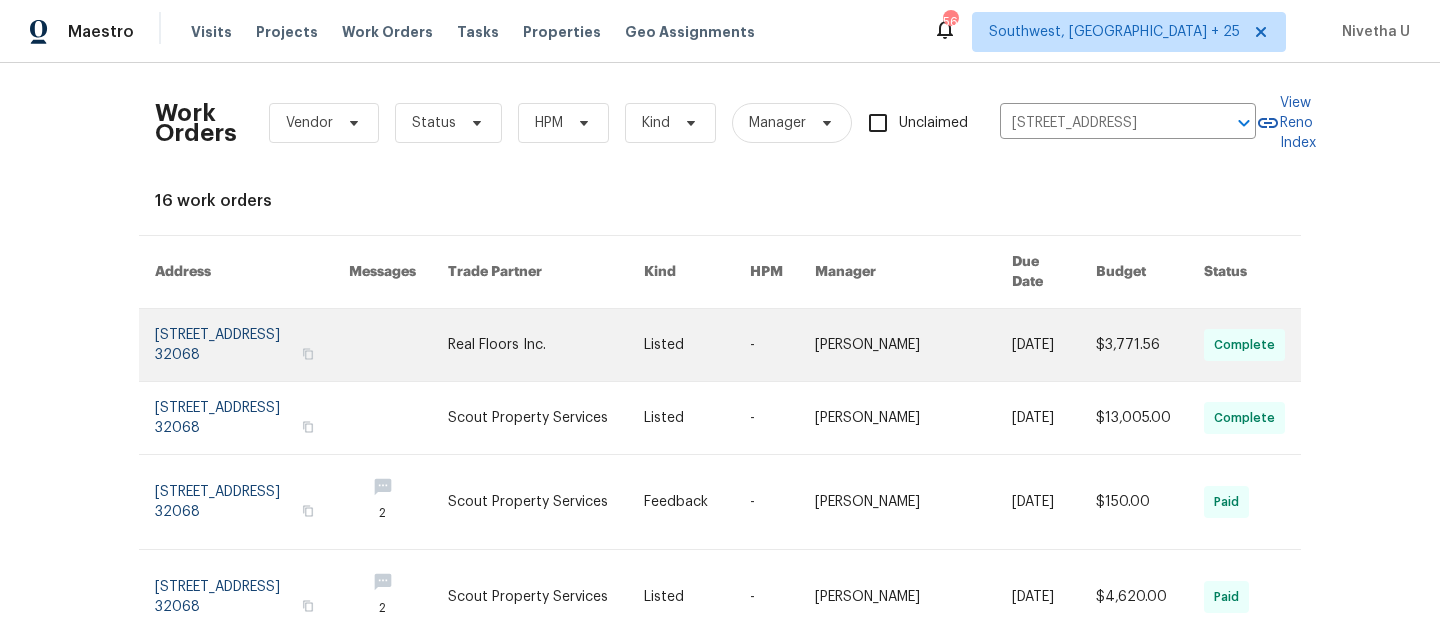 click at bounding box center [252, 345] 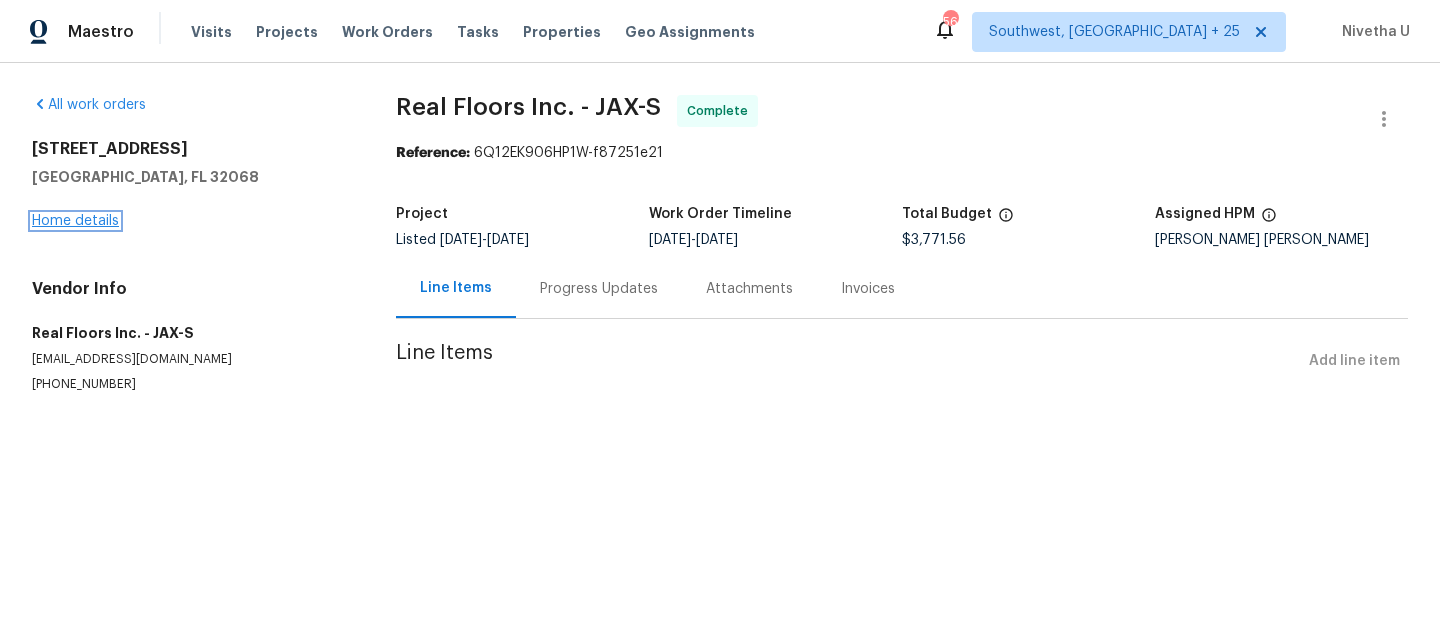 click on "Home details" at bounding box center [75, 221] 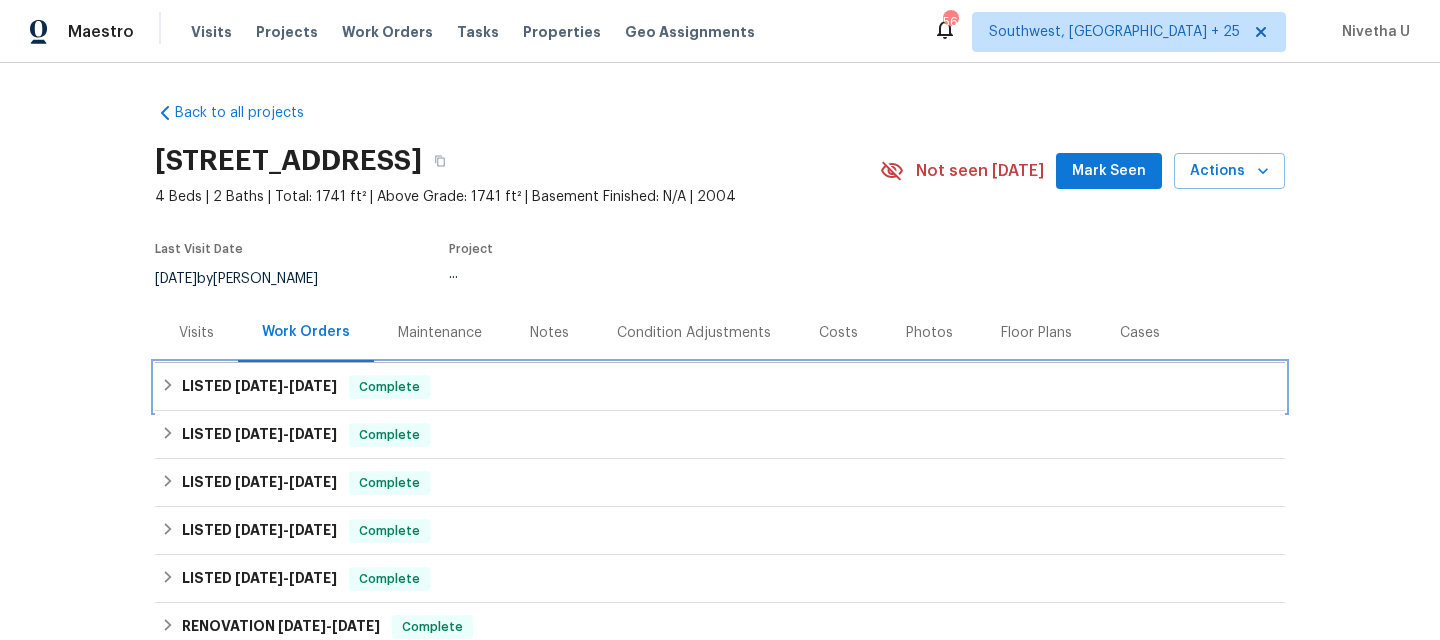 click on "LISTED   6/18/25  -  7/4/25 Complete" at bounding box center (720, 387) 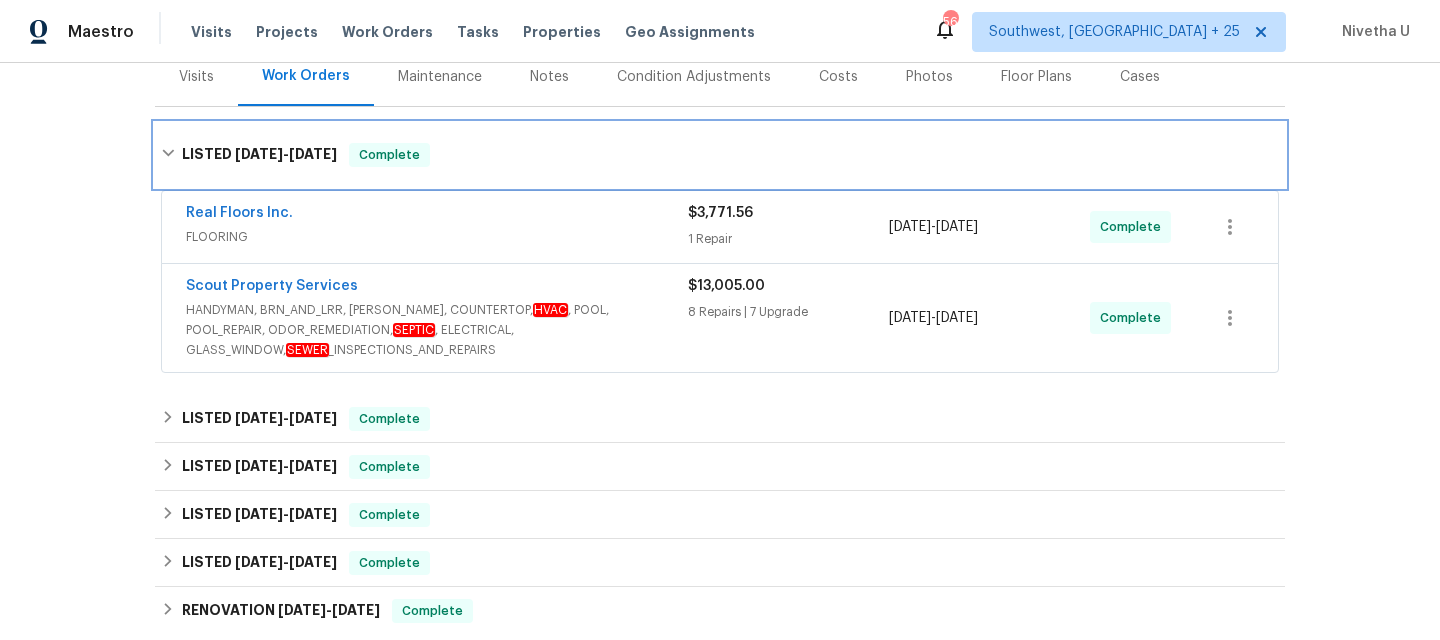 scroll, scrollTop: 268, scrollLeft: 0, axis: vertical 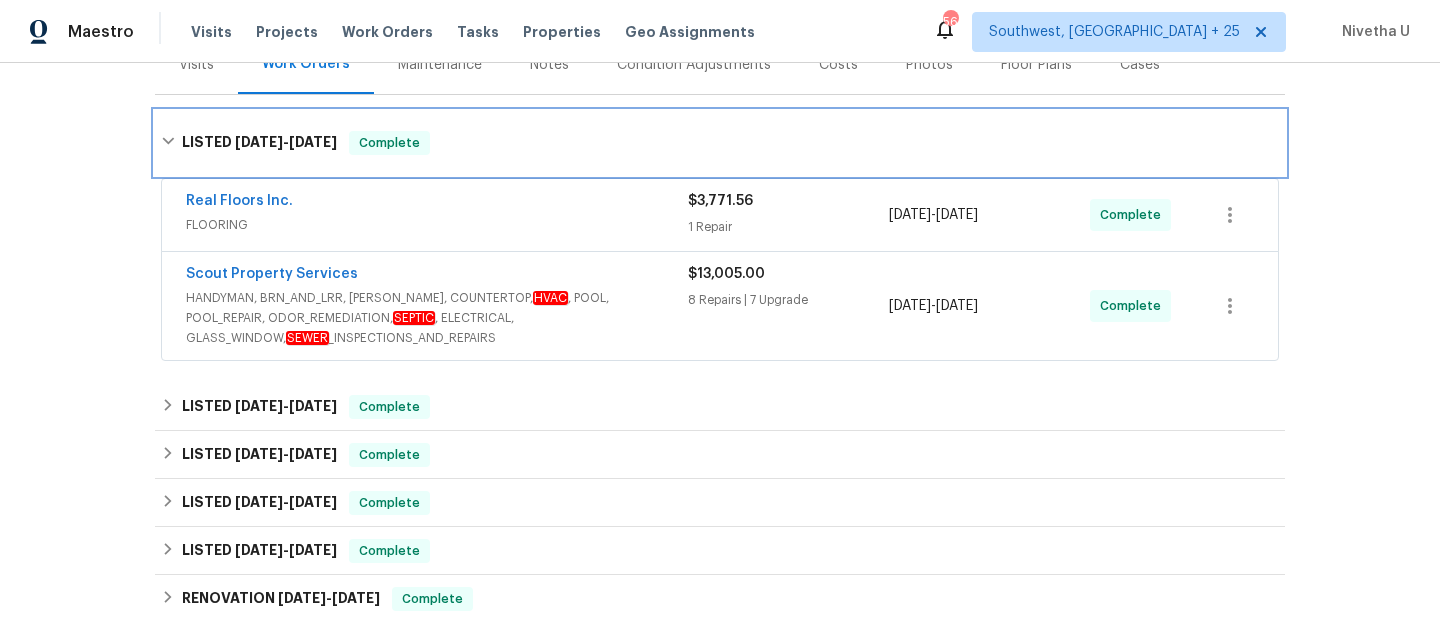 click on "LISTED   6/18/25  -  7/4/25 Complete" at bounding box center (720, 143) 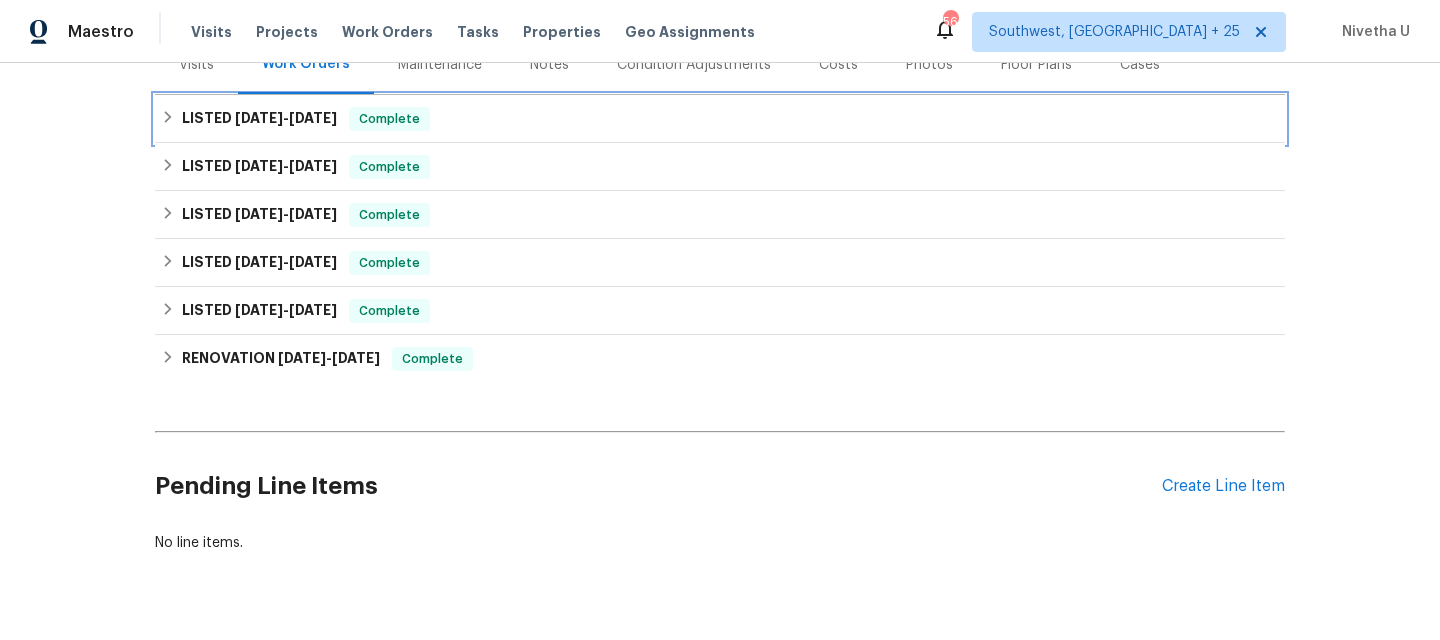 scroll, scrollTop: 0, scrollLeft: 0, axis: both 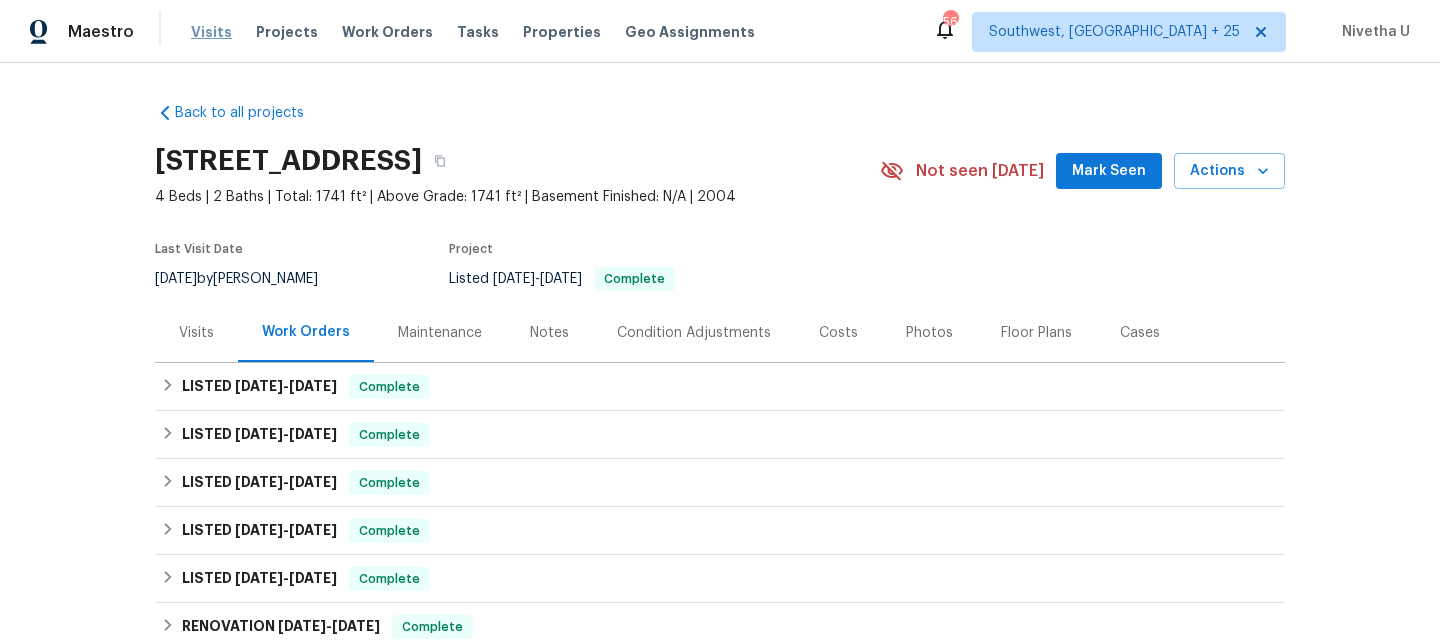 click on "Visits" at bounding box center (211, 32) 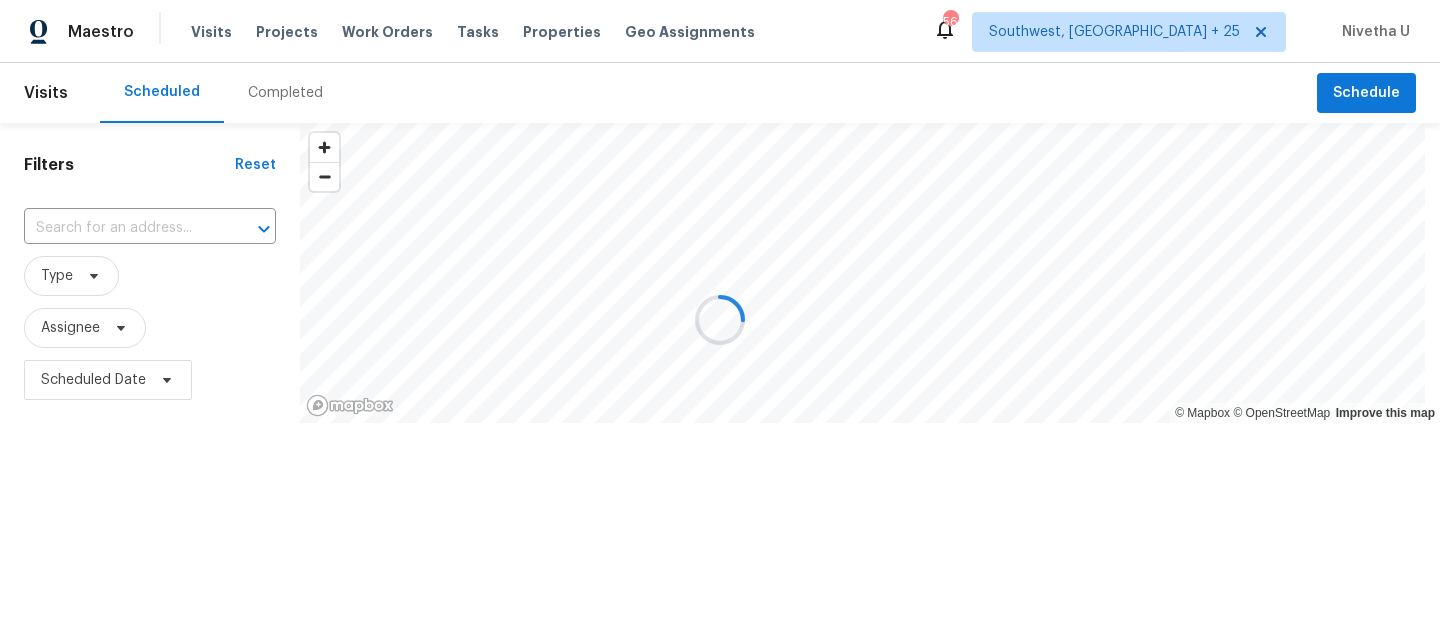 click at bounding box center (720, 320) 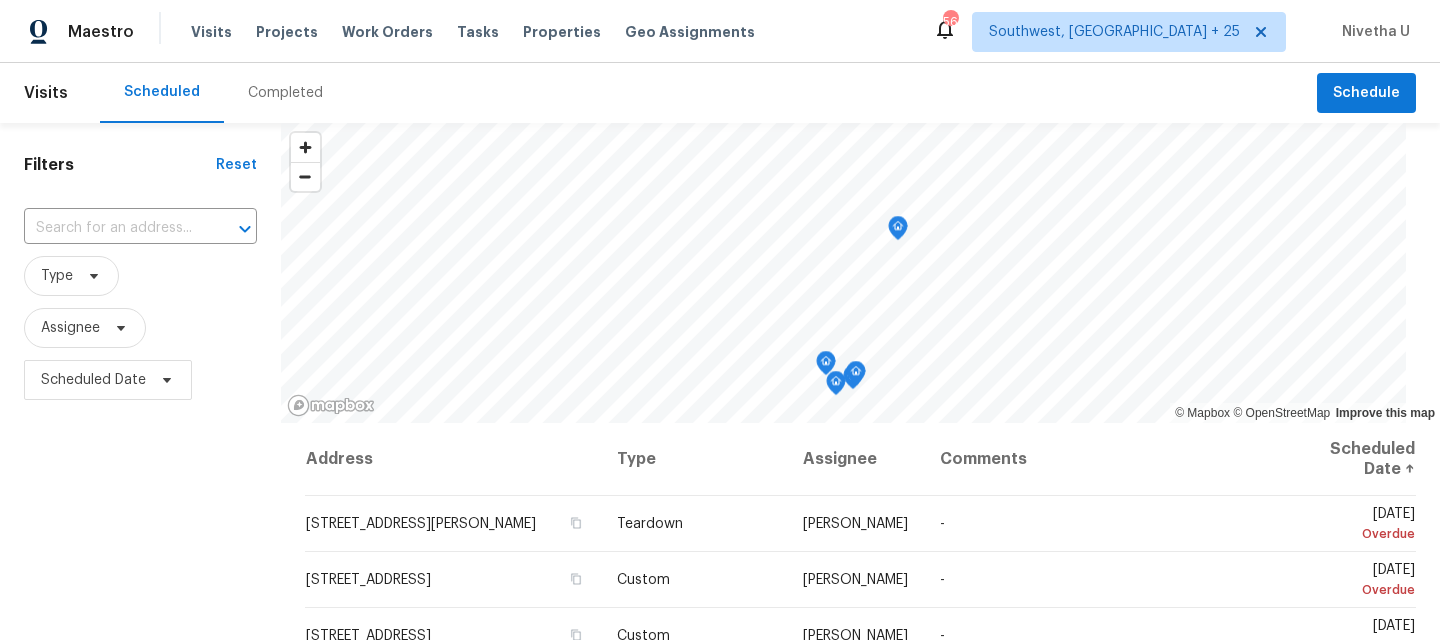 click on "Completed" at bounding box center [285, 93] 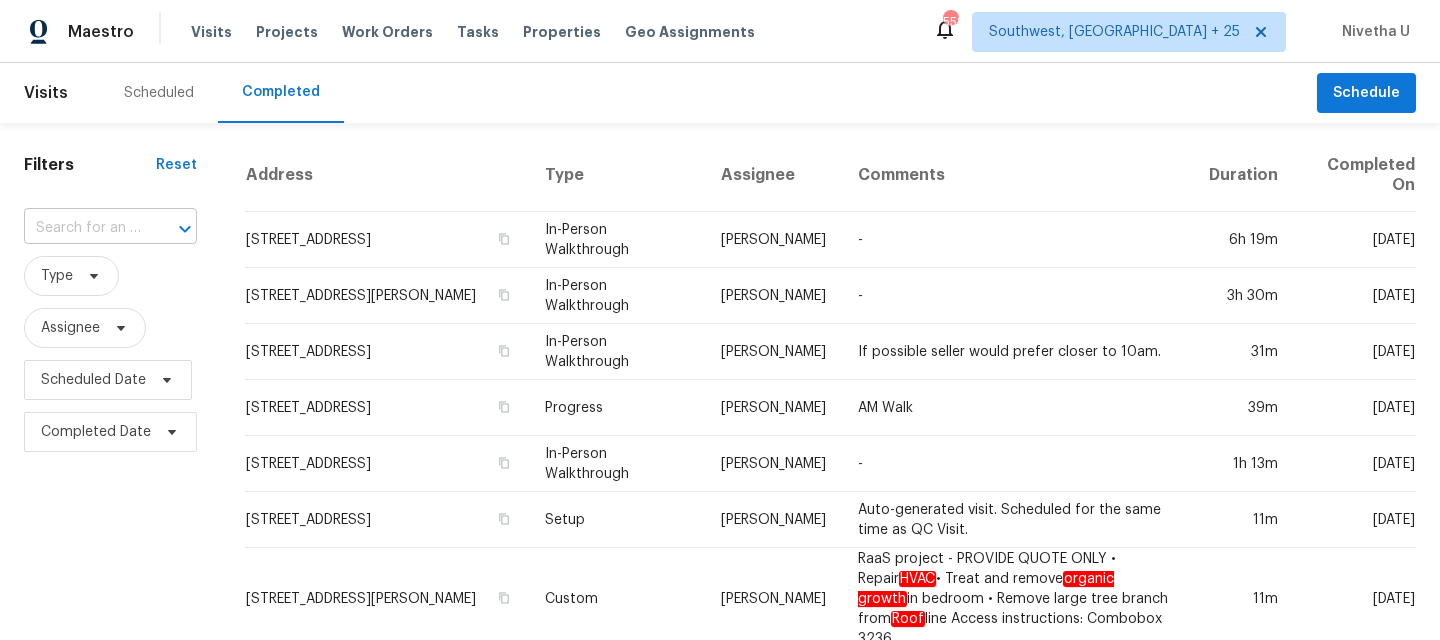 click at bounding box center [171, 229] 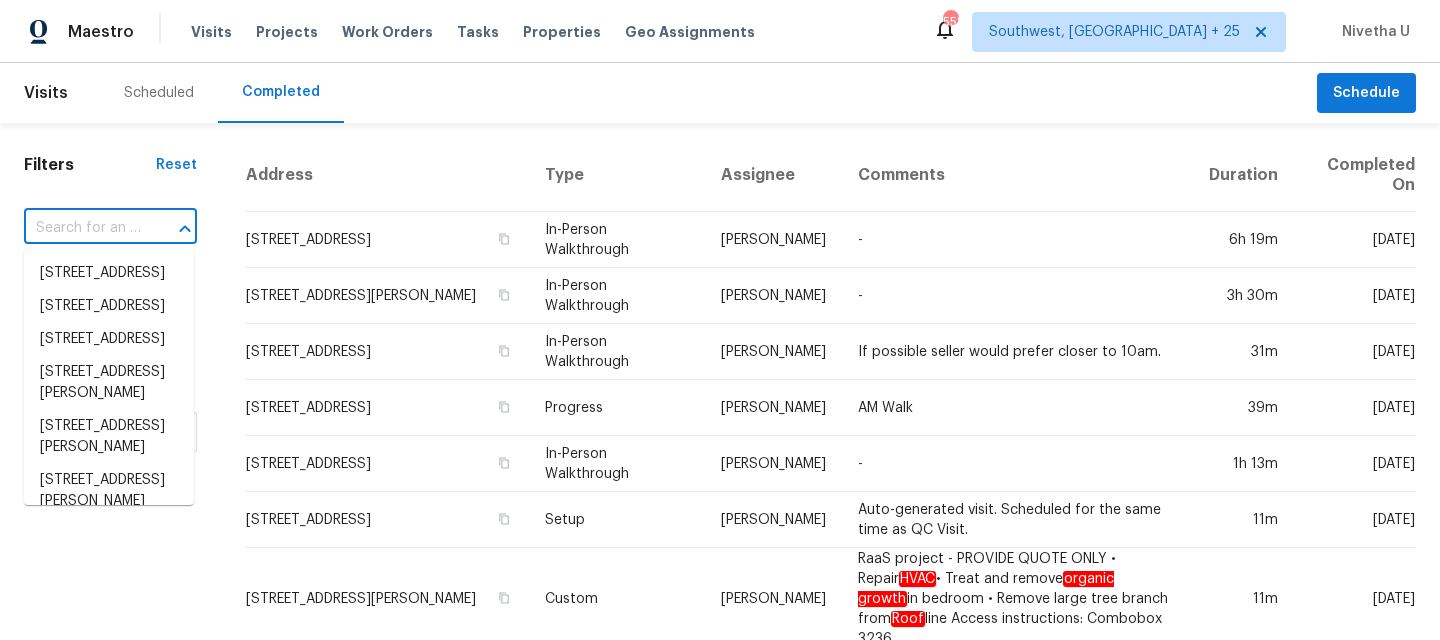 paste on "5201 72nd Way N Saint Petersburg, FL 33709" 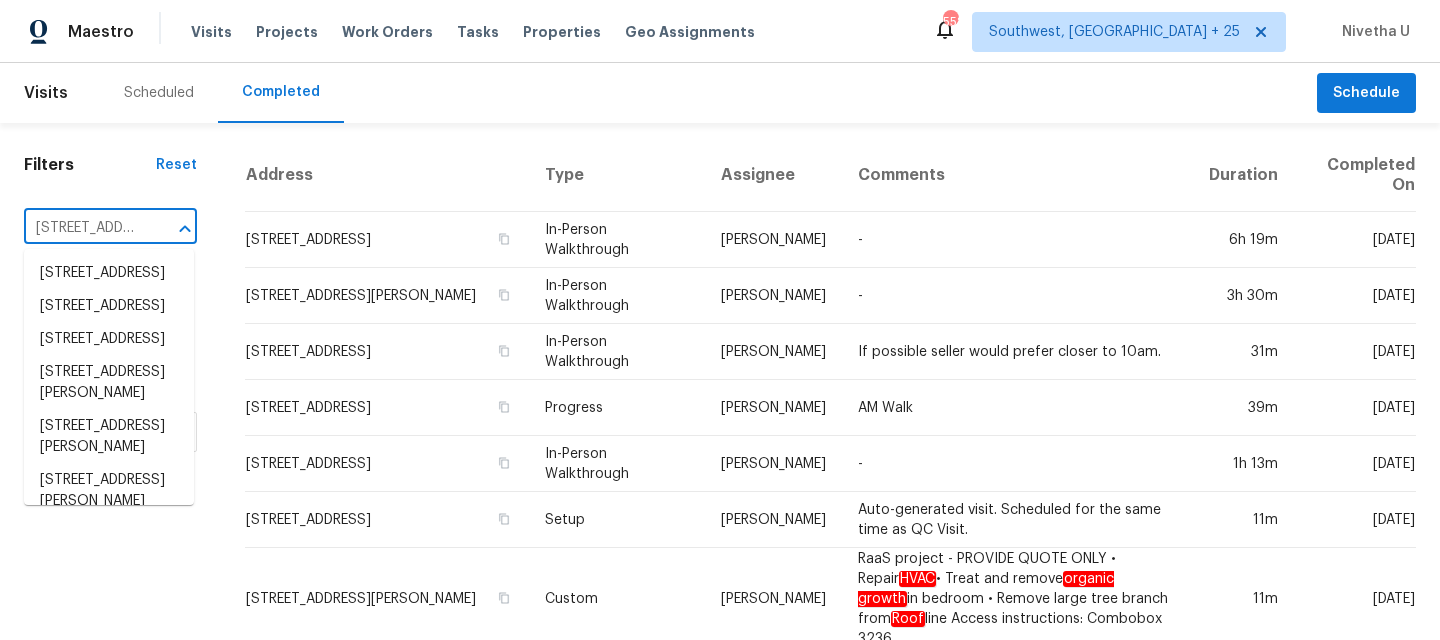 scroll, scrollTop: 0, scrollLeft: 189, axis: horizontal 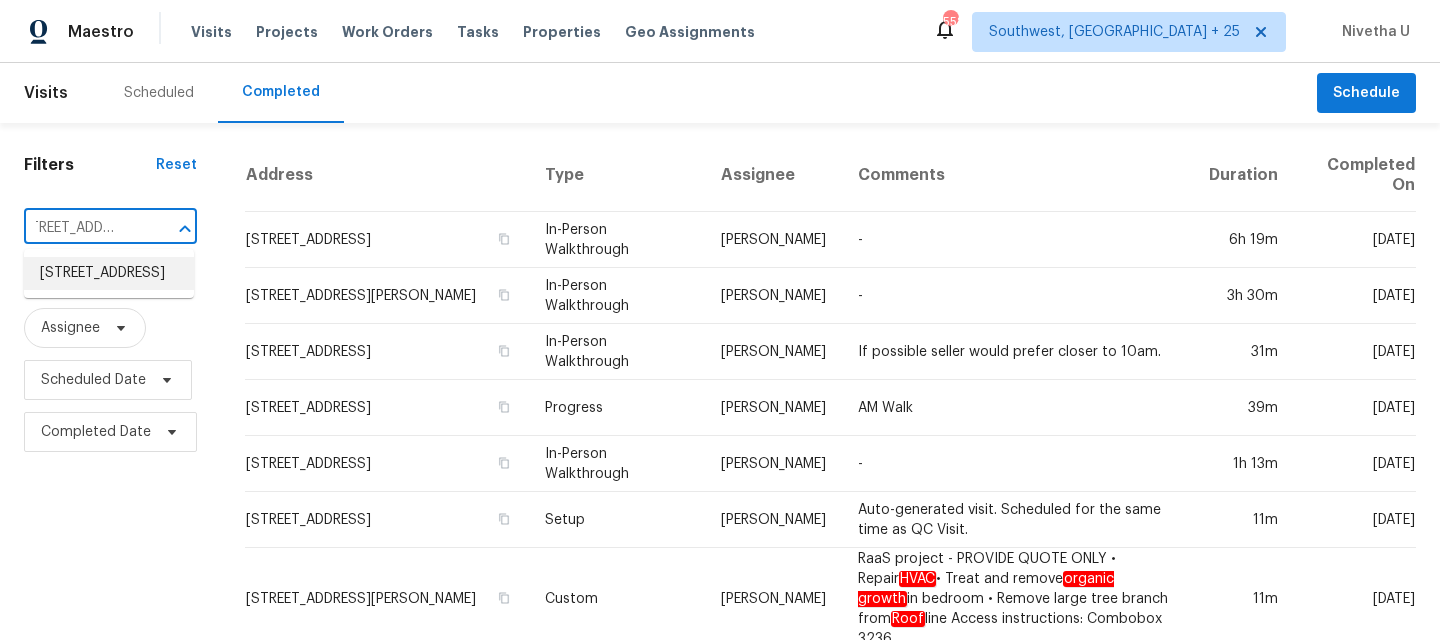 click on "5201 72nd Way N, Saint Petersburg, FL 33709" at bounding box center (109, 273) 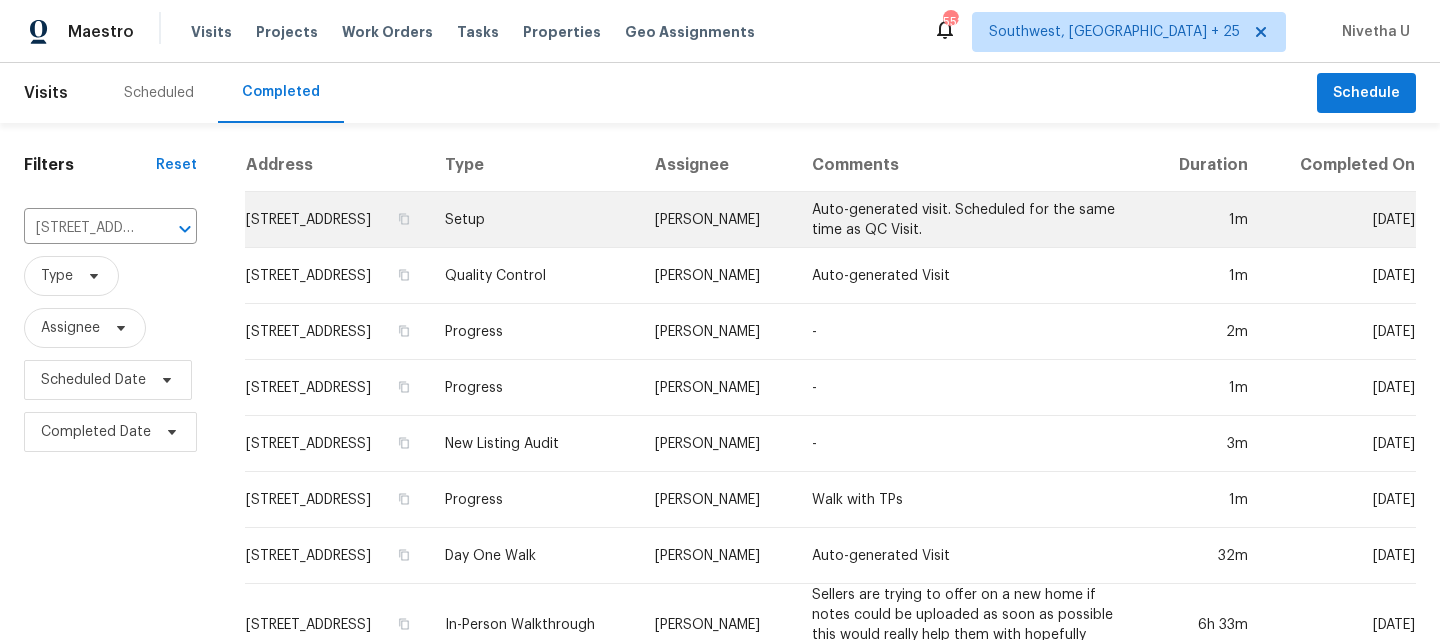 click on "Setup" at bounding box center [534, 220] 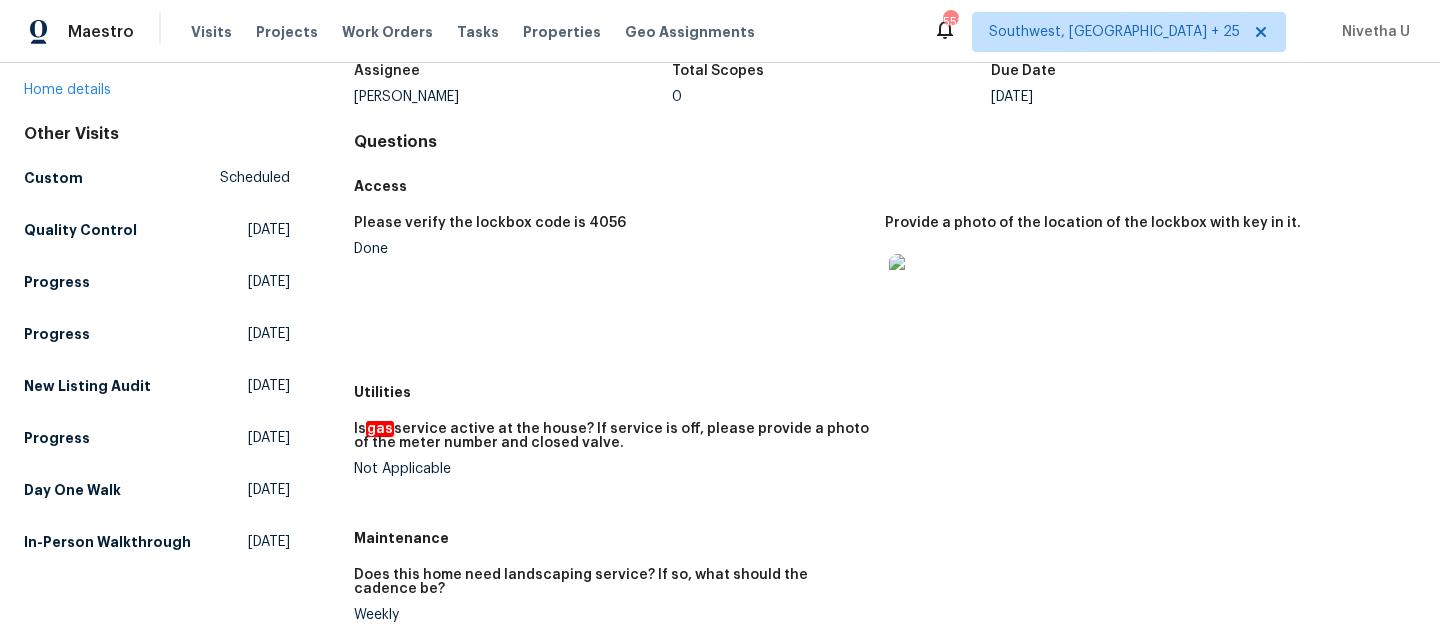 scroll, scrollTop: 151, scrollLeft: 0, axis: vertical 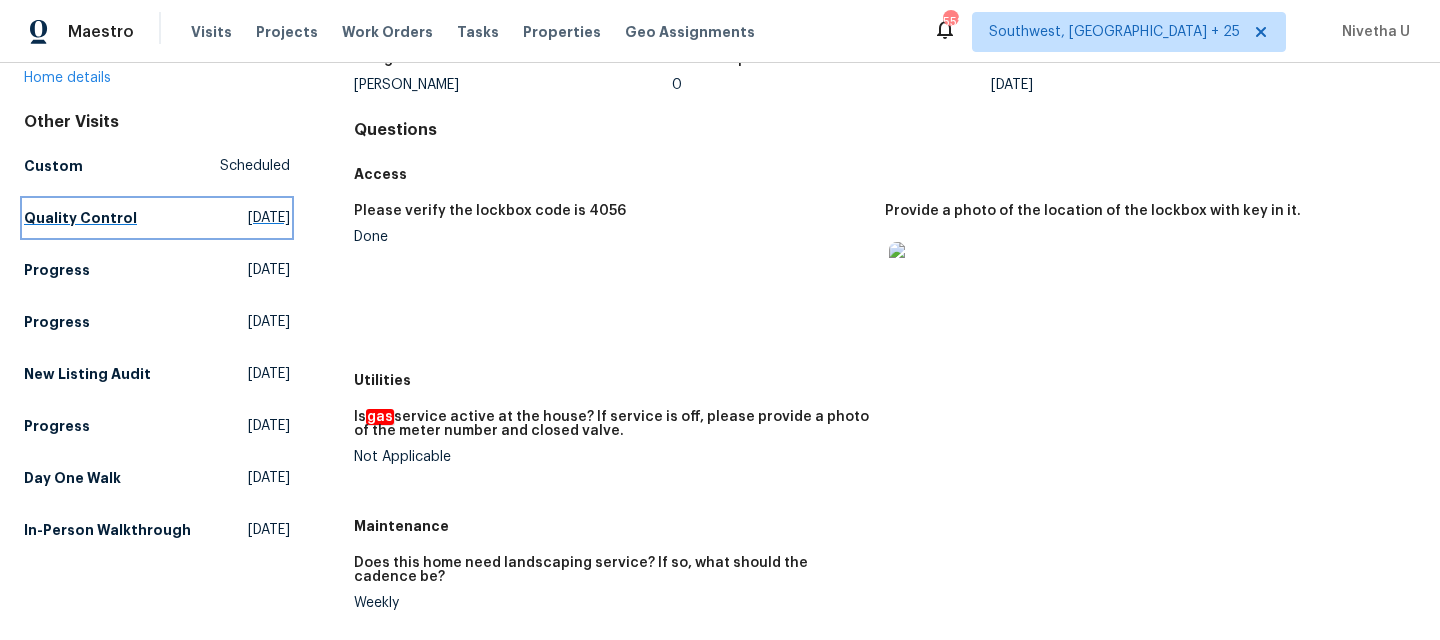 click on "Quality Control" at bounding box center (80, 218) 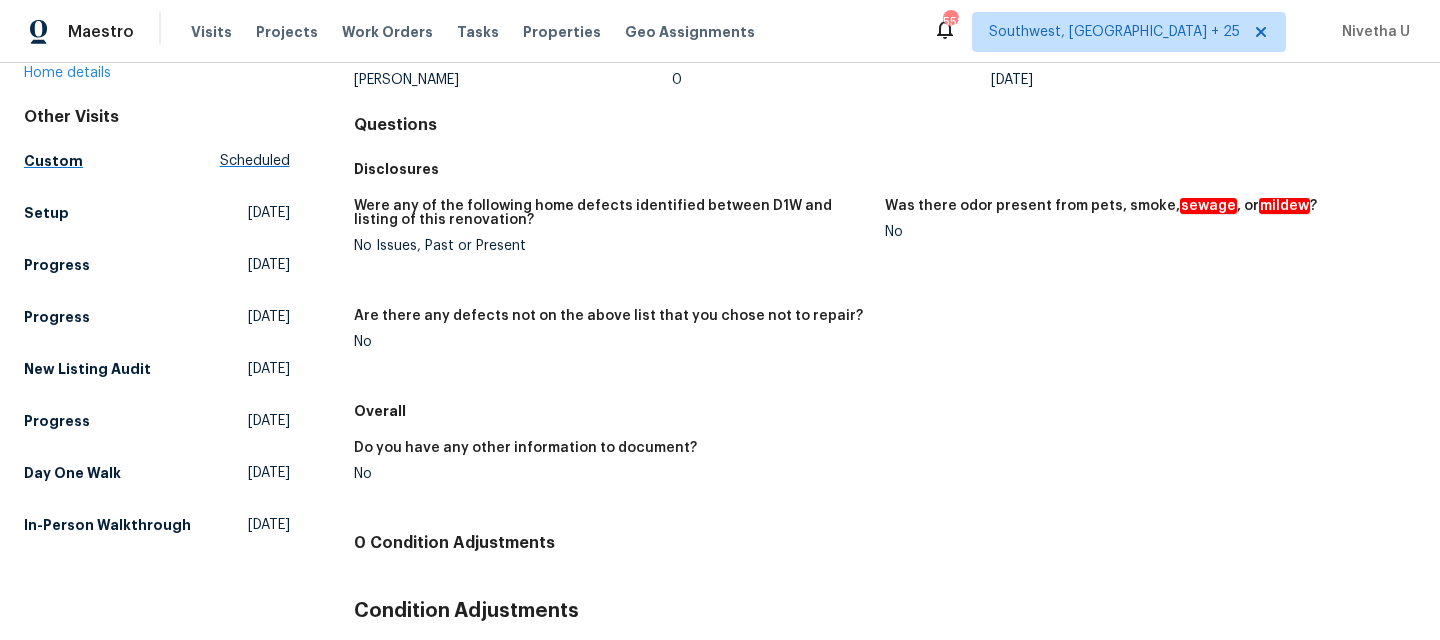 scroll, scrollTop: 157, scrollLeft: 0, axis: vertical 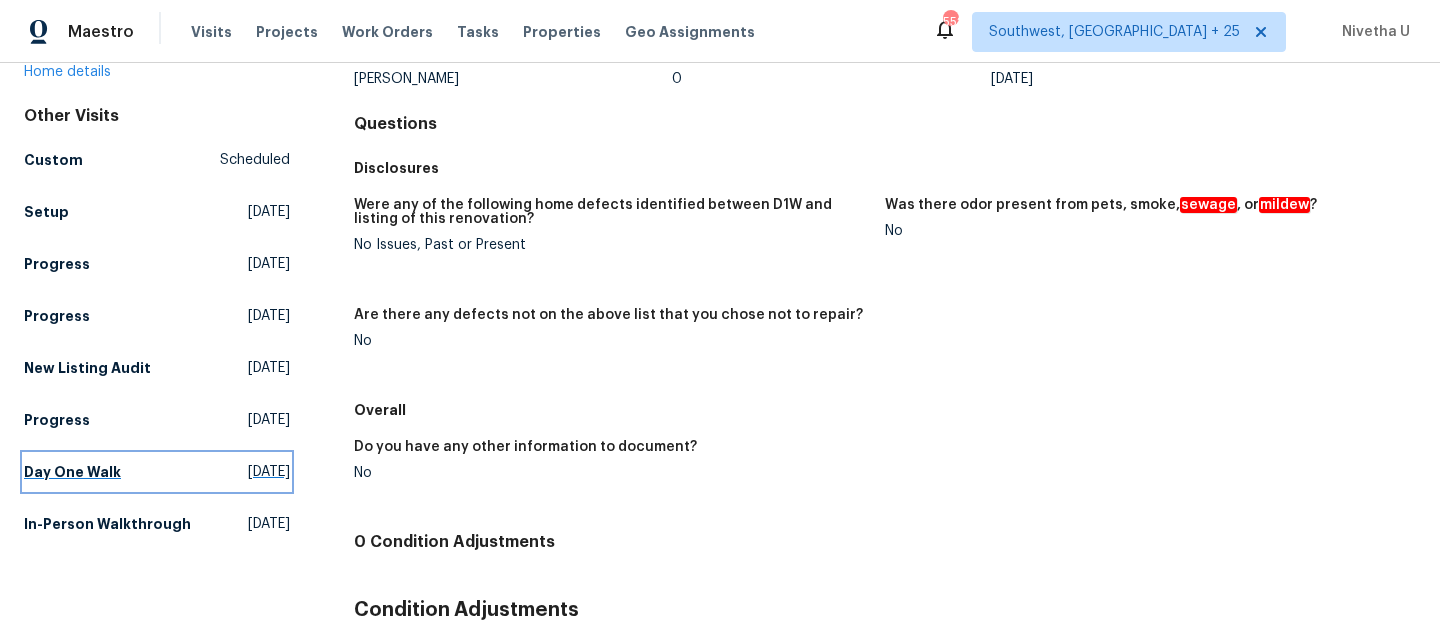 click on "Day One Walk Wed, Jun 25 2025" at bounding box center (157, 472) 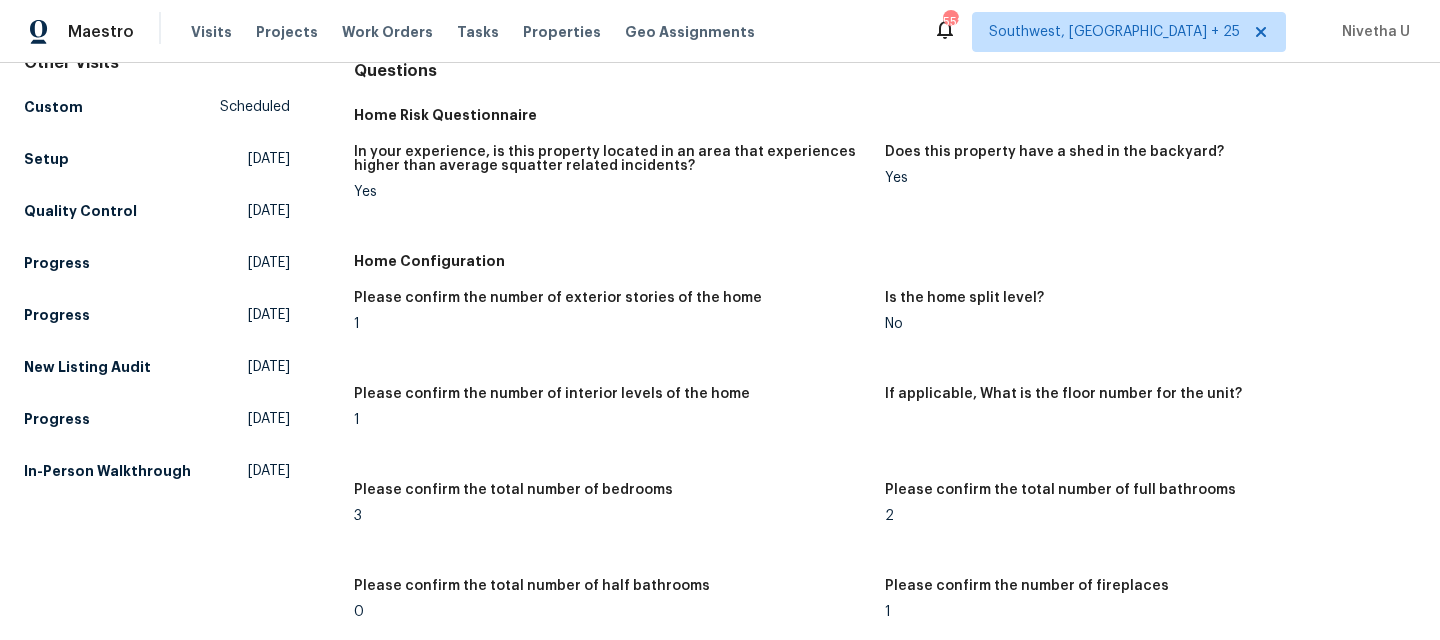 scroll, scrollTop: 216, scrollLeft: 0, axis: vertical 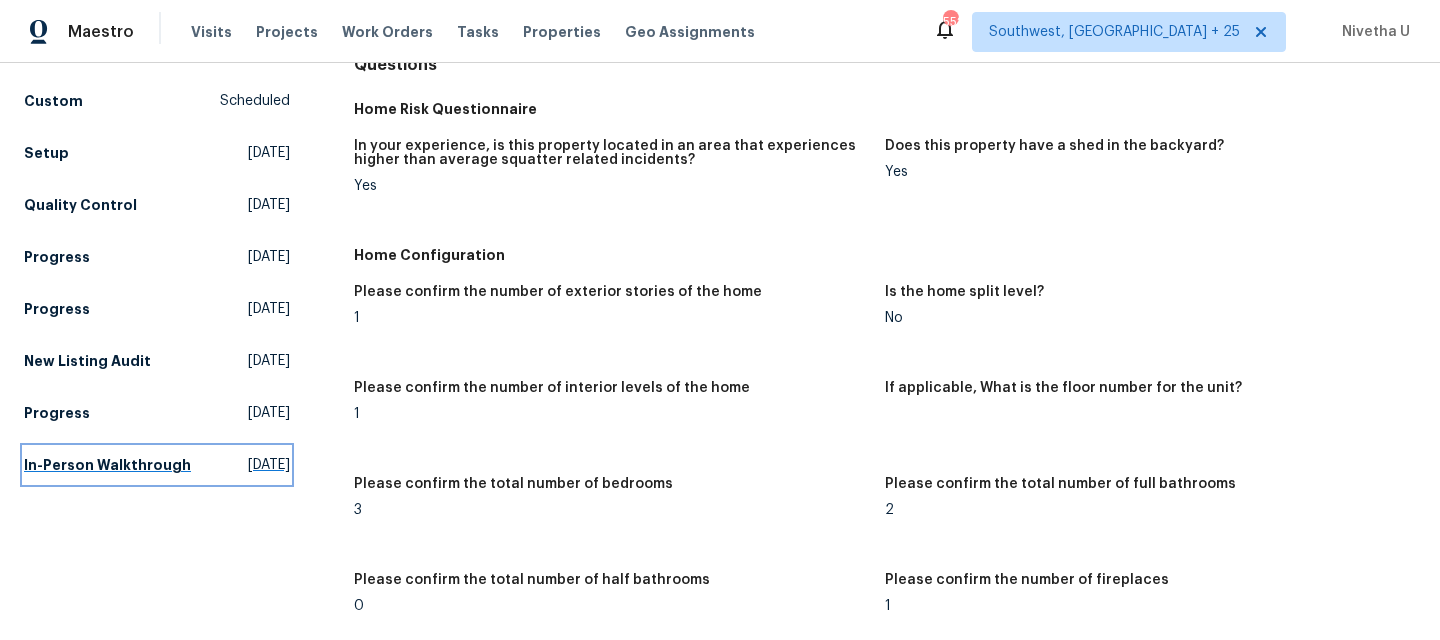 click on "In-Person Walkthrough" at bounding box center (107, 465) 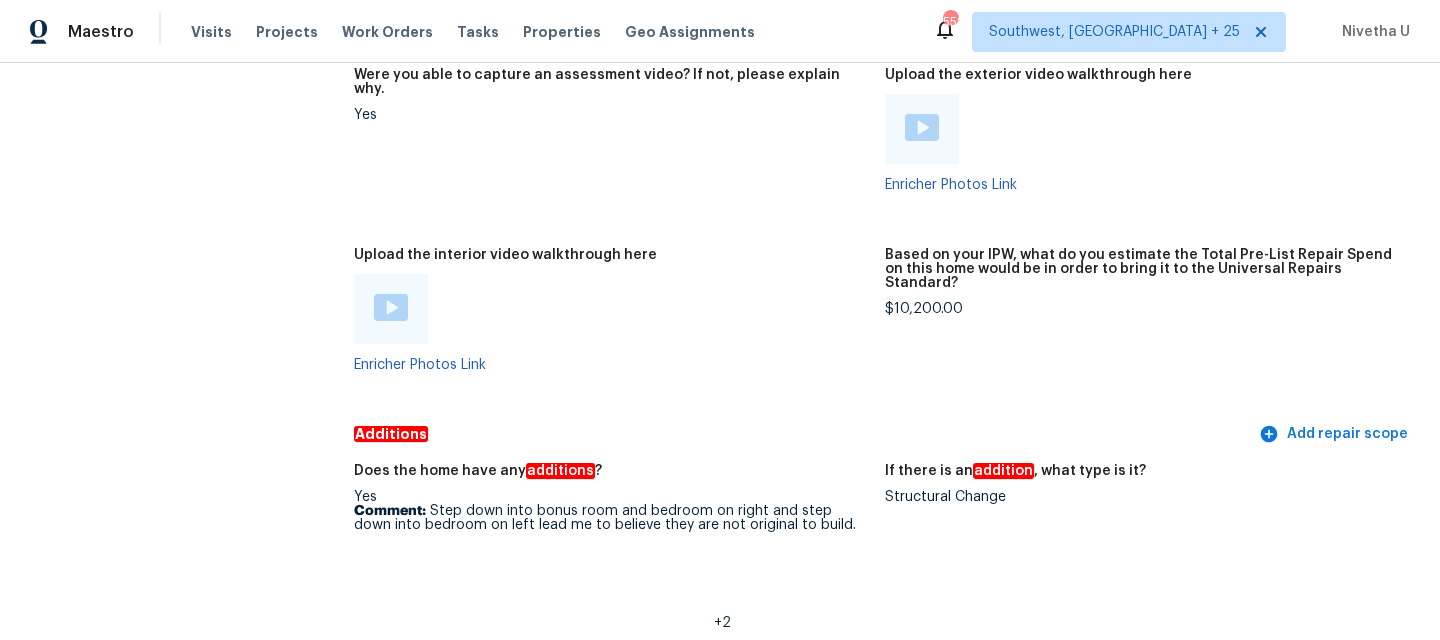 scroll, scrollTop: 3845, scrollLeft: 0, axis: vertical 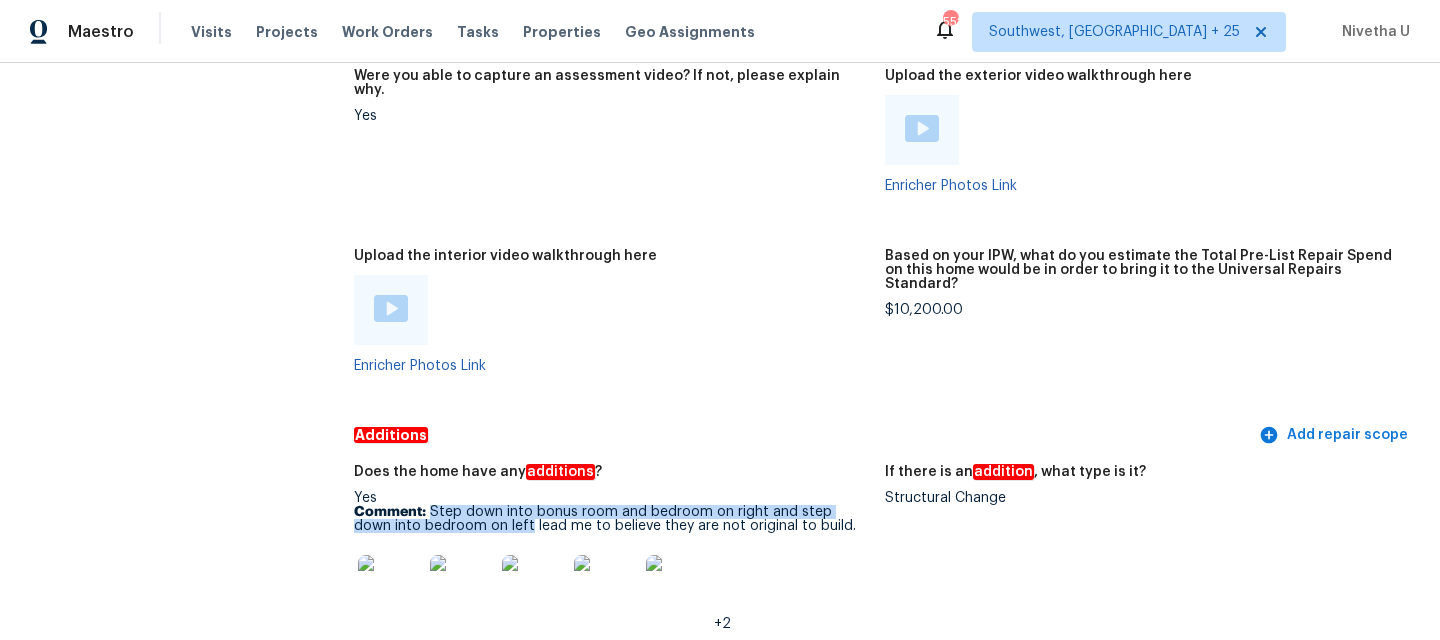 drag, startPoint x: 426, startPoint y: 498, endPoint x: 485, endPoint y: 512, distance: 60.63827 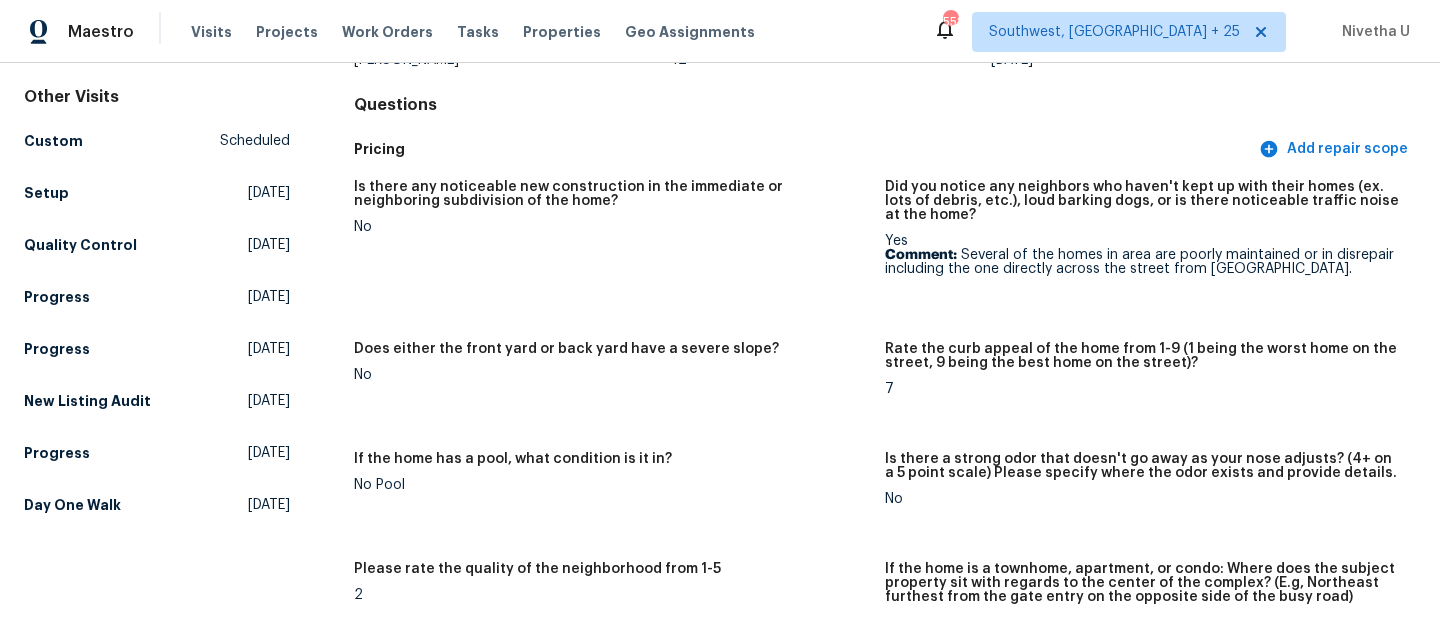 scroll, scrollTop: 178, scrollLeft: 0, axis: vertical 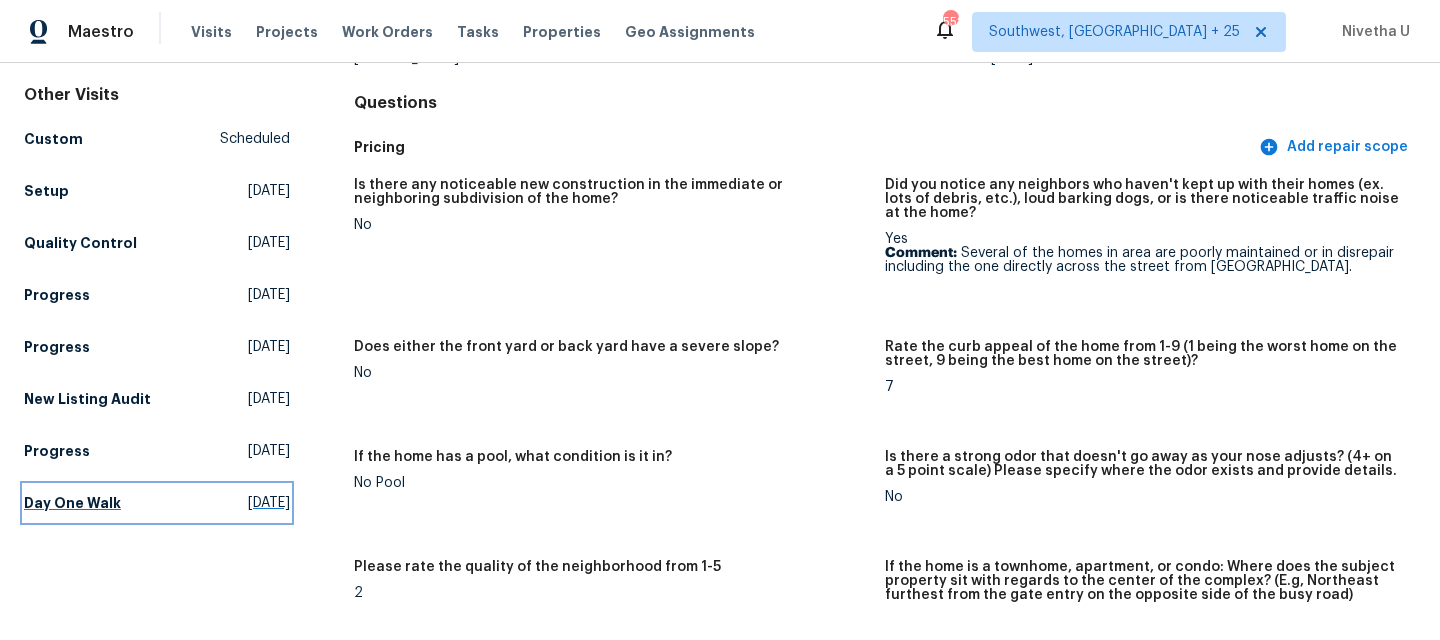 click on "Day One Walk Wed, Jun 25 2025" at bounding box center (157, 503) 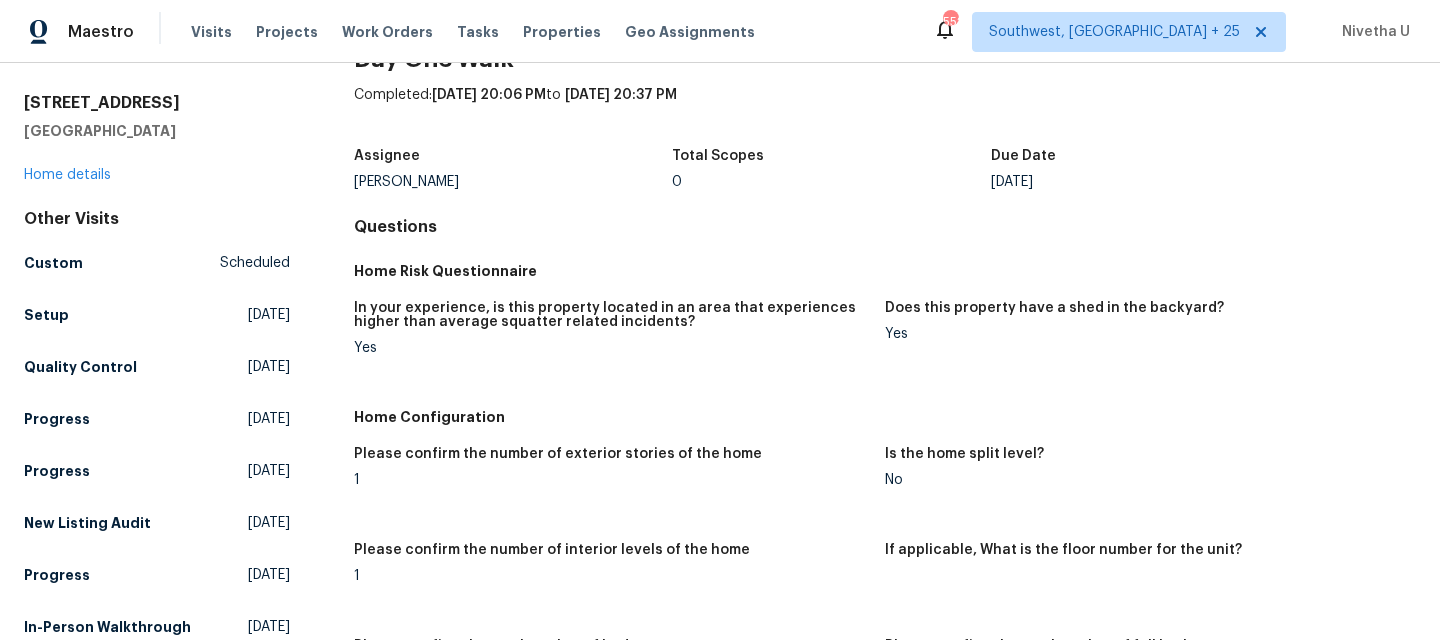 scroll, scrollTop: 0, scrollLeft: 0, axis: both 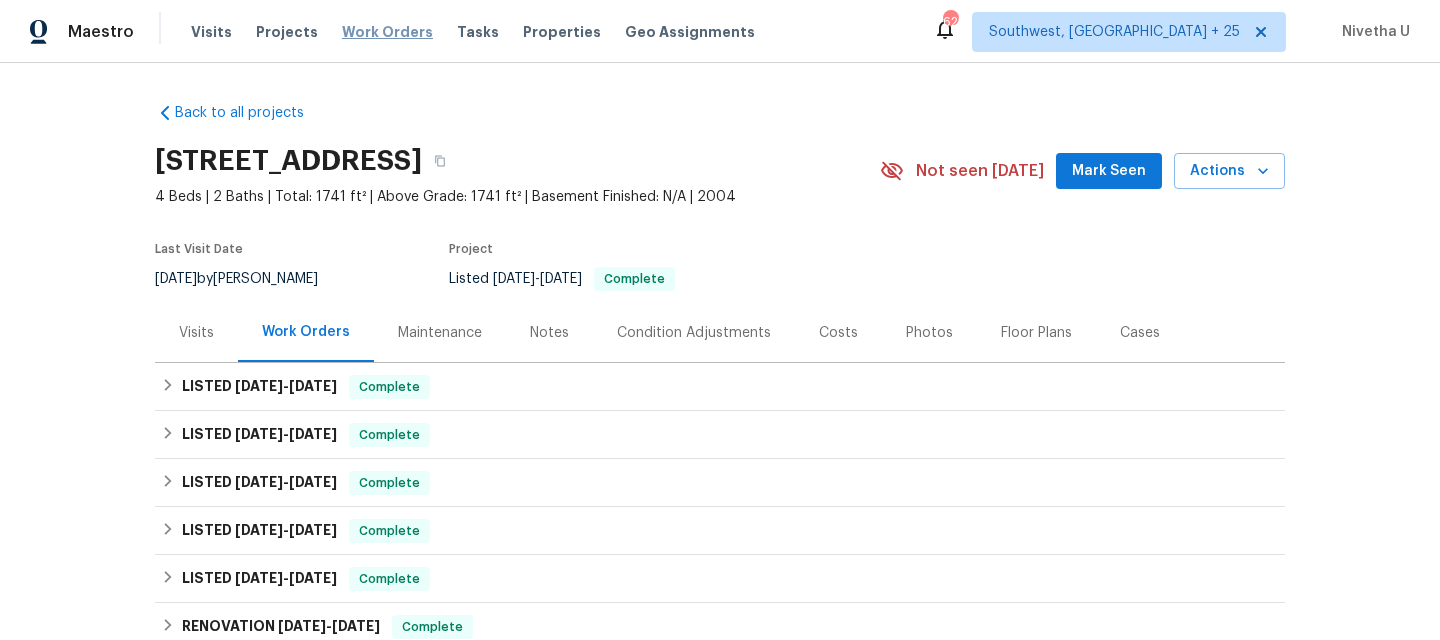 click on "Work Orders" at bounding box center [387, 32] 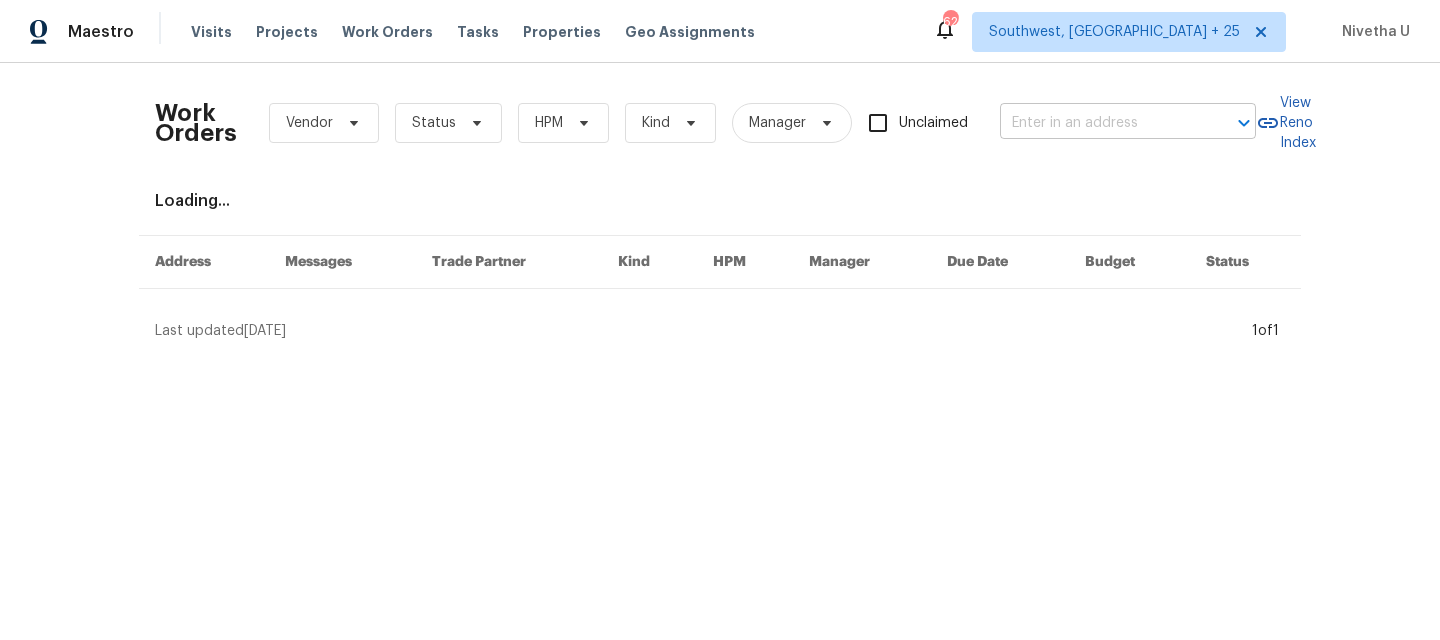 click at bounding box center [1100, 123] 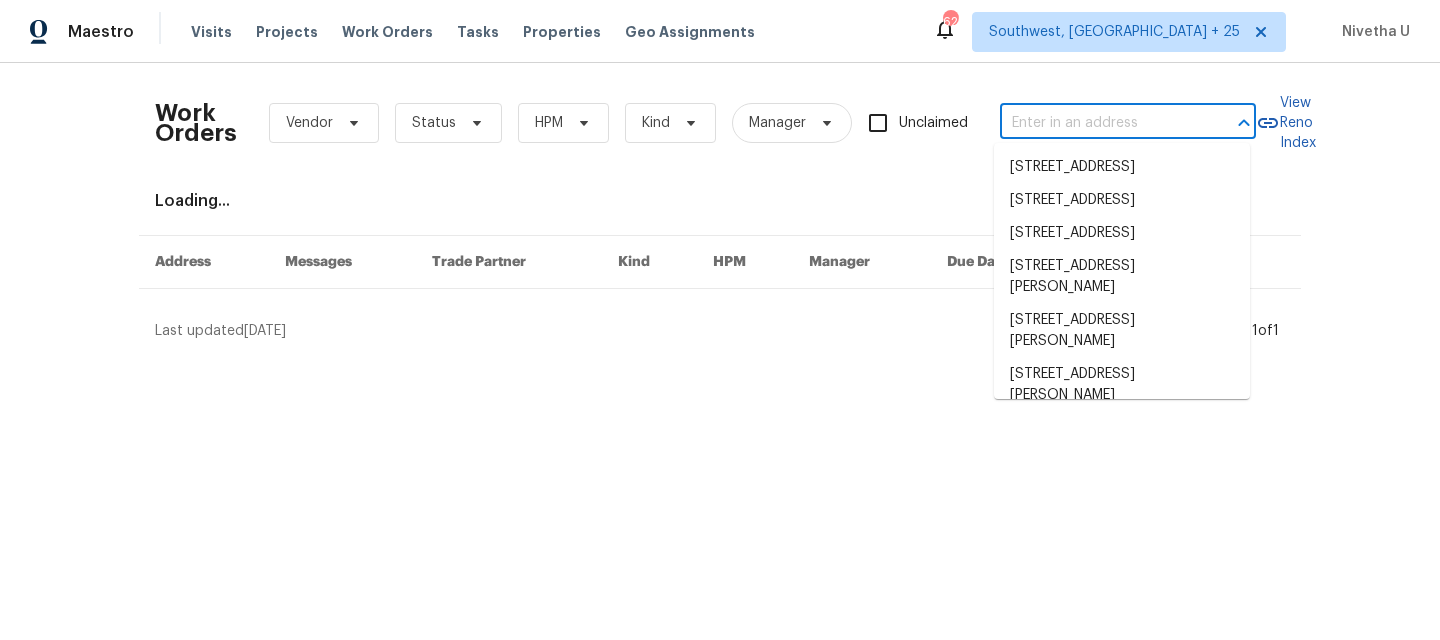 paste on "[STREET_ADDRESS]" 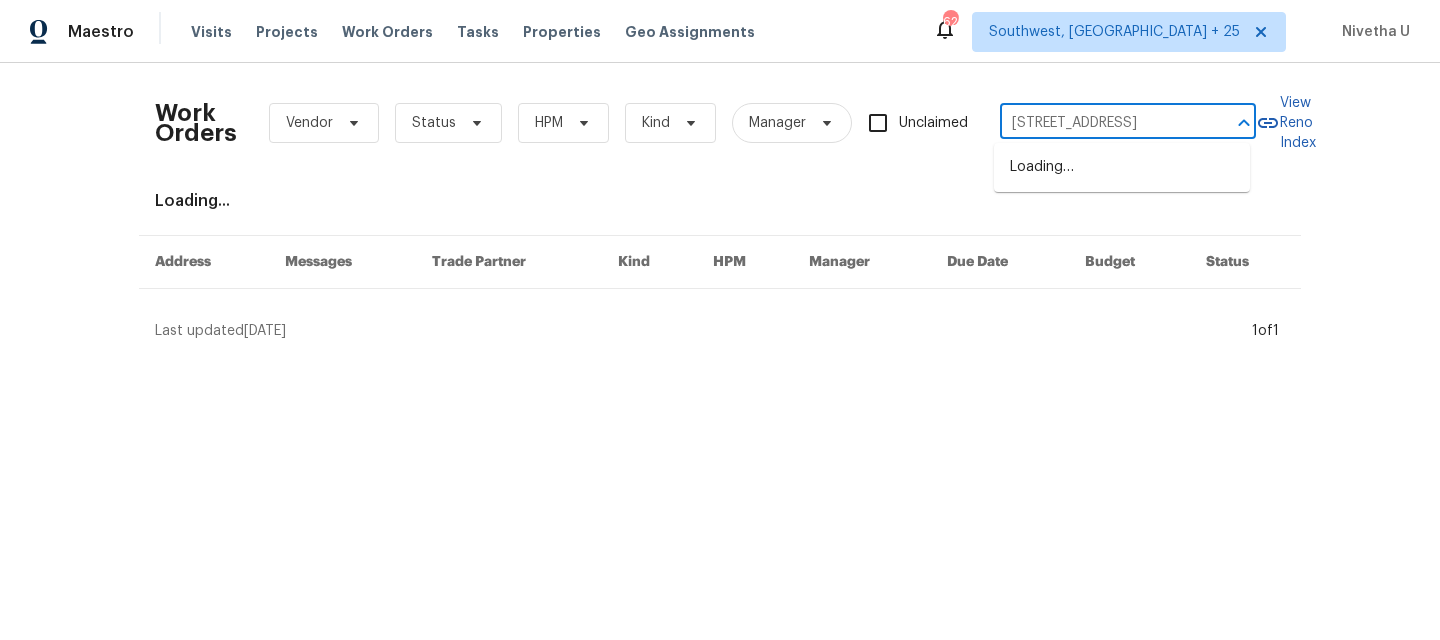 scroll, scrollTop: 0, scrollLeft: 104, axis: horizontal 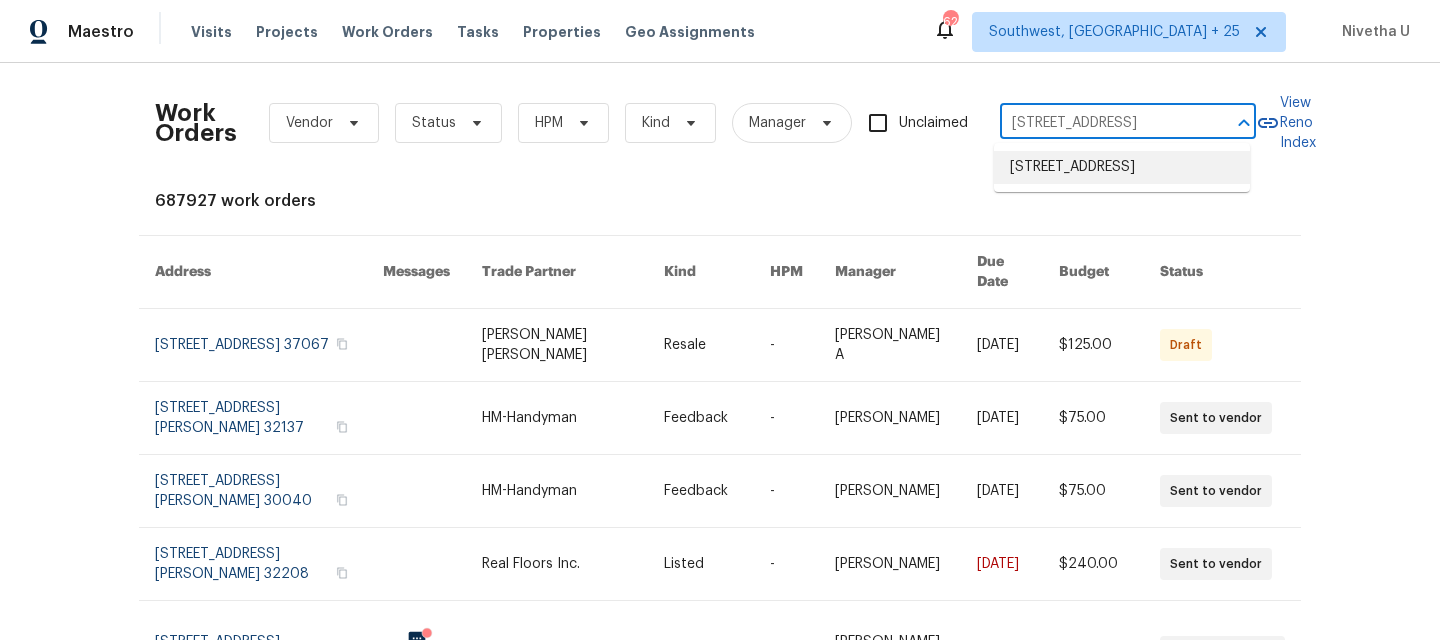 click on "[STREET_ADDRESS]" at bounding box center [1122, 167] 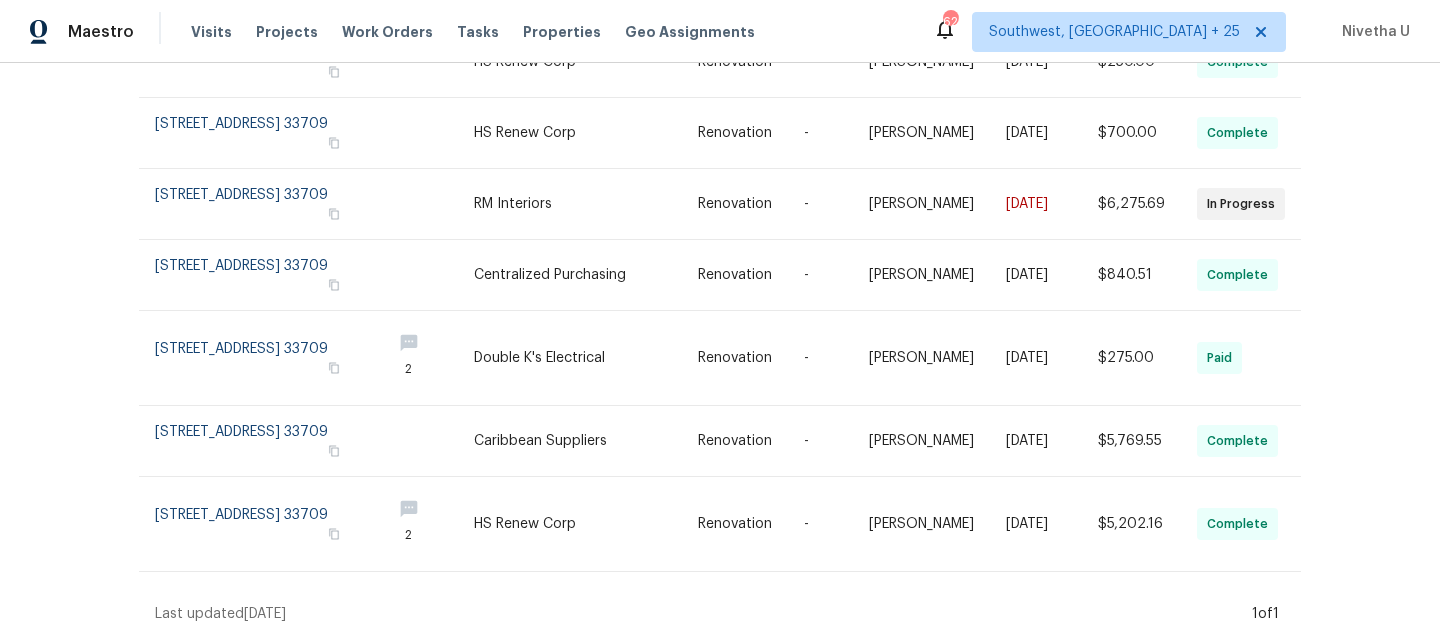 scroll, scrollTop: 0, scrollLeft: 0, axis: both 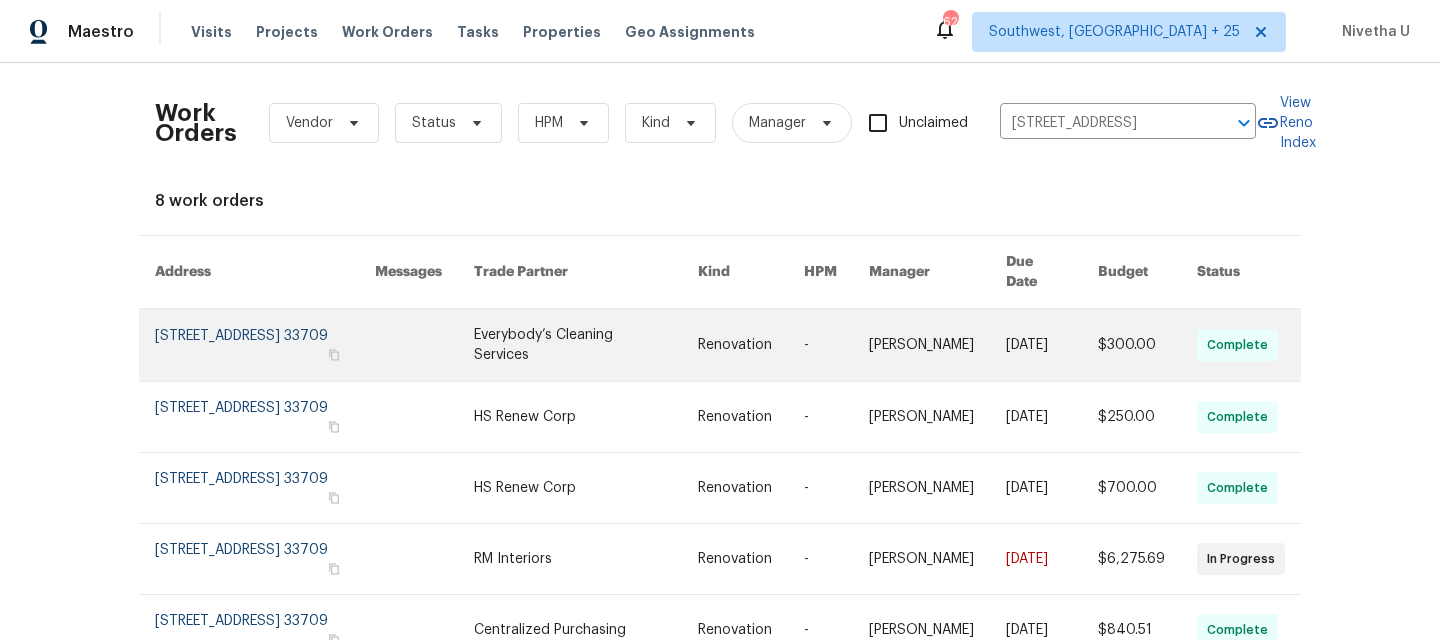 click at bounding box center [265, 345] 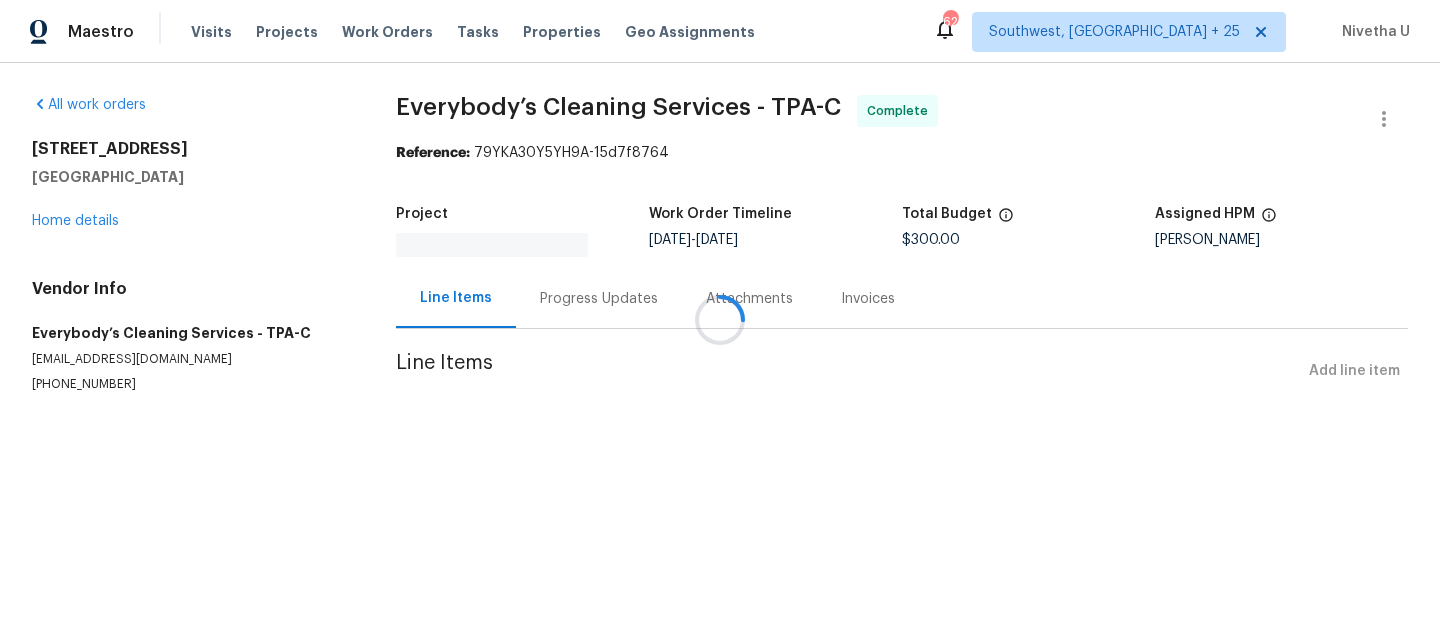 click at bounding box center (720, 320) 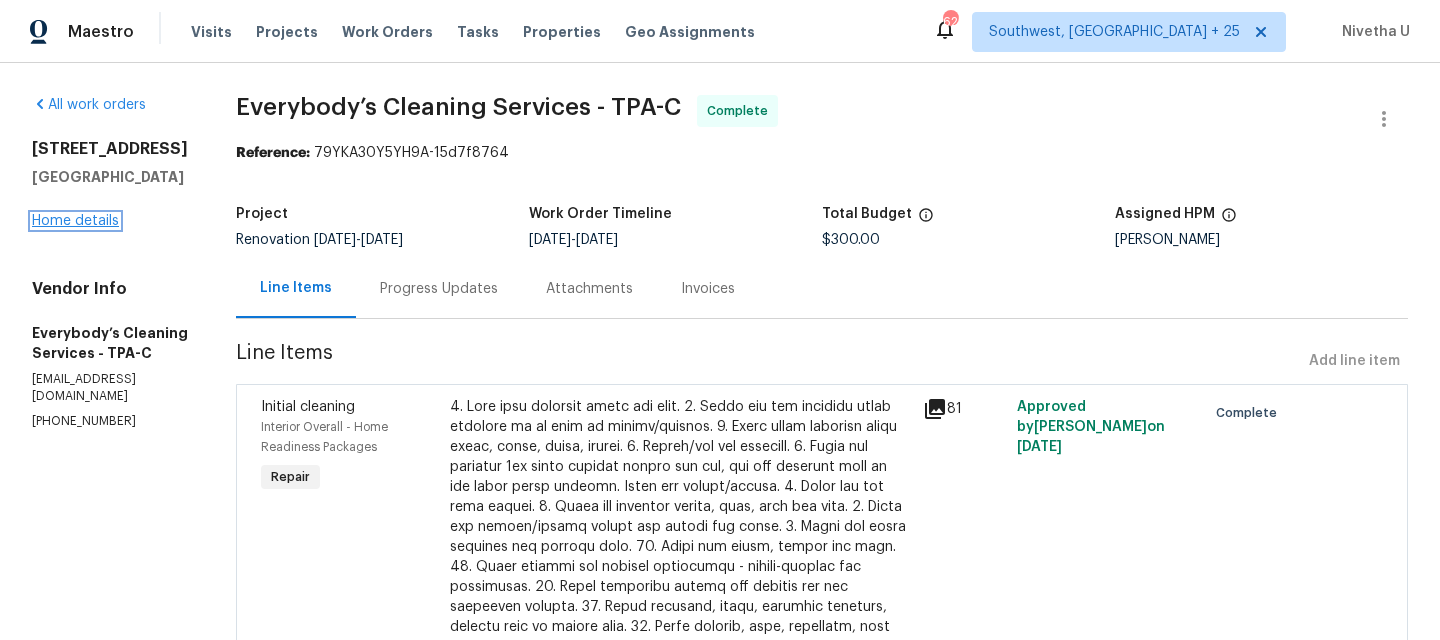 click on "Home details" at bounding box center [75, 221] 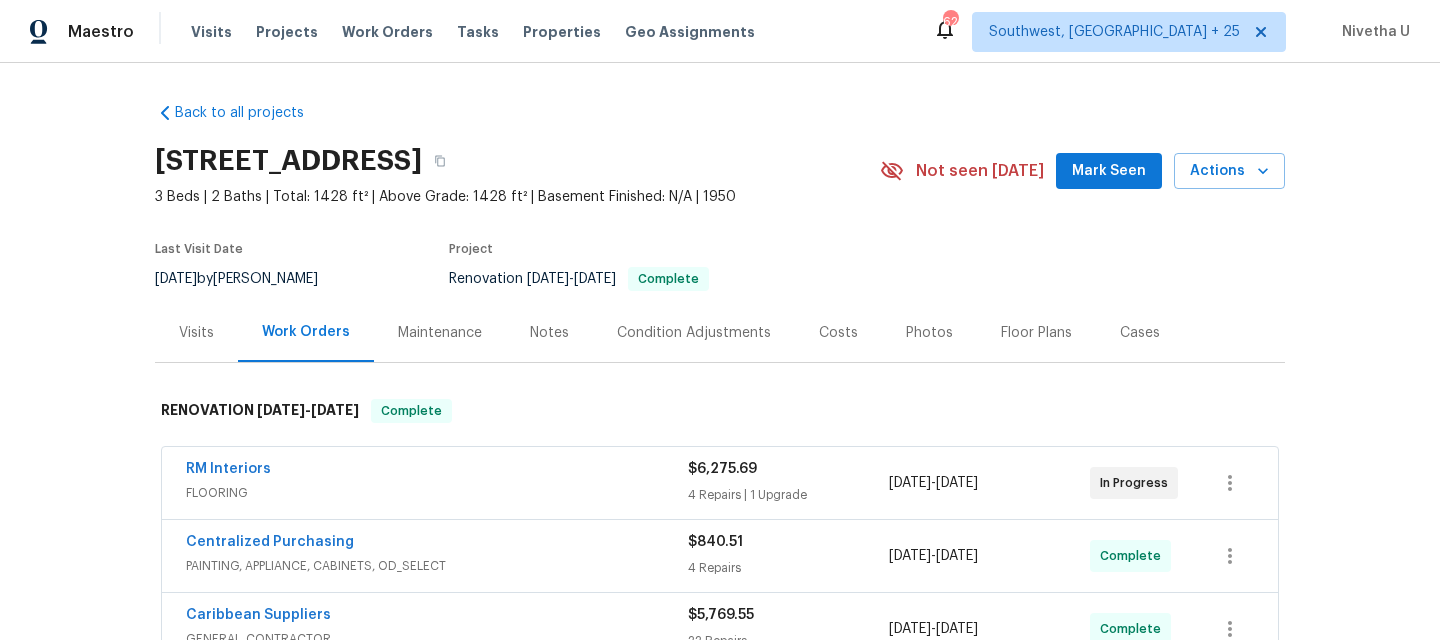 scroll, scrollTop: 718, scrollLeft: 0, axis: vertical 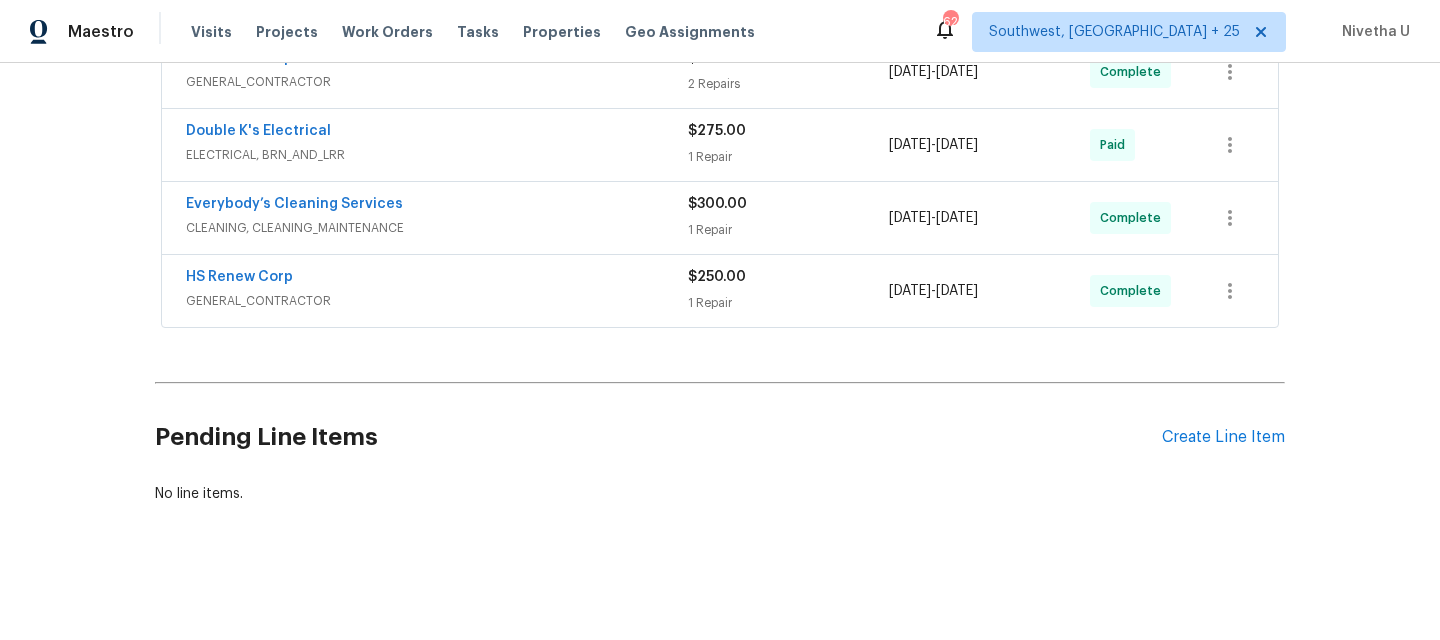 click on "GENERAL_CONTRACTOR" at bounding box center [437, 301] 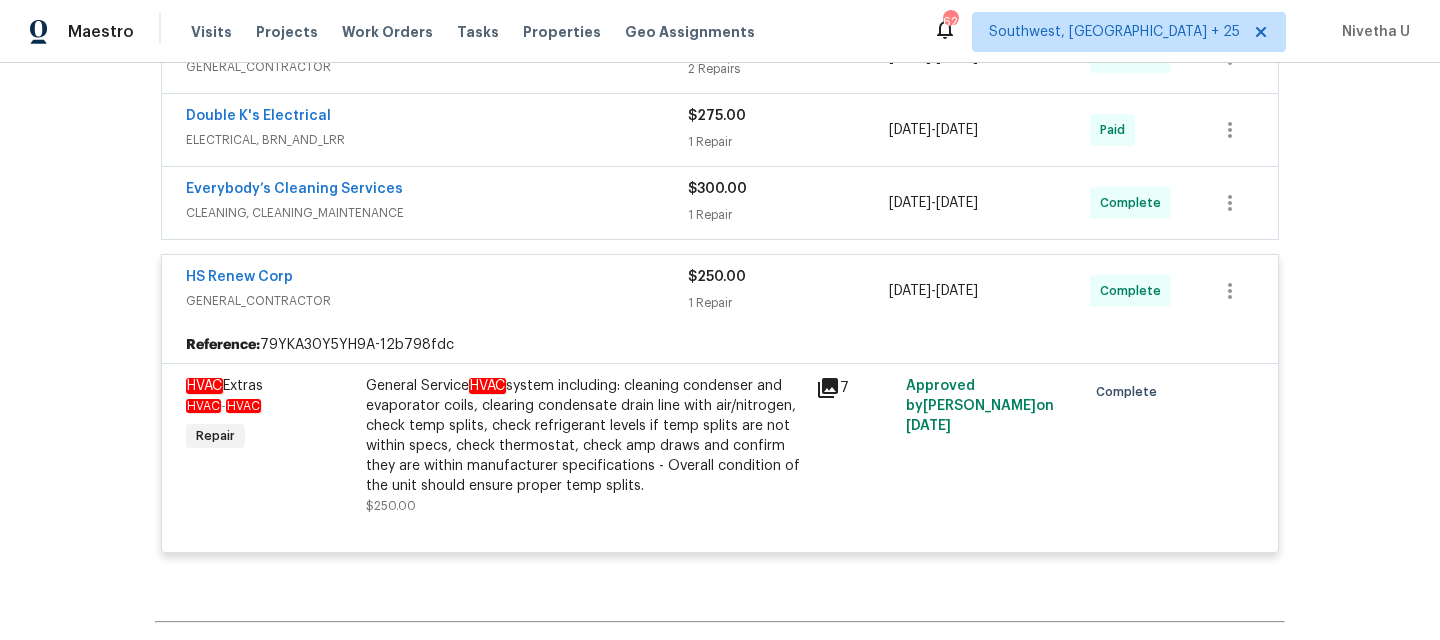 click on "GENERAL_CONTRACTOR" at bounding box center [437, 301] 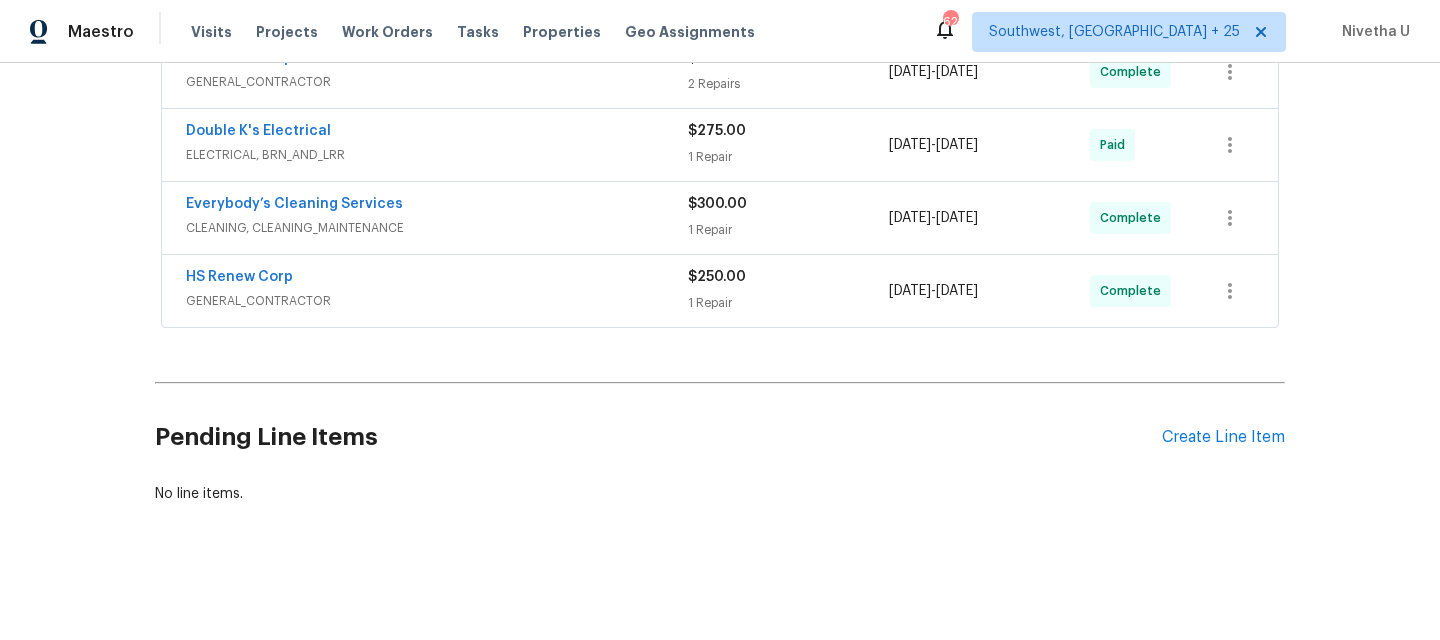click on "CLEANING, CLEANING_MAINTENANCE" at bounding box center [437, 228] 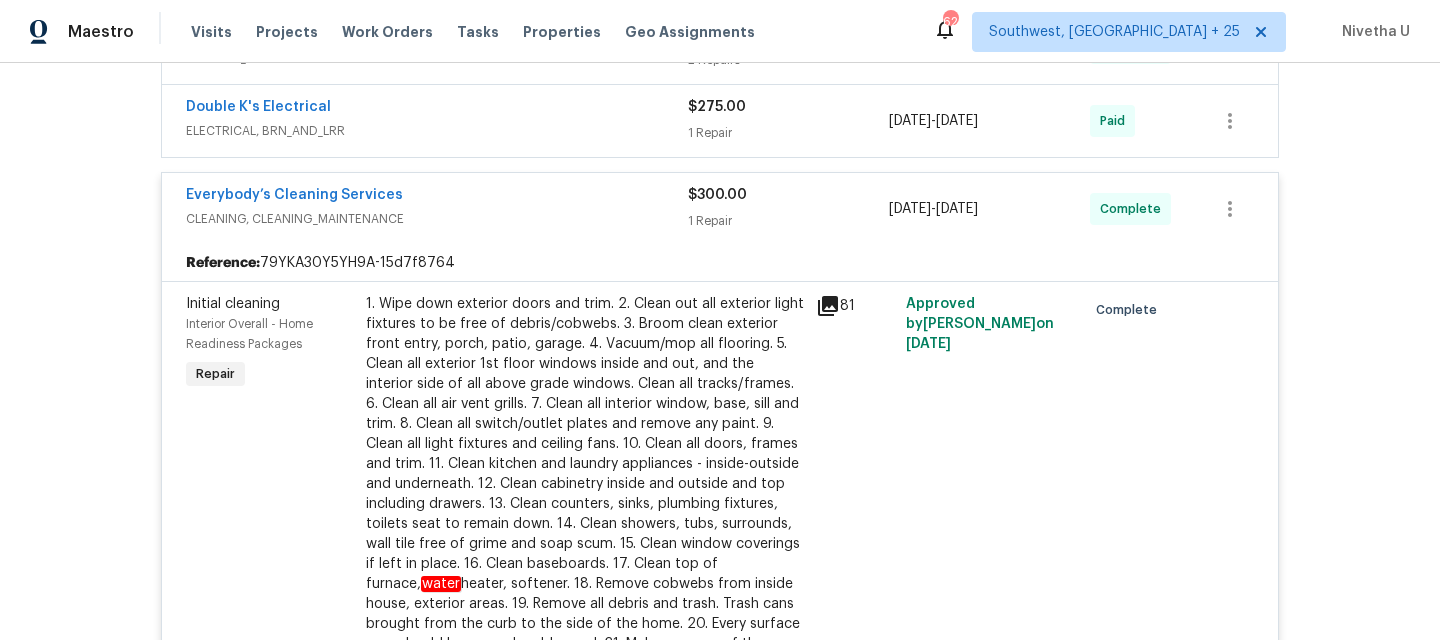 click on "Everybody’s Cleaning Services" at bounding box center (437, 197) 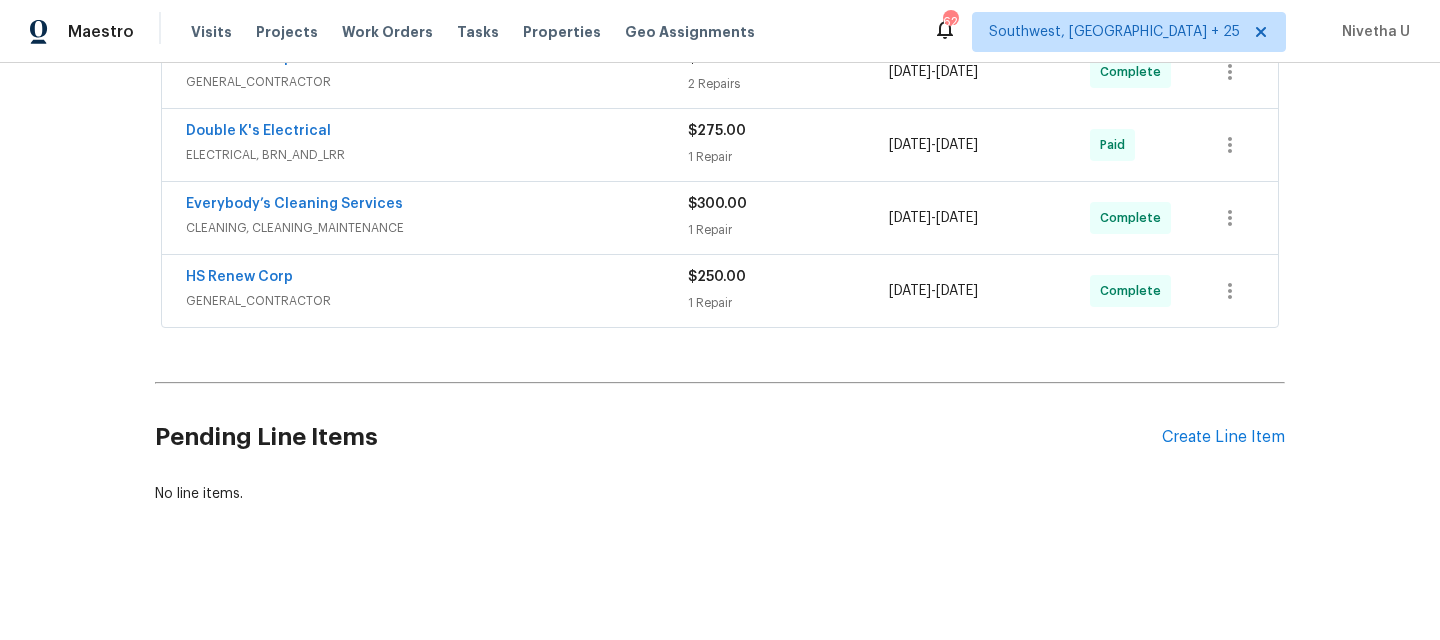 click on "ELECTRICAL, BRN_AND_LRR" at bounding box center (437, 155) 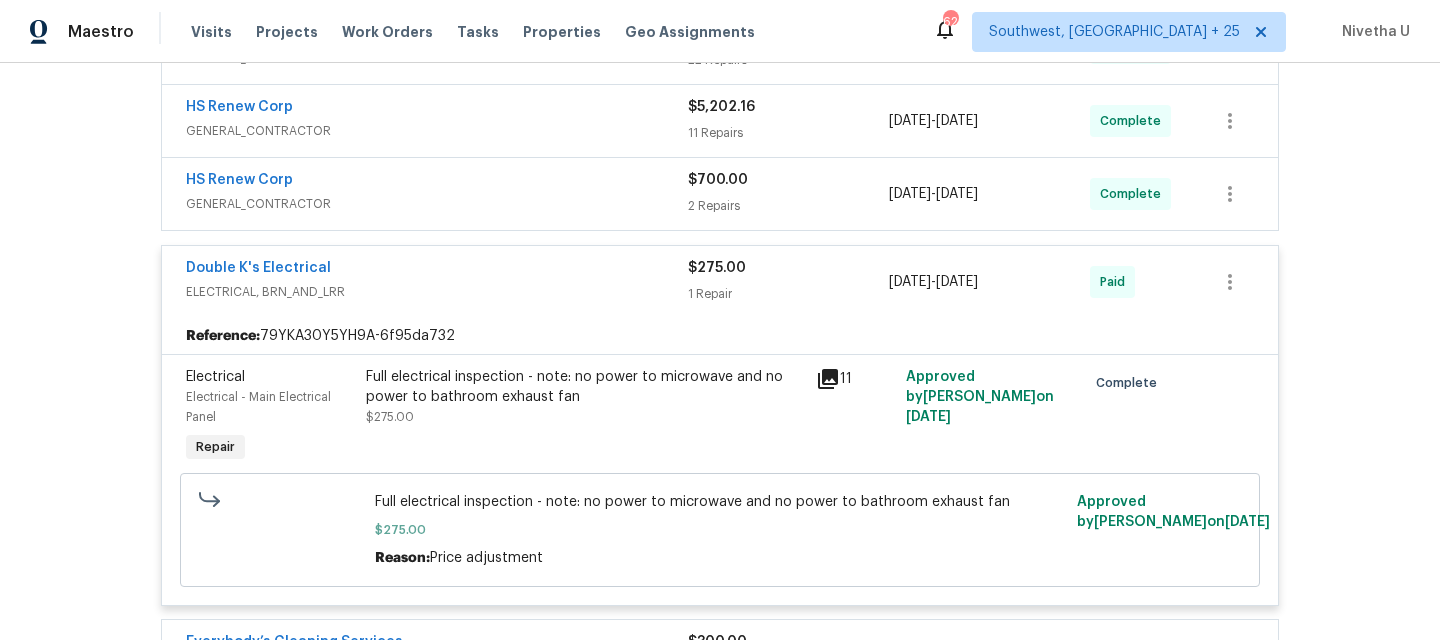 scroll, scrollTop: 581, scrollLeft: 0, axis: vertical 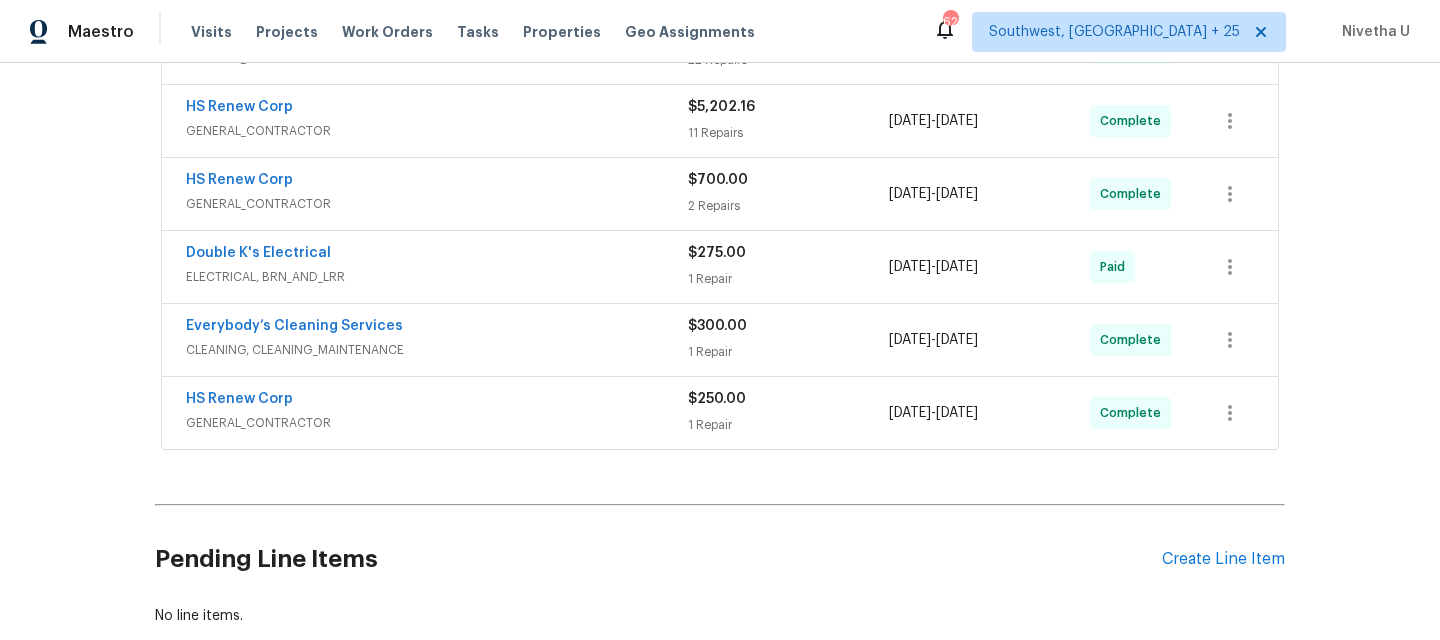 click on "GENERAL_CONTRACTOR" at bounding box center (437, 204) 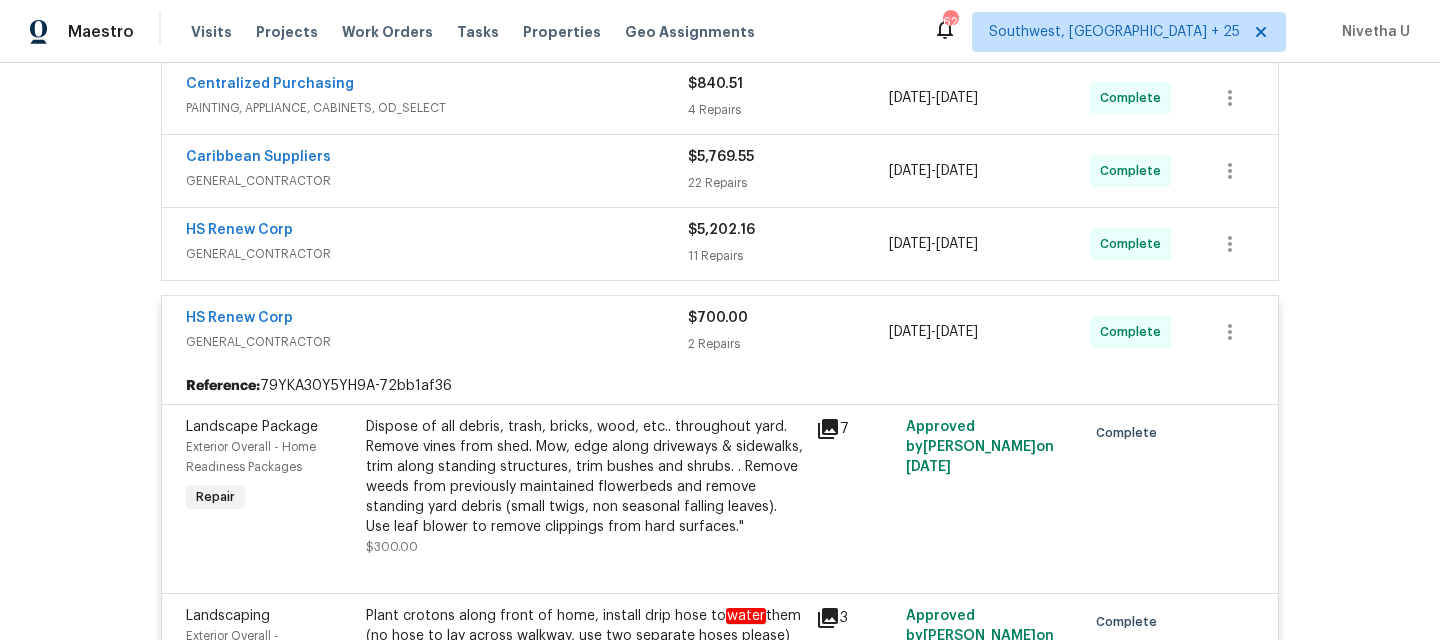 scroll, scrollTop: 410, scrollLeft: 0, axis: vertical 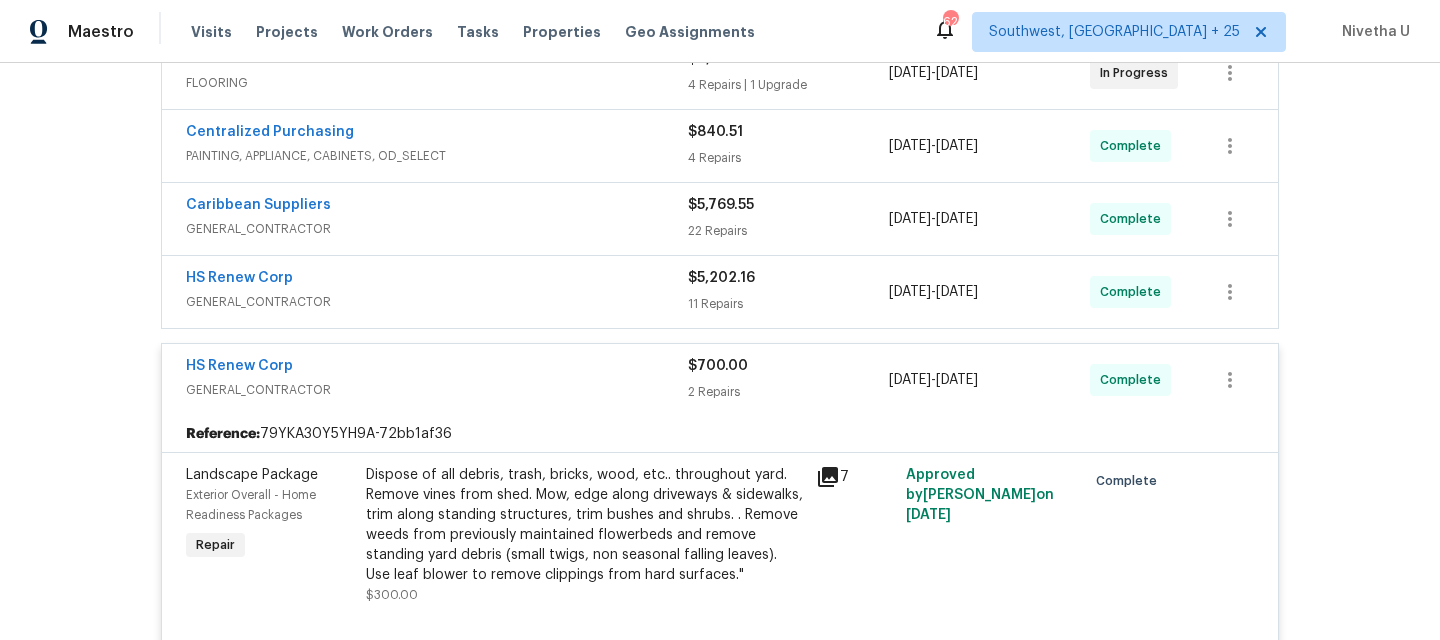 click on "GENERAL_CONTRACTOR" at bounding box center (437, 390) 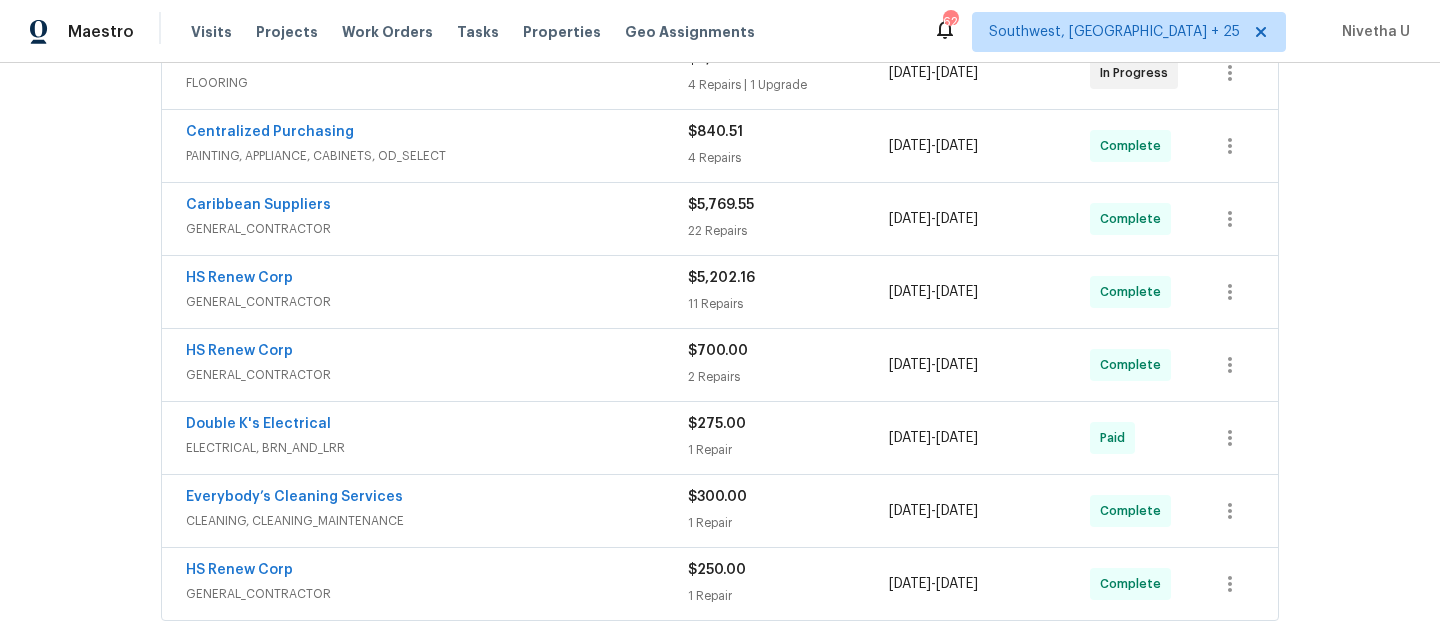 click on "GENERAL_CONTRACTOR" at bounding box center [437, 302] 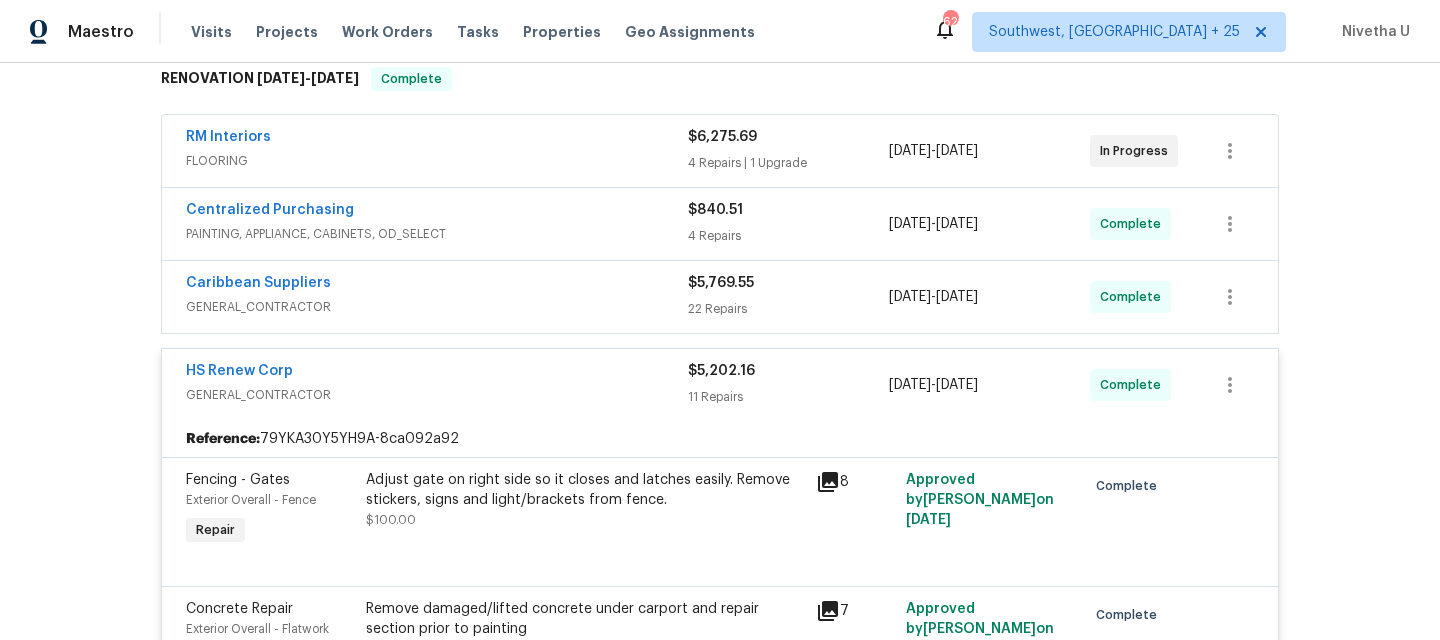 scroll, scrollTop: 329, scrollLeft: 0, axis: vertical 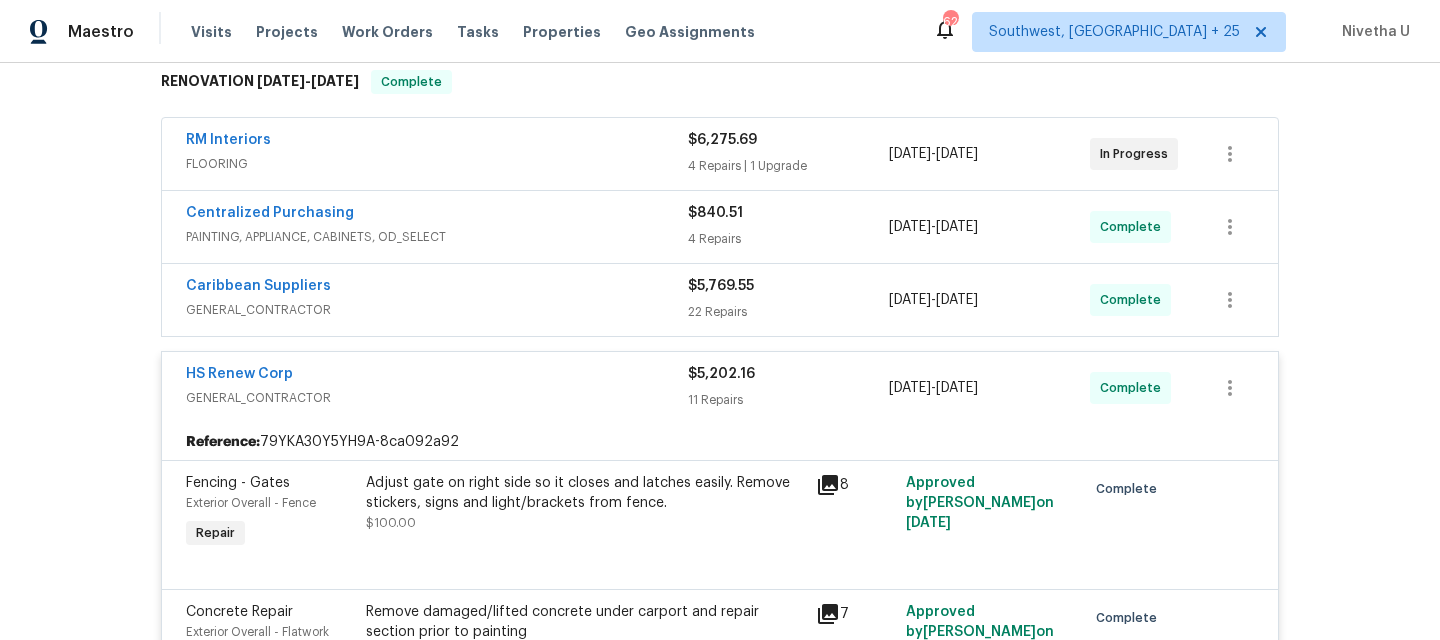 click on "GENERAL_CONTRACTOR" at bounding box center [437, 398] 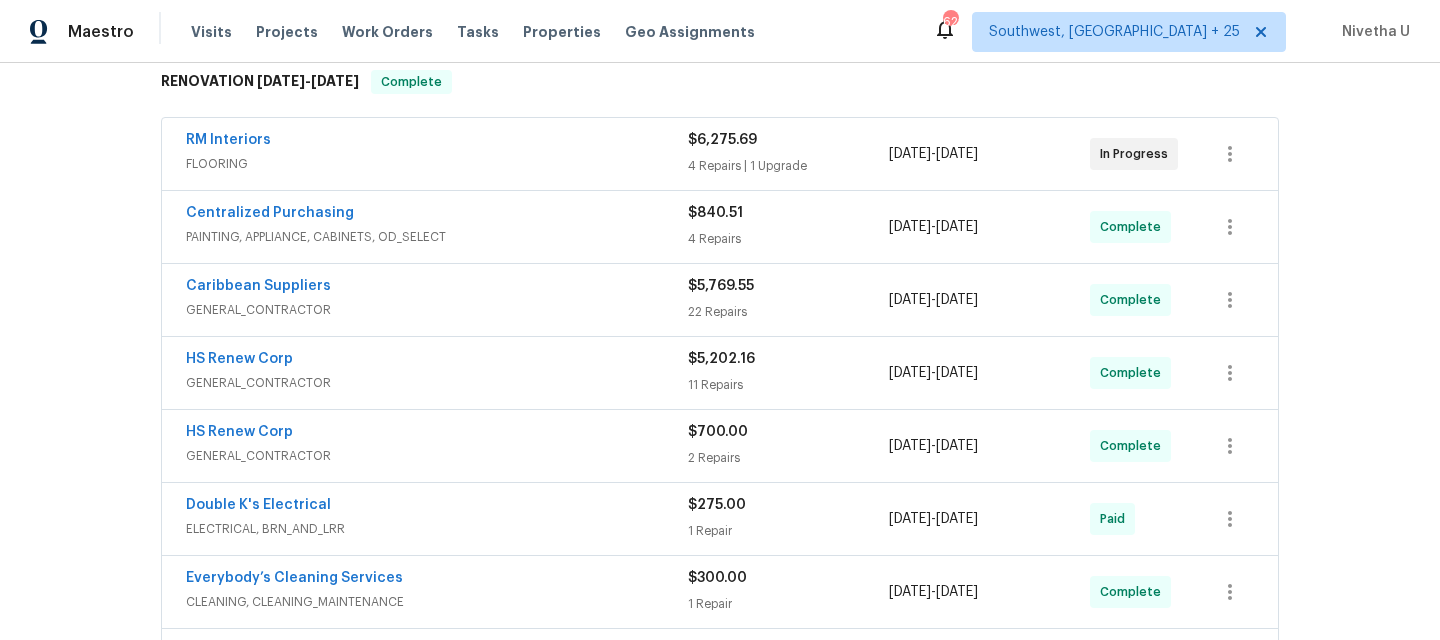 click on "GENERAL_CONTRACTOR" at bounding box center [437, 310] 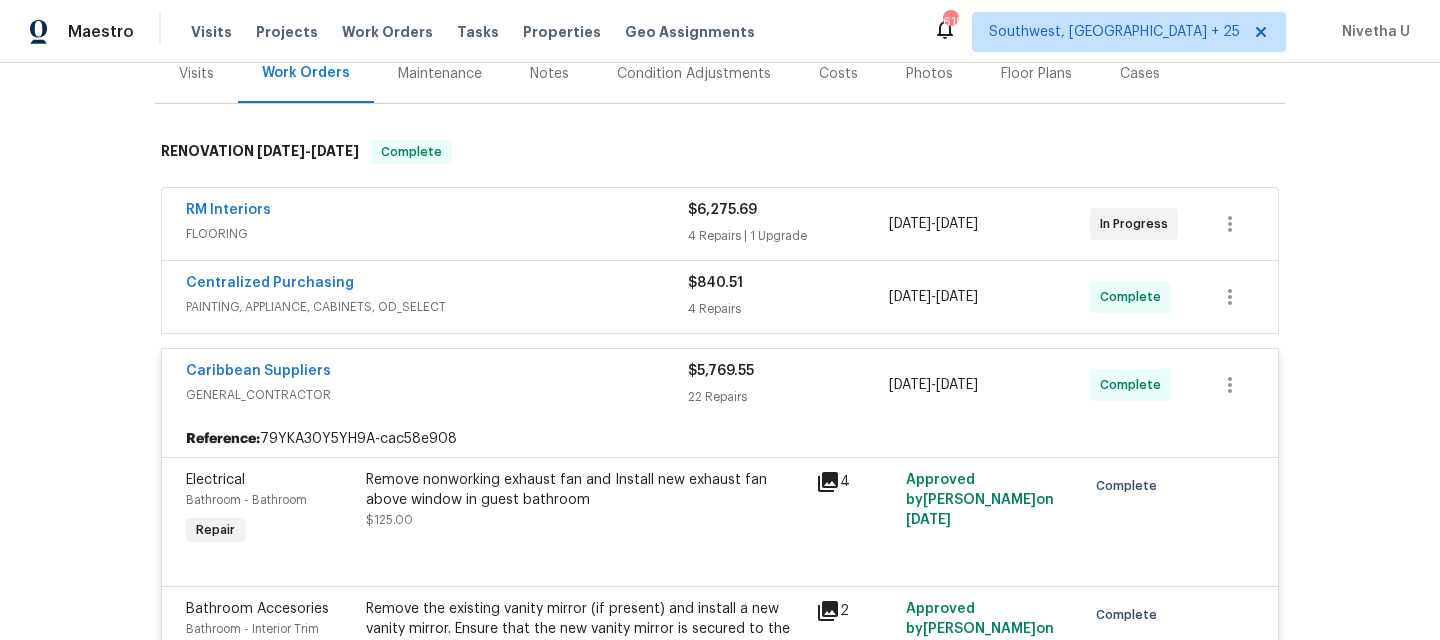 scroll, scrollTop: 261, scrollLeft: 0, axis: vertical 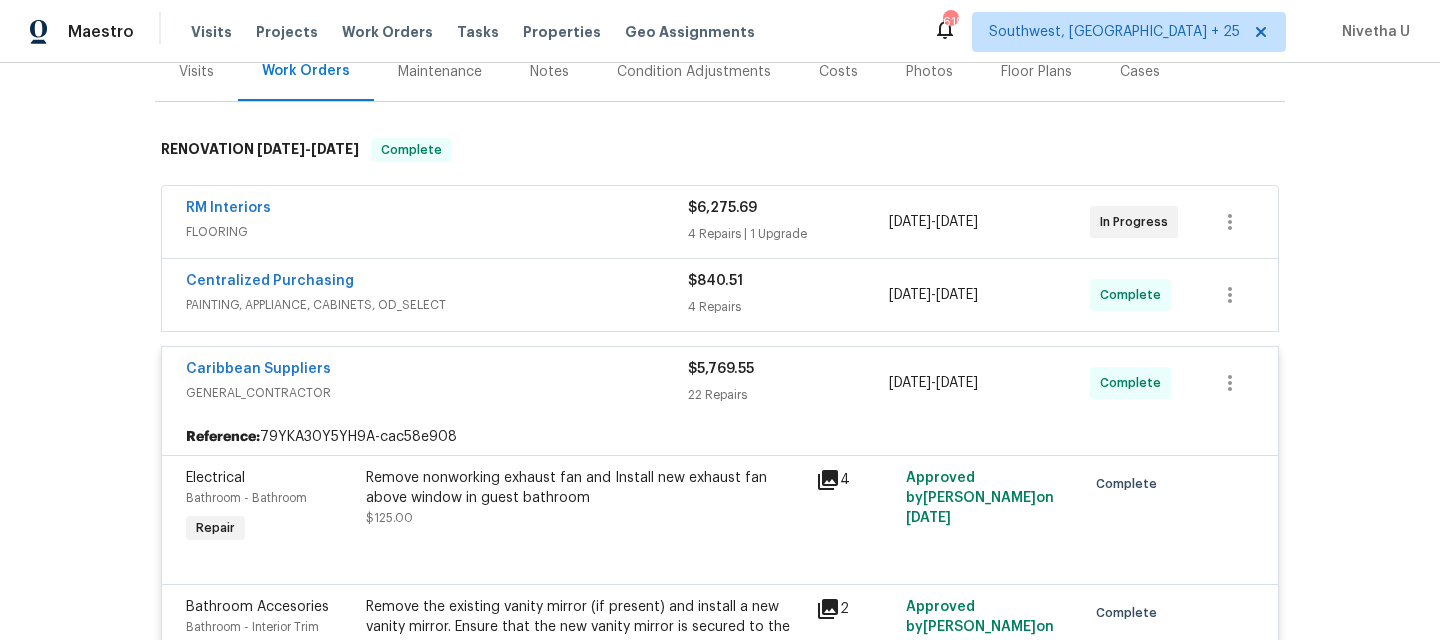 click on "GENERAL_CONTRACTOR" at bounding box center [437, 393] 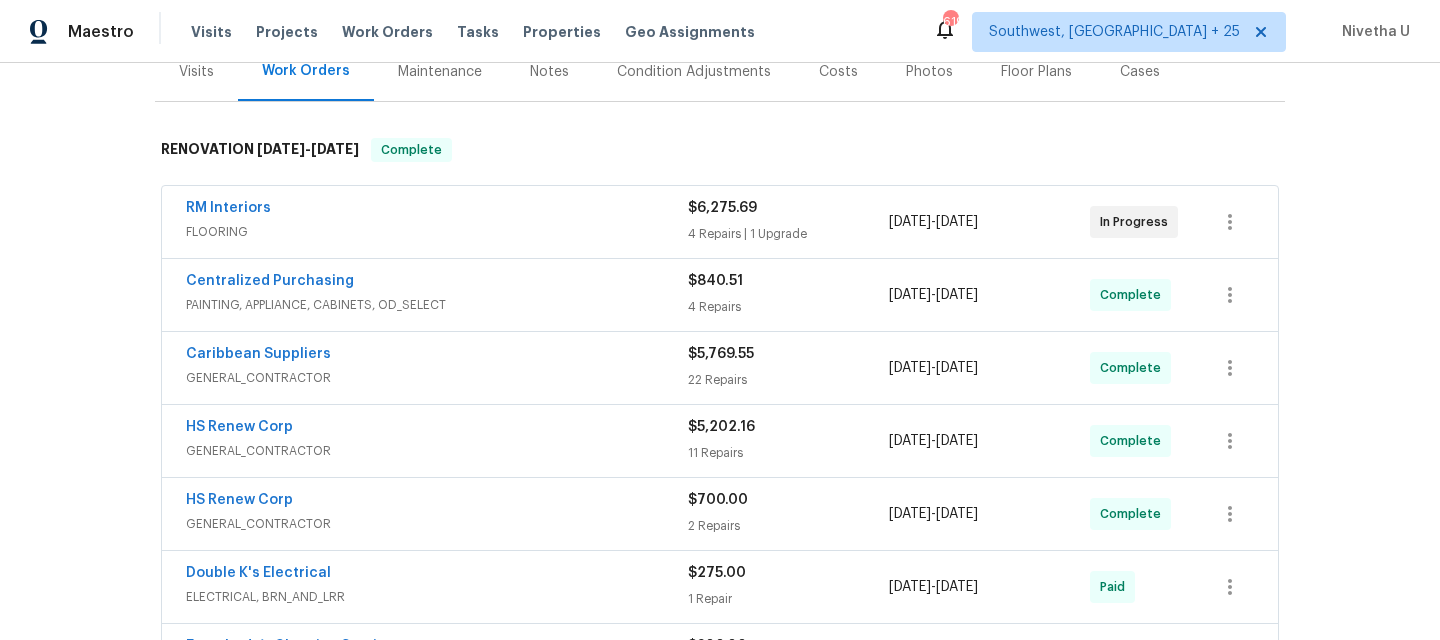 click on "PAINTING, APPLIANCE, CABINETS, OD_SELECT" at bounding box center [437, 305] 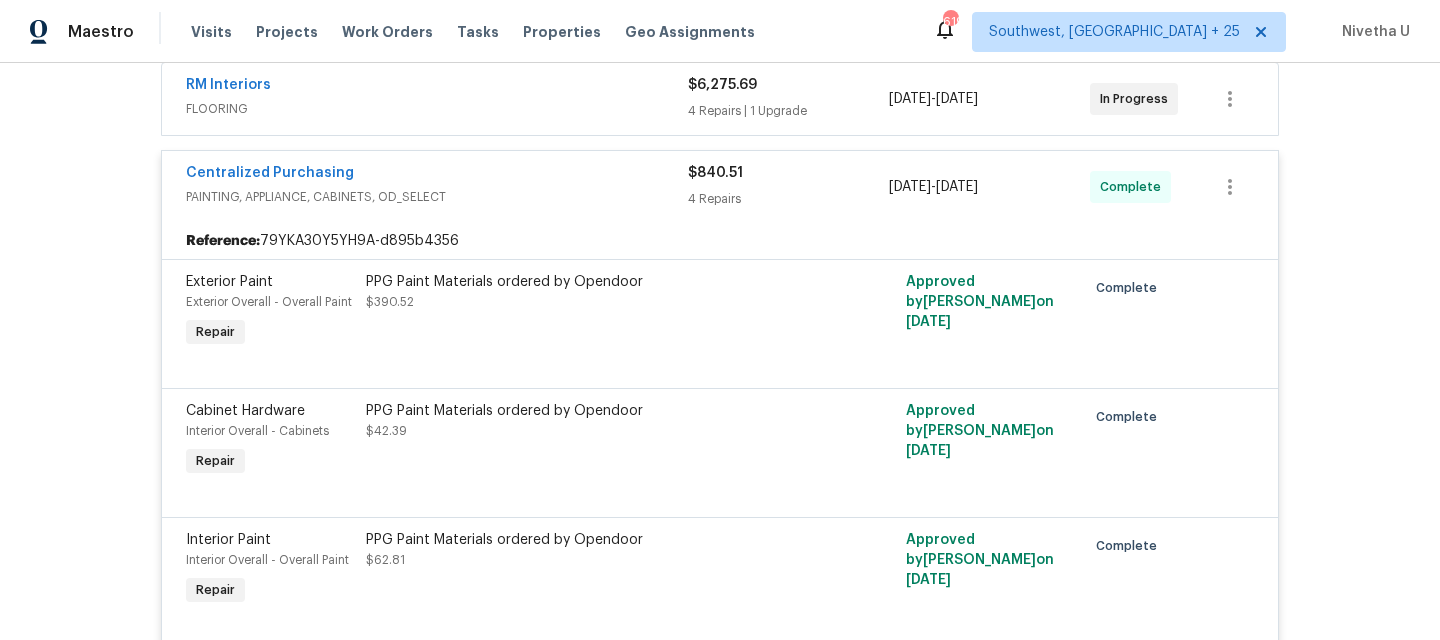 click on "PAINTING, APPLIANCE, CABINETS, OD_SELECT" at bounding box center [437, 197] 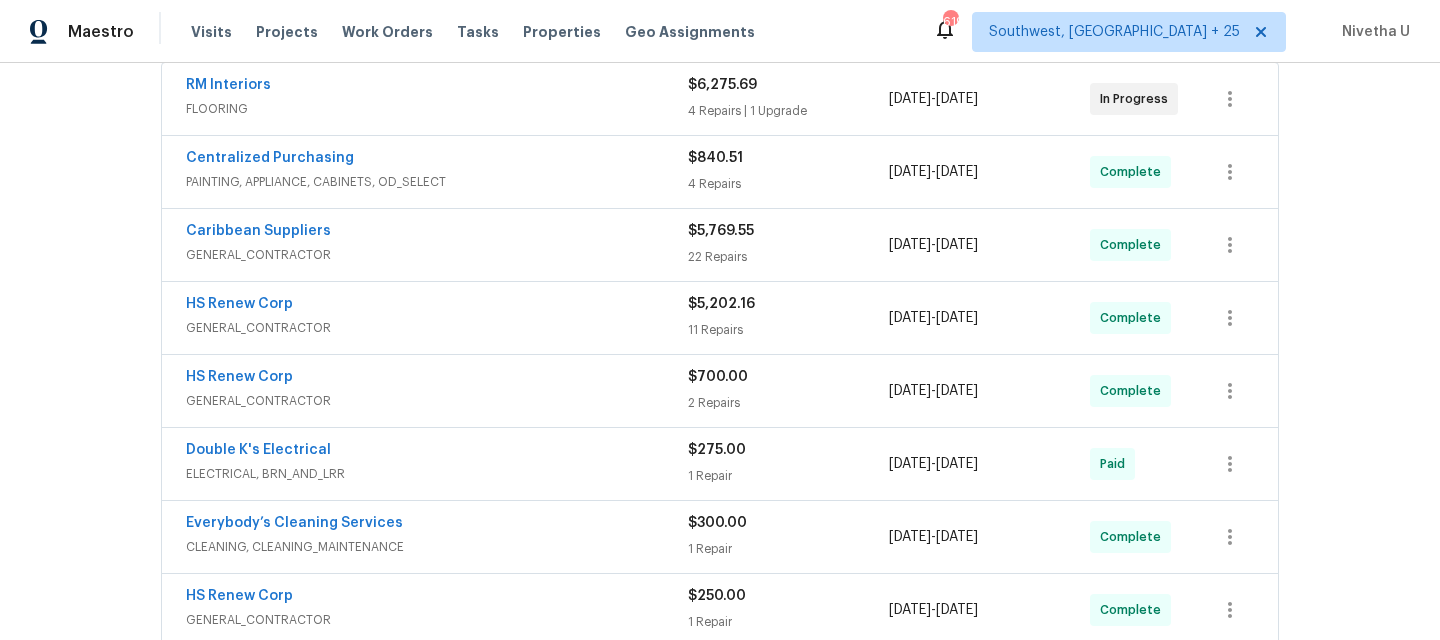 scroll, scrollTop: 222, scrollLeft: 0, axis: vertical 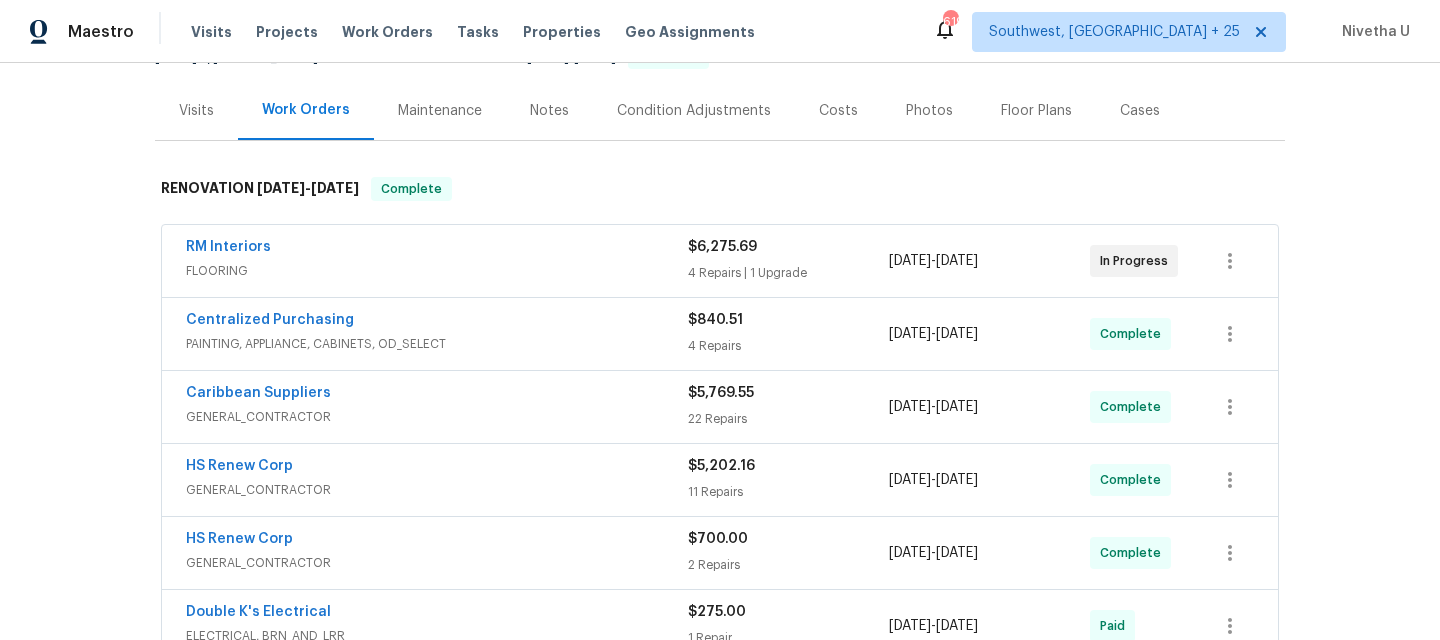 click on "RM Interiors FLOORING $6,275.69 4 Repairs | 1 Upgrade 6/25/2025  -  7/9/2025 In Progress" at bounding box center [720, 261] 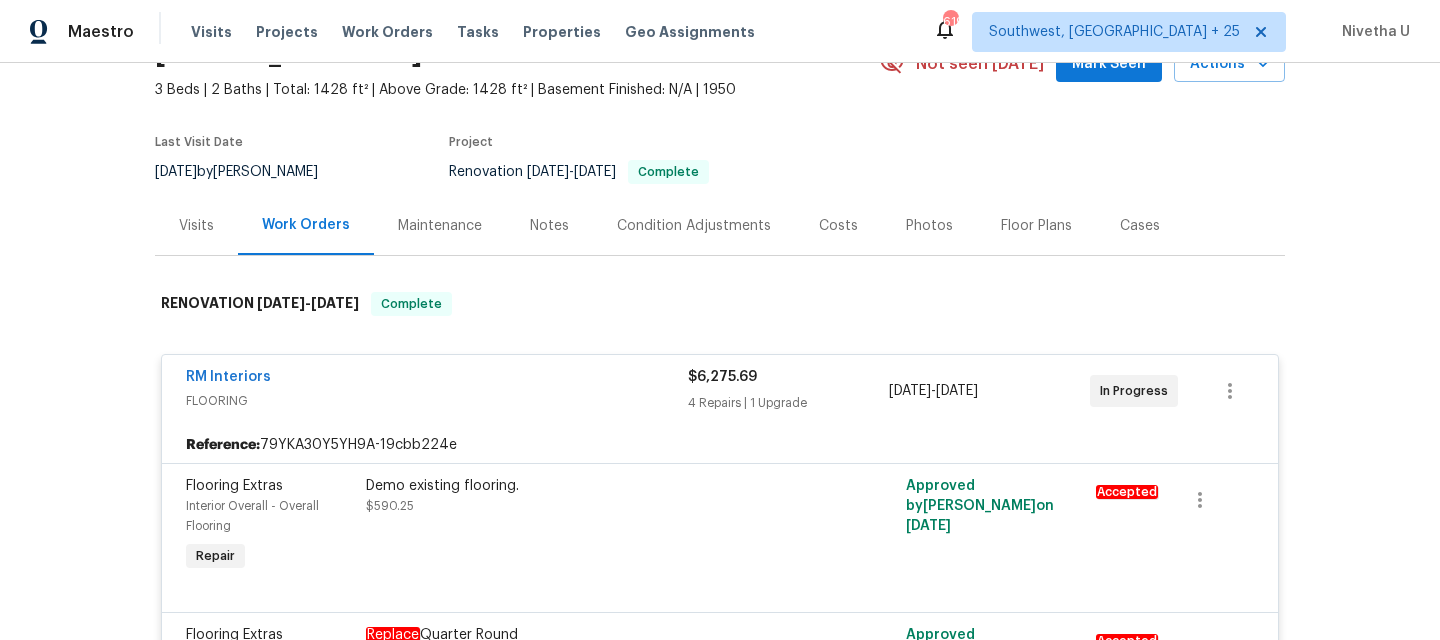 scroll, scrollTop: 62, scrollLeft: 0, axis: vertical 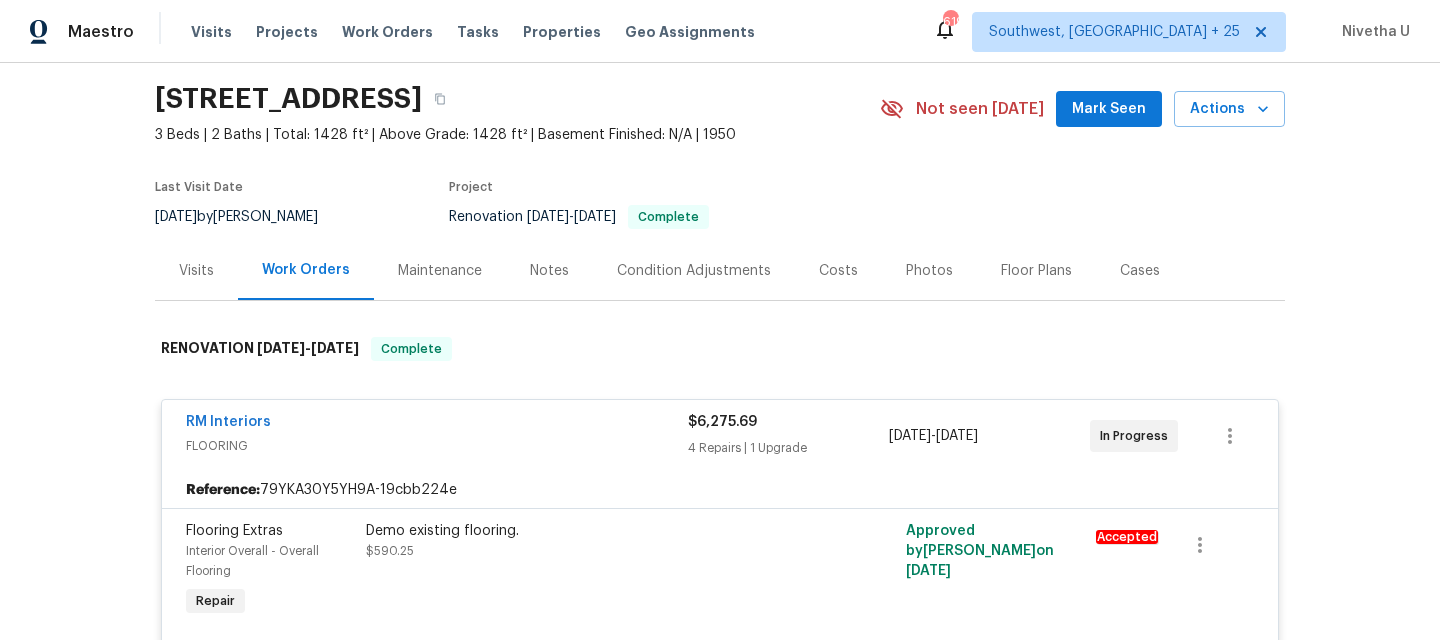 click on "RM Interiors FLOORING $6,275.69 4 Repairs | 1 Upgrade 6/25/2025  -  7/9/2025 In Progress" at bounding box center [720, 436] 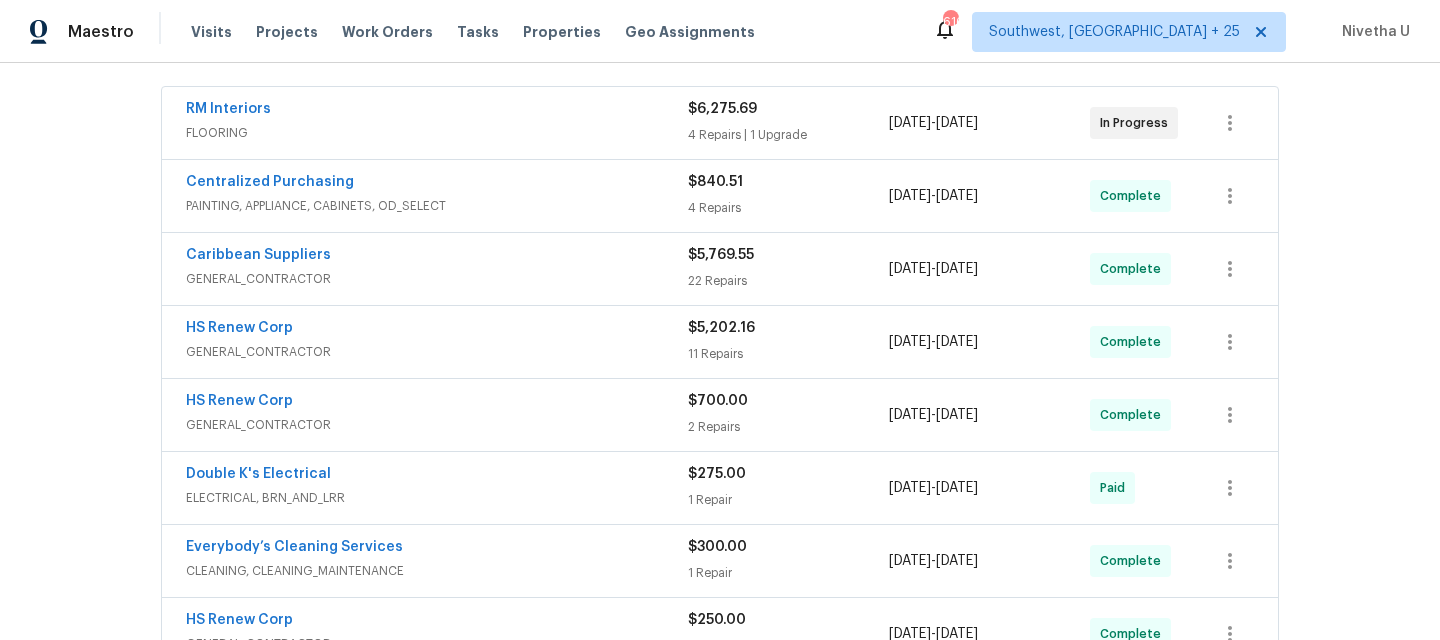 scroll, scrollTop: 620, scrollLeft: 0, axis: vertical 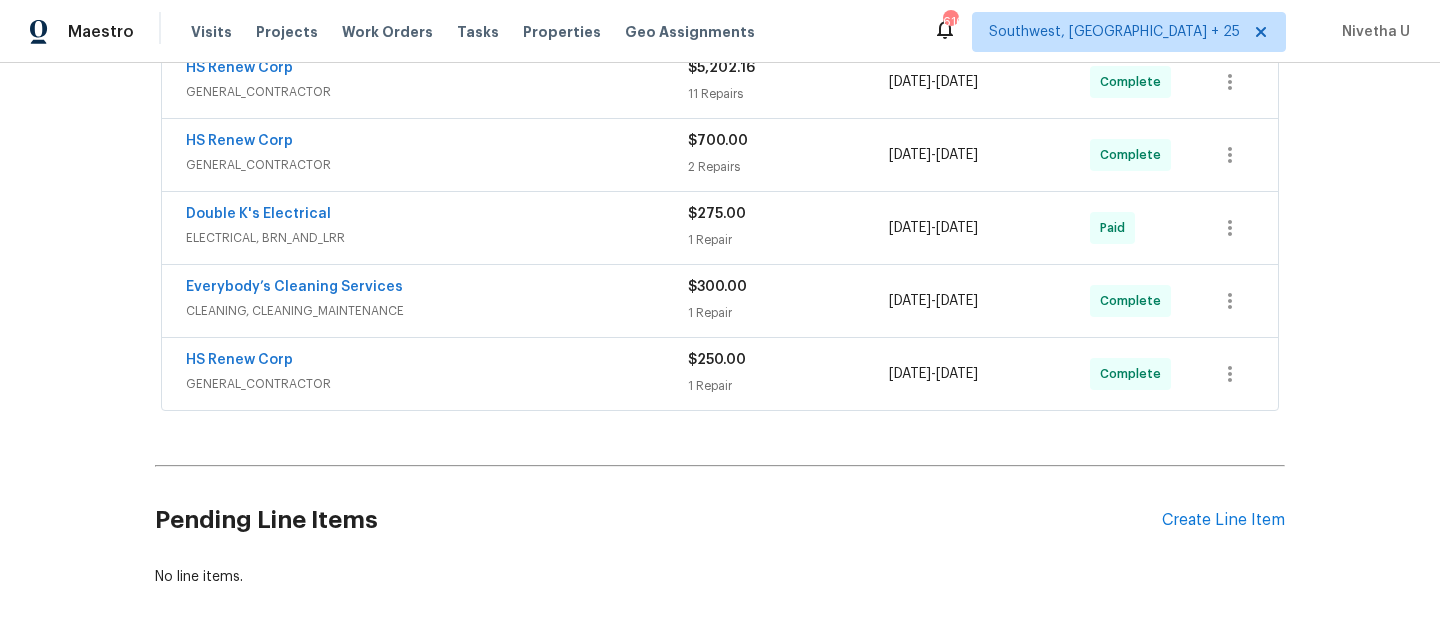 click on "Double K's Electrical ELECTRICAL, BRN_AND_LRR $275.00 1 Repair 6/25/2025  -  6/28/2025 Paid" at bounding box center [720, 228] 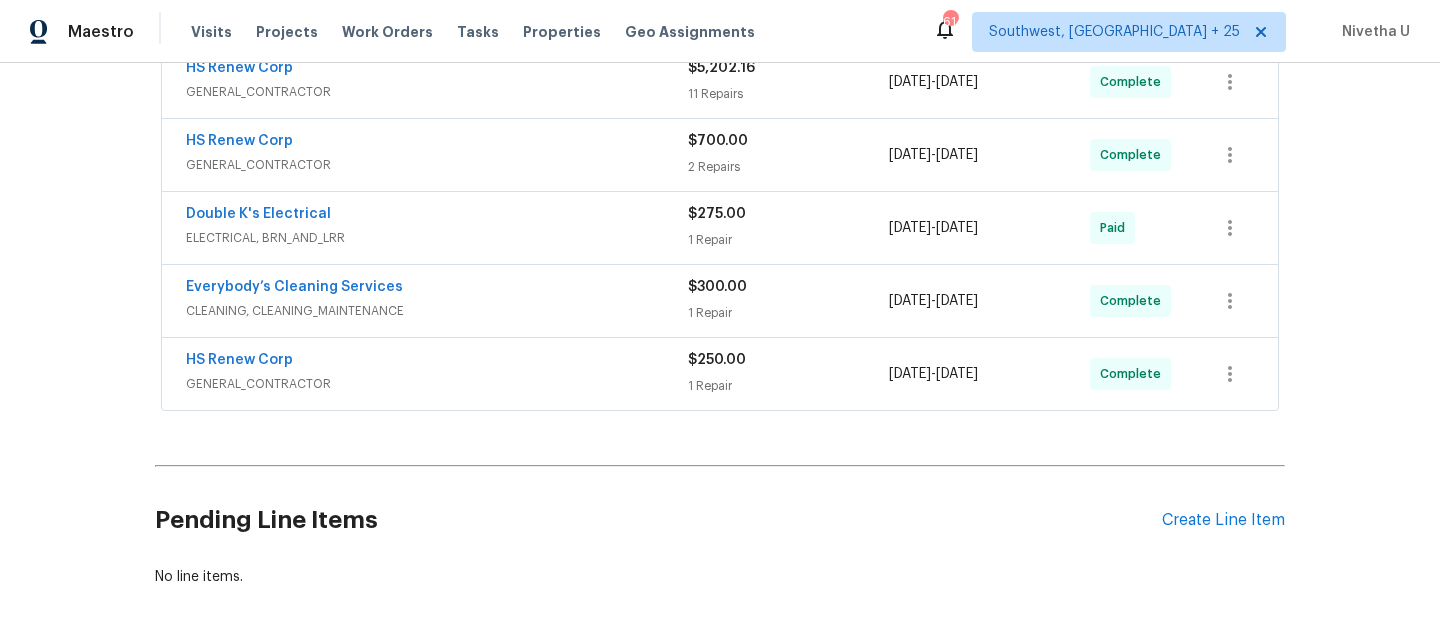 click on "ELECTRICAL, BRN_AND_LRR" at bounding box center [437, 238] 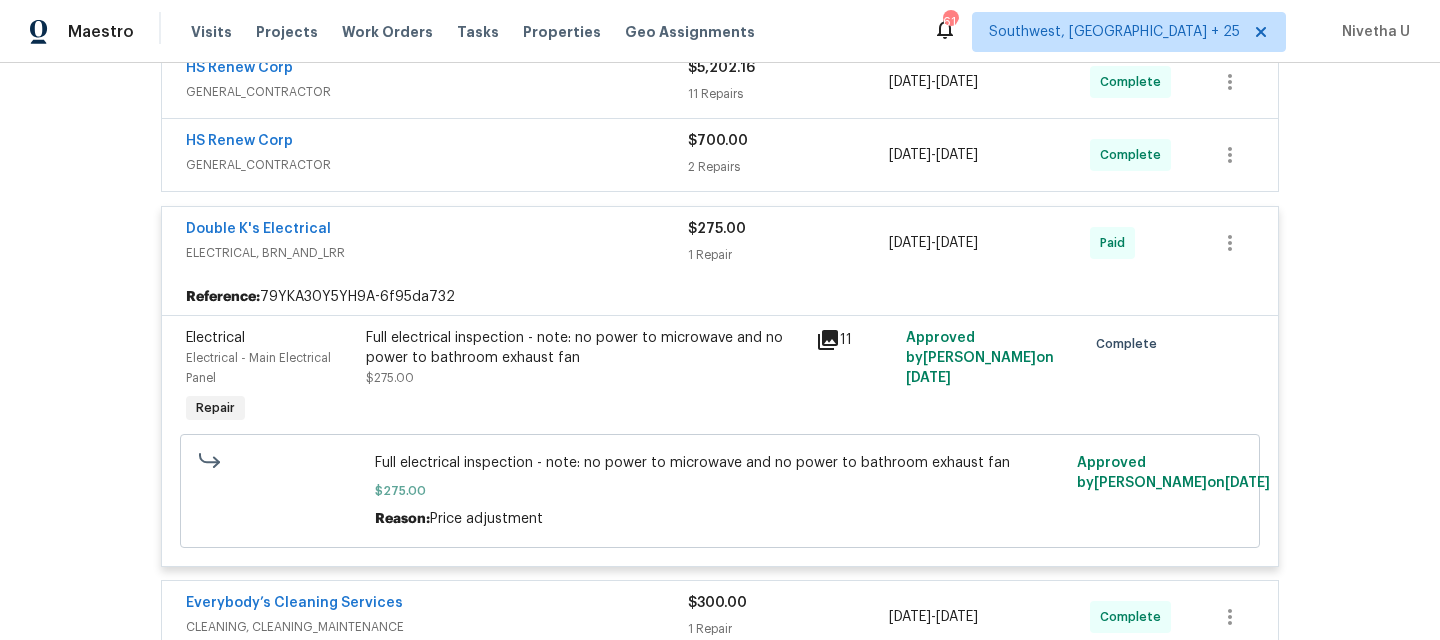 click on "ELECTRICAL, BRN_AND_LRR" at bounding box center [437, 253] 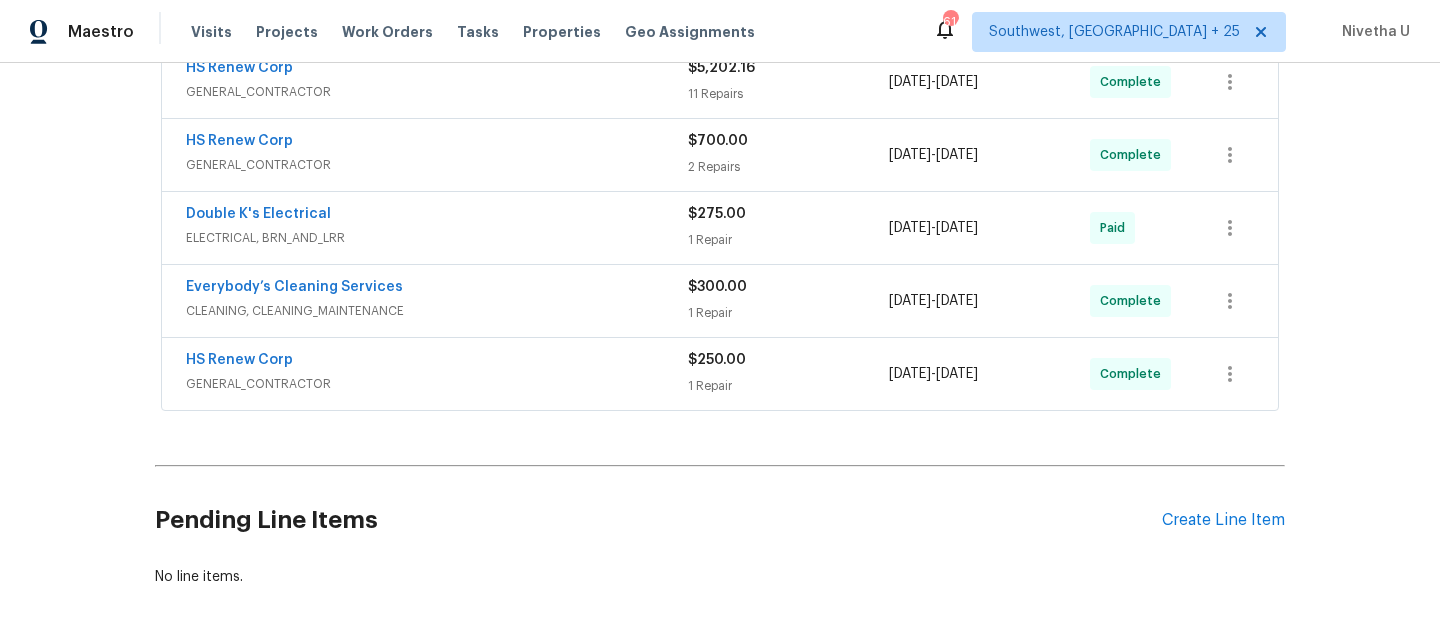 click on "HS Renew Corp GENERAL_CONTRACTOR $700.00 2 Repairs 6/25/2025  -  6/30/2025 Complete" at bounding box center [720, 155] 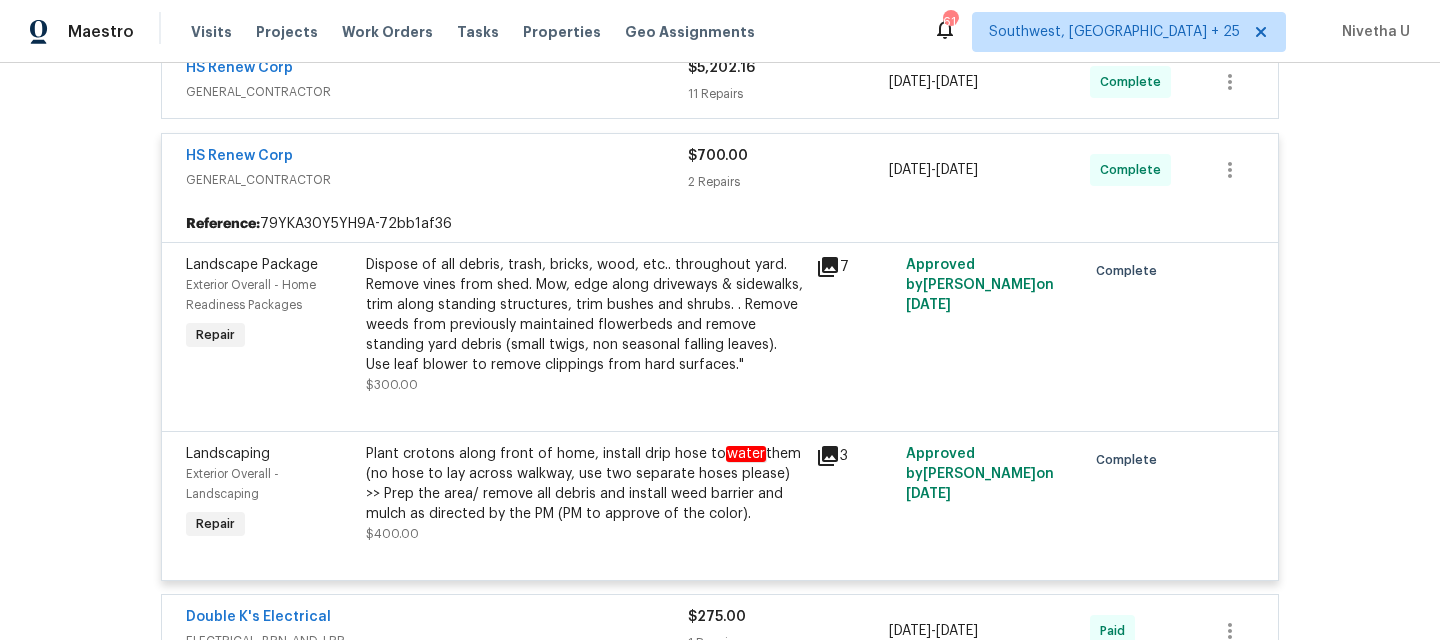 click on "GENERAL_CONTRACTOR" at bounding box center (437, 180) 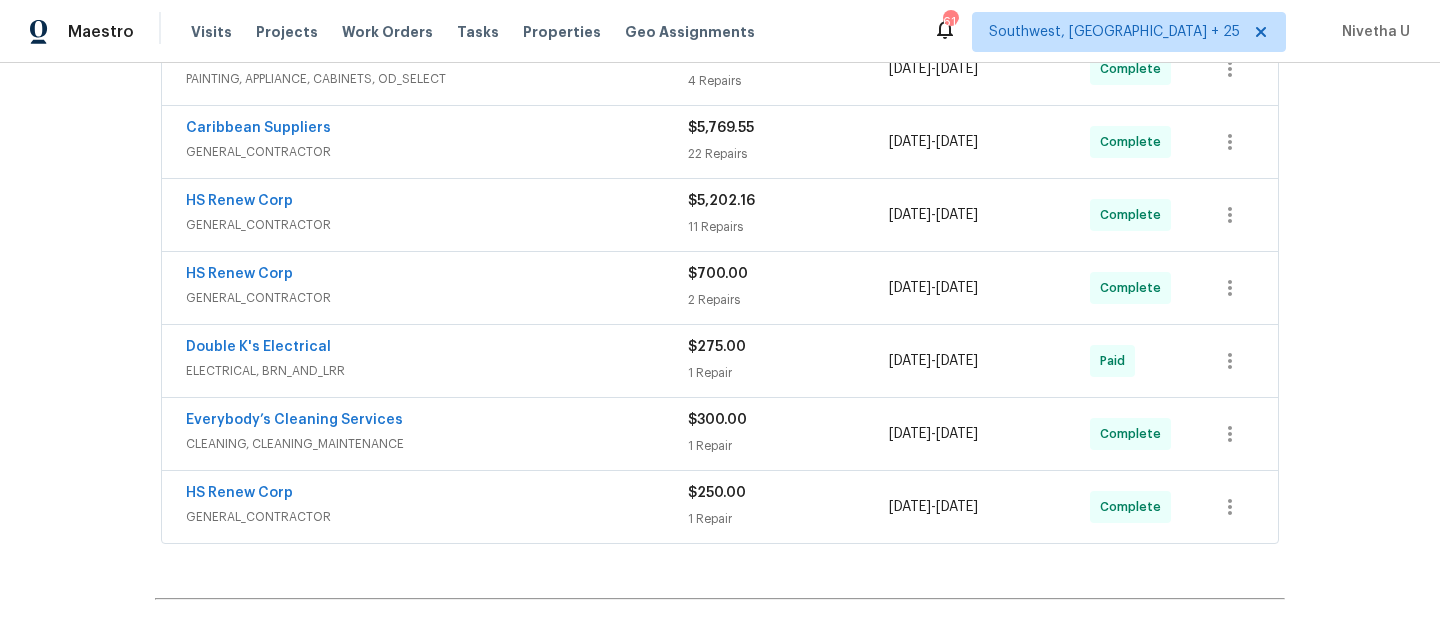click on "GENERAL_CONTRACTOR" at bounding box center [437, 225] 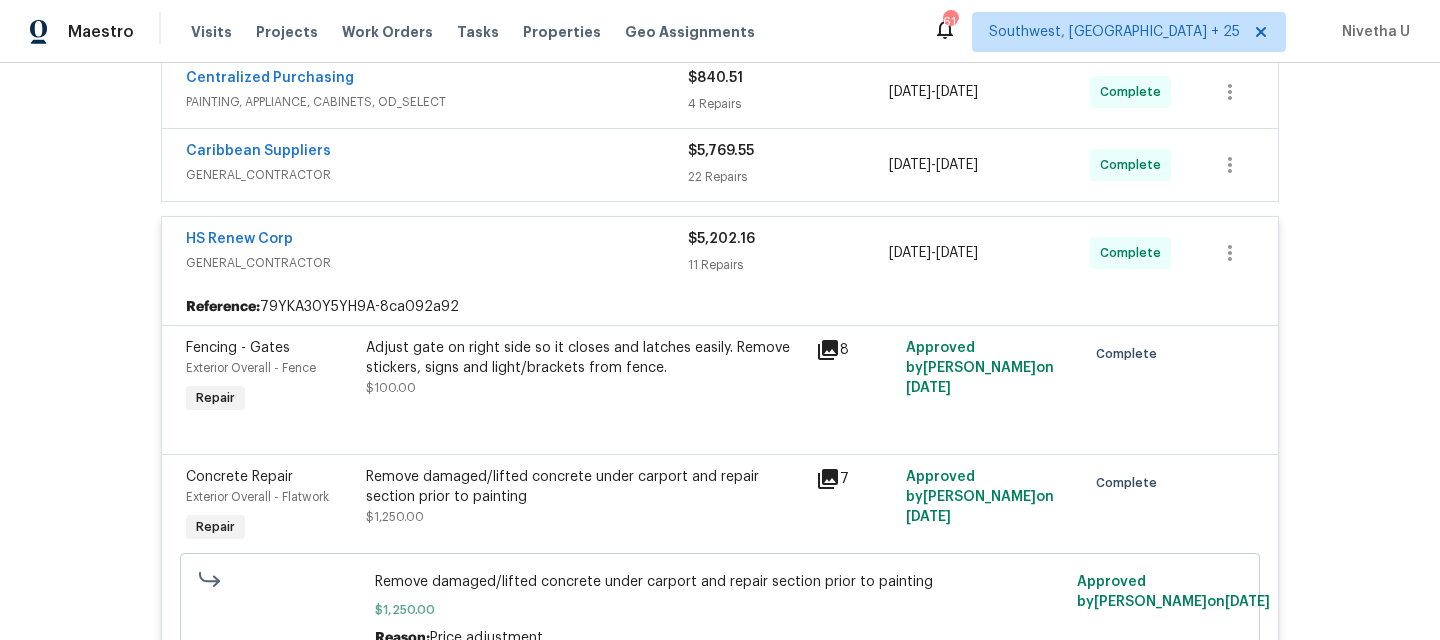 scroll, scrollTop: 456, scrollLeft: 0, axis: vertical 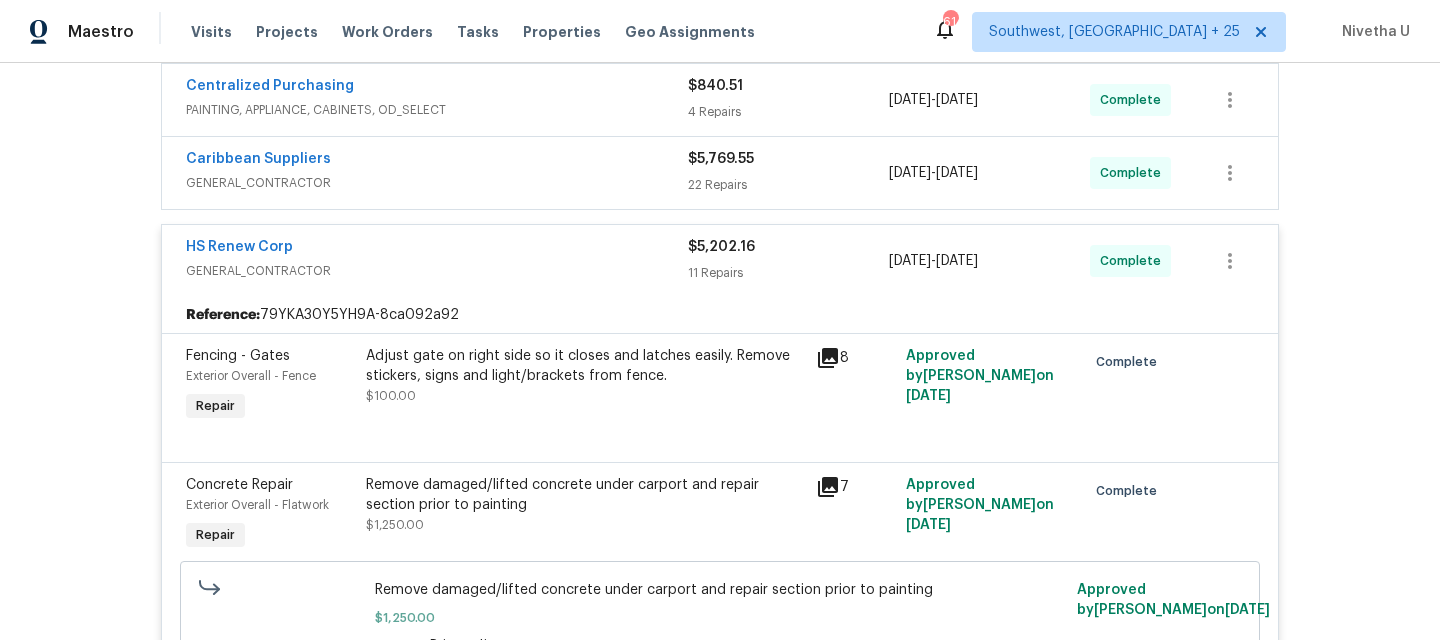 click on "HS Renew Corp" at bounding box center [437, 249] 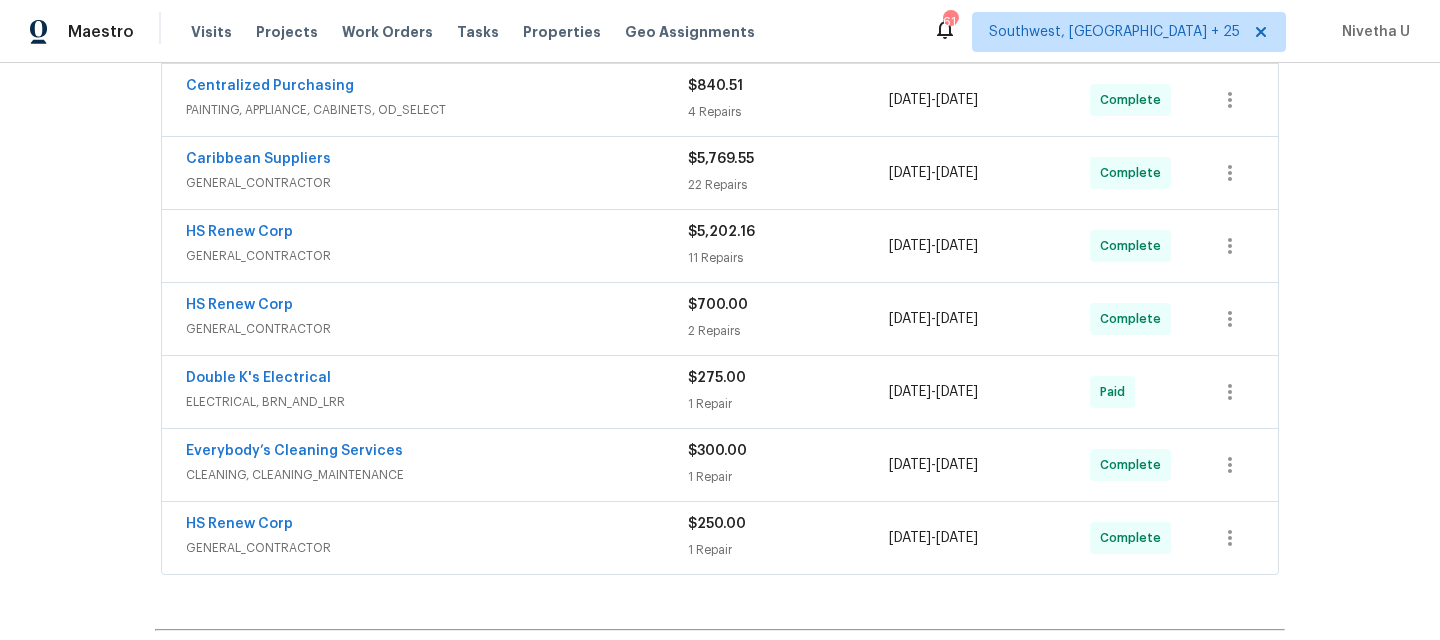 click on "Caribbean Suppliers" at bounding box center [437, 161] 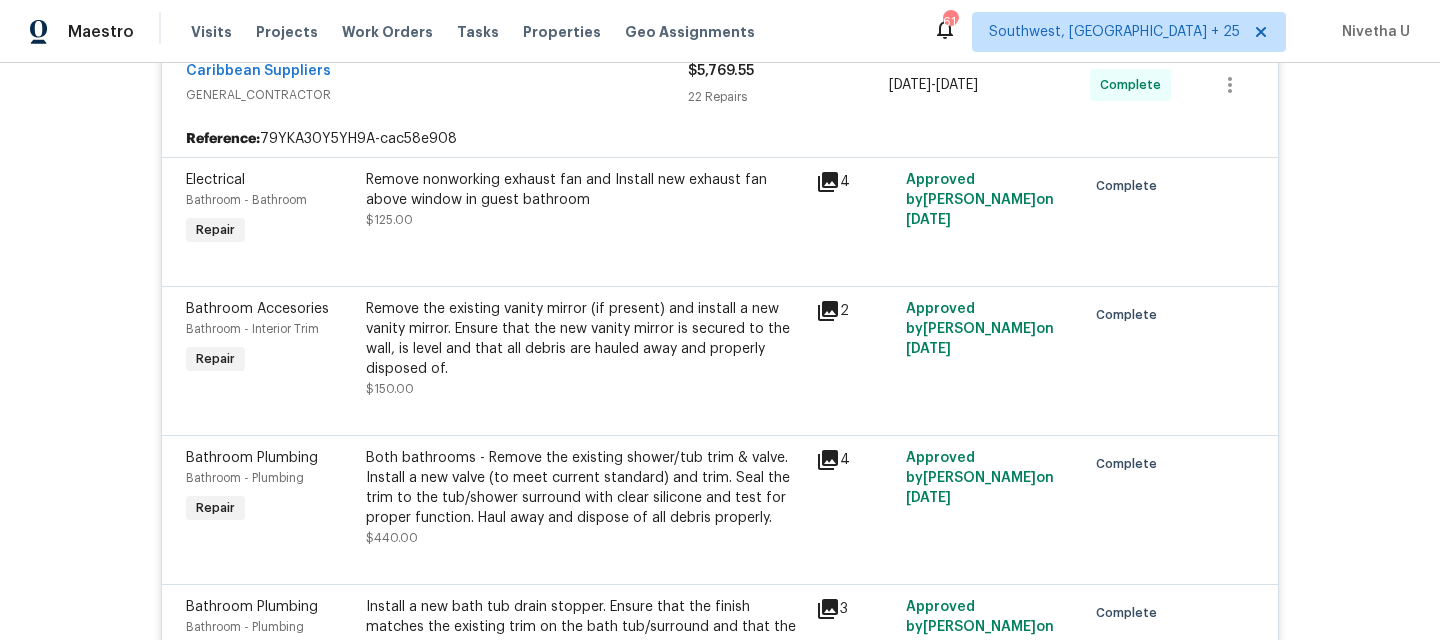 scroll, scrollTop: 362, scrollLeft: 0, axis: vertical 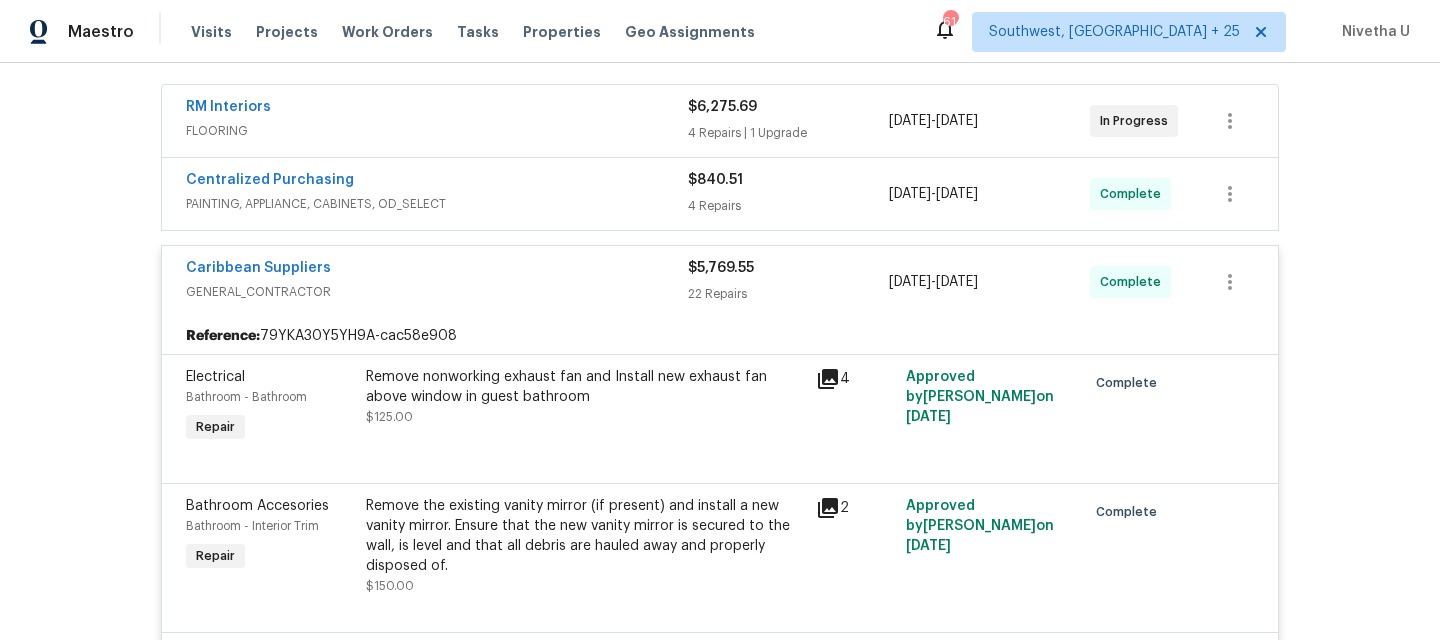 click on "Caribbean Suppliers" at bounding box center [437, 270] 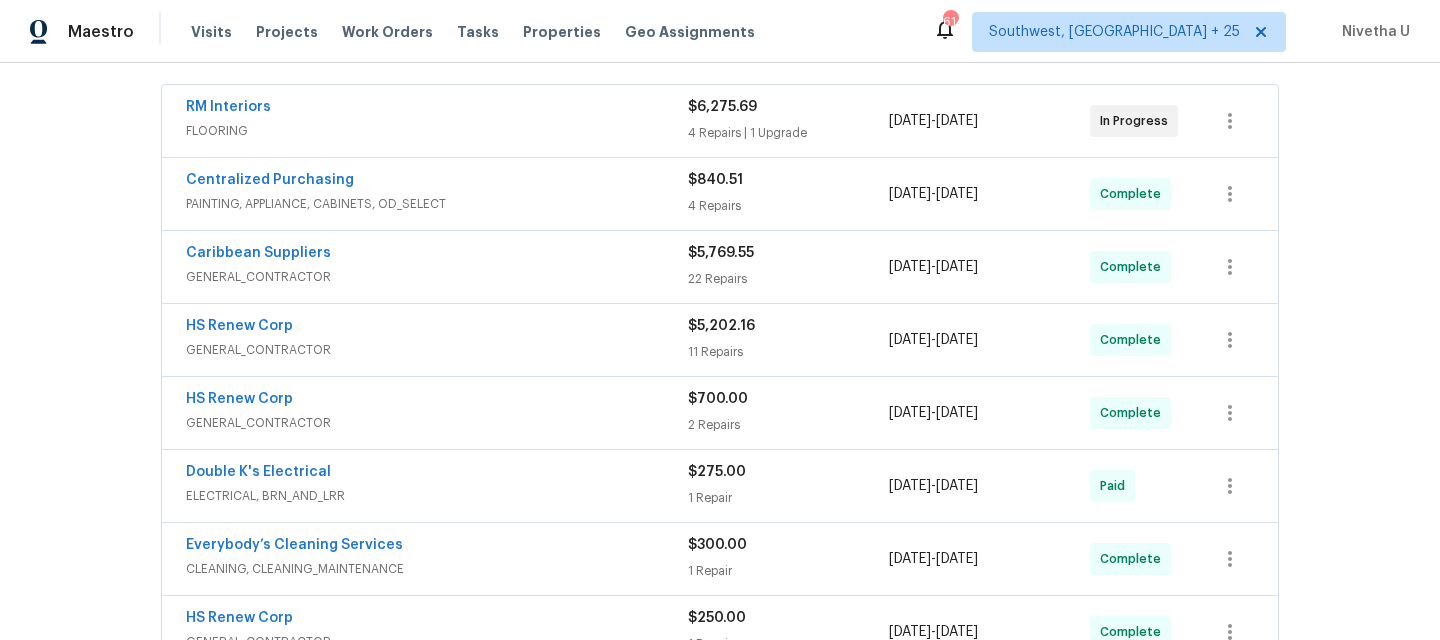 click on "Centralized Purchasing" at bounding box center [437, 182] 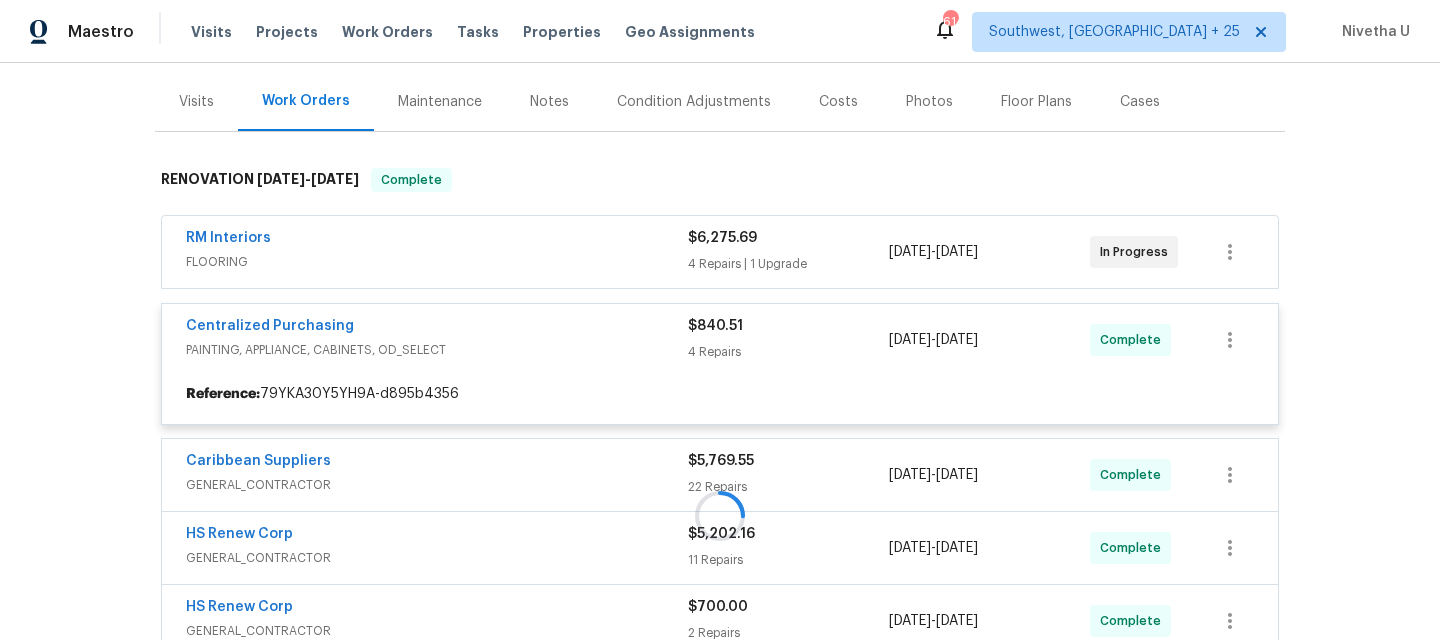 scroll, scrollTop: 230, scrollLeft: 0, axis: vertical 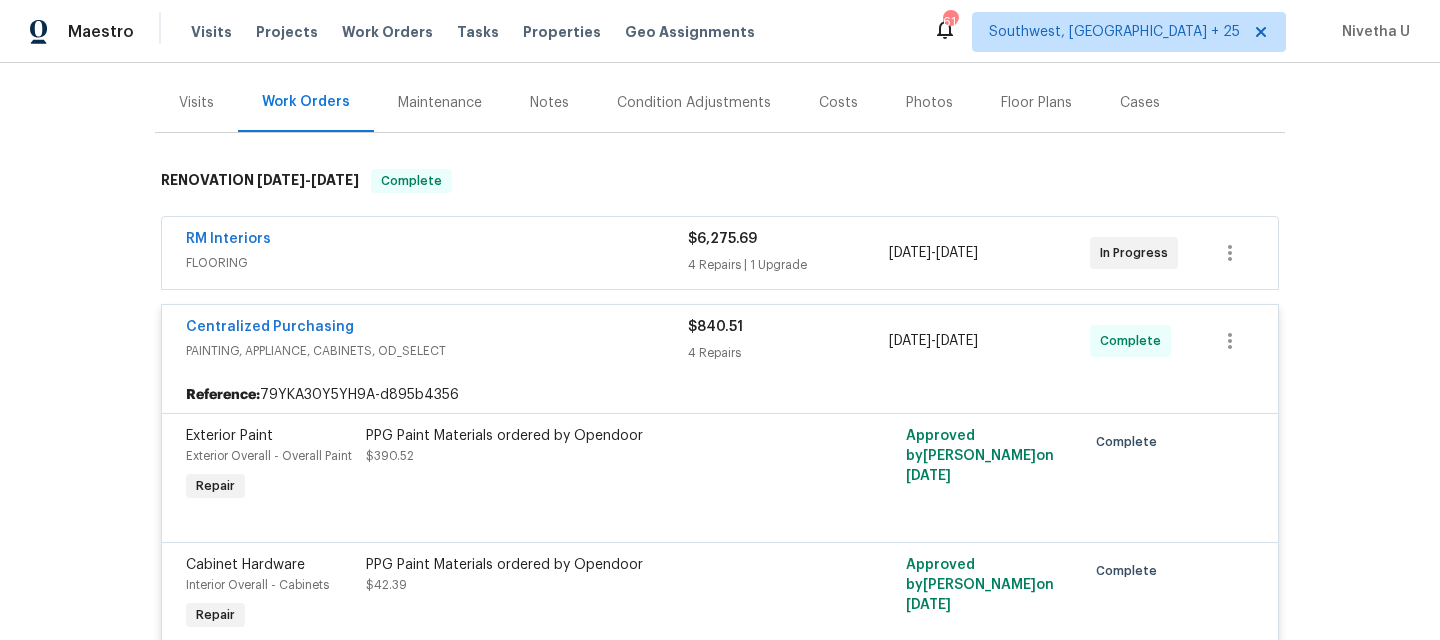click on "Centralized Purchasing" at bounding box center [437, 329] 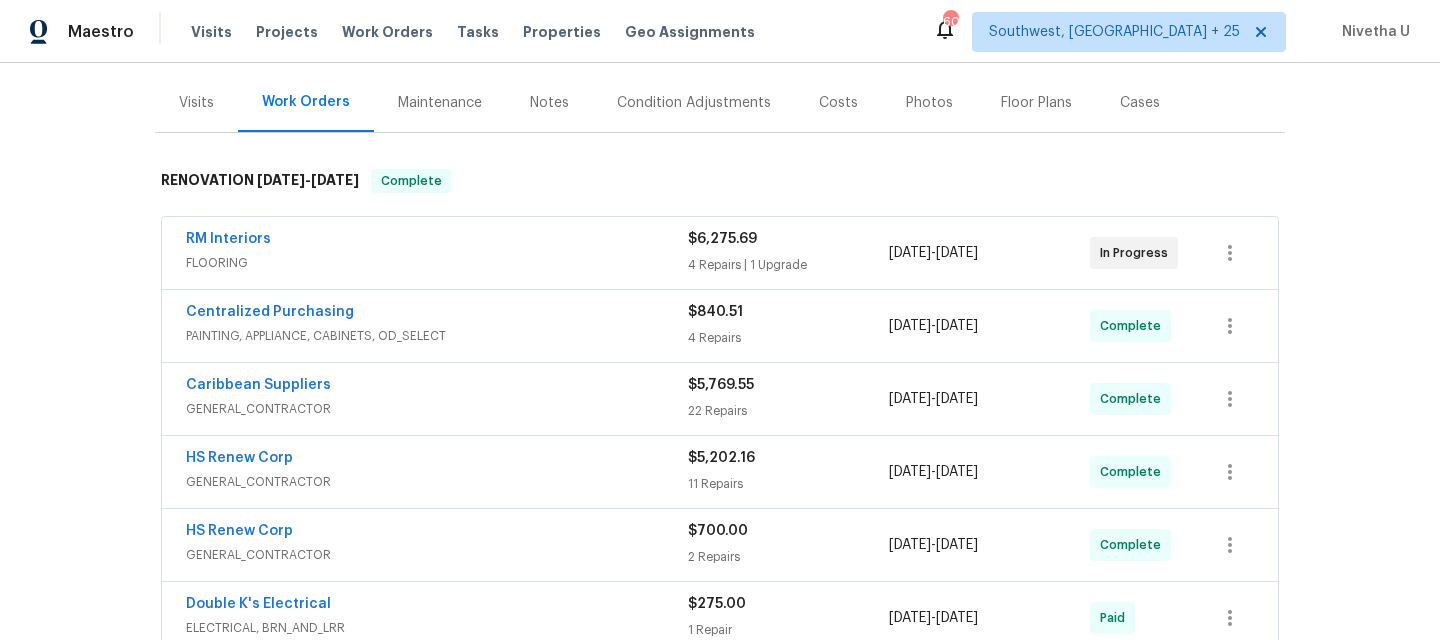 scroll, scrollTop: 0, scrollLeft: 0, axis: both 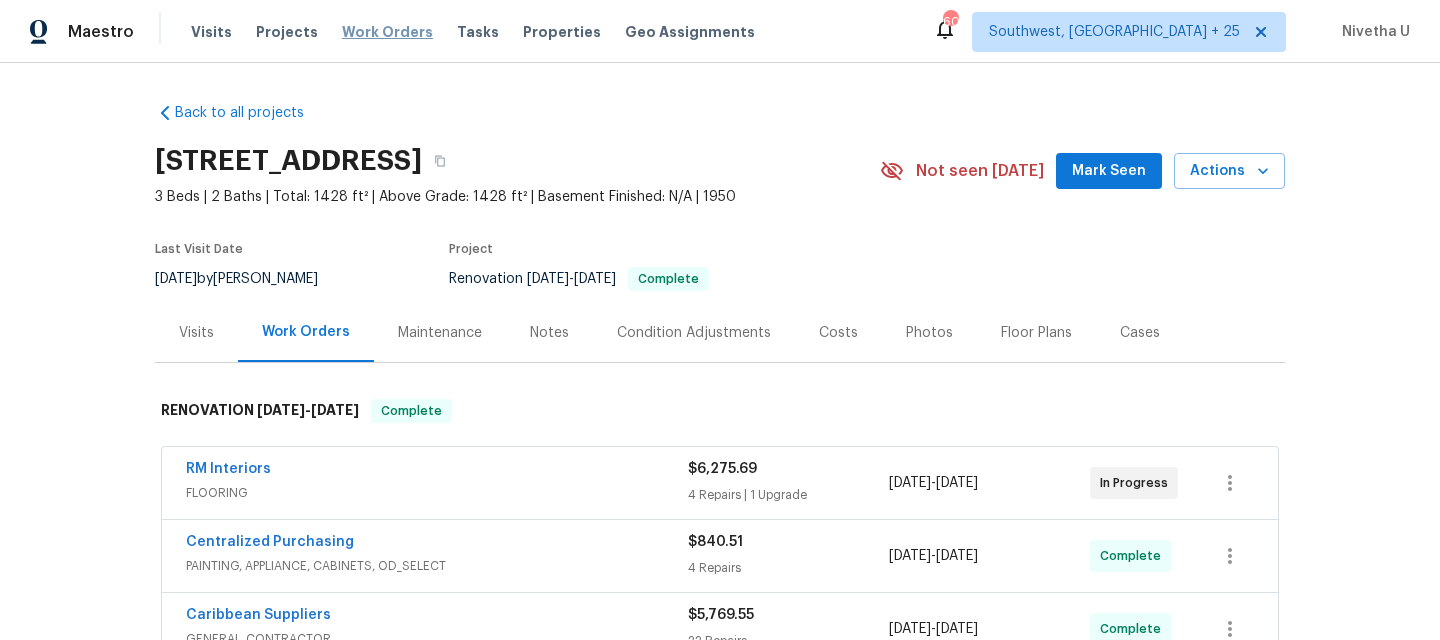 click on "Work Orders" at bounding box center (387, 32) 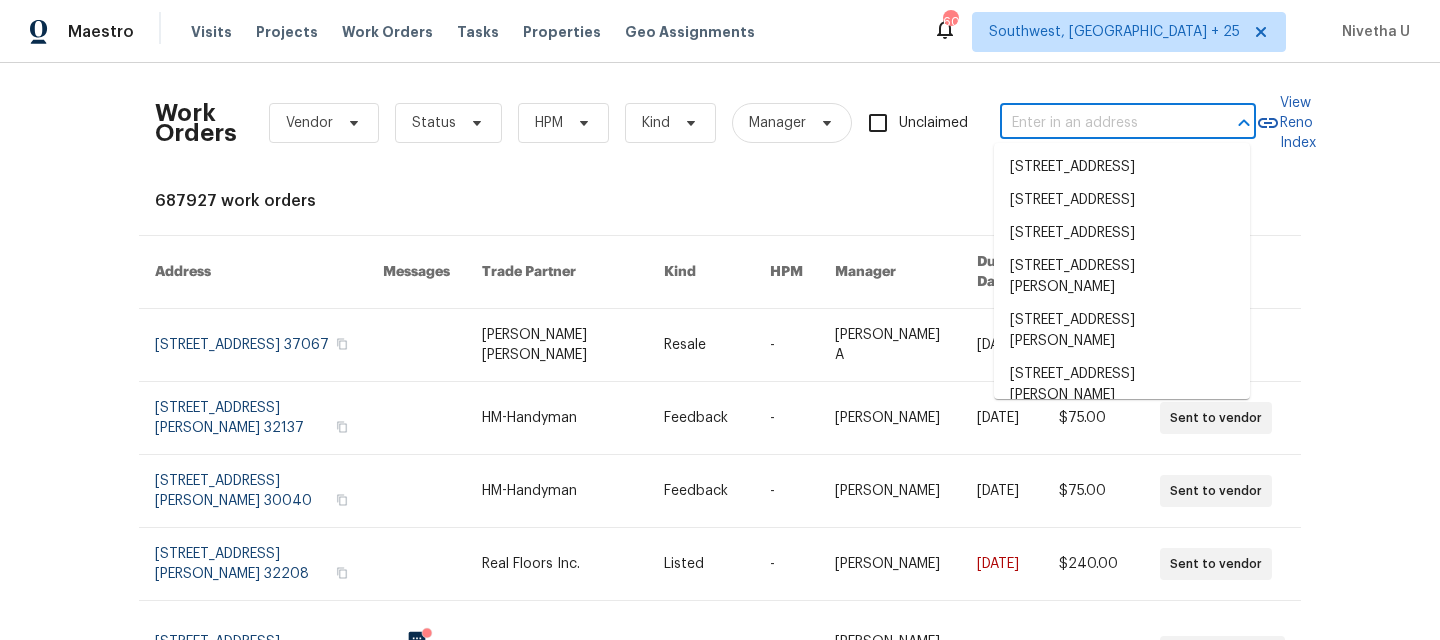 click at bounding box center [1100, 123] 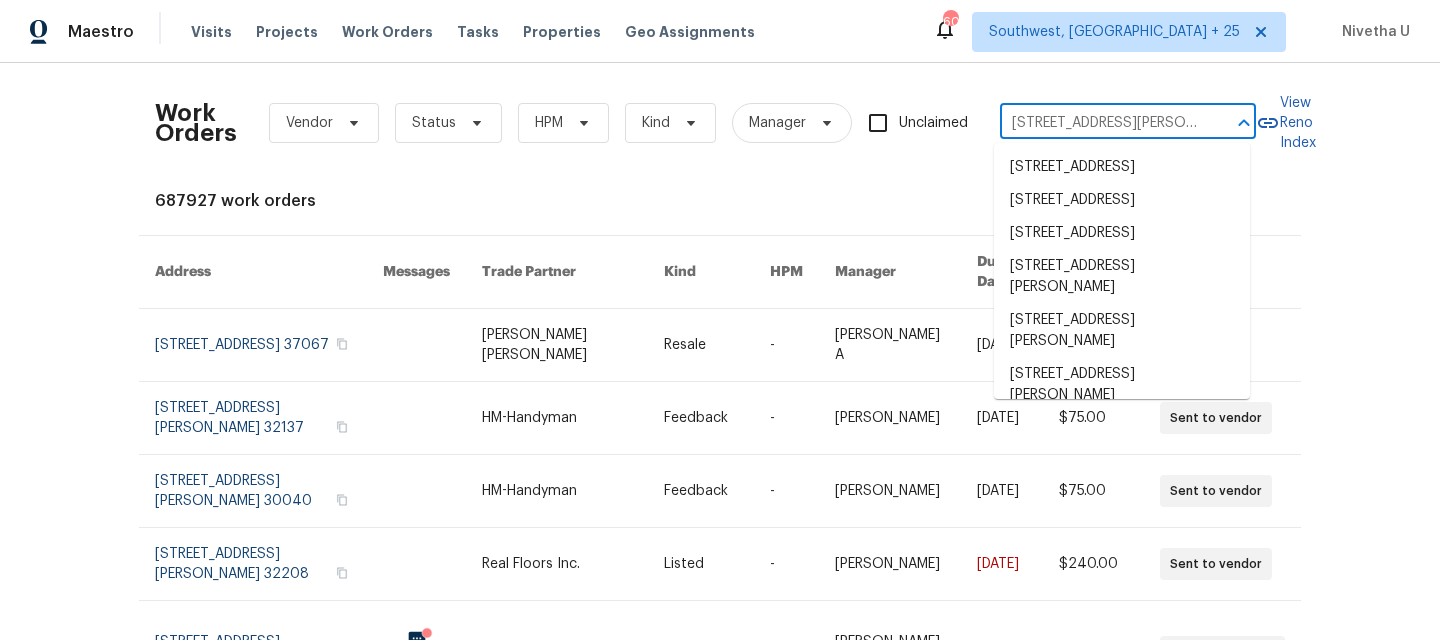 scroll, scrollTop: 0, scrollLeft: 181, axis: horizontal 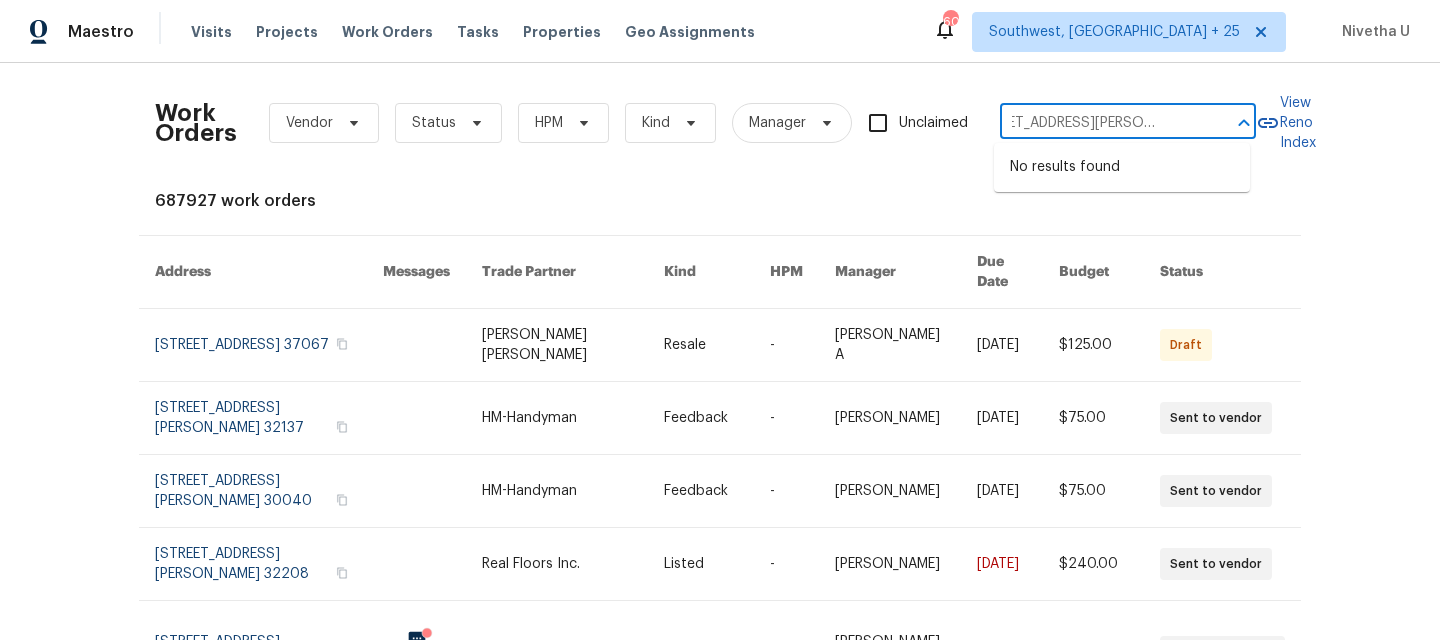 drag, startPoint x: 1027, startPoint y: 123, endPoint x: 1240, endPoint y: 124, distance: 213.00235 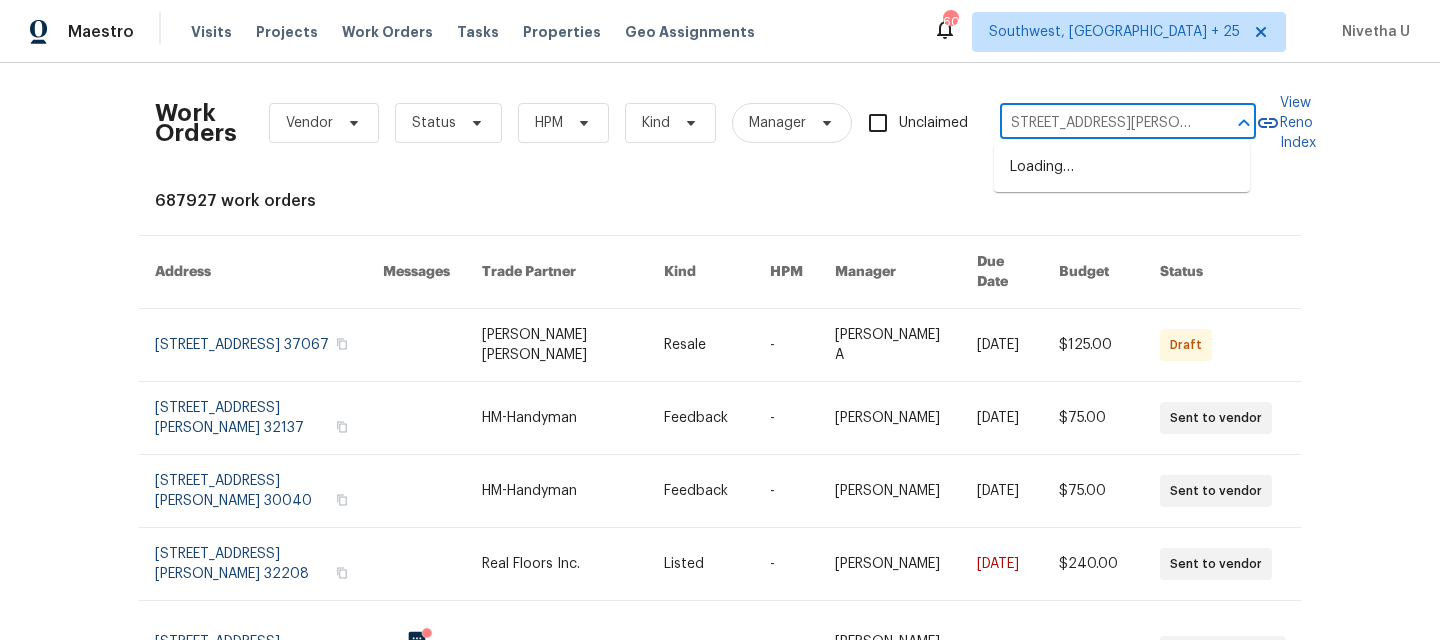 scroll, scrollTop: 0, scrollLeft: 0, axis: both 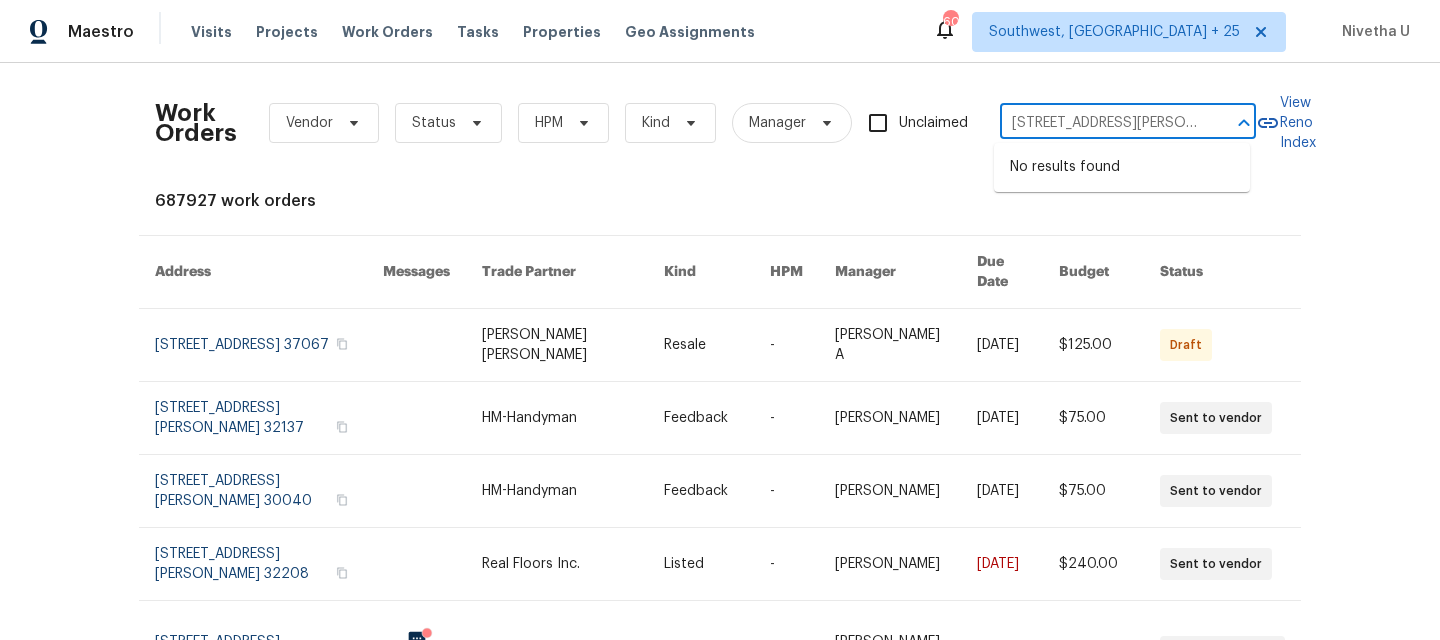 type on "3831 Harry Wurzbach Rd" 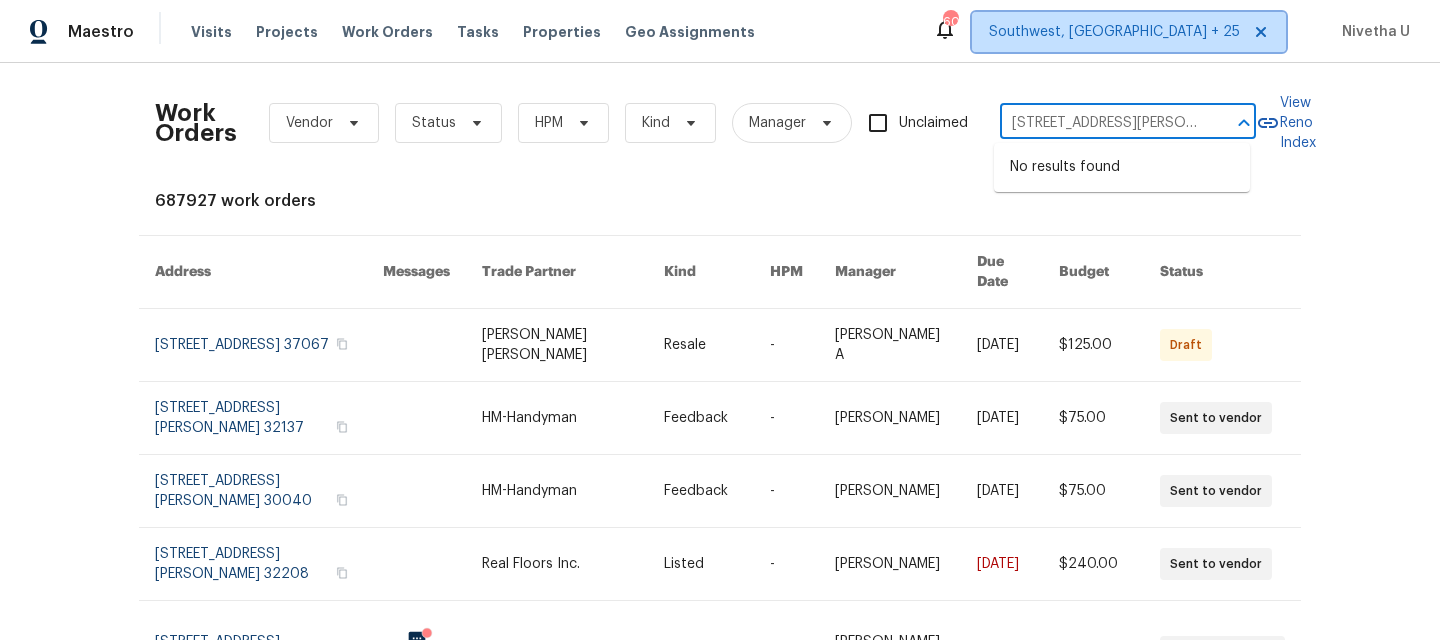 type 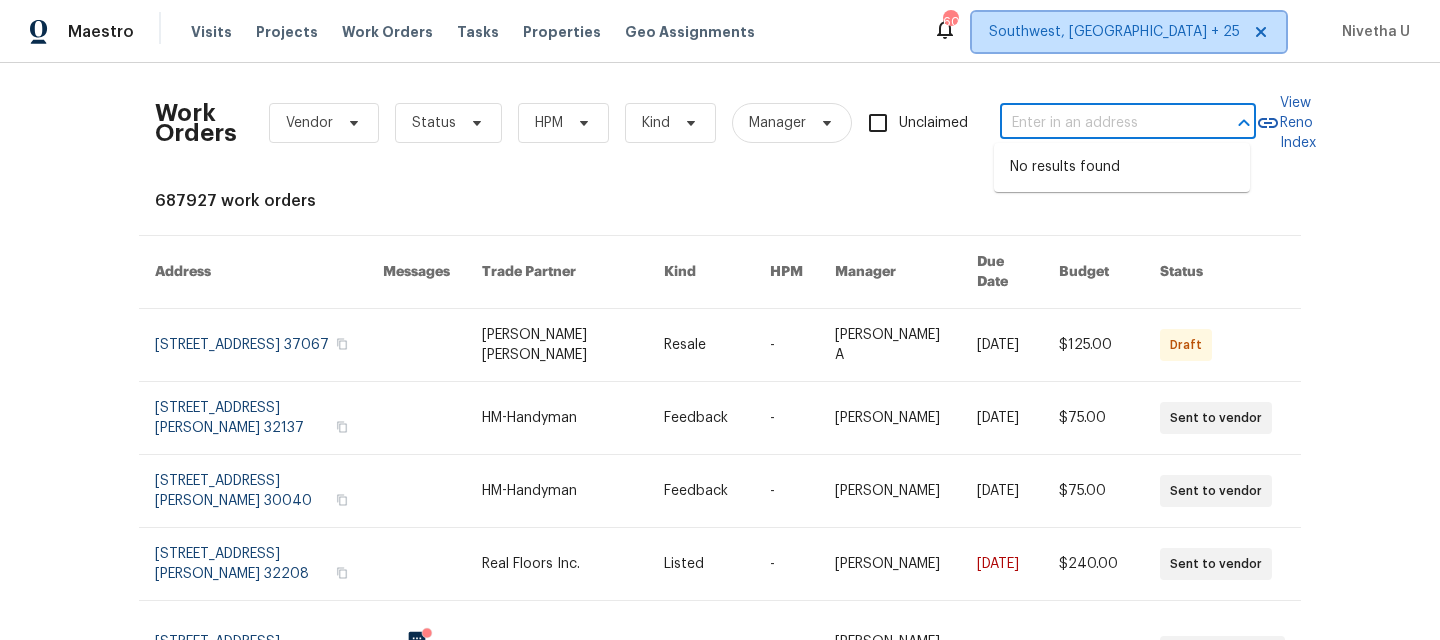 click on "Southwest, FL + 25" at bounding box center (1114, 32) 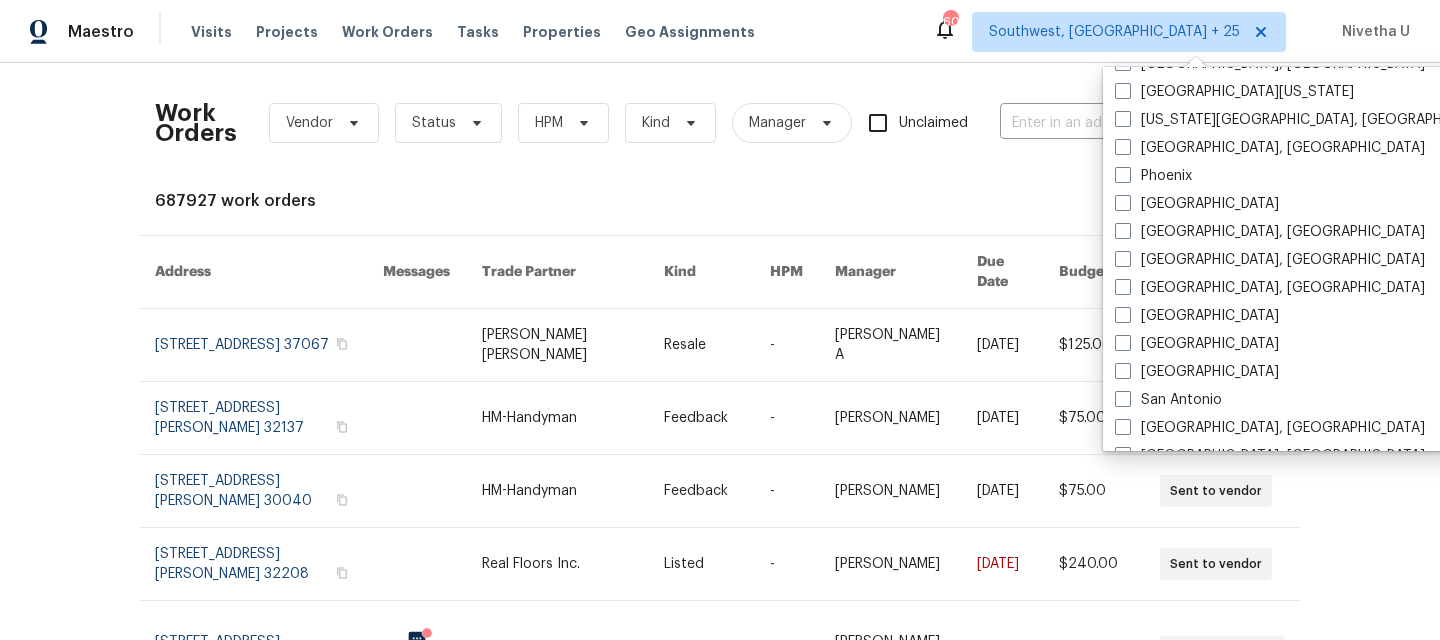 scroll, scrollTop: 1204, scrollLeft: 0, axis: vertical 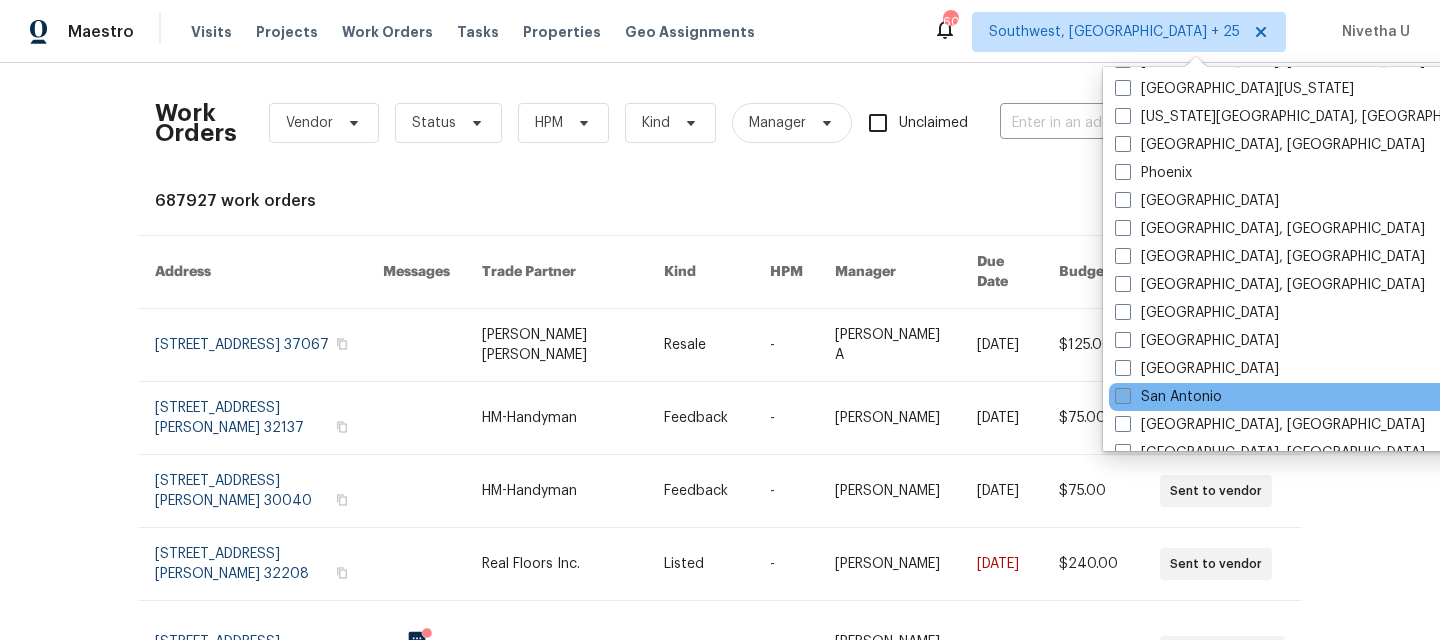 click on "San Antonio" at bounding box center (1168, 397) 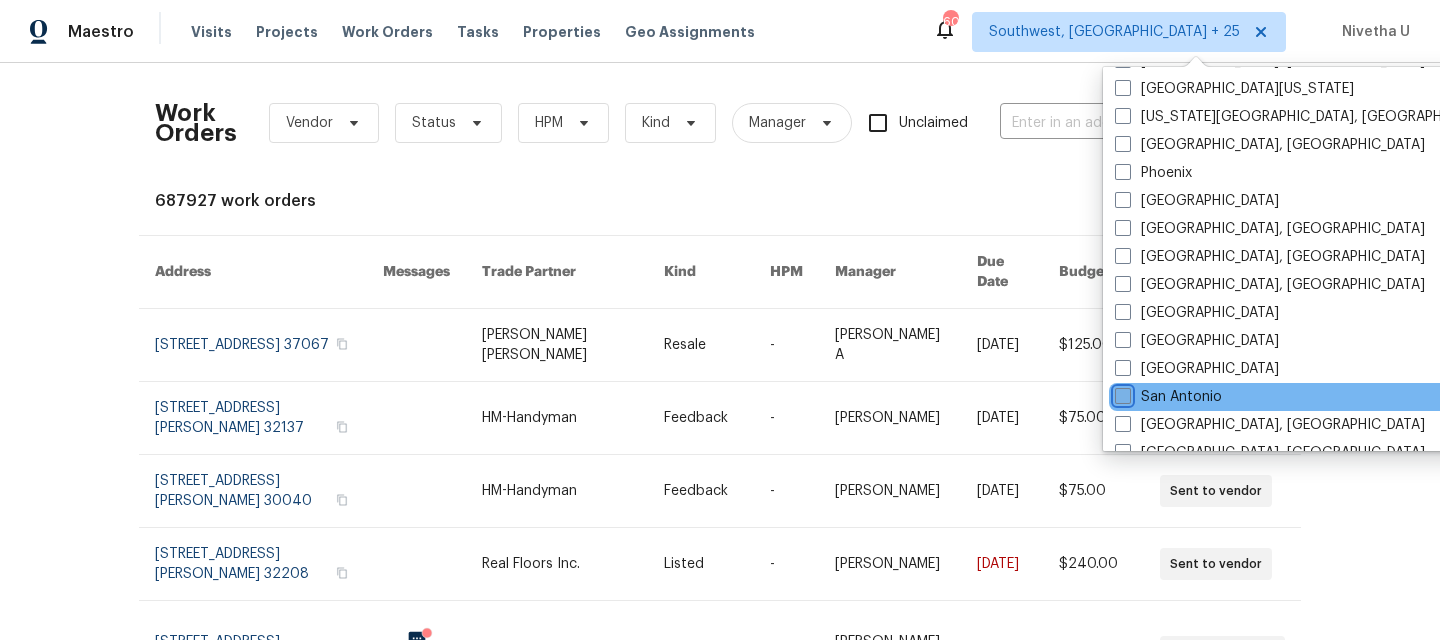 click on "San Antonio" at bounding box center (1121, 393) 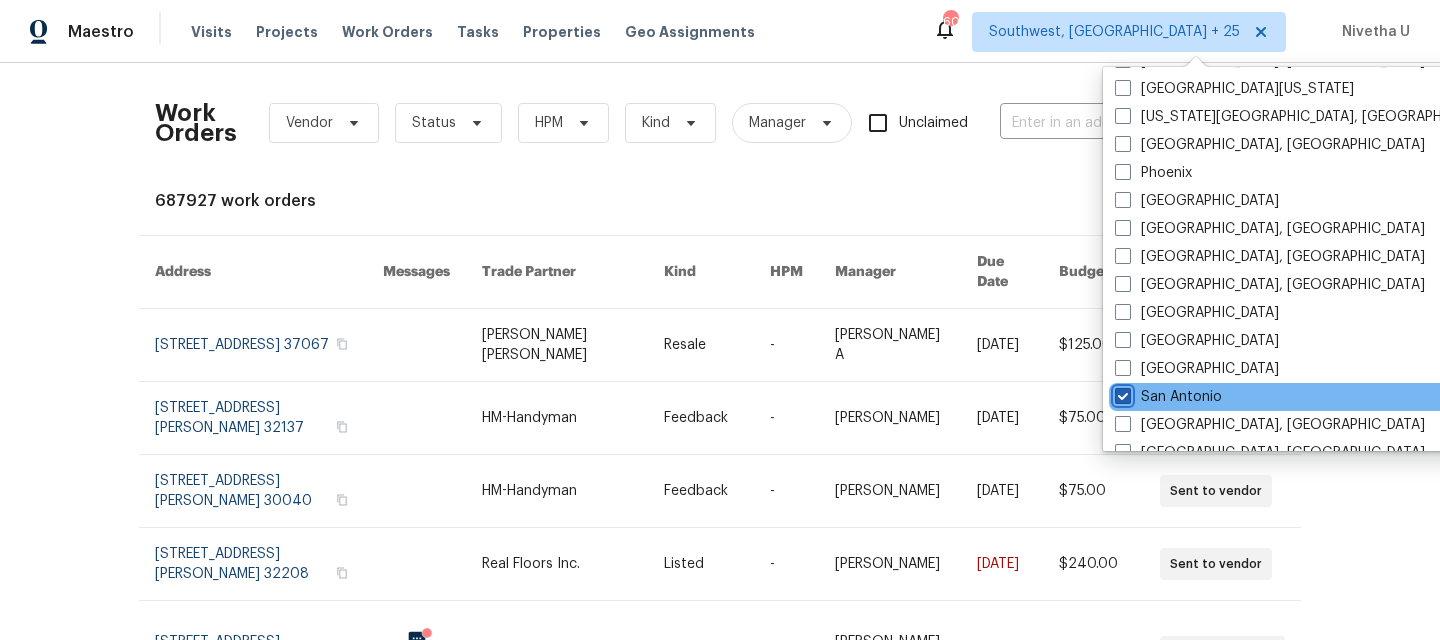 checkbox on "true" 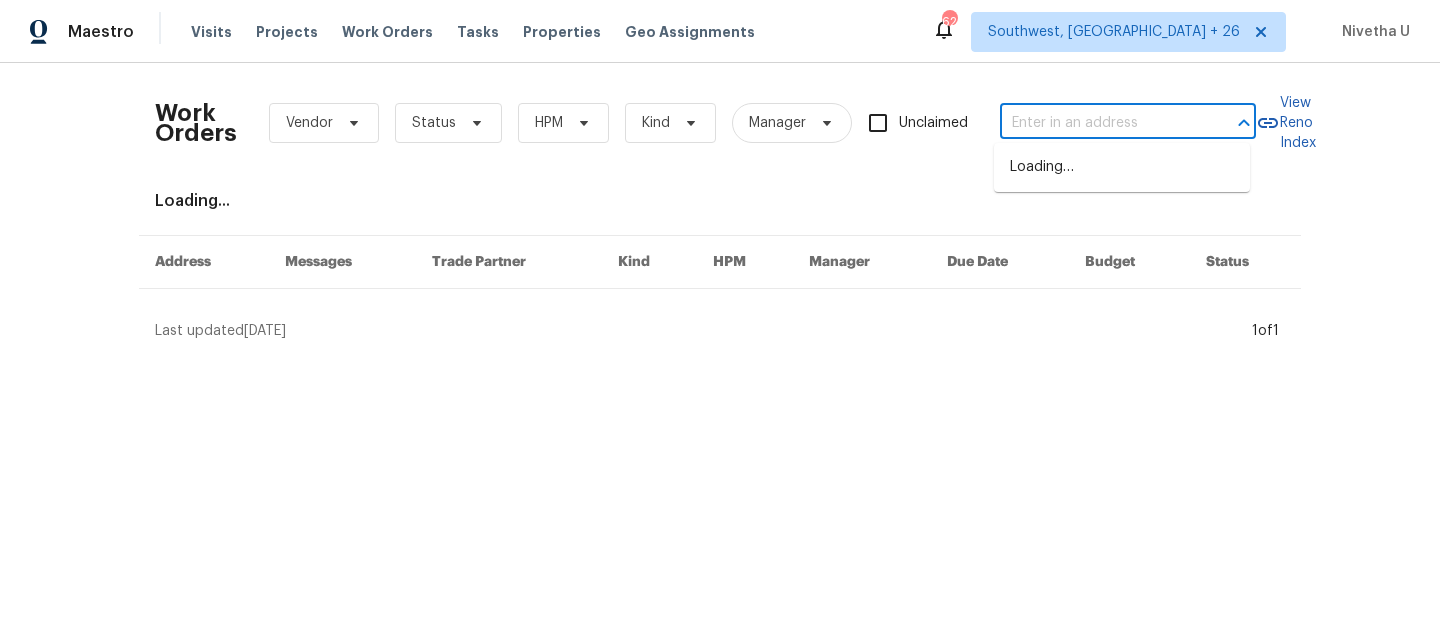 click at bounding box center [1100, 123] 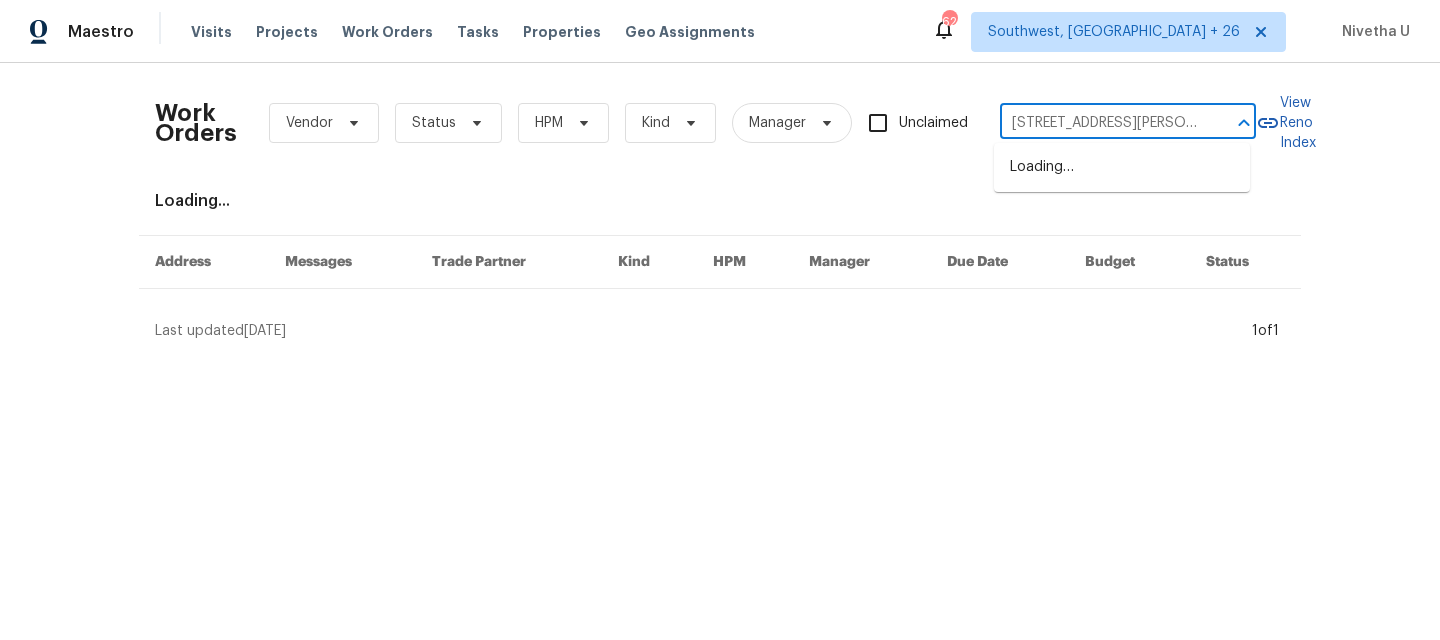 scroll, scrollTop: 0, scrollLeft: 181, axis: horizontal 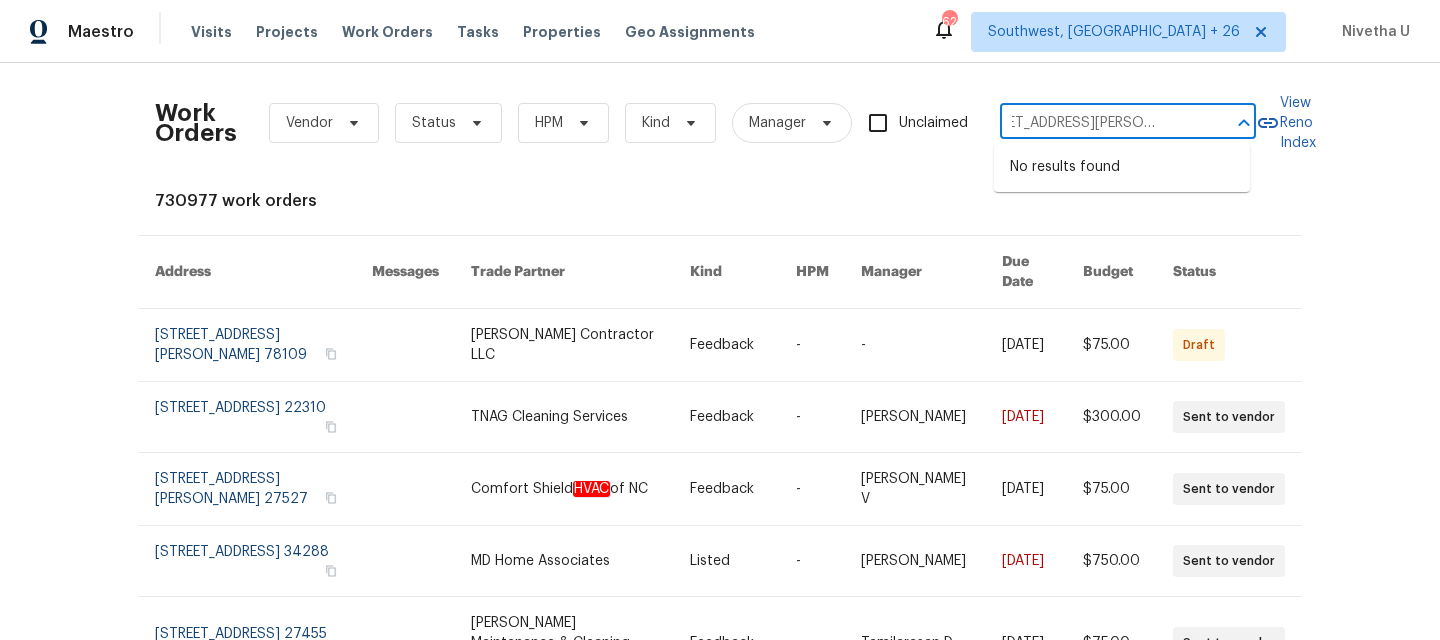 click on "3831 Harry Wurzbach Rd Bldg 16, San Antonio, TX 78209" at bounding box center (1100, 123) 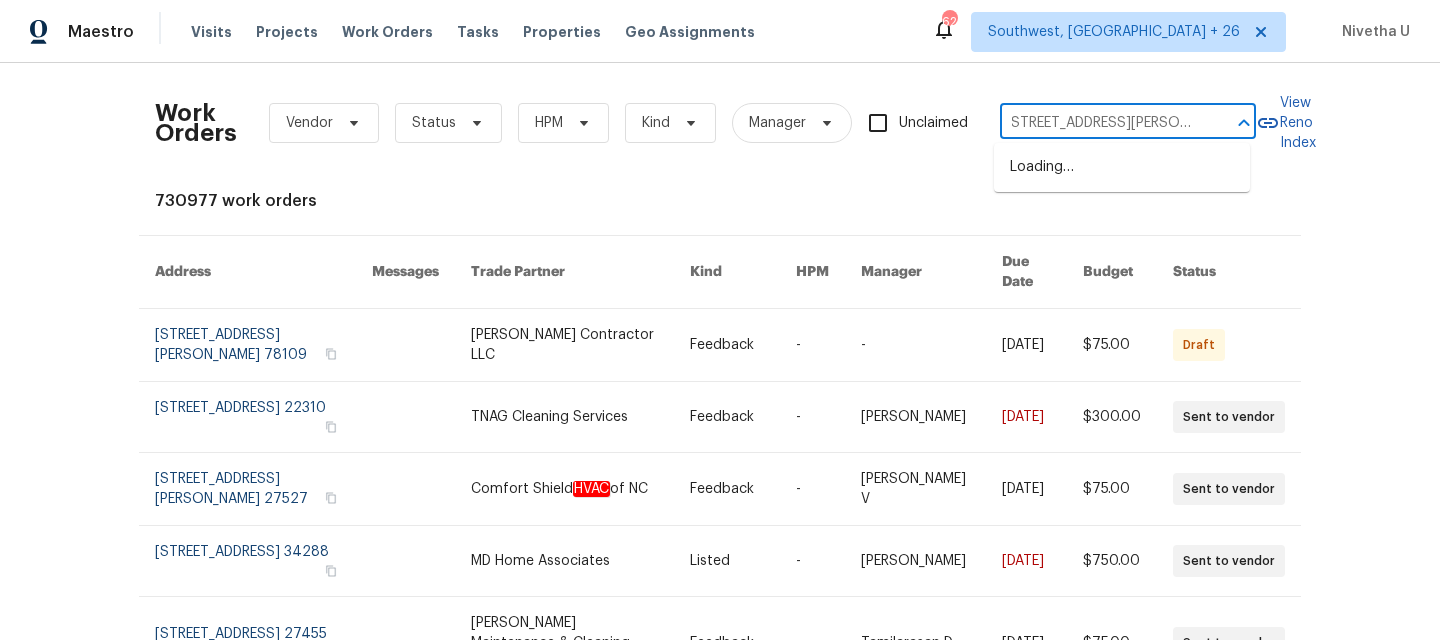 scroll, scrollTop: 0, scrollLeft: 0, axis: both 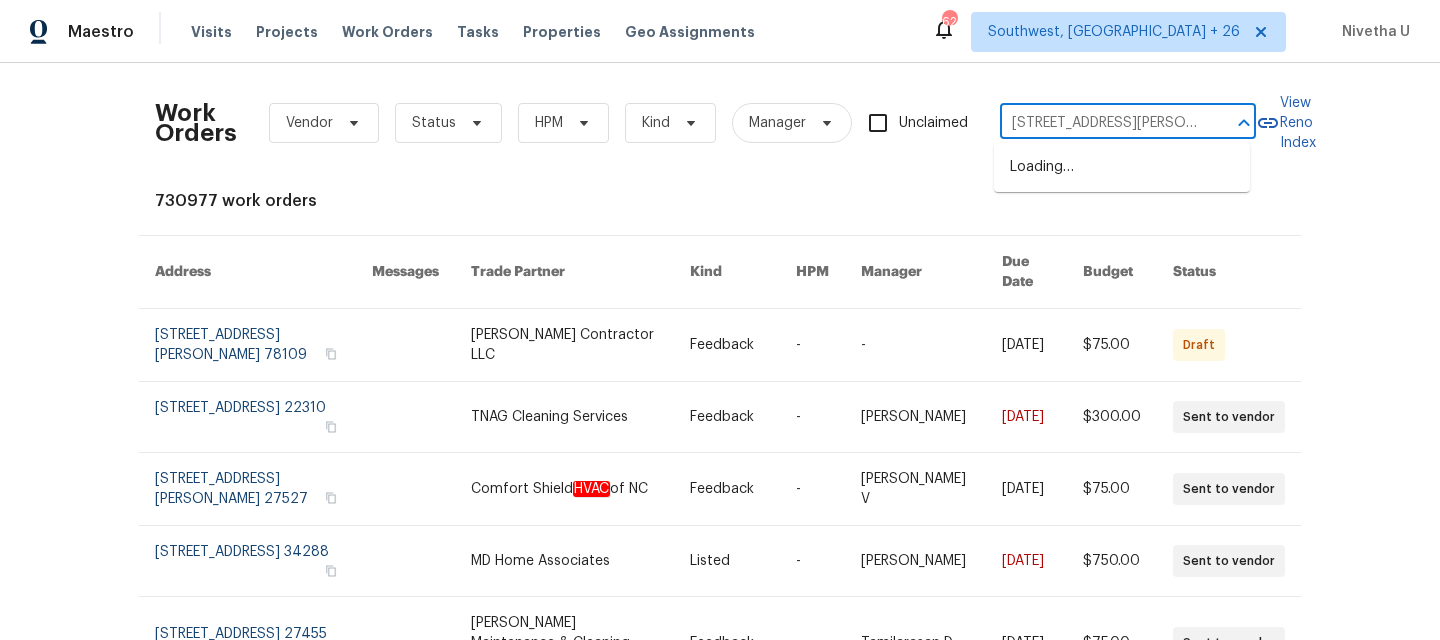 type on "3831 Harry Wurzbach Rd" 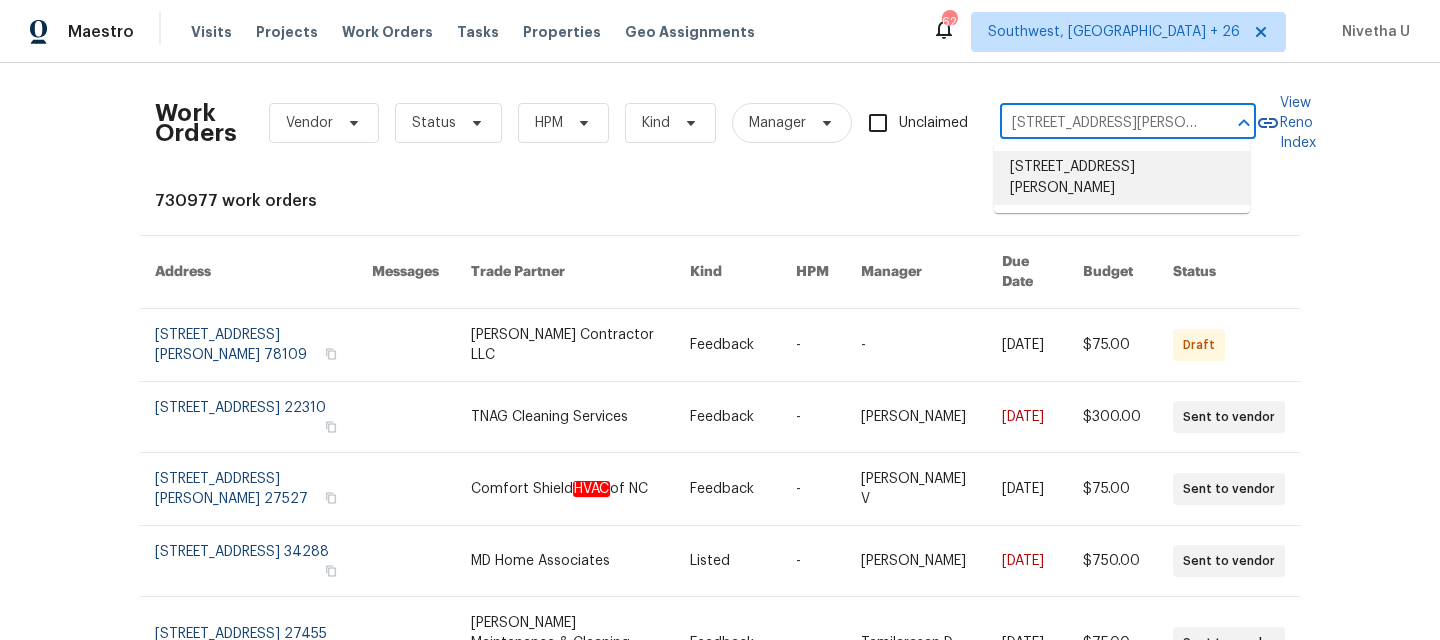 click on "3831 Harry Wurzbach Rd Bldg 16, San Antonio, TX 78209" at bounding box center [1122, 178] 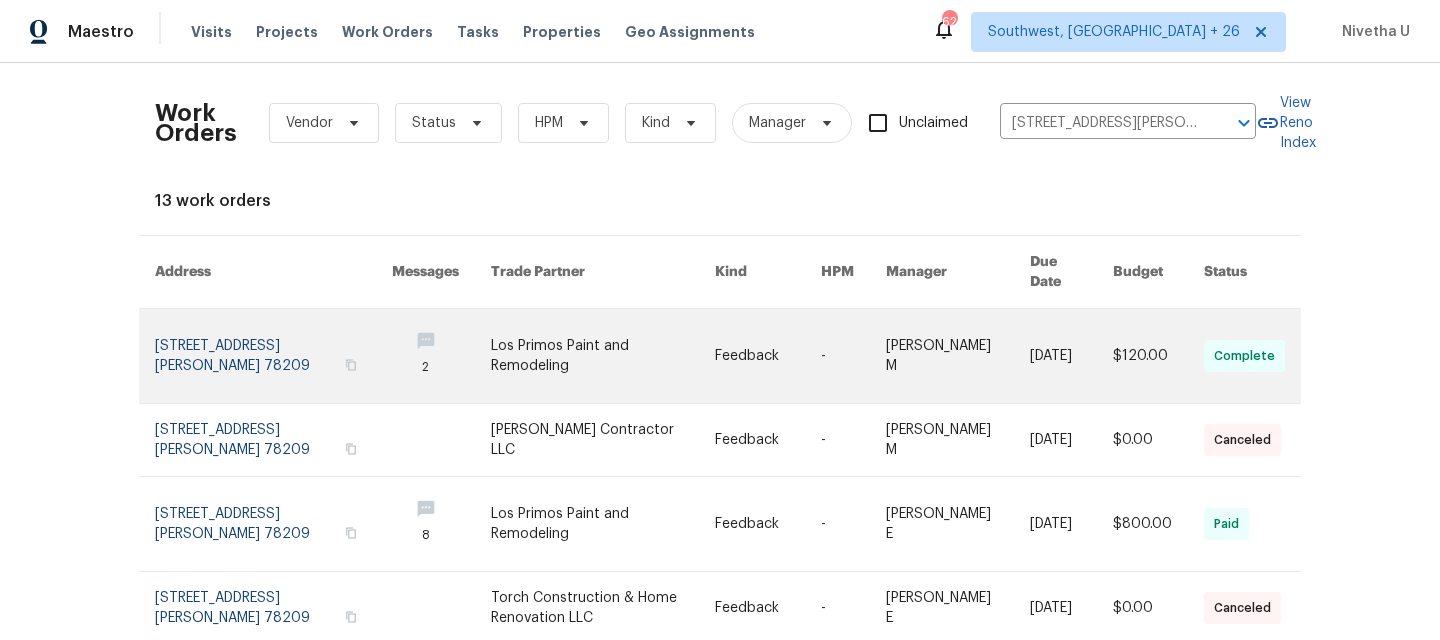 click at bounding box center (273, 356) 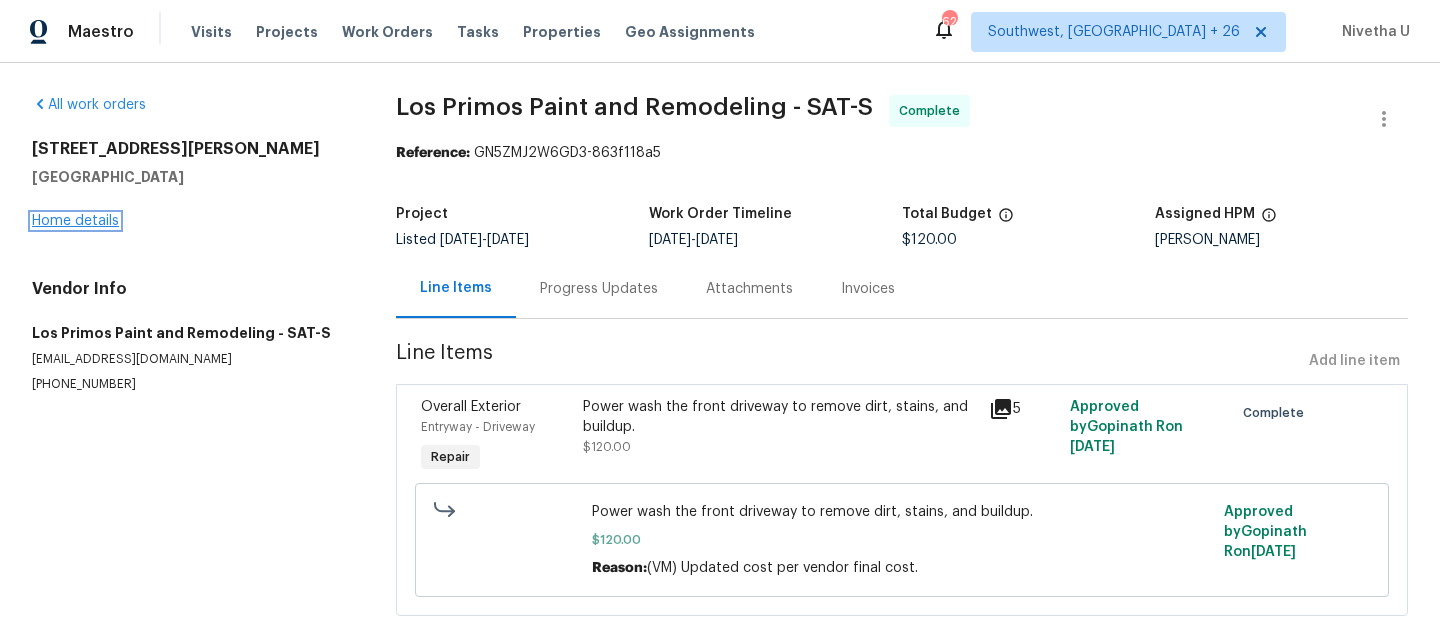 click on "Home details" at bounding box center [75, 221] 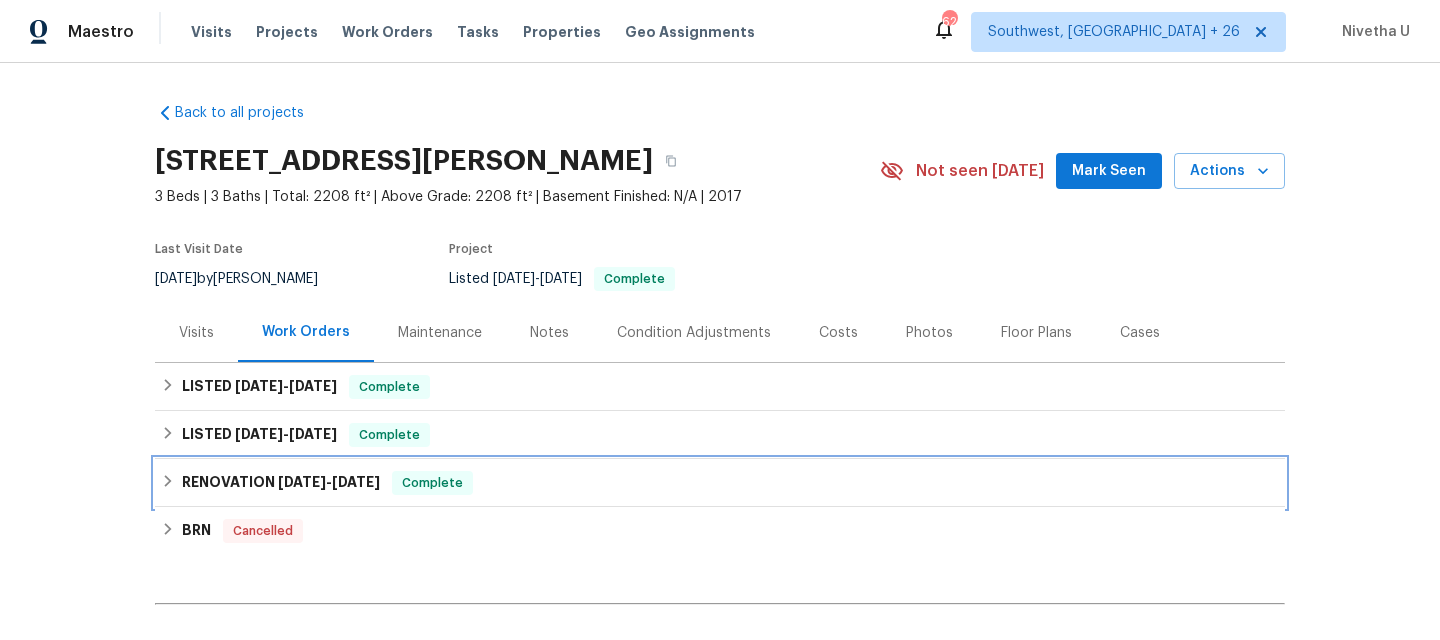 click on "Complete" at bounding box center [432, 483] 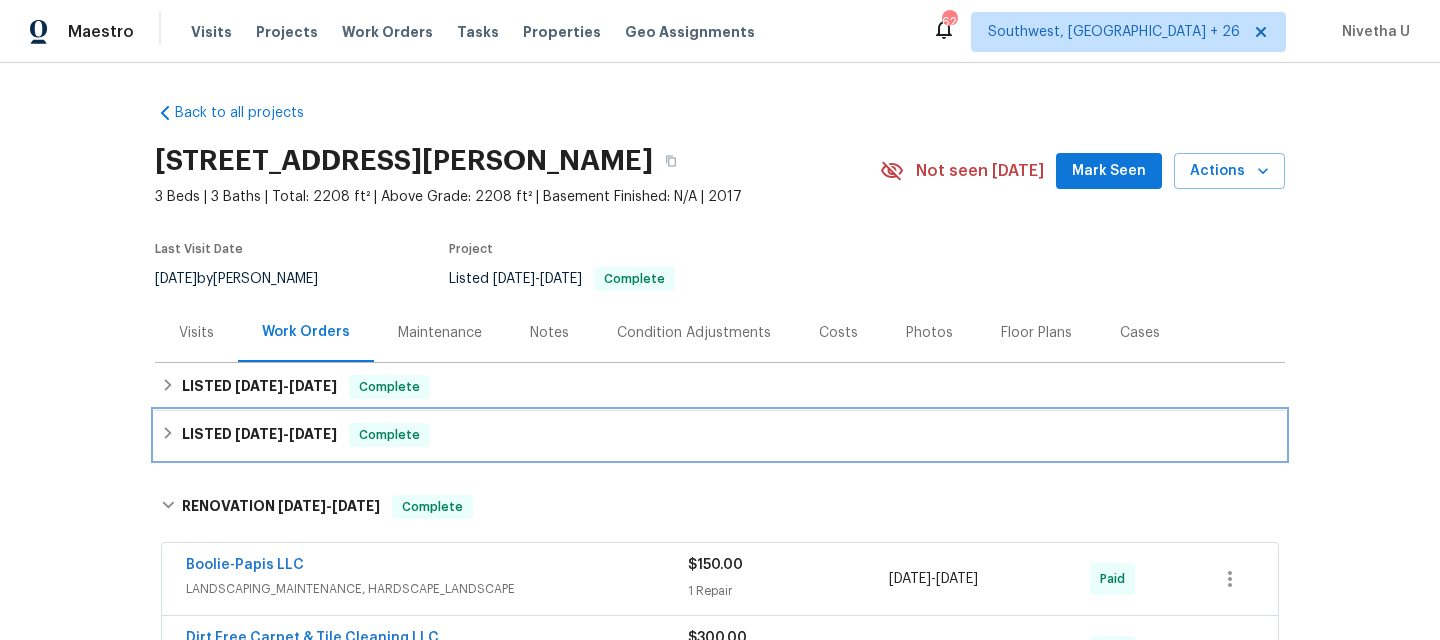 click on "LISTED   1/20/25  -  4/28/25 Complete" at bounding box center [720, 435] 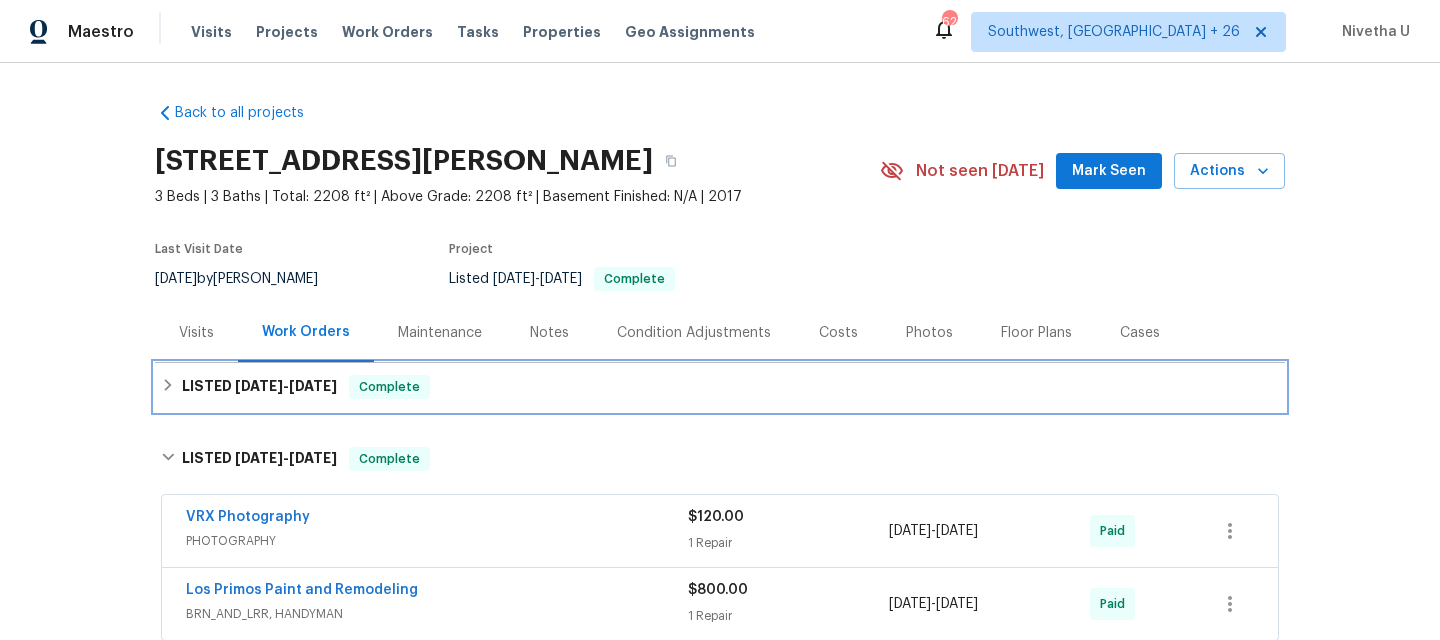click on "LISTED   7/8/25  -  7/15/25 Complete" at bounding box center [720, 387] 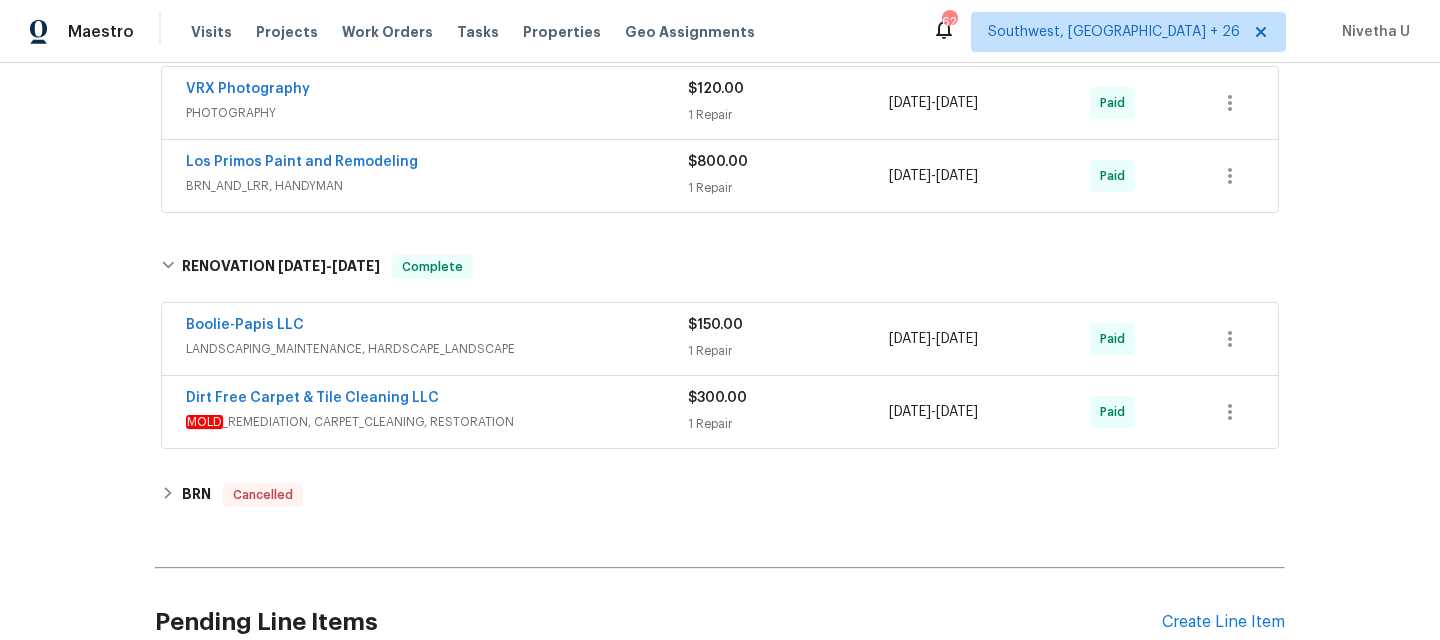 scroll, scrollTop: 763, scrollLeft: 0, axis: vertical 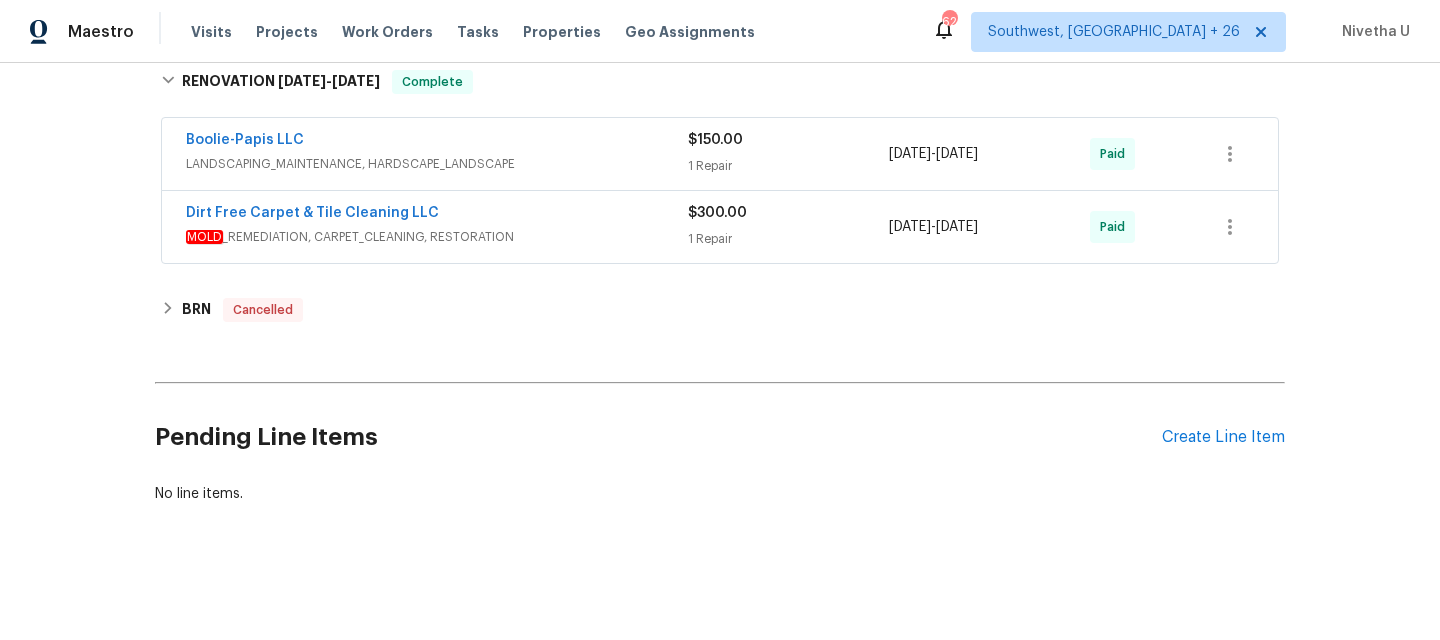 click on "Back to all projects 3831 Harry Wurzbach Rd Bldg 16, San Antonio, TX 78209 3 Beds | 3 Baths | Total: 2208 ft² | Above Grade: 2208 ft² | Basement Finished: N/A | 2017 Not seen today Mark Seen Actions Last Visit Date 5/16/2025  by  Felix Ramos   Project Listed   7/8/2025  -  7/15/2025 Complete Visits Work Orders Maintenance Notes Condition Adjustments Costs Photos Floor Plans Cases LISTED   7/8/25  -  7/15/25 Complete Los Primos Paint and Remodeling BRN_AND_LRR, HANDYMAN $120.00 3 Repairs 7/11/2025  -  7/15/2025 Complete LISTED   1/20/25  -  4/28/25 Complete VRX Photography PHOTOGRAPHY $120.00 1 Repair 4/8/2025  -  4/9/2025 Paid Los Primos Paint and Remodeling BRN_AND_LRR, HANDYMAN $800.00 1 Repair 4/15/2025  -  4/28/2025 Paid RENOVATION   10/30/24  -  10/31/24 Complete Boolie-Papis LLC LANDSCAPING_MAINTENANCE, HARDSCAPE_LANDSCAPE $150.00 1 Repair 10/29/2024  -  10/31/2024 Paid Dirt Free Carpet & Tile Cleaning LLC MOLD _REMEDIATION, CARPET_CLEANING, RESTORATION $300.00 1 Repair 10/29/2024  -  10/31/2024 Paid" at bounding box center (720, -61) 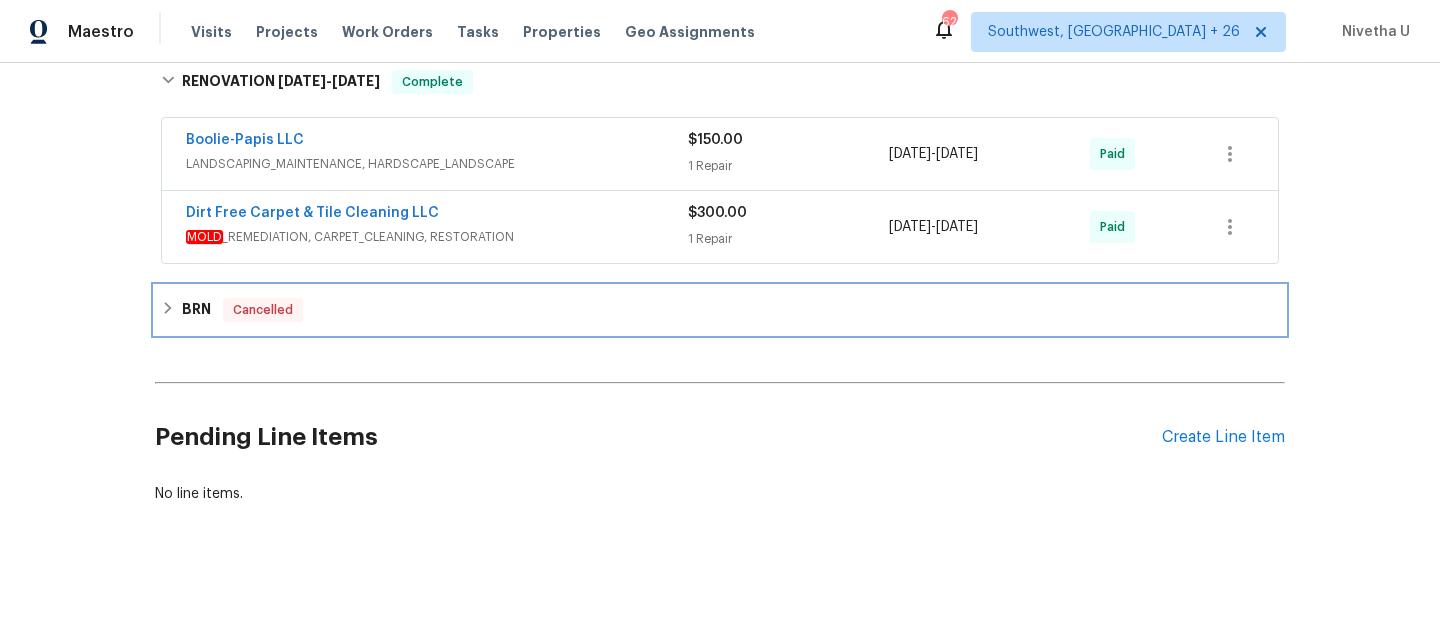 click on "BRN   Cancelled" at bounding box center (720, 310) 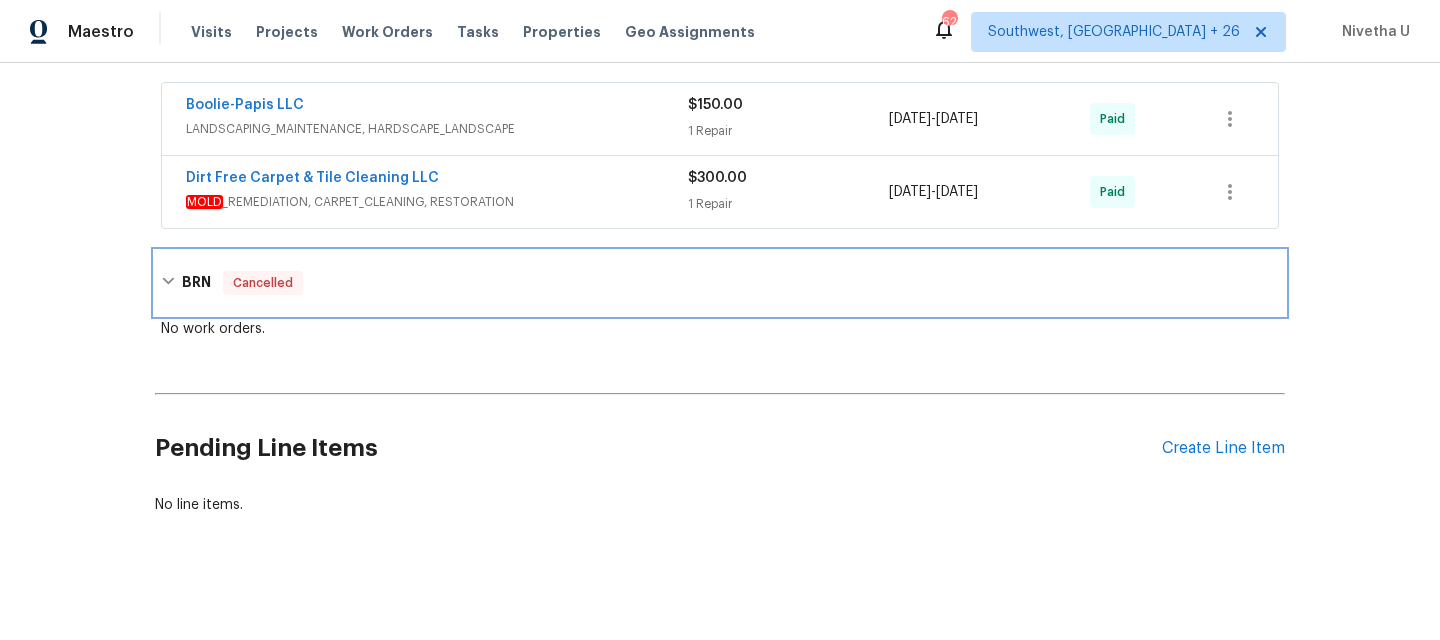 click on "BRN   Cancelled" at bounding box center (720, 283) 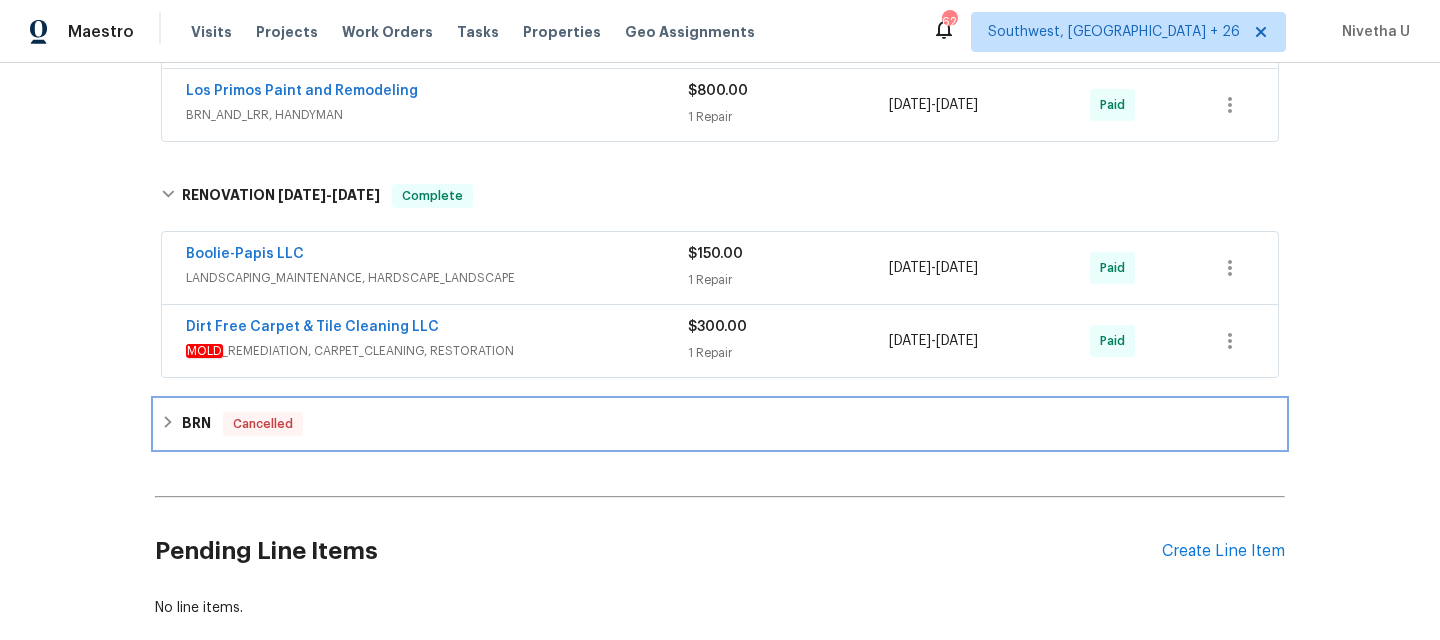 scroll, scrollTop: 613, scrollLeft: 0, axis: vertical 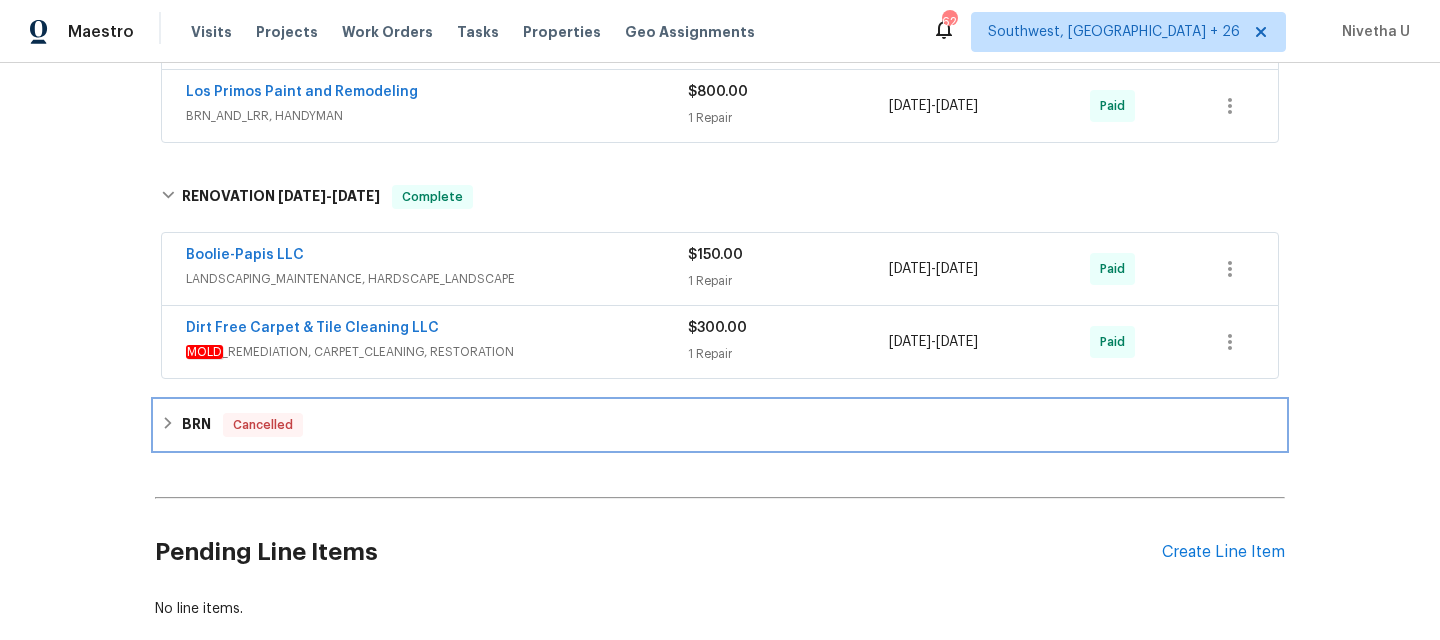 click on "BRN   Cancelled" at bounding box center [720, 425] 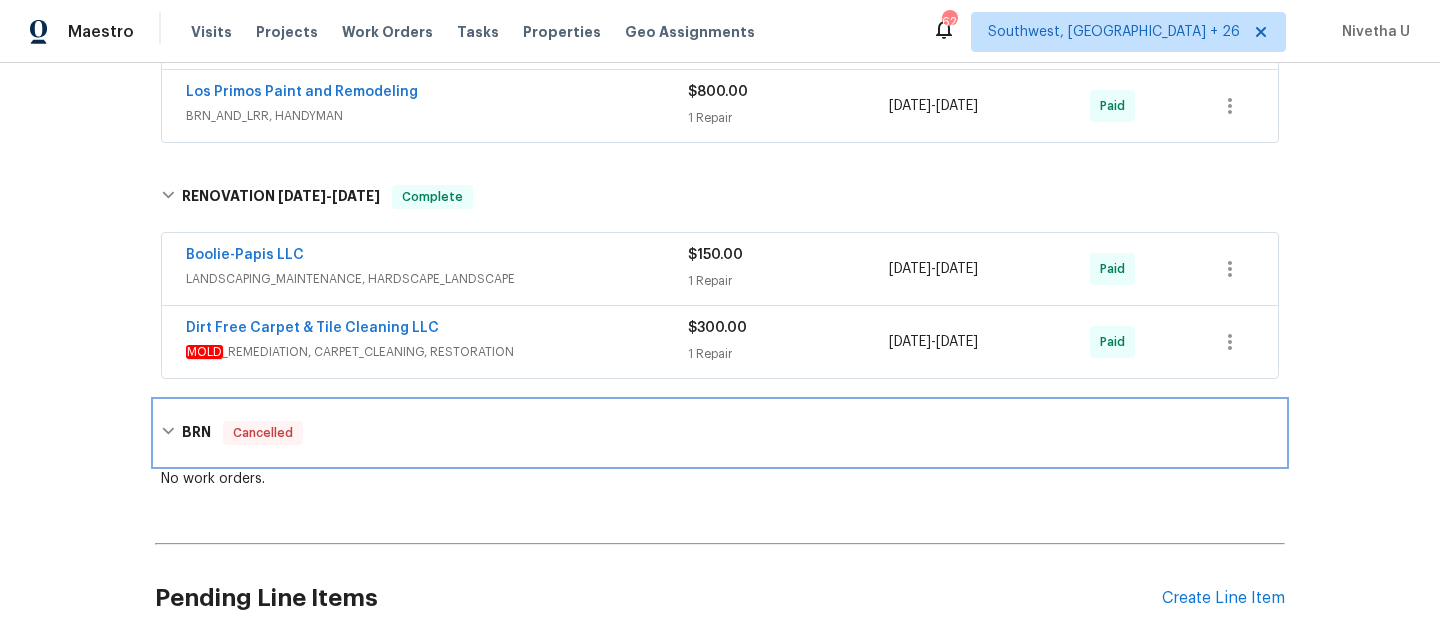 click on "BRN   Cancelled" at bounding box center [720, 433] 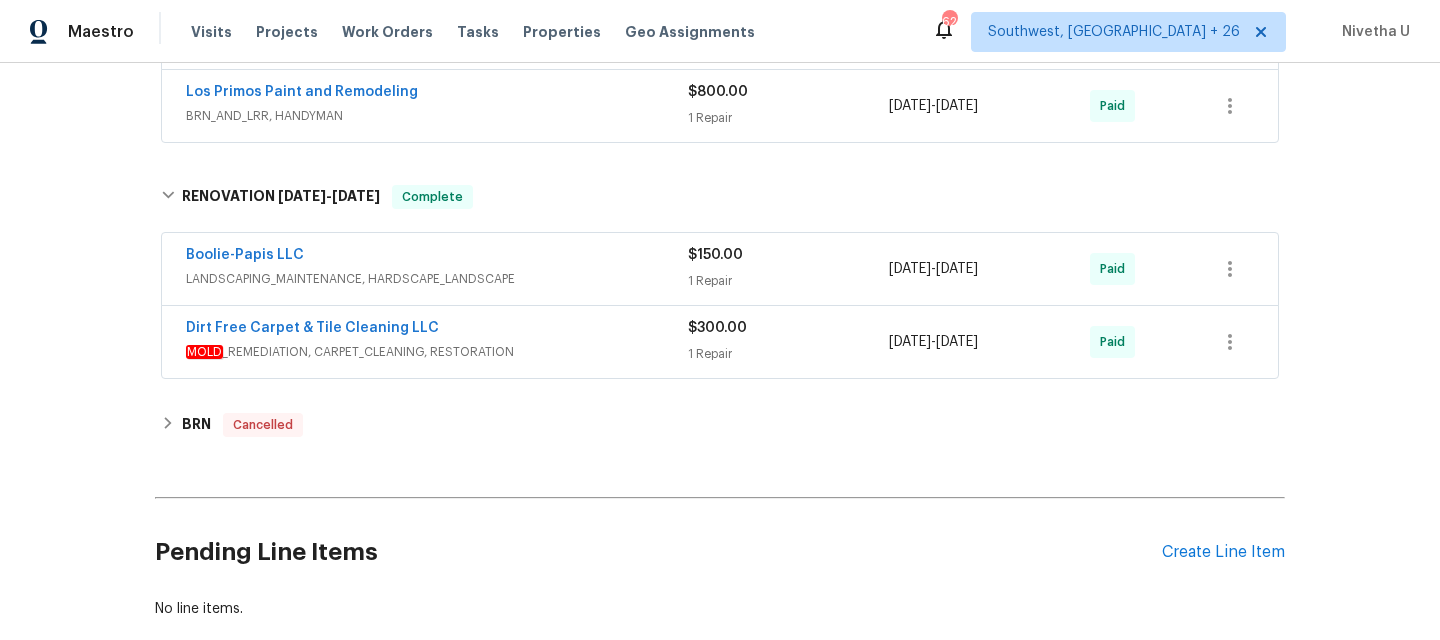 click on "Dirt Free Carpet & Tile Cleaning LLC MOLD _REMEDIATION, CARPET_CLEANING, RESTORATION $300.00 1 Repair 10/29/2024  -  10/31/2024 Paid" at bounding box center [720, 342] 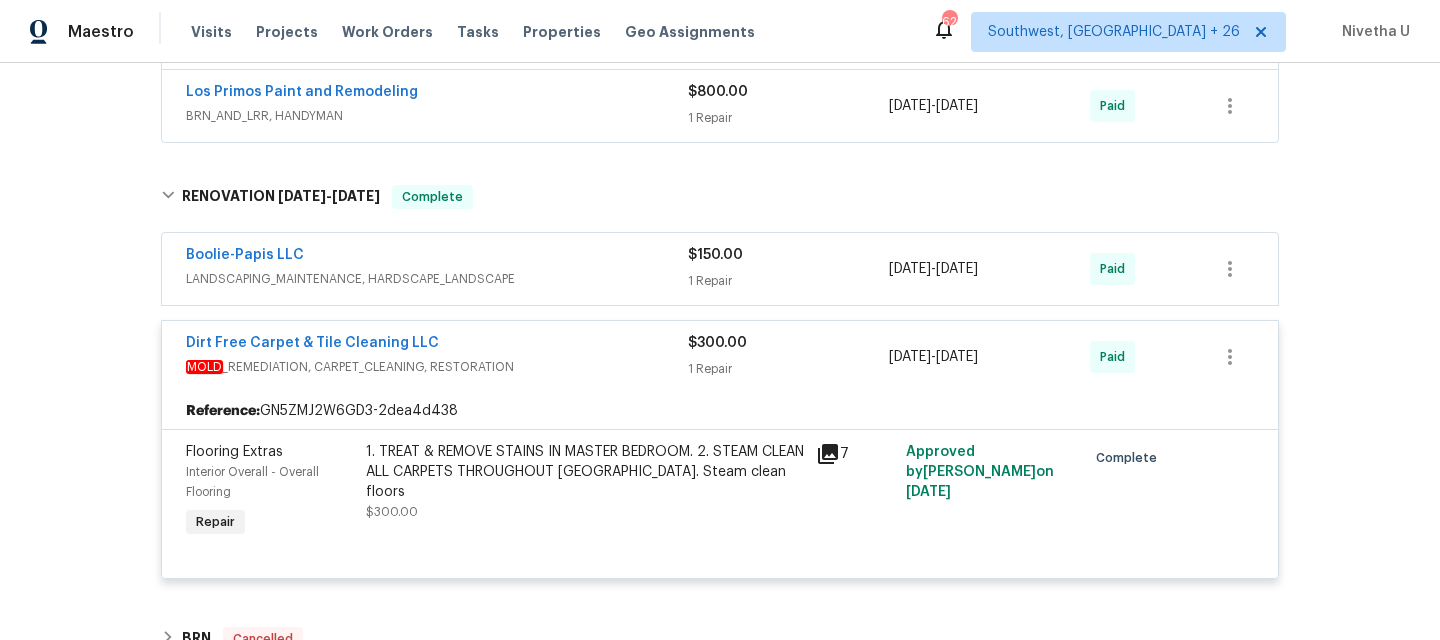 click on "Dirt Free Carpet & Tile Cleaning LLC" at bounding box center [437, 345] 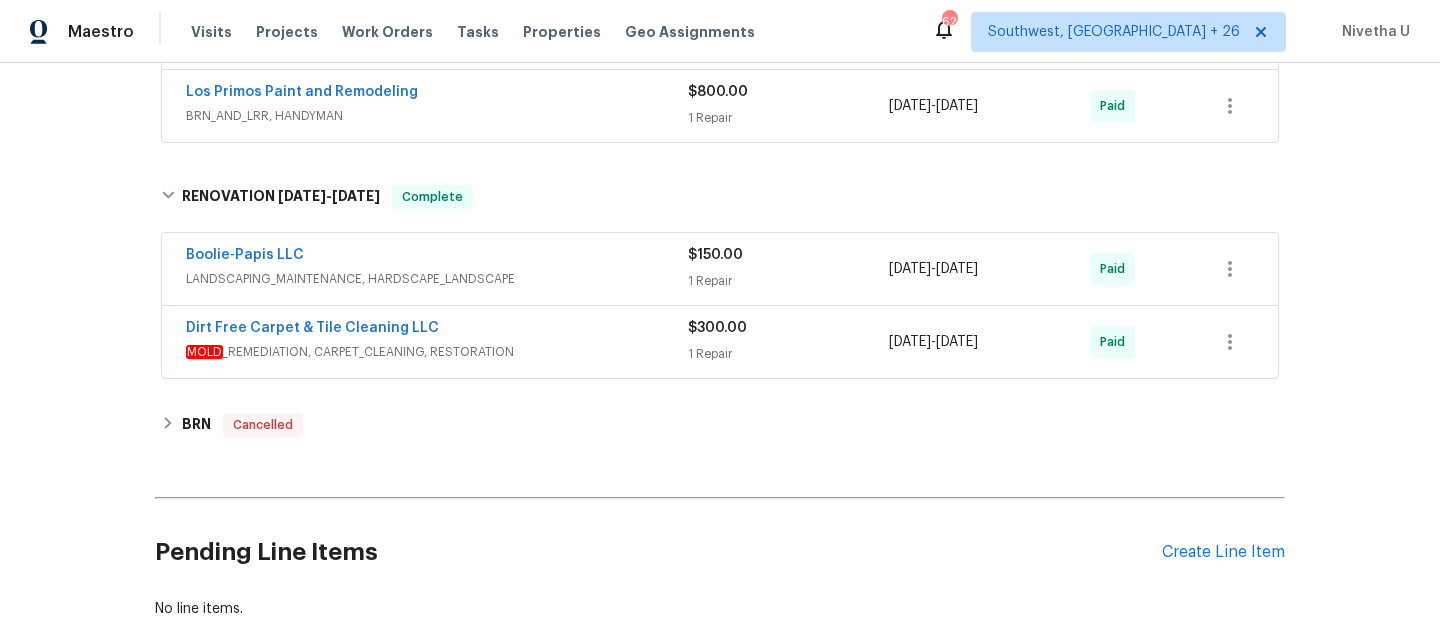 click on "LANDSCAPING_MAINTENANCE, HARDSCAPE_LANDSCAPE" at bounding box center (437, 279) 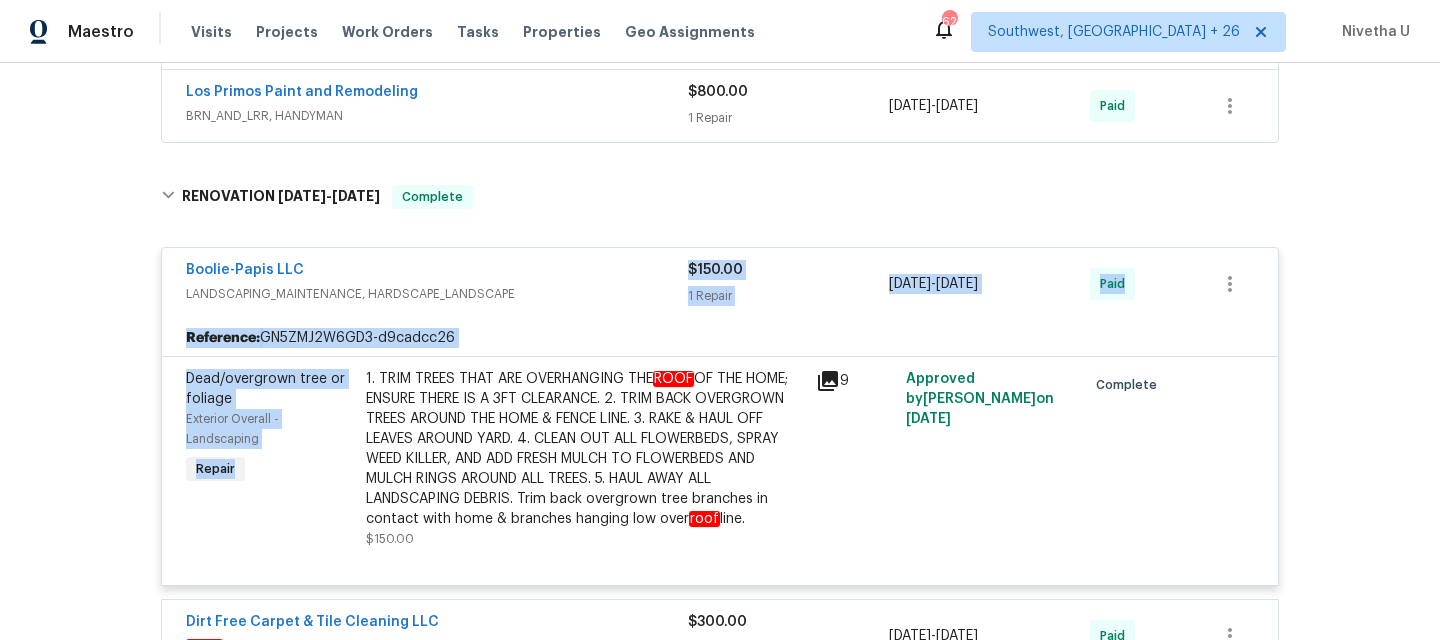 drag, startPoint x: 539, startPoint y: 304, endPoint x: 521, endPoint y: 386, distance: 83.95237 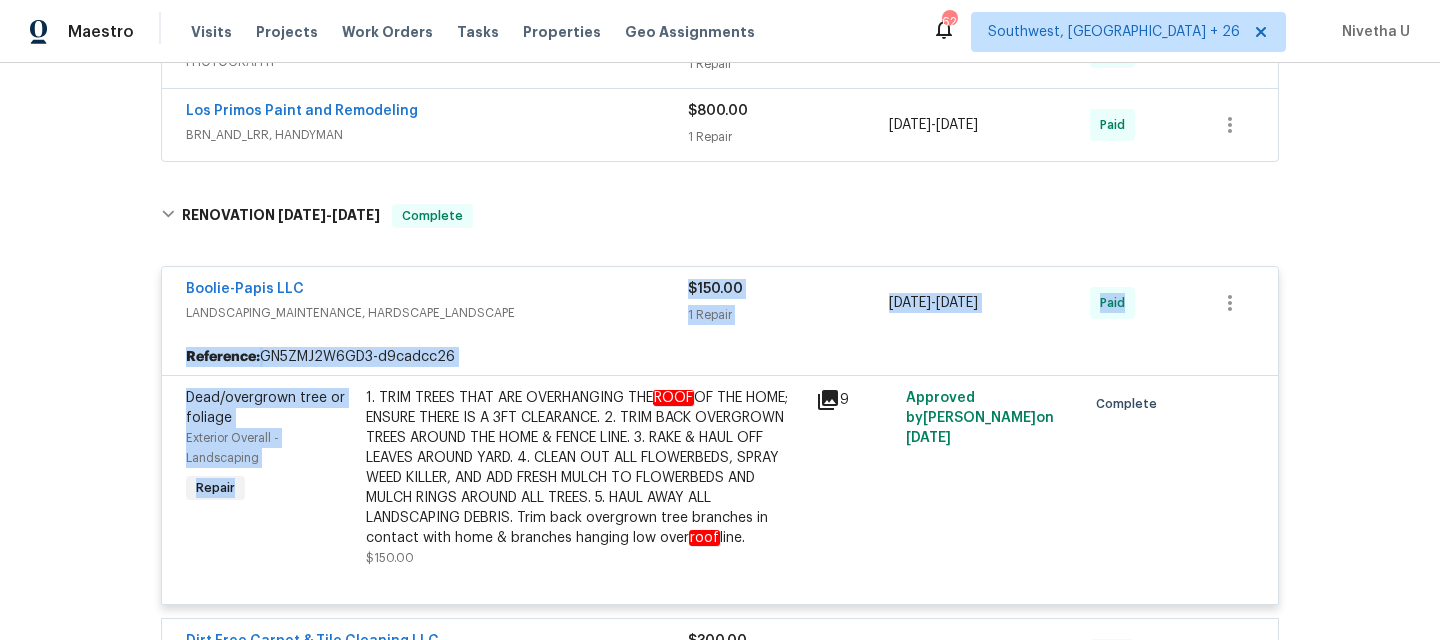 scroll, scrollTop: 590, scrollLeft: 0, axis: vertical 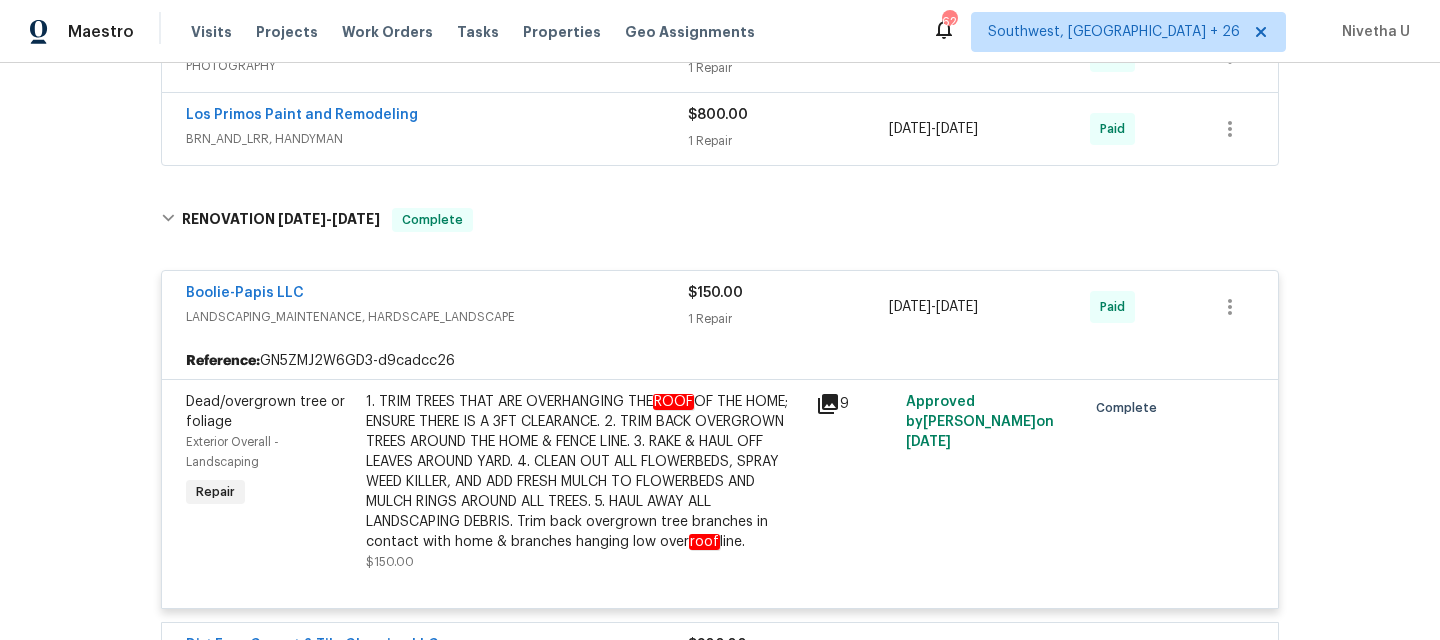 click on "LANDSCAPING_MAINTENANCE, HARDSCAPE_LANDSCAPE" at bounding box center [437, 317] 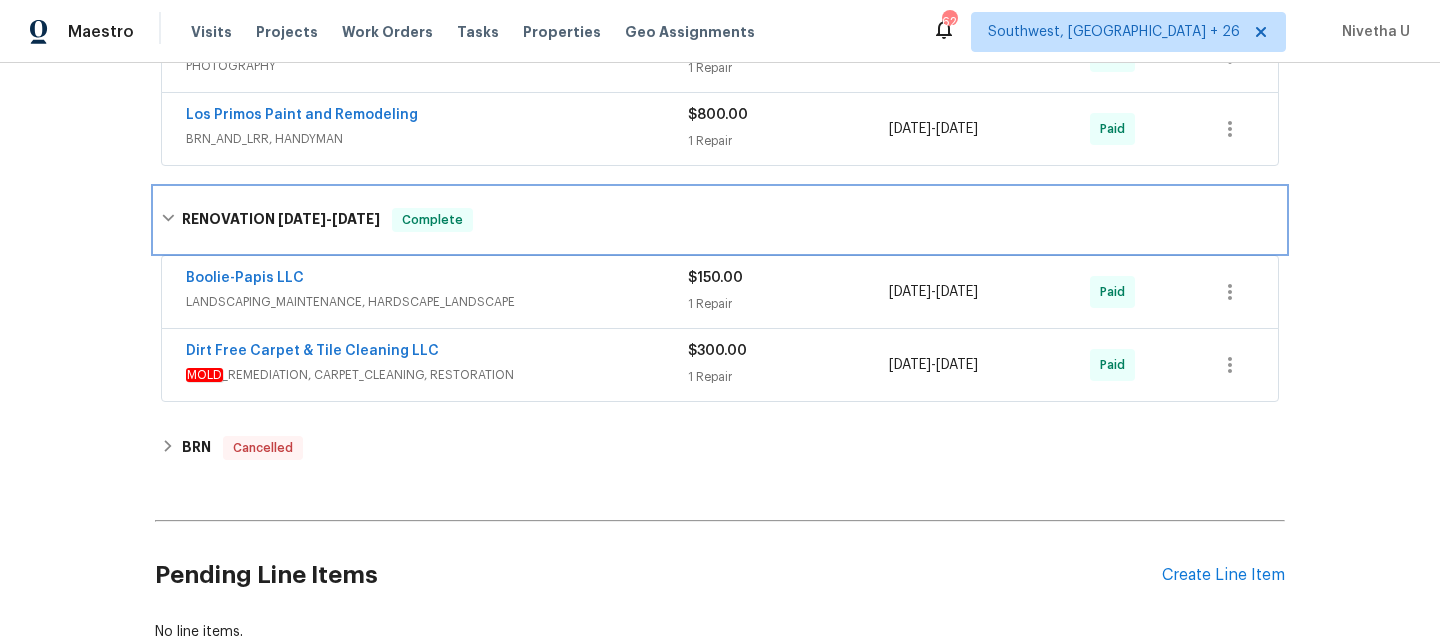 click on "RENOVATION   10/30/24  -  10/31/24 Complete" at bounding box center (720, 220) 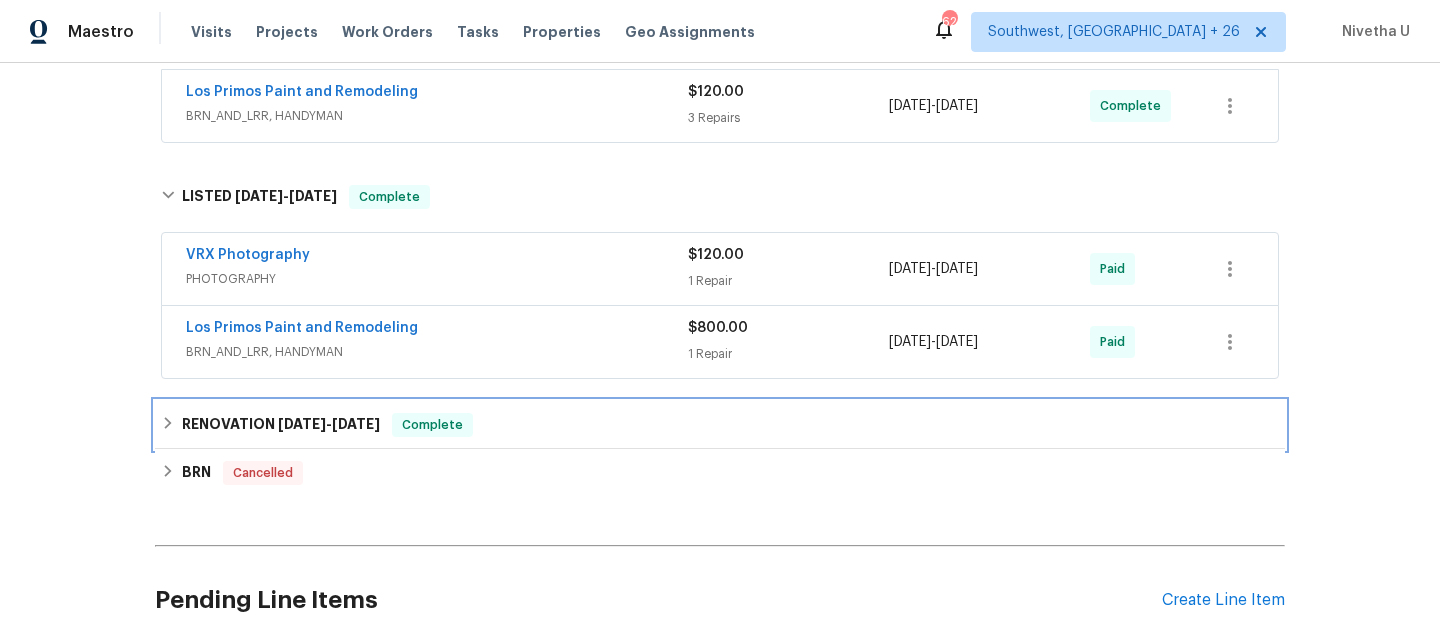 scroll, scrollTop: 376, scrollLeft: 0, axis: vertical 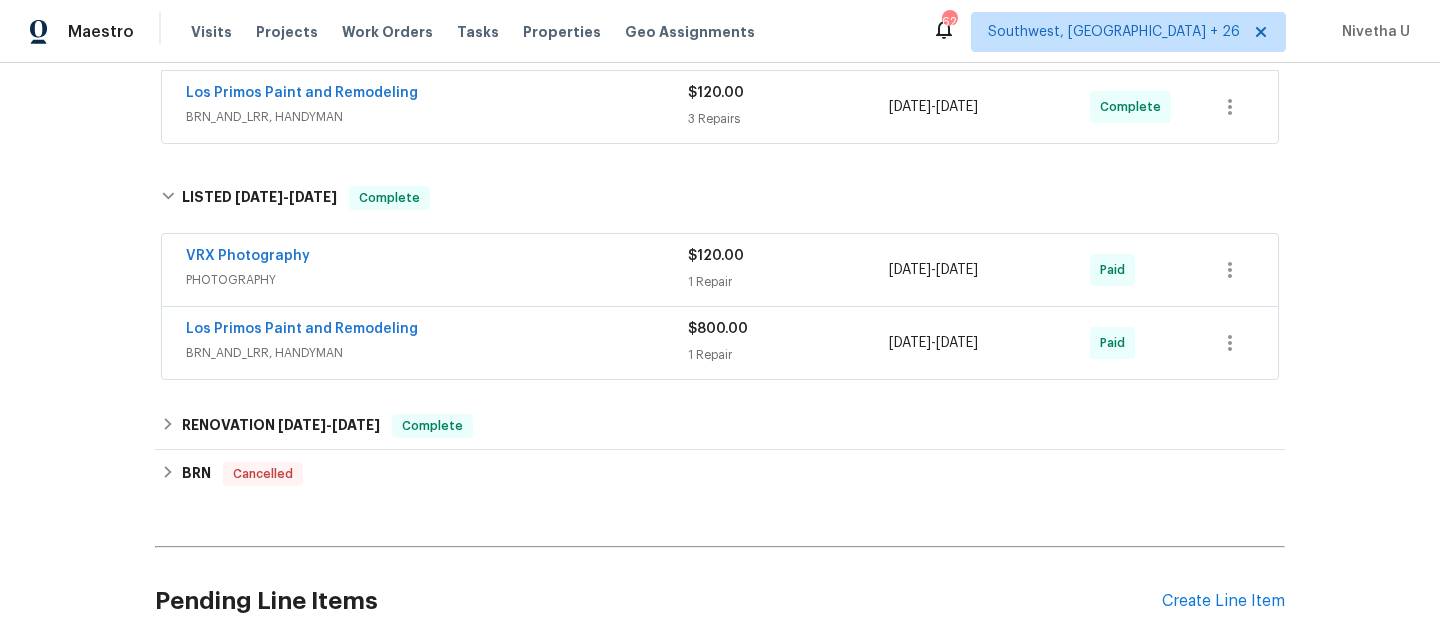 click on "Los Primos Paint and Remodeling" at bounding box center (437, 331) 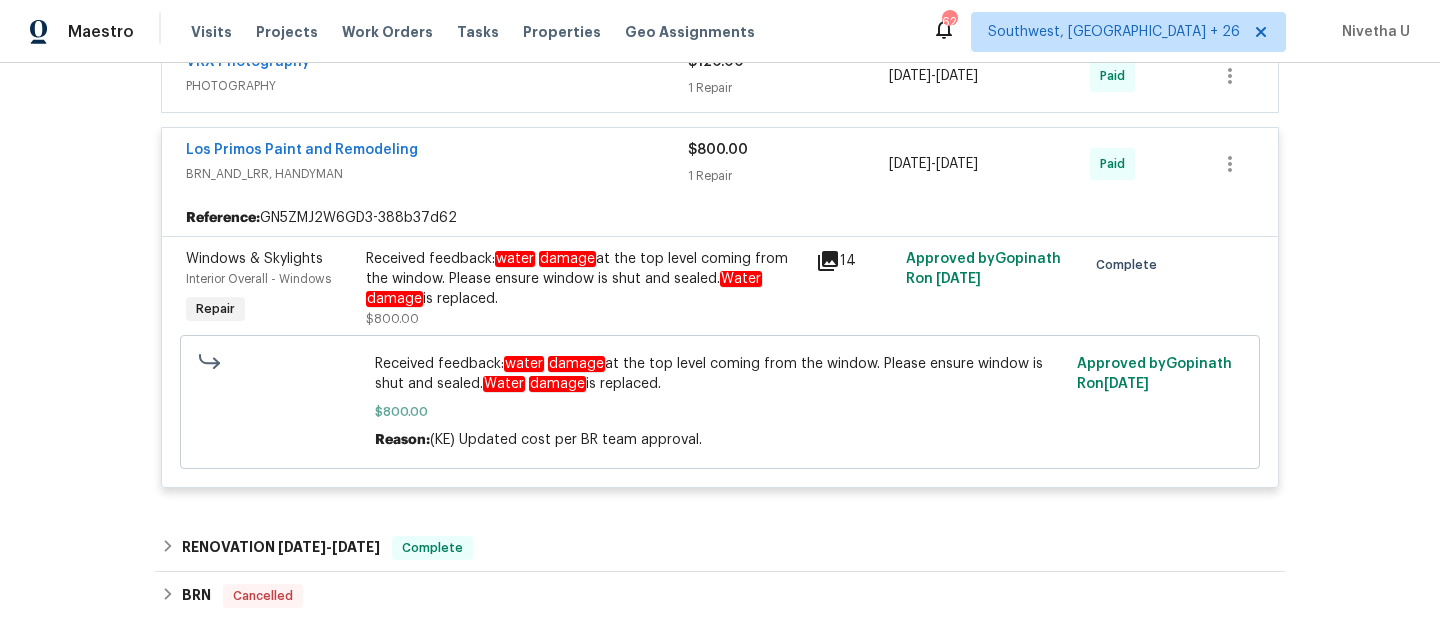 scroll, scrollTop: 482, scrollLeft: 0, axis: vertical 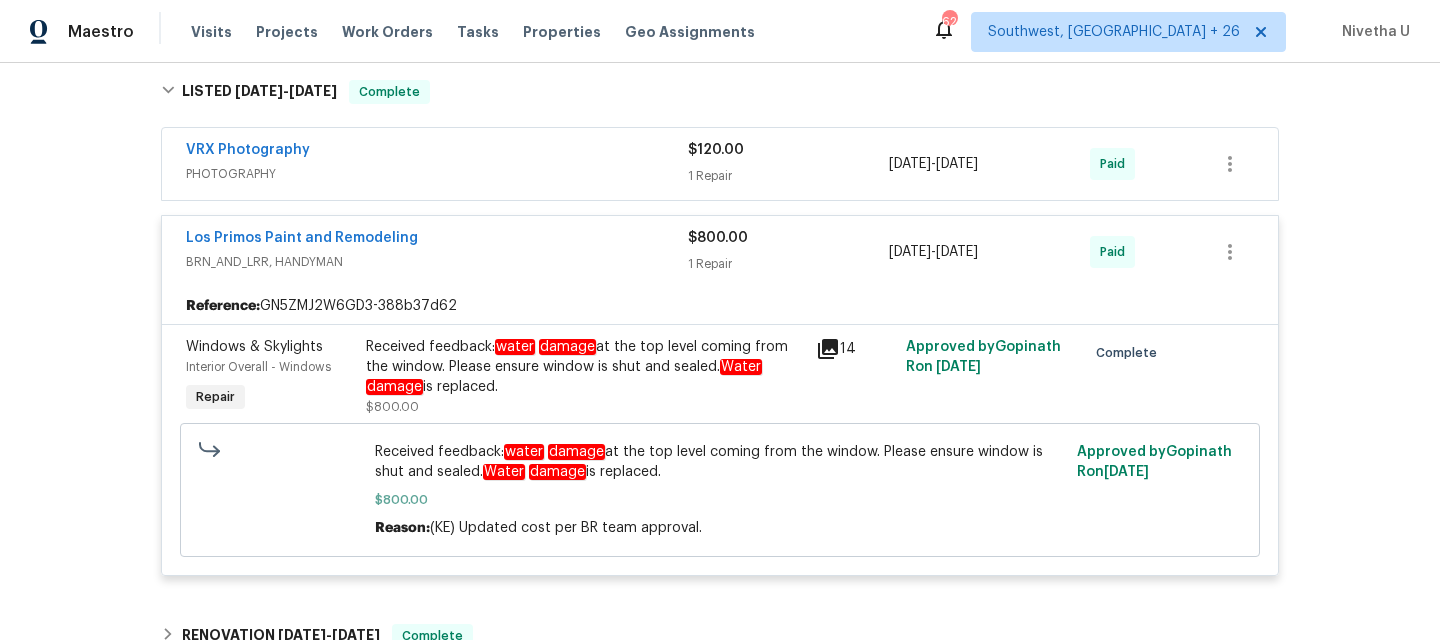 click on "PHOTOGRAPHY" at bounding box center (437, 174) 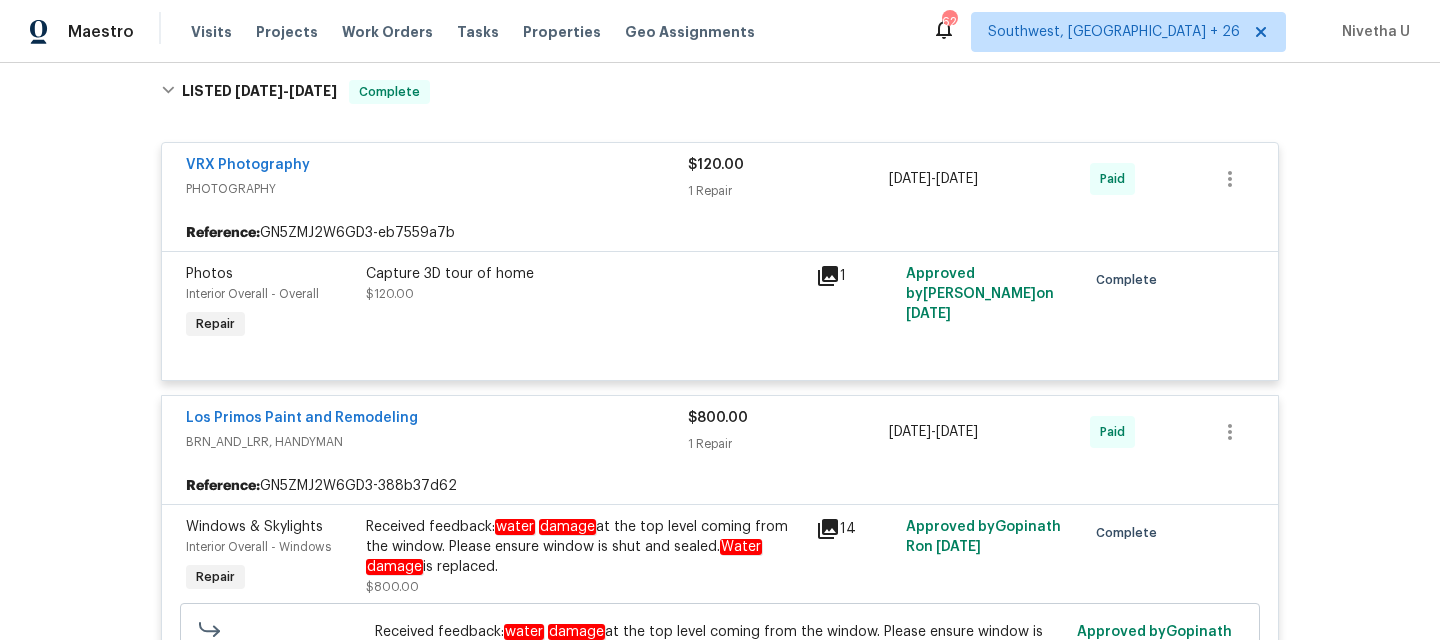 click on "PHOTOGRAPHY" at bounding box center (437, 189) 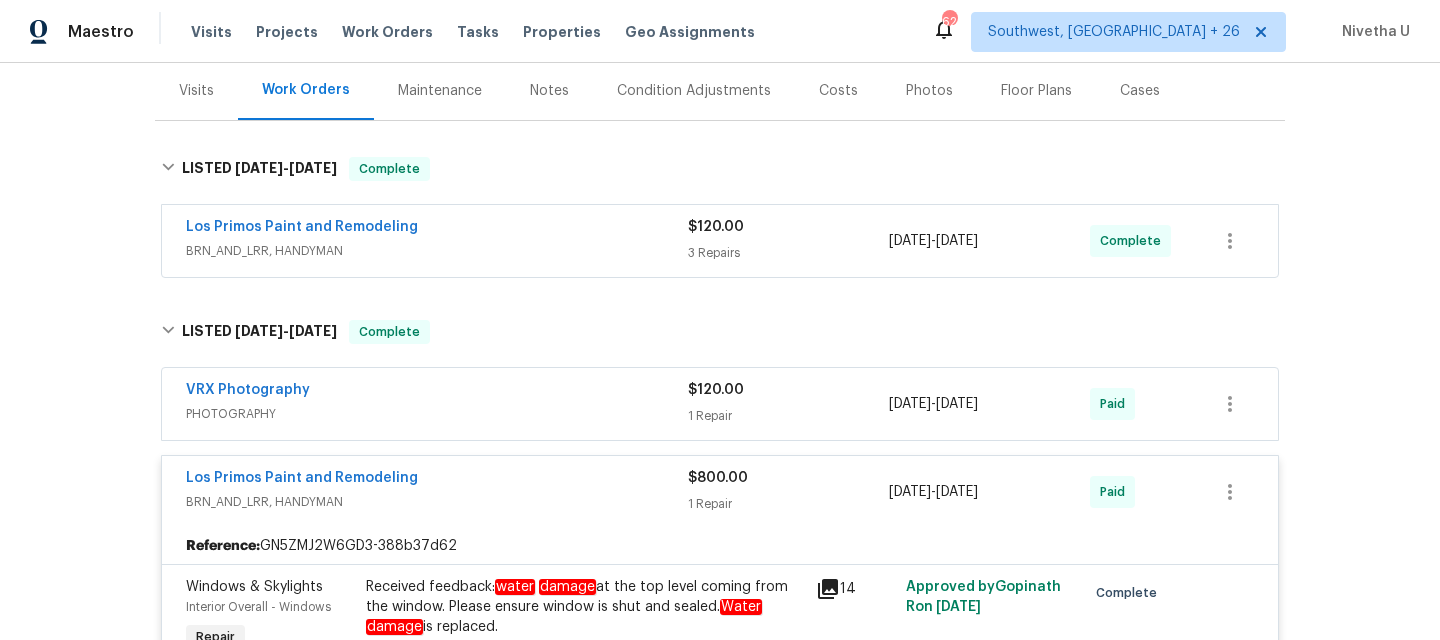 scroll, scrollTop: 240, scrollLeft: 0, axis: vertical 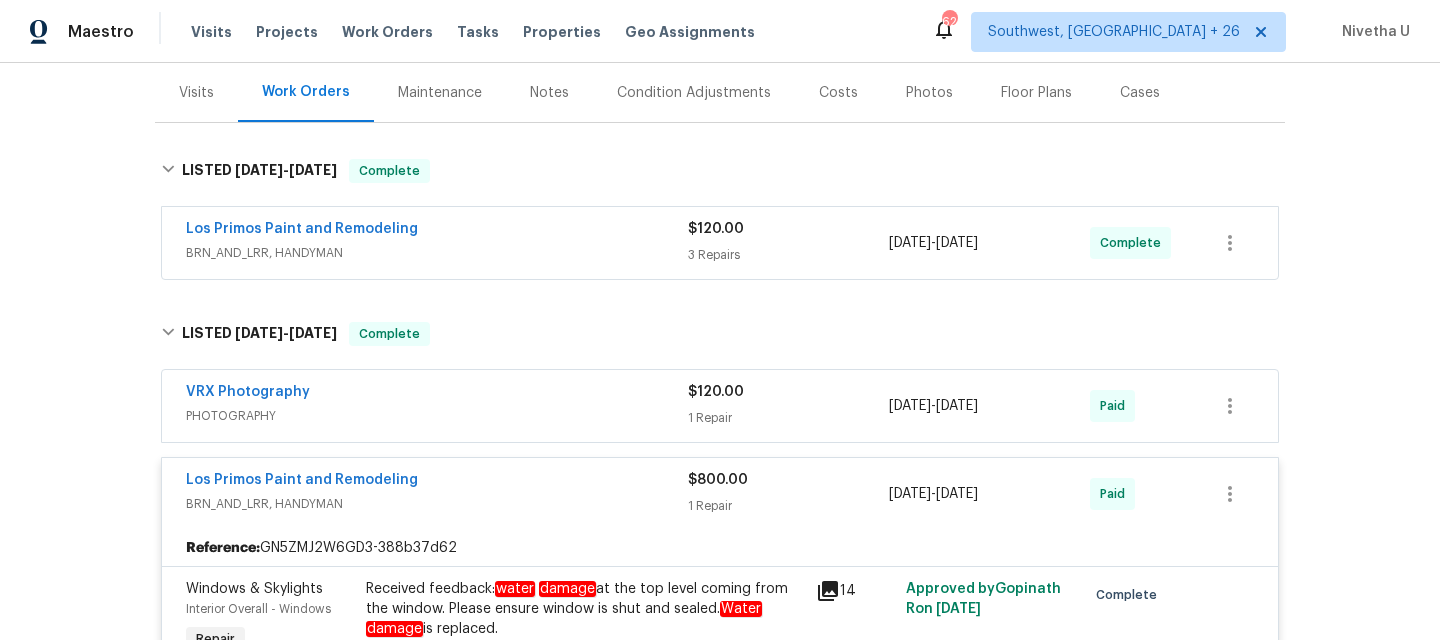 click on "Los Primos Paint and Remodeling" at bounding box center [437, 231] 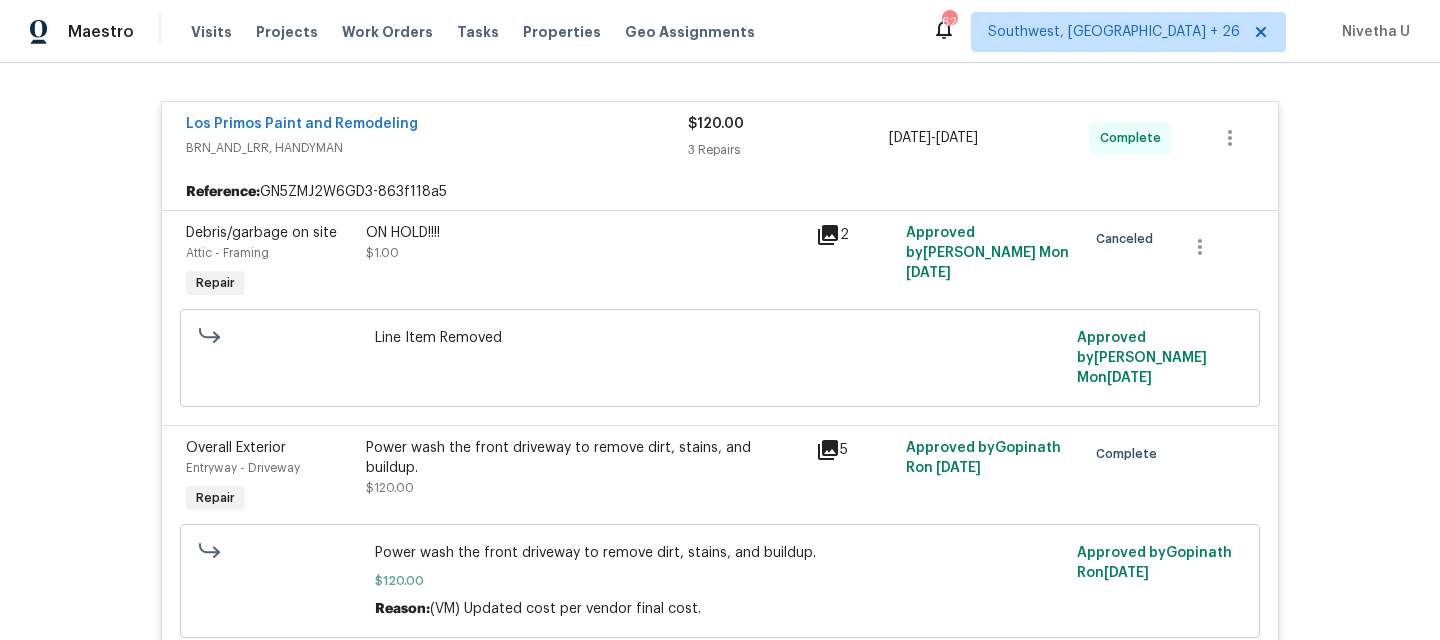 scroll, scrollTop: 350, scrollLeft: 0, axis: vertical 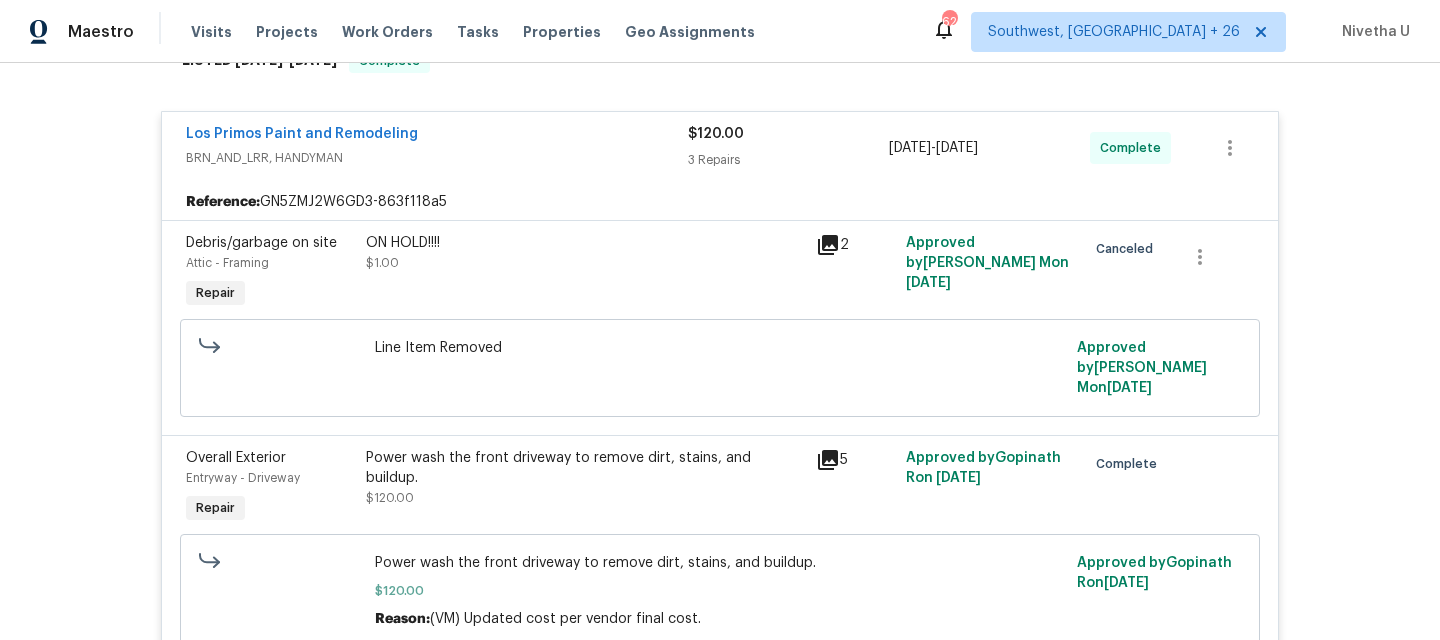 click on "BRN_AND_LRR, HANDYMAN" at bounding box center [437, 158] 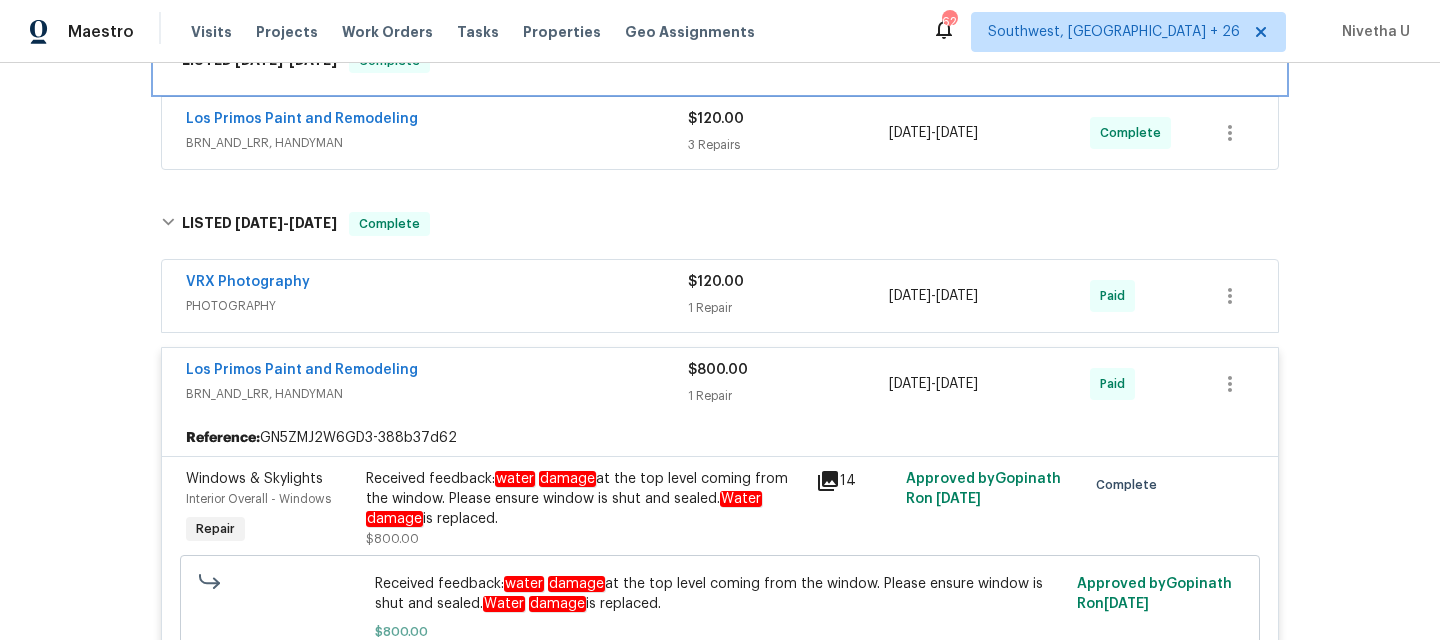 click on "LISTED   7/8/25  -  7/15/25 Complete" at bounding box center [720, 61] 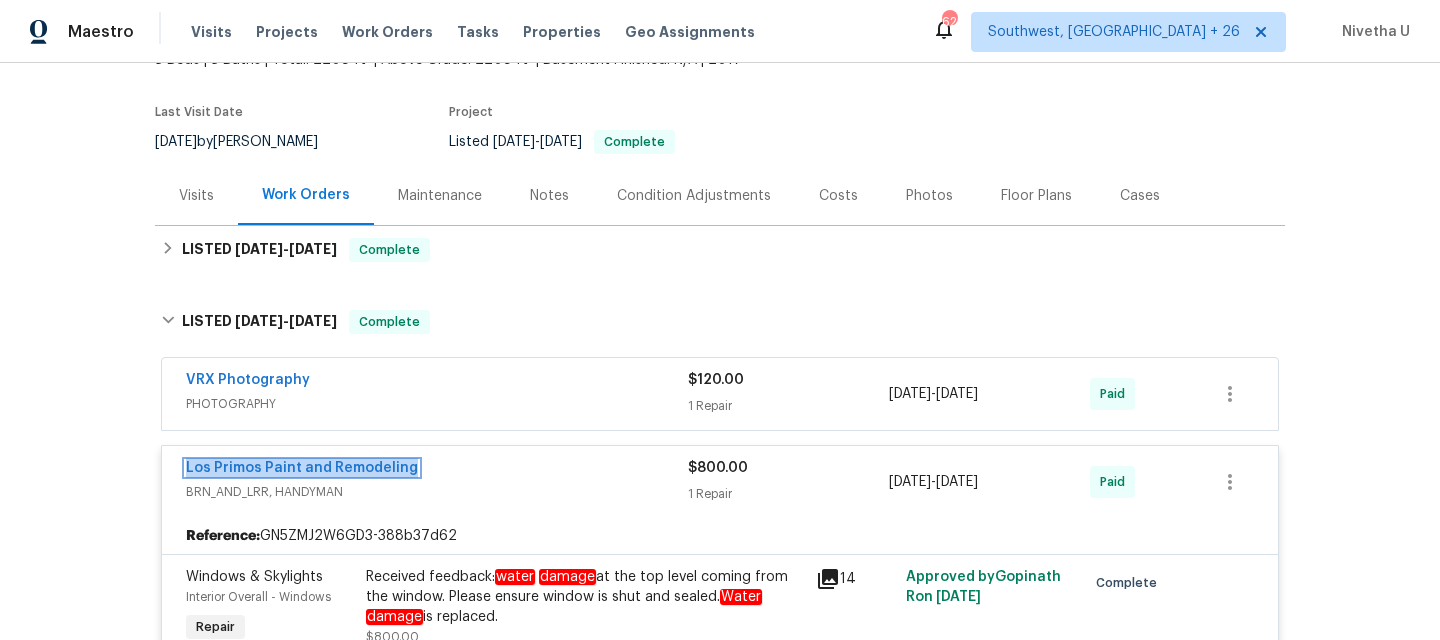 scroll, scrollTop: 128, scrollLeft: 0, axis: vertical 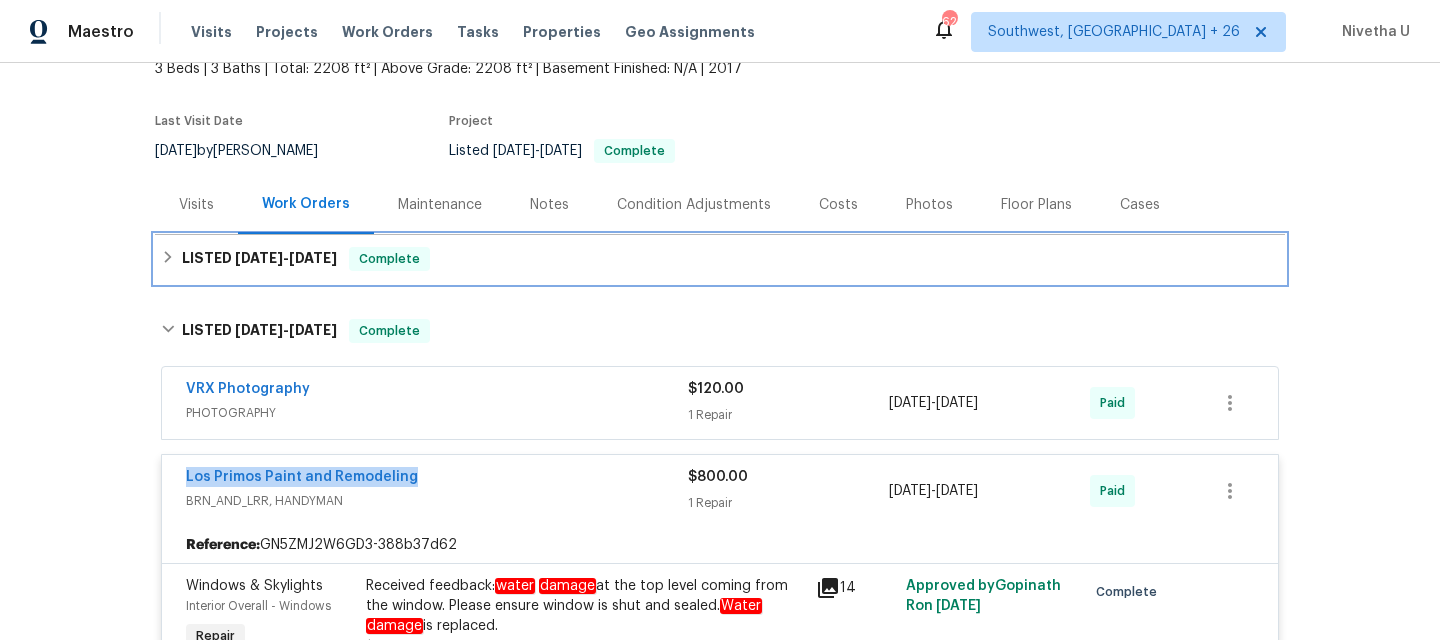 click on "LISTED   7/8/25  -  7/15/25 Complete" at bounding box center (720, 259) 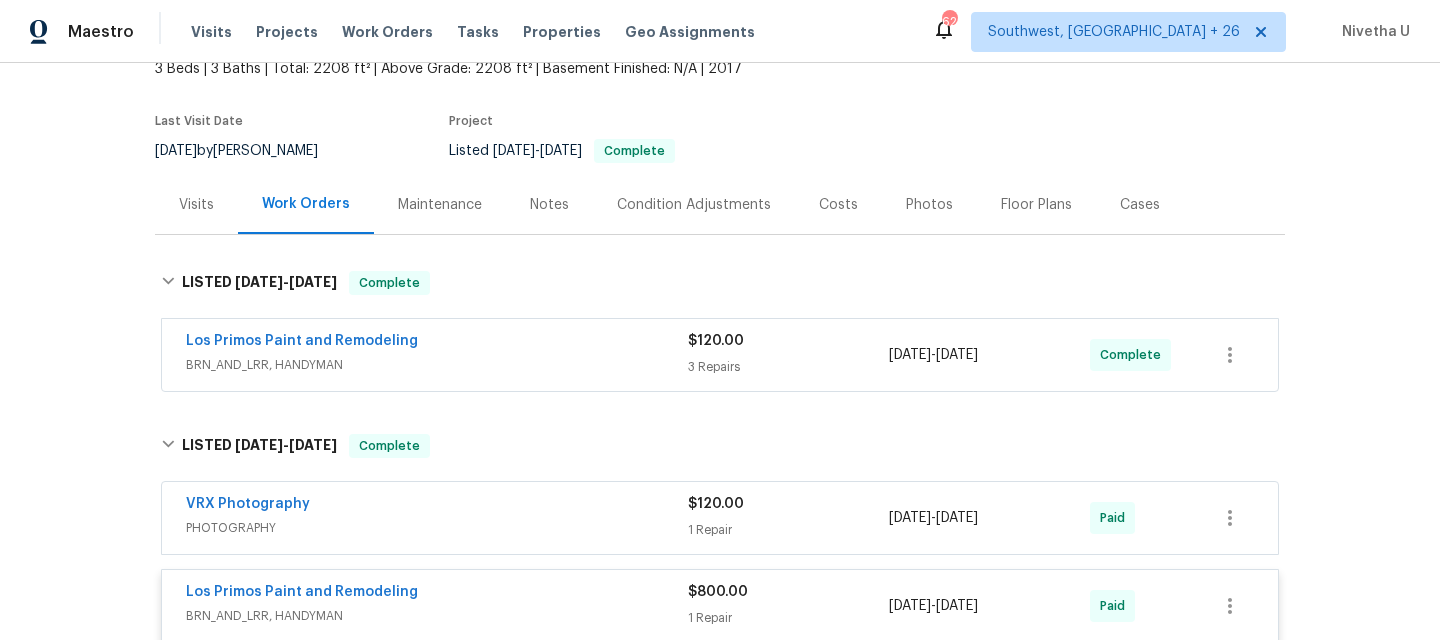 click on "BRN_AND_LRR, HANDYMAN" at bounding box center (437, 365) 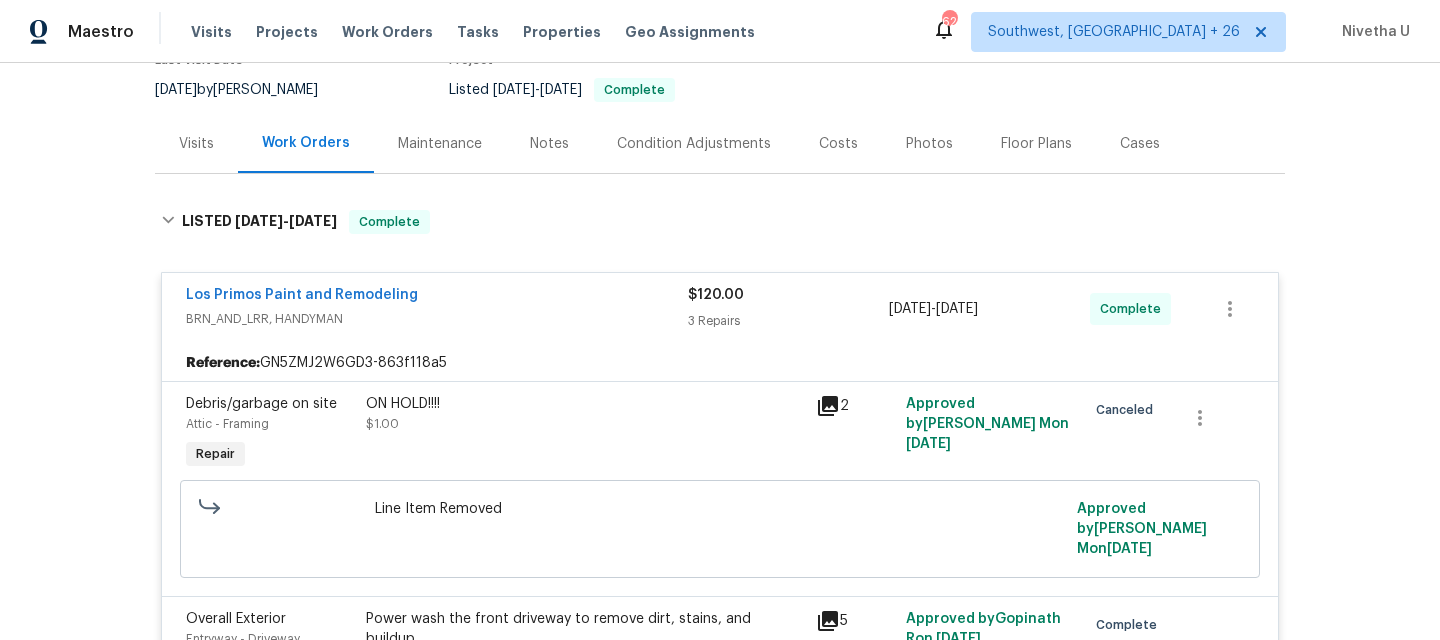 scroll, scrollTop: 191, scrollLeft: 0, axis: vertical 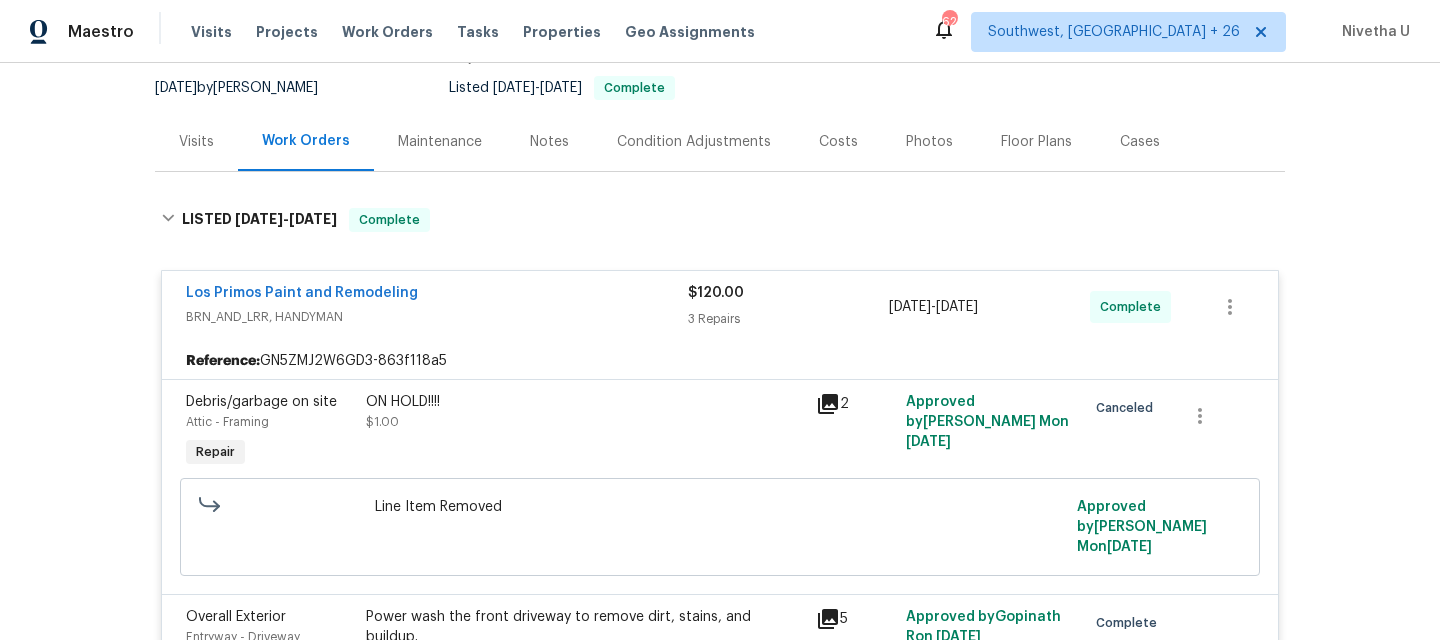 click on "Los Primos Paint and Remodeling" at bounding box center (437, 295) 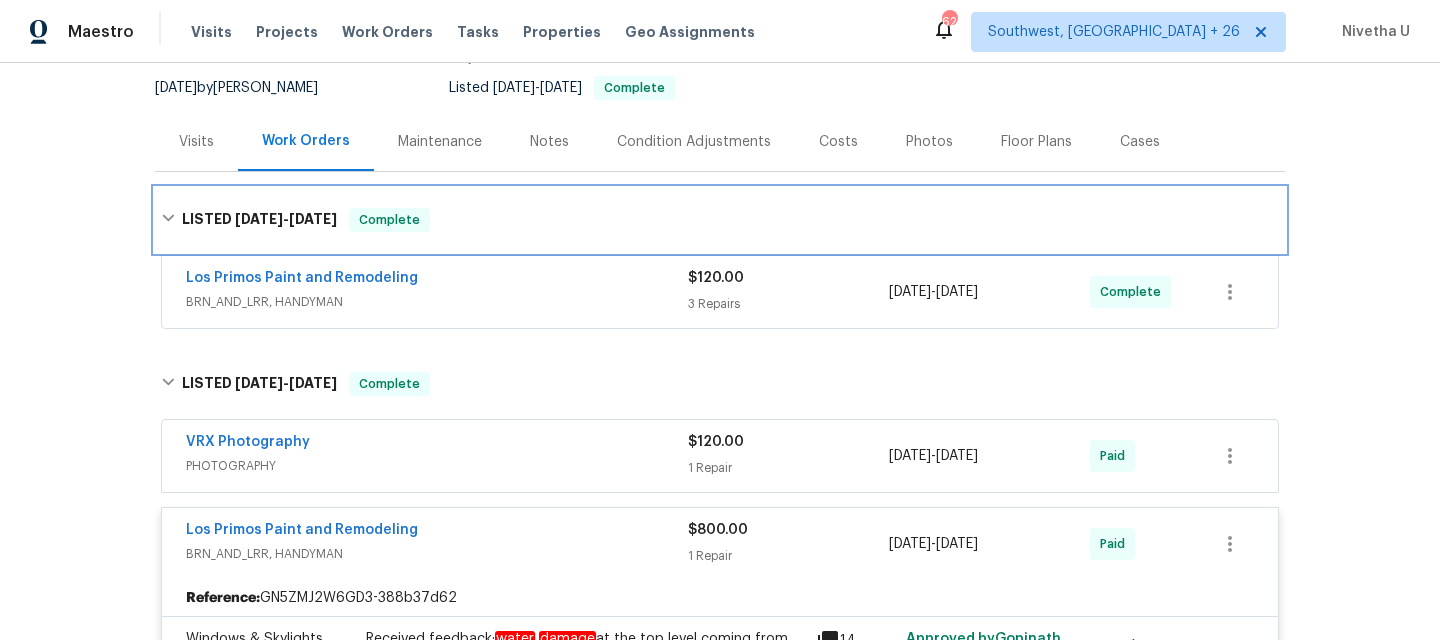 click on "LISTED   7/8/25  -  7/15/25 Complete" at bounding box center (720, 220) 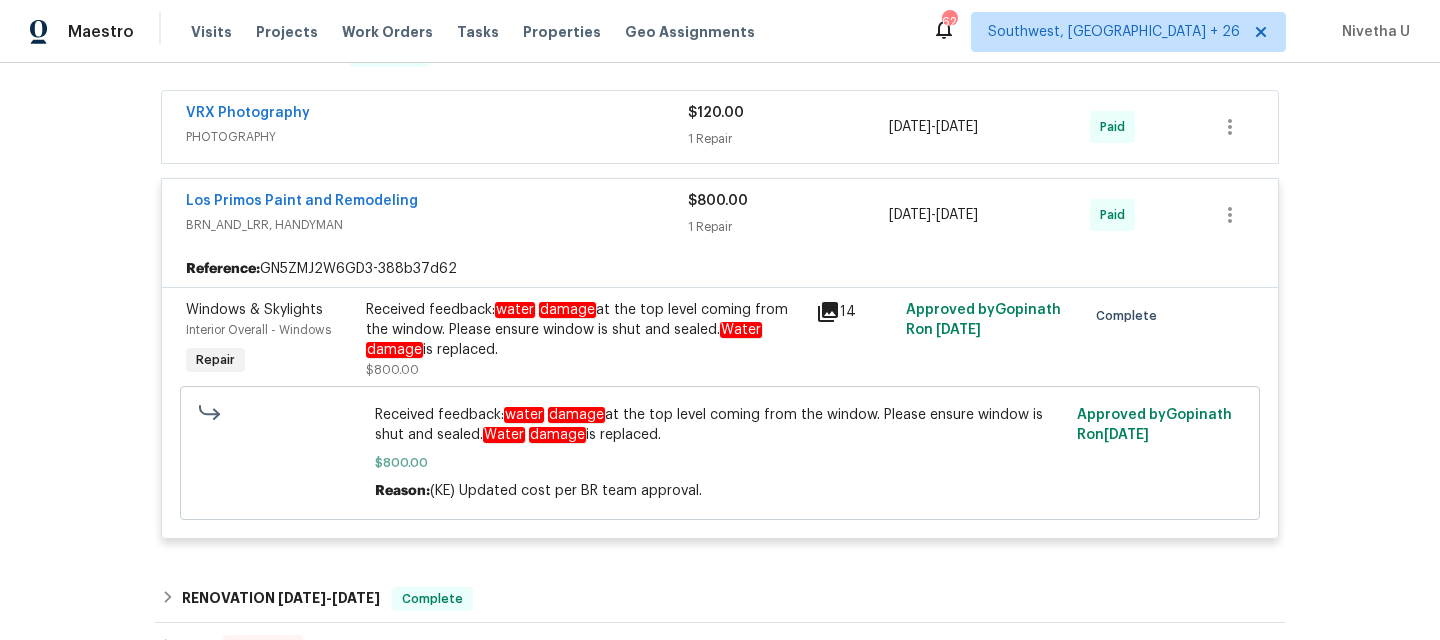 scroll, scrollTop: 417, scrollLeft: 0, axis: vertical 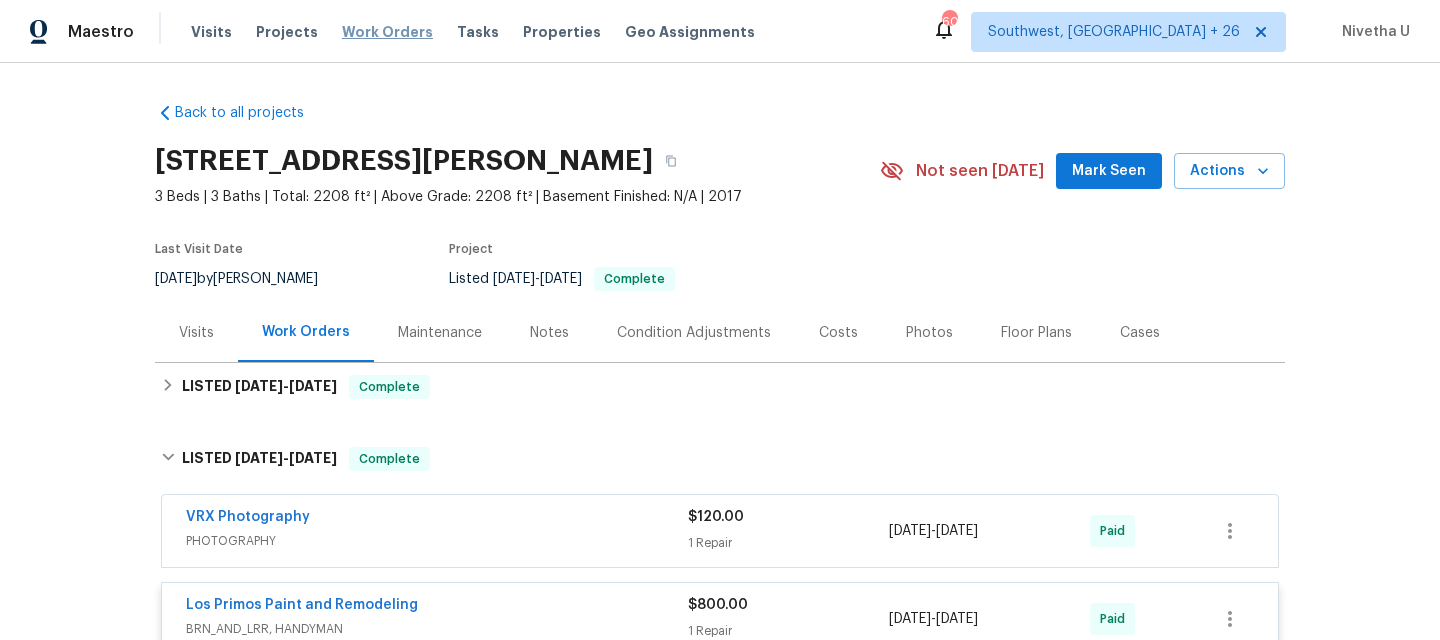click on "Work Orders" at bounding box center (387, 32) 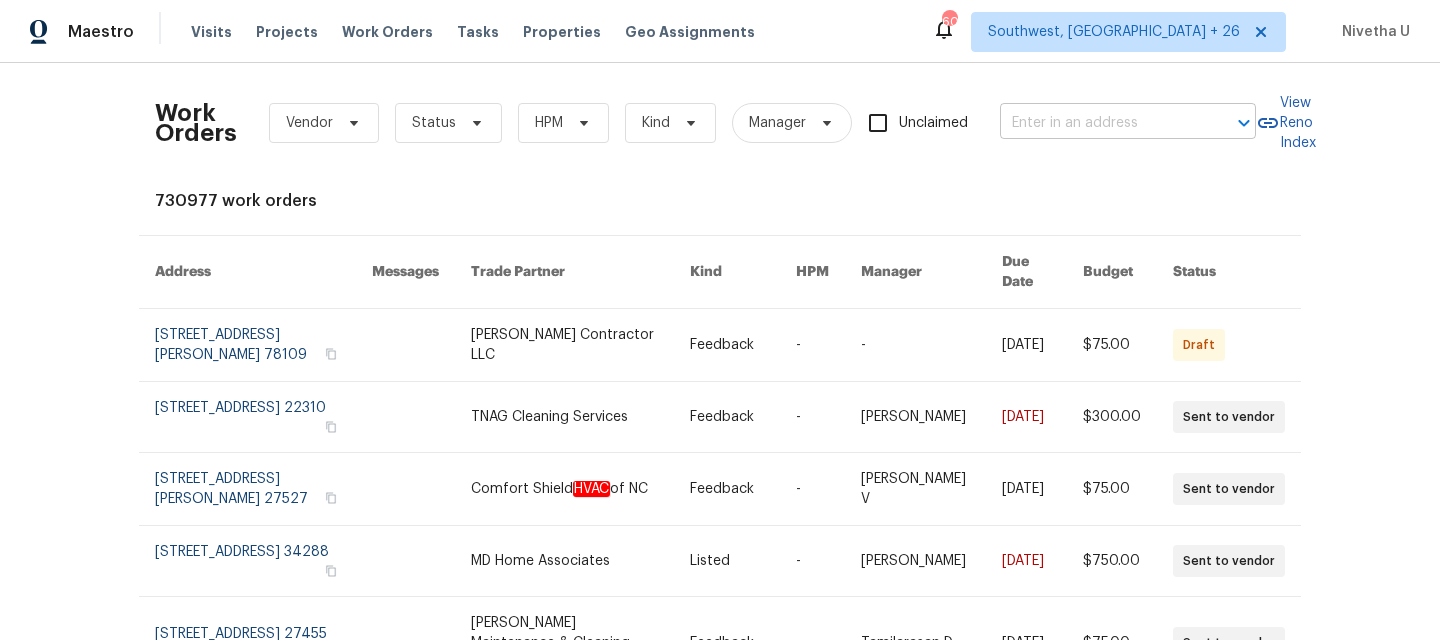 click at bounding box center [1100, 123] 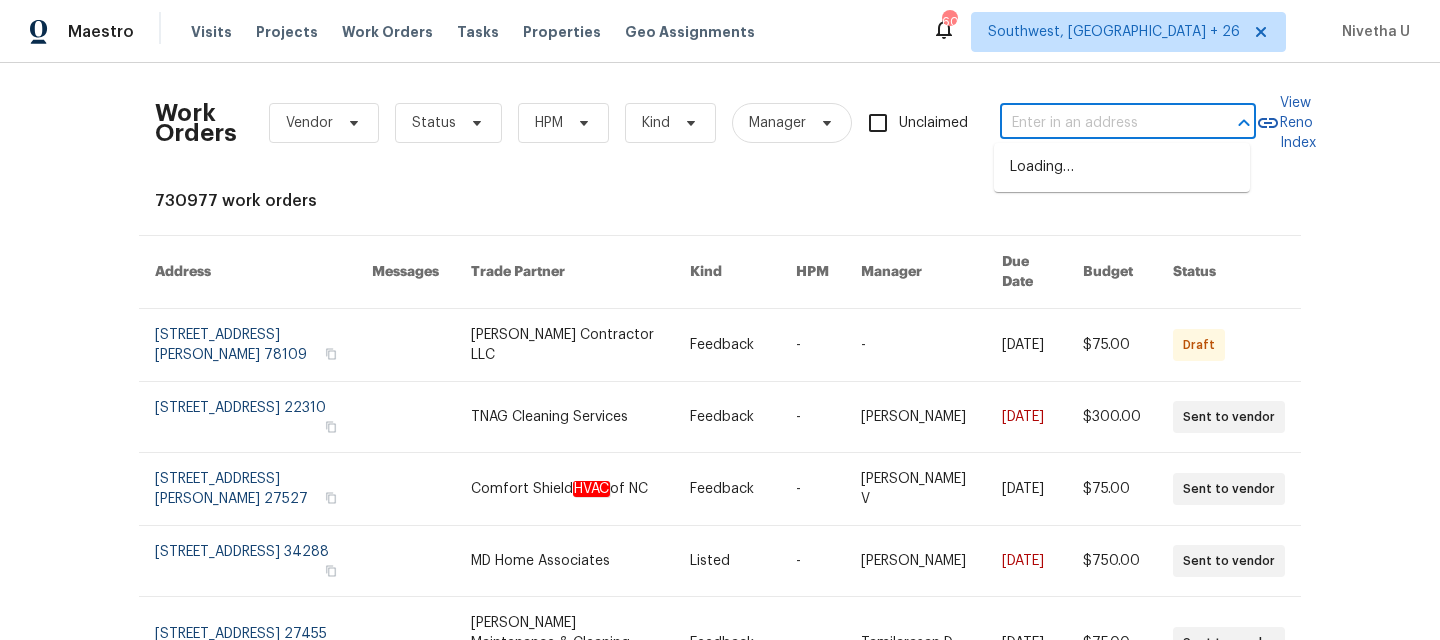 paste on "501 Fable Ln Canton, GA 30114" 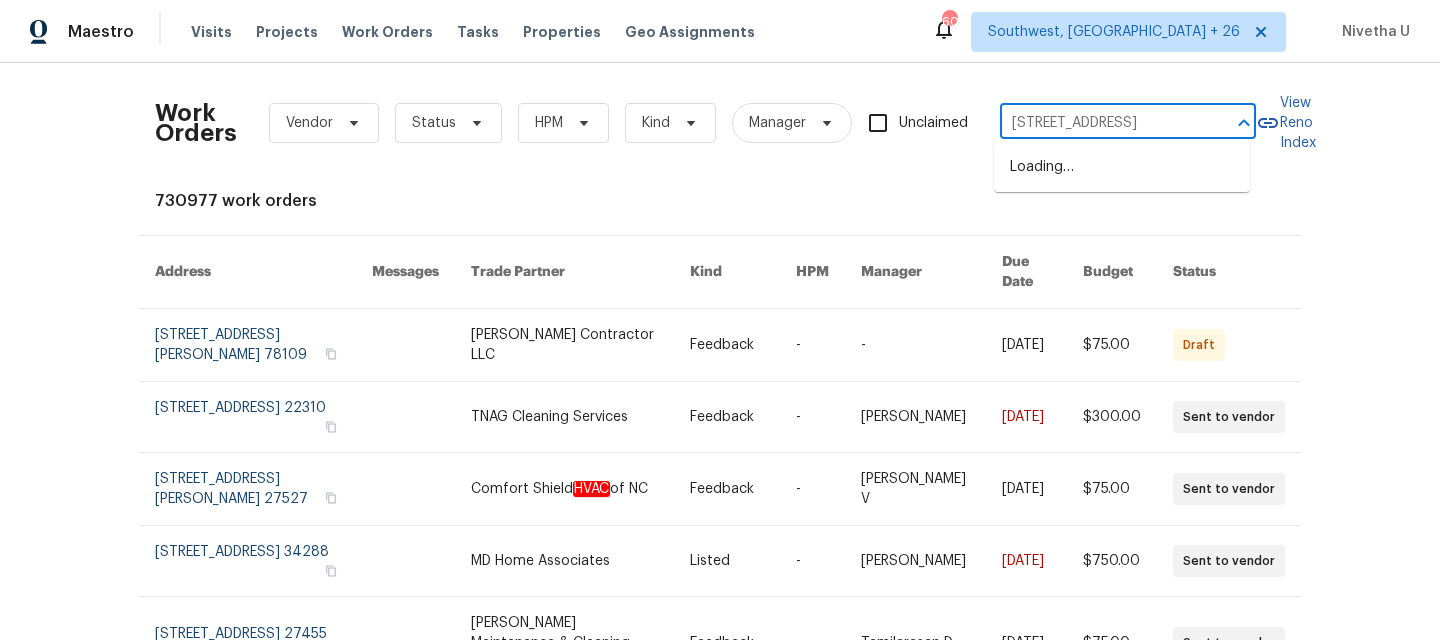 scroll, scrollTop: 0, scrollLeft: 14, axis: horizontal 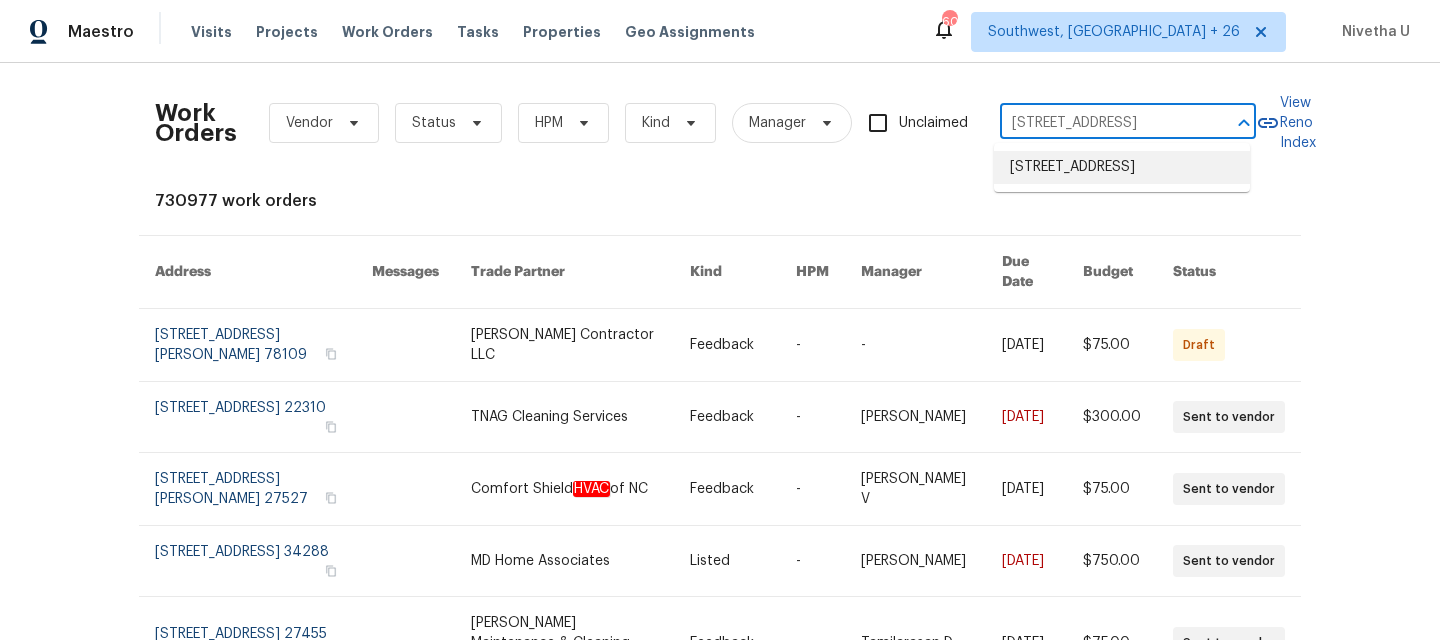 click on "501 Fable Ln, Canton, GA 30114" at bounding box center [1122, 167] 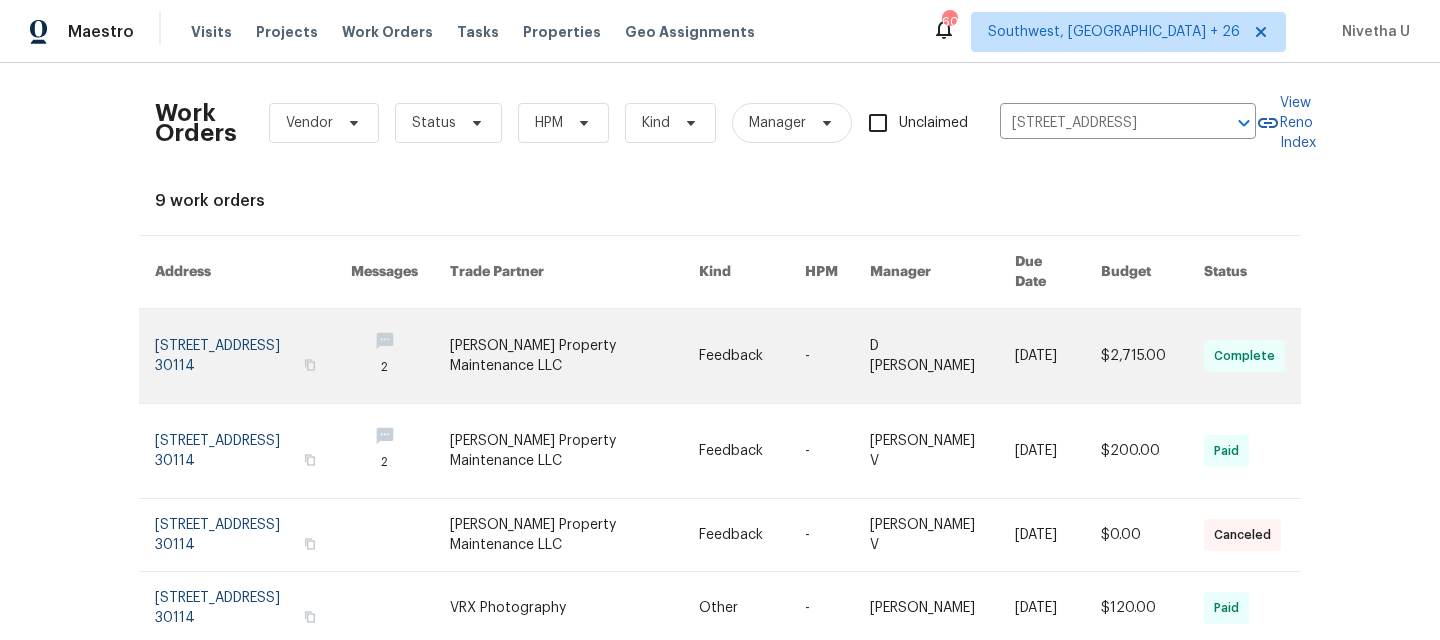 click at bounding box center [253, 356] 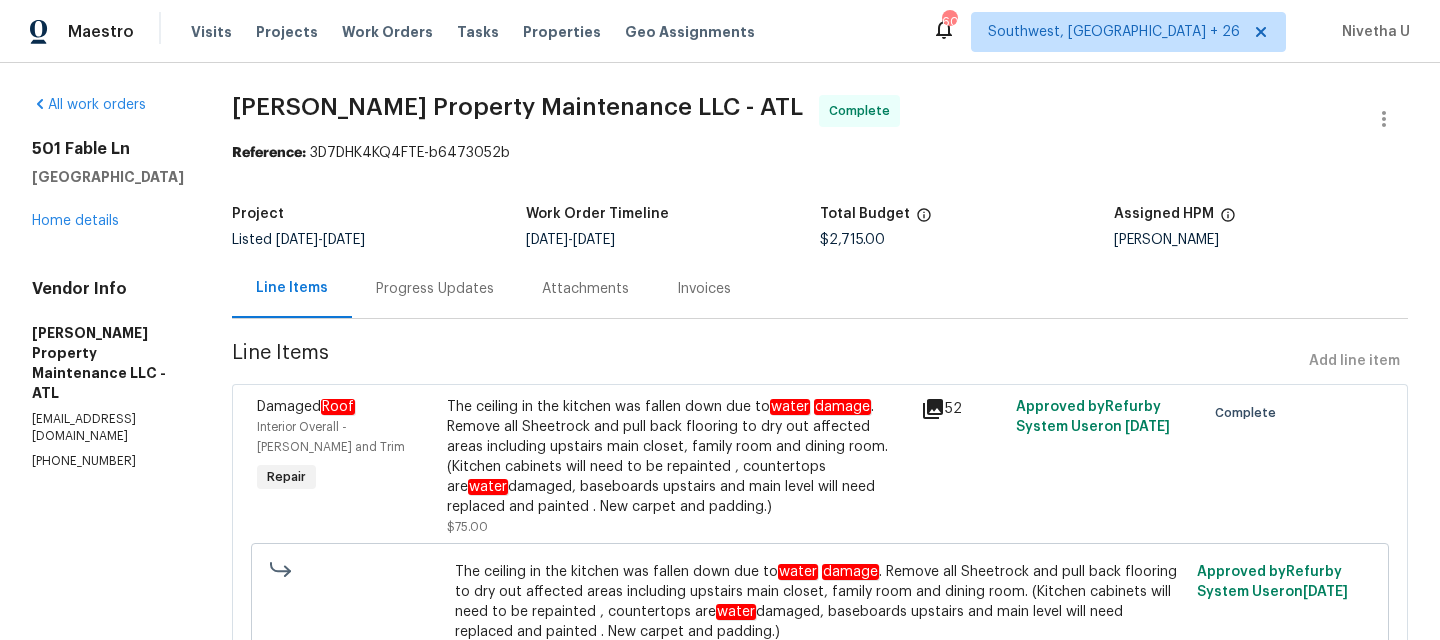click on "501 Fable Ln Canton, GA 30114 Home details" at bounding box center (108, 185) 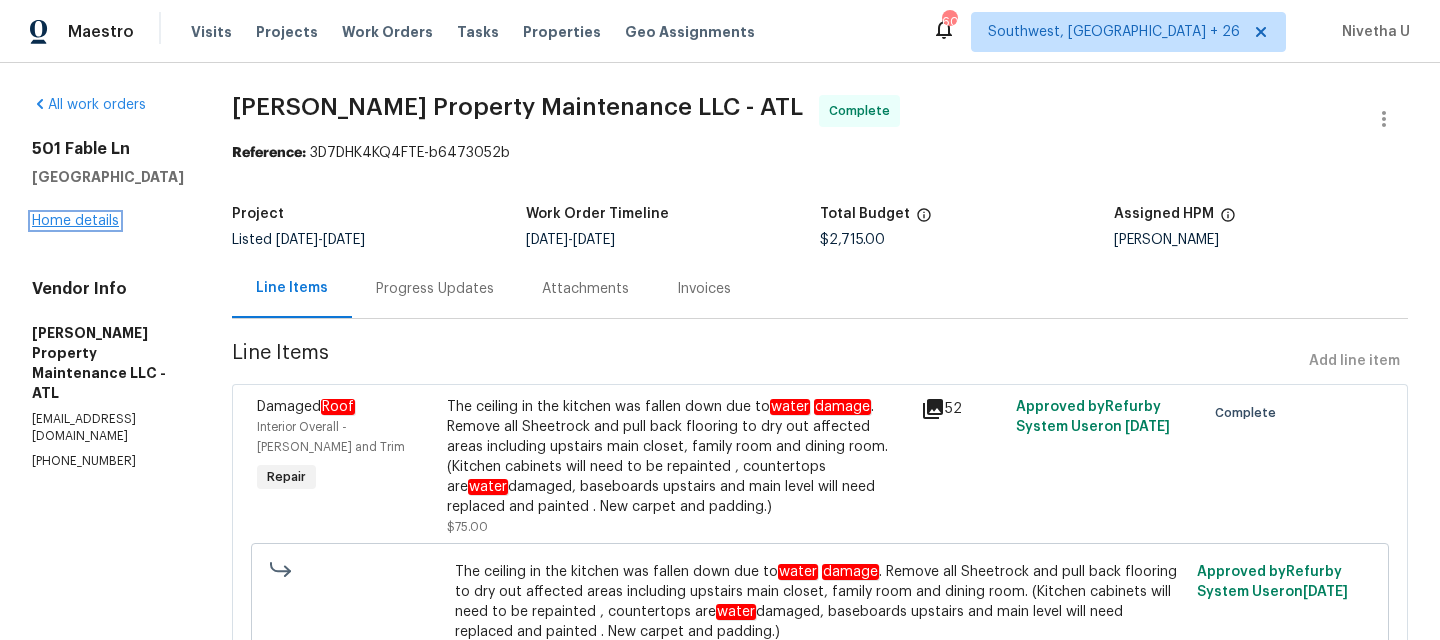 click on "Home details" at bounding box center (75, 221) 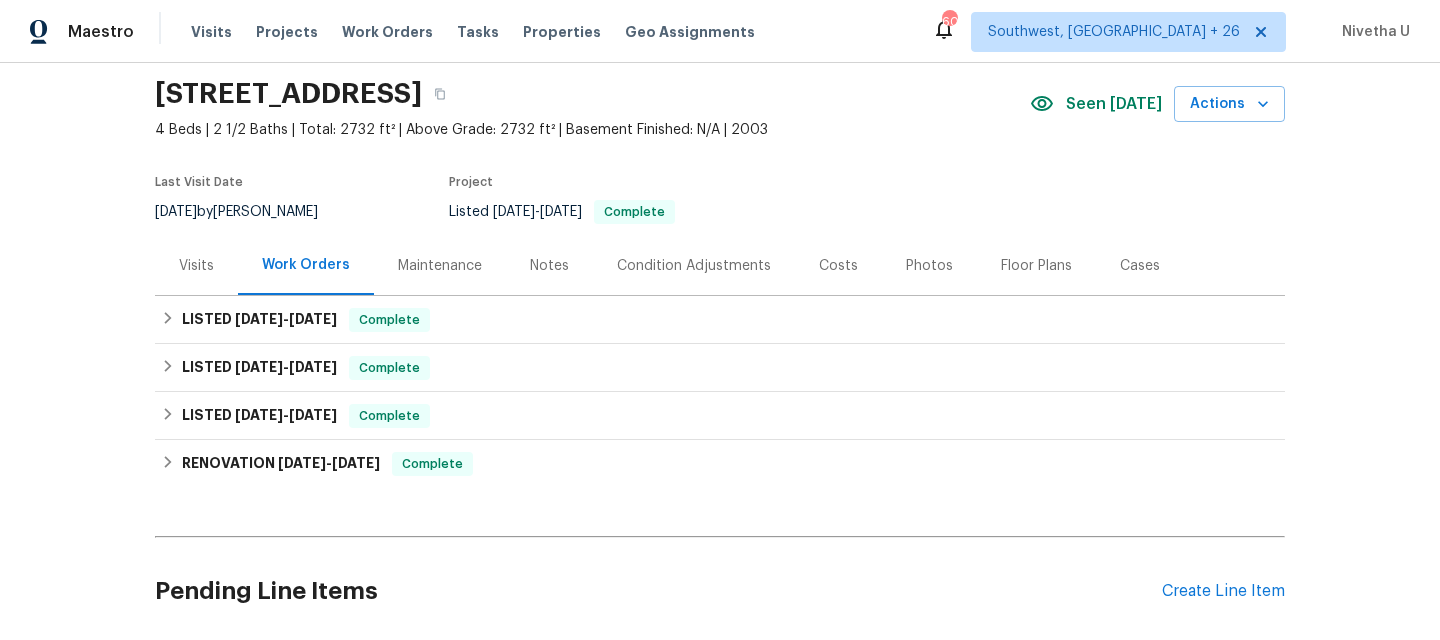 scroll, scrollTop: 78, scrollLeft: 0, axis: vertical 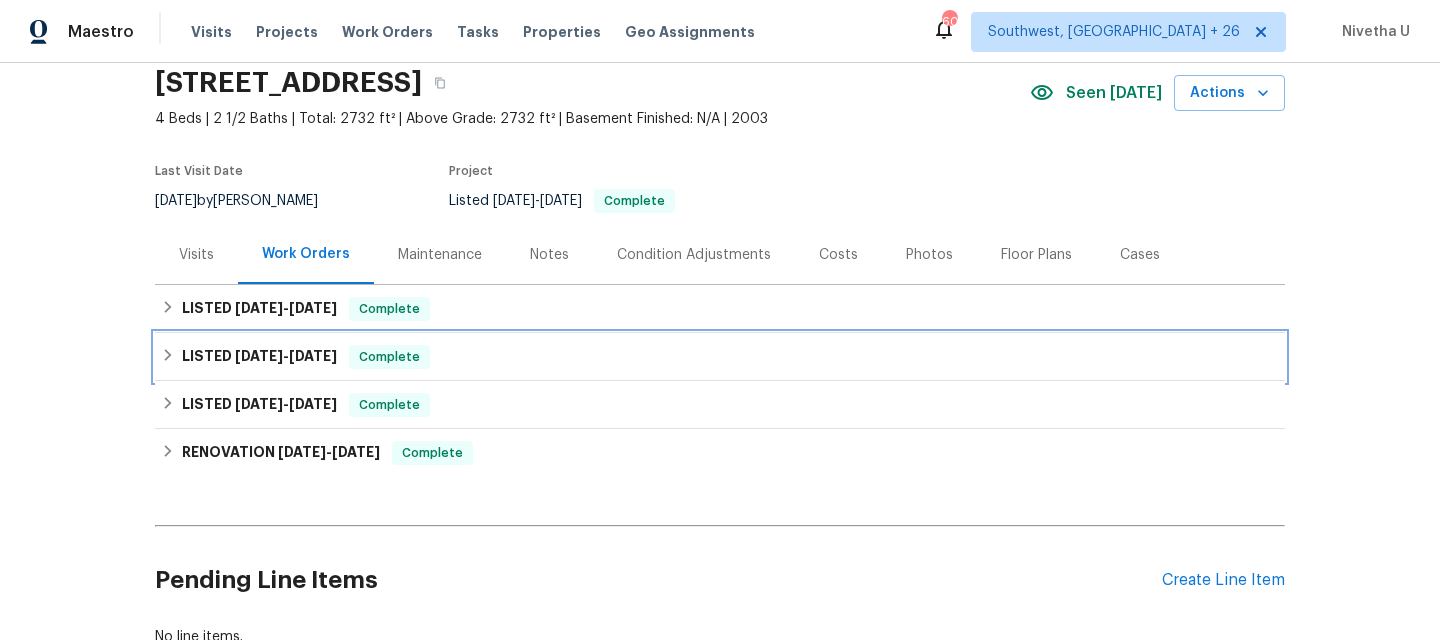 click on "LISTED   5/27/25  -  5/29/25 Complete" at bounding box center (720, 357) 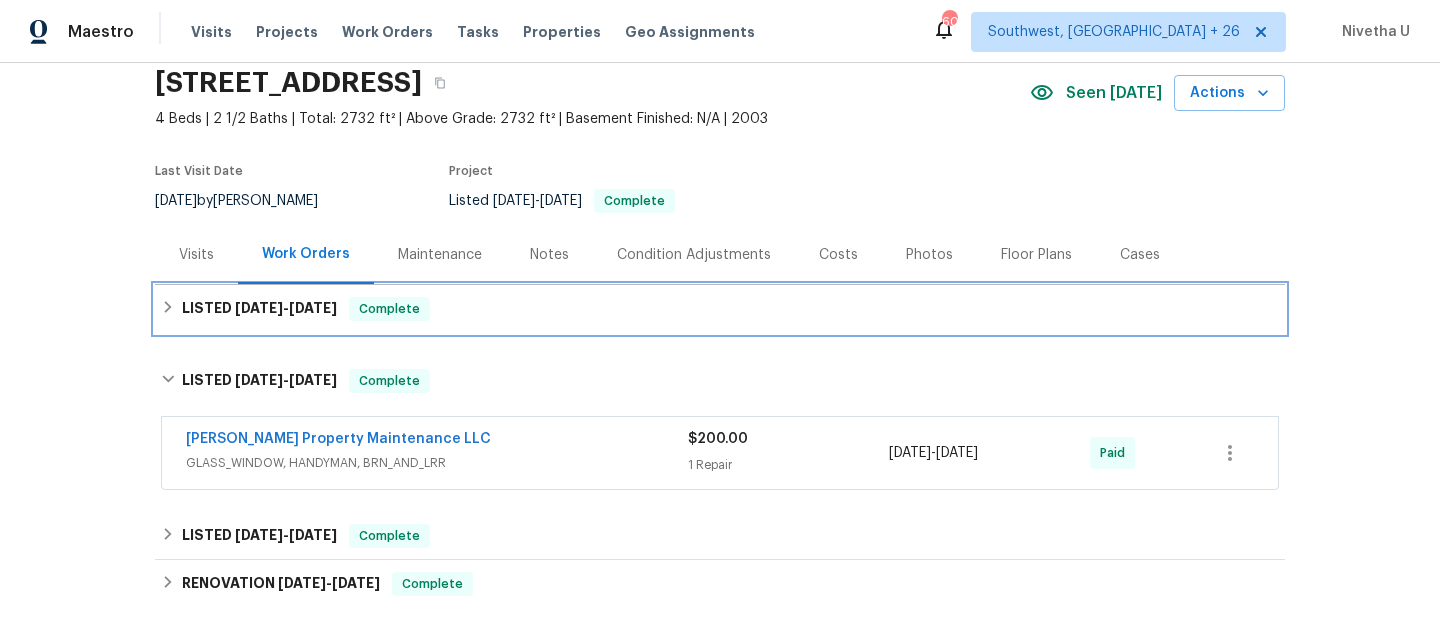 click on "LISTED   6/14/25  -  6/17/25 Complete" at bounding box center (720, 309) 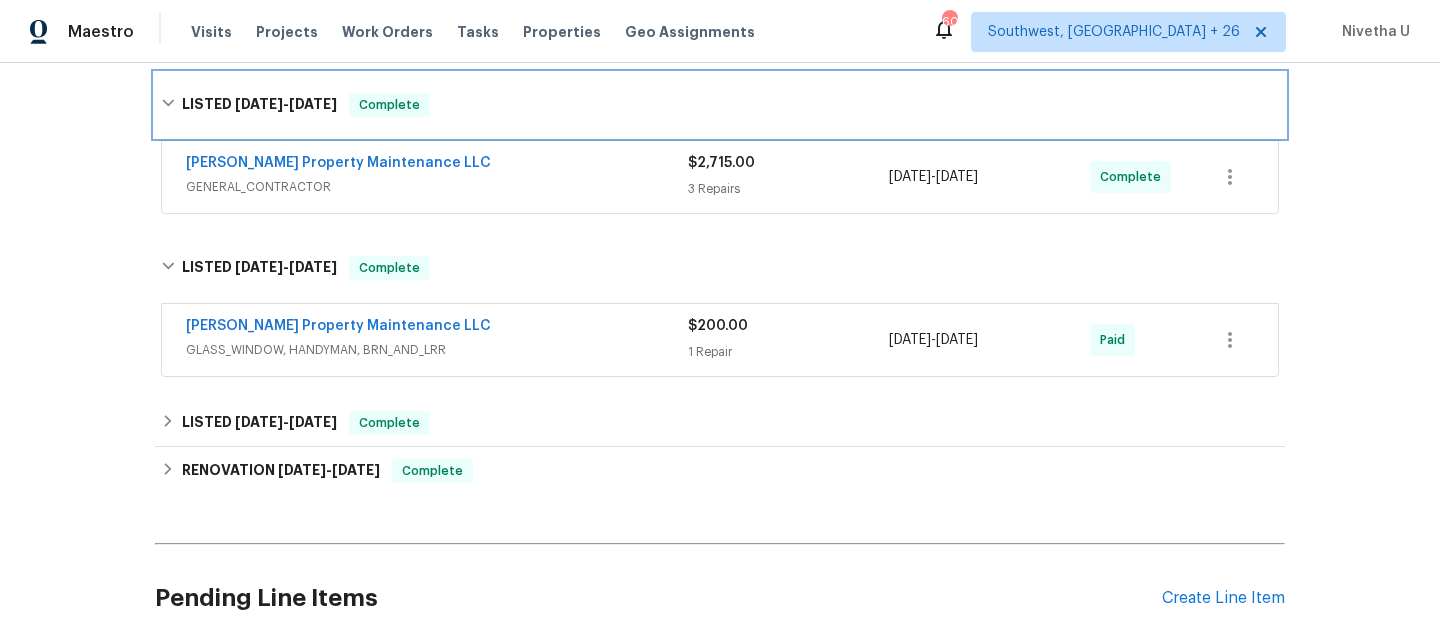scroll, scrollTop: 309, scrollLeft: 0, axis: vertical 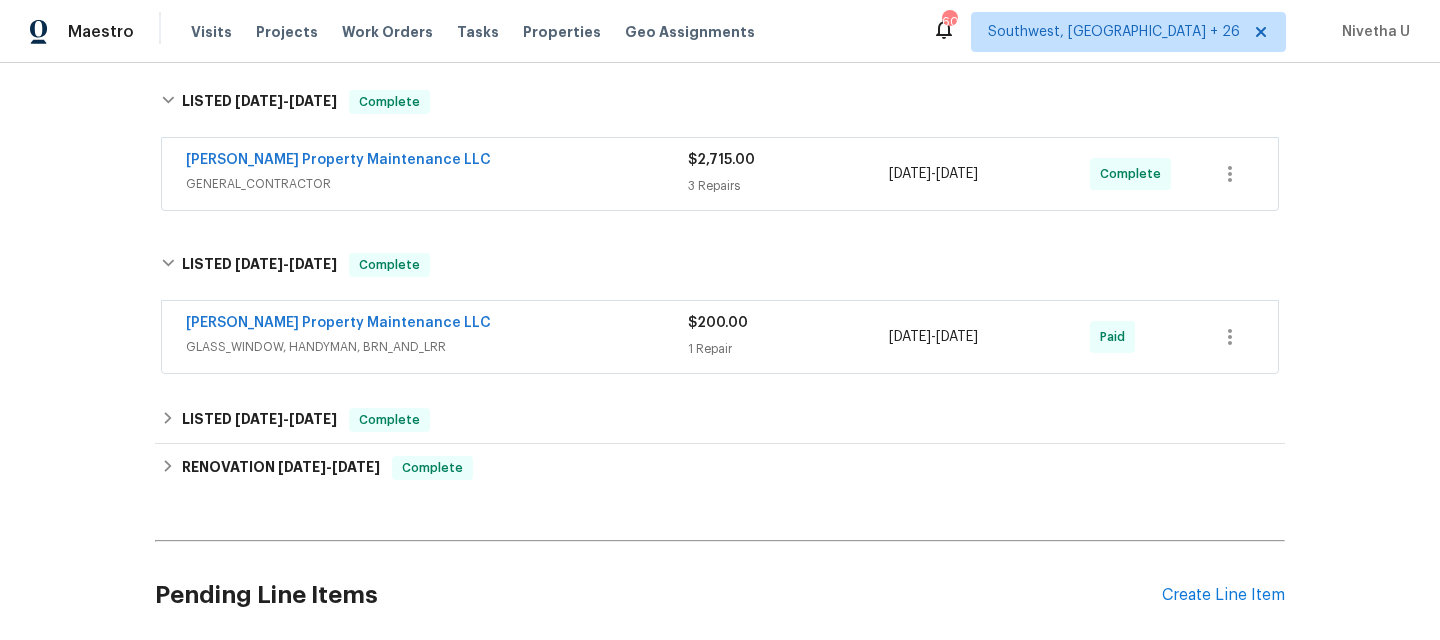 click on "Glen Property Maintenance LLC" at bounding box center [437, 325] 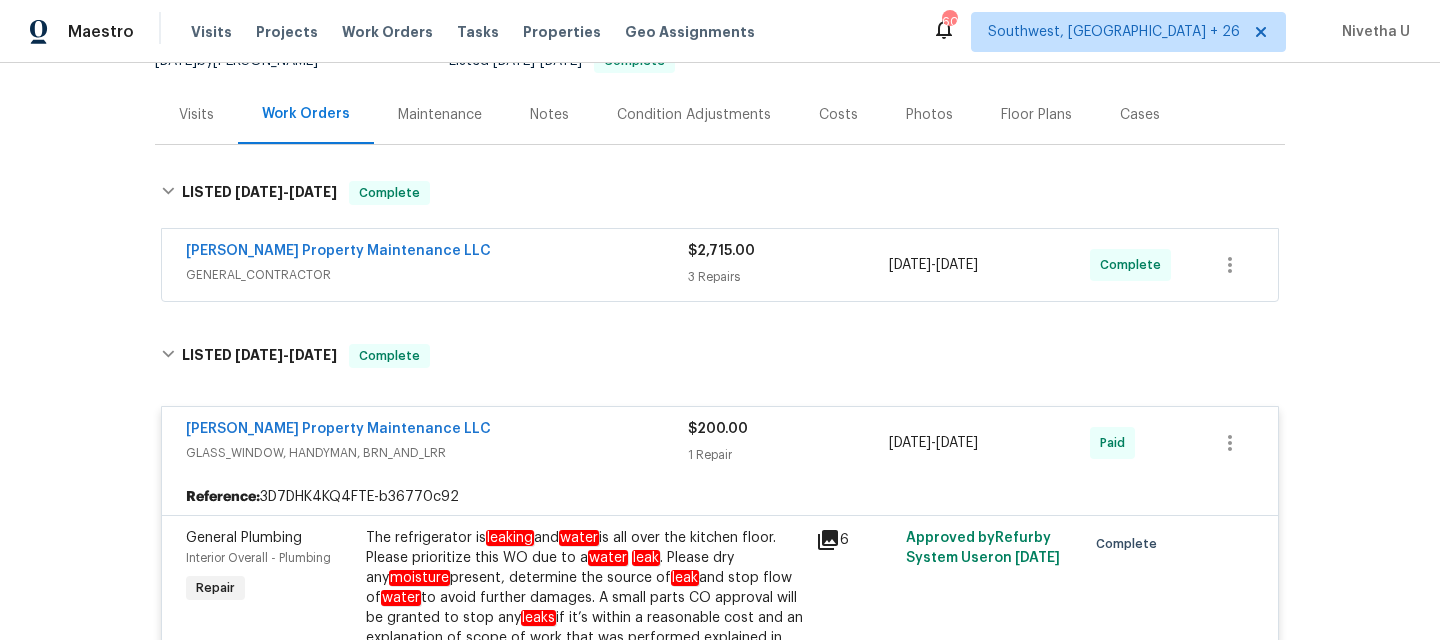 scroll, scrollTop: 219, scrollLeft: 0, axis: vertical 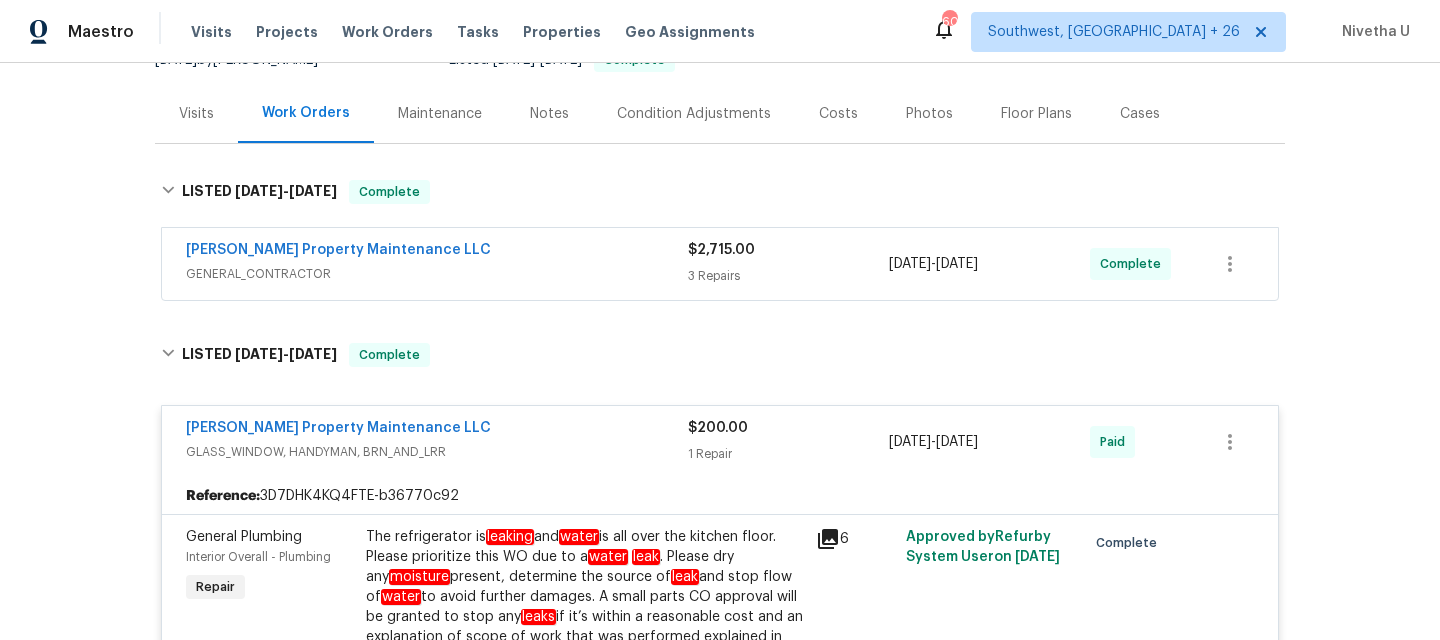 click on "Glen Property Maintenance LLC" at bounding box center (437, 252) 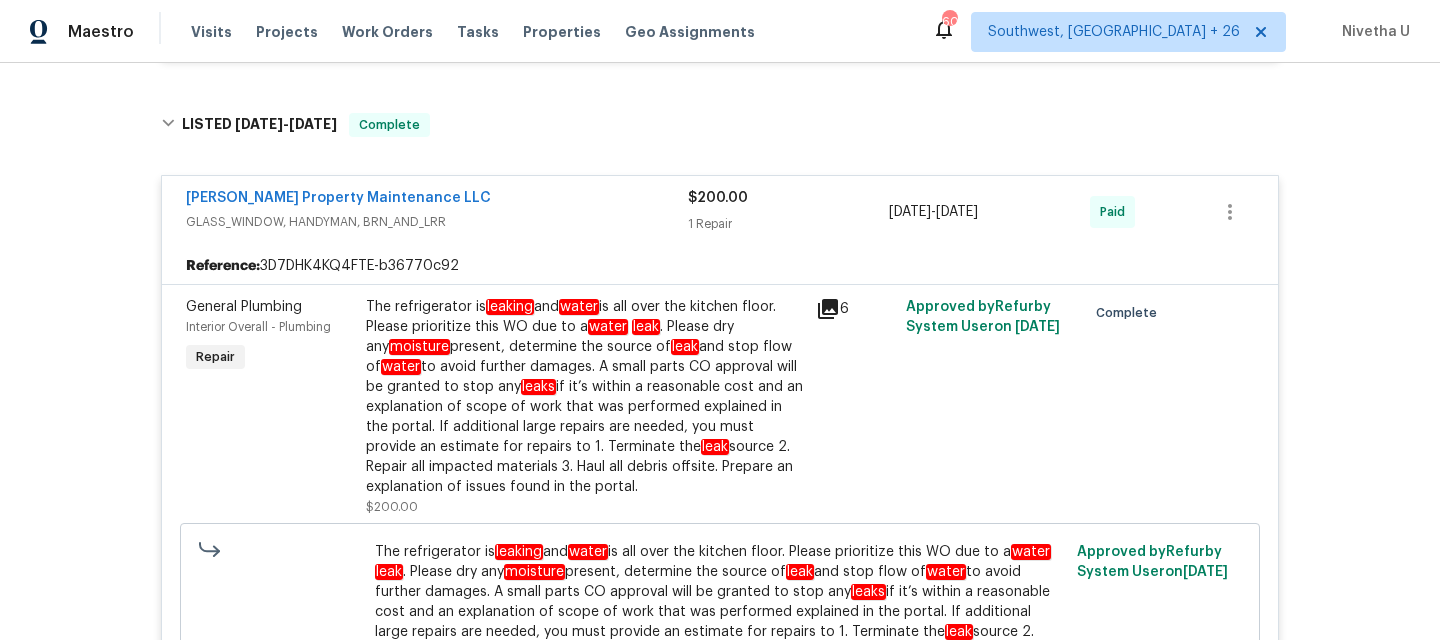 scroll, scrollTop: 1249, scrollLeft: 0, axis: vertical 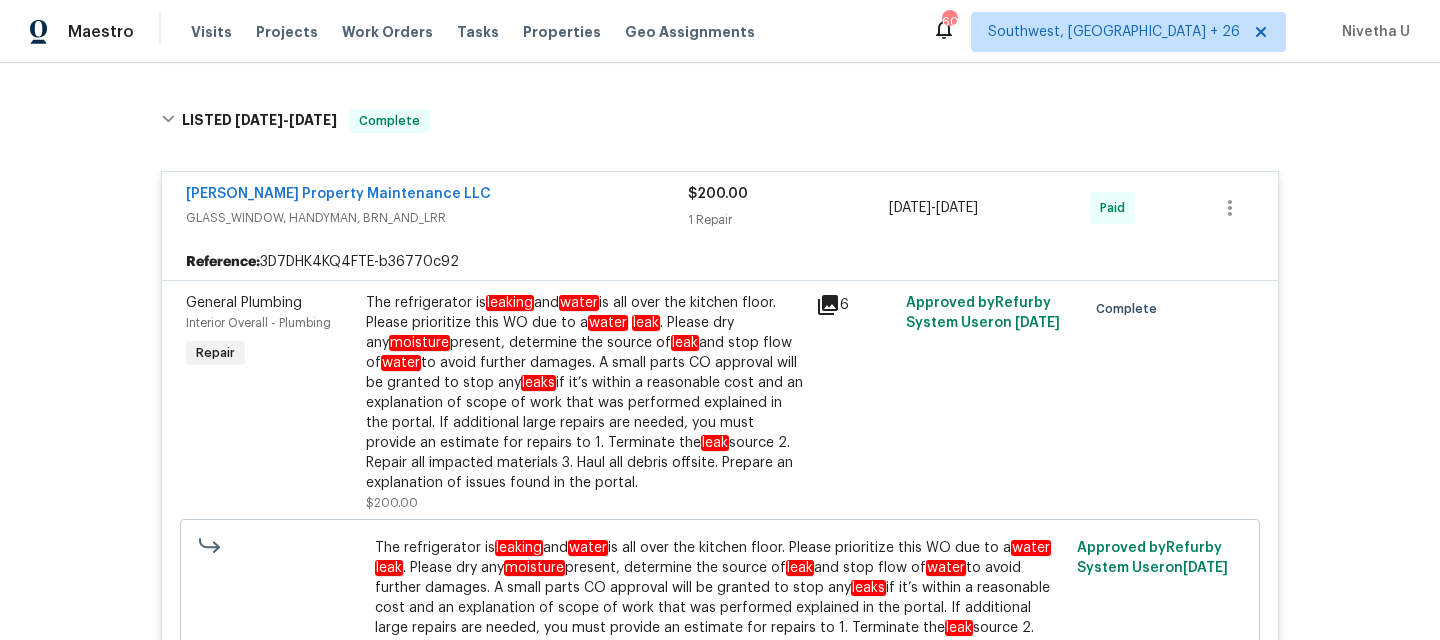 click on "GLASS_WINDOW, HANDYMAN, BRN_AND_LRR" at bounding box center (437, 218) 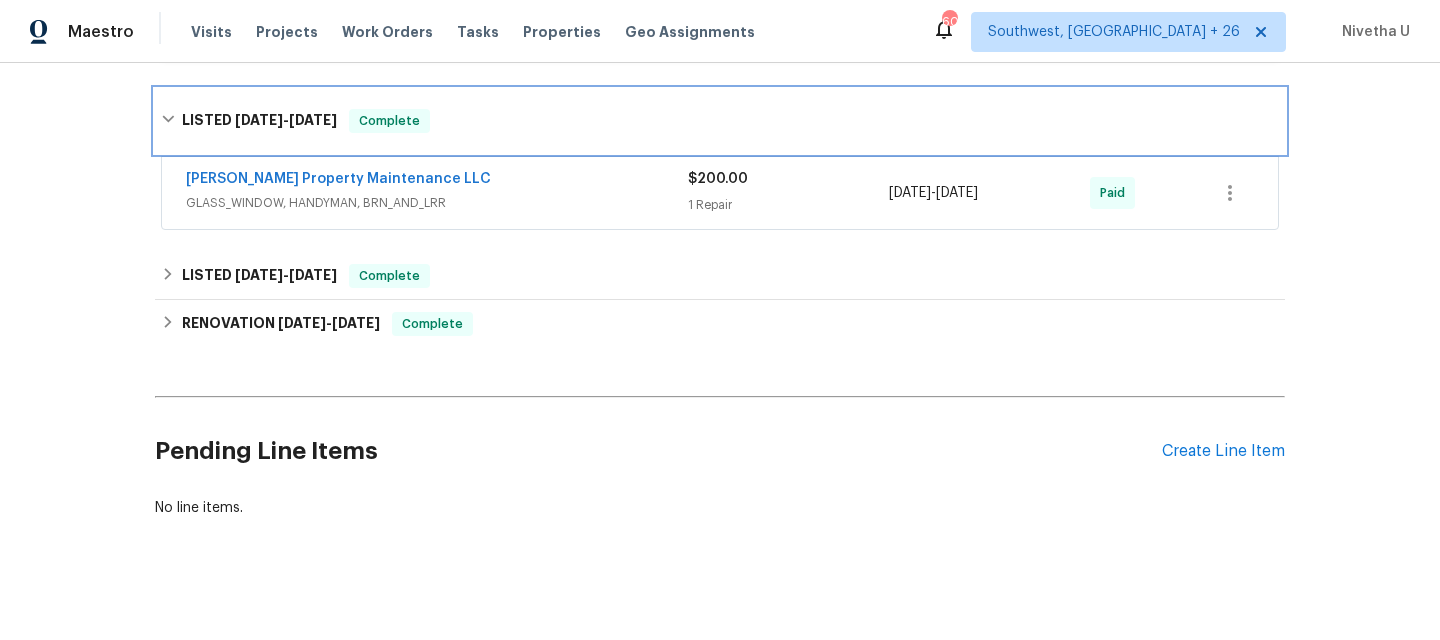 drag, startPoint x: 555, startPoint y: 127, endPoint x: 577, endPoint y: 280, distance: 154.57361 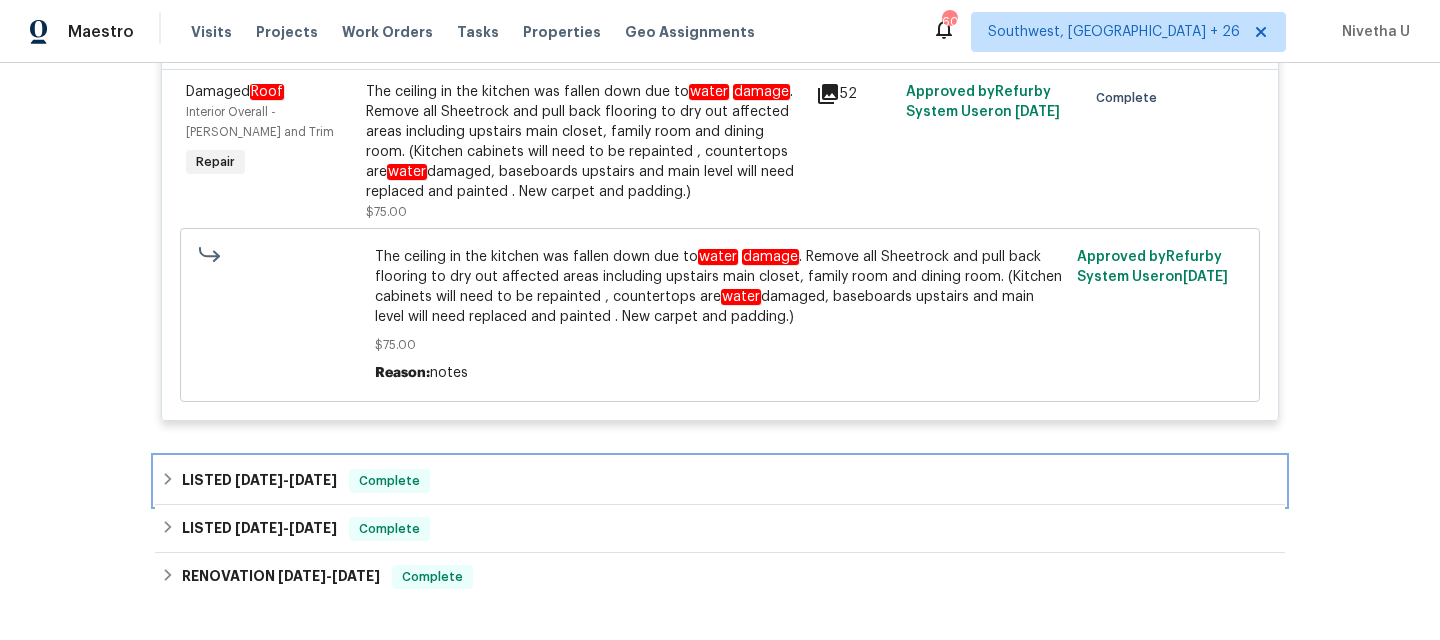 scroll, scrollTop: 194, scrollLeft: 0, axis: vertical 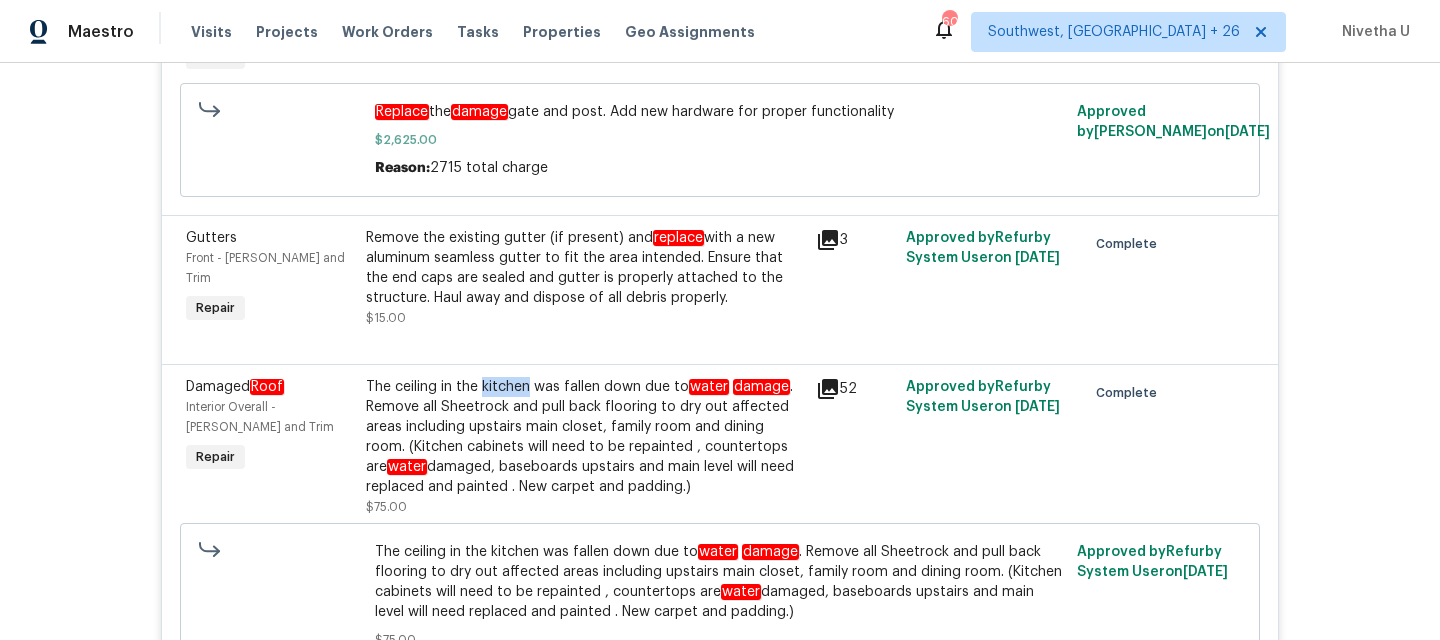 drag, startPoint x: 475, startPoint y: 391, endPoint x: 524, endPoint y: 392, distance: 49.010204 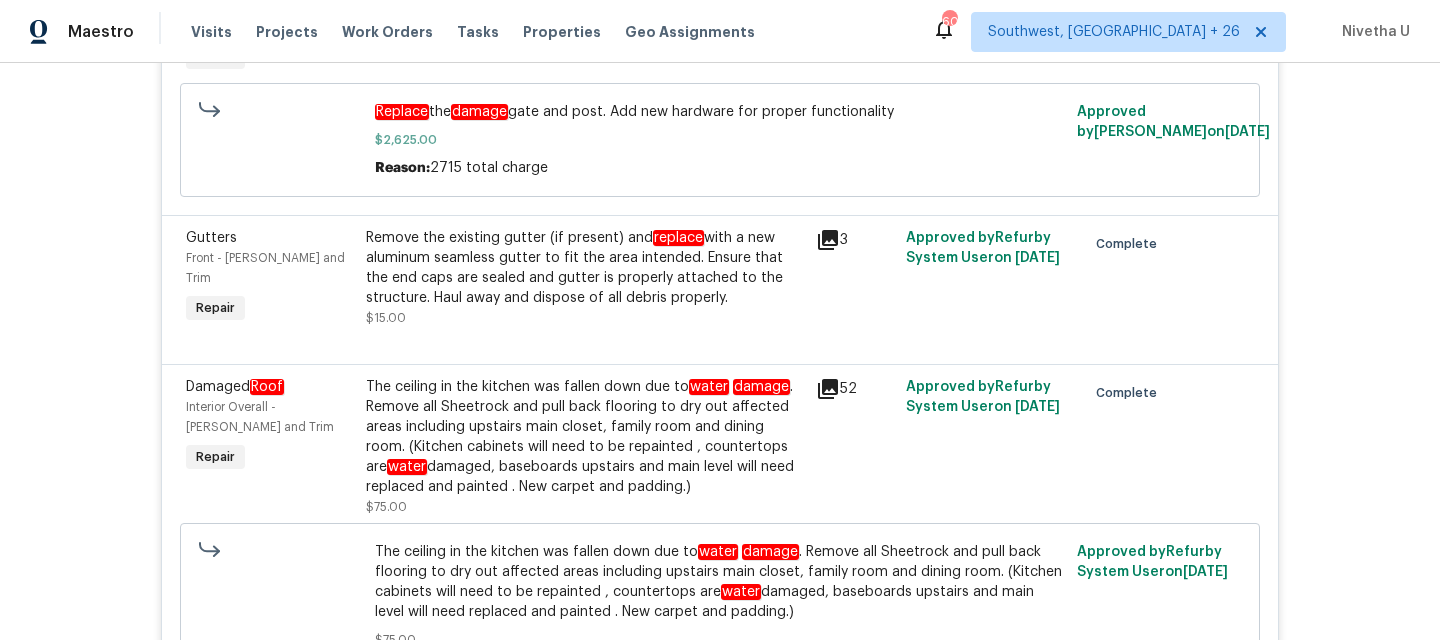 click on "The ceiling in the kitchen was fallen down due to  water   damage . Remove all Sheetrock and pull back flooring to dry out affected areas including upstairs main closet, family room and dining room. (Kitchen cabinets will need to be repainted , countertops are  water  damaged, baseboards upstairs and main level will need replaced and painted . New carpet and padding.)" at bounding box center (585, 437) 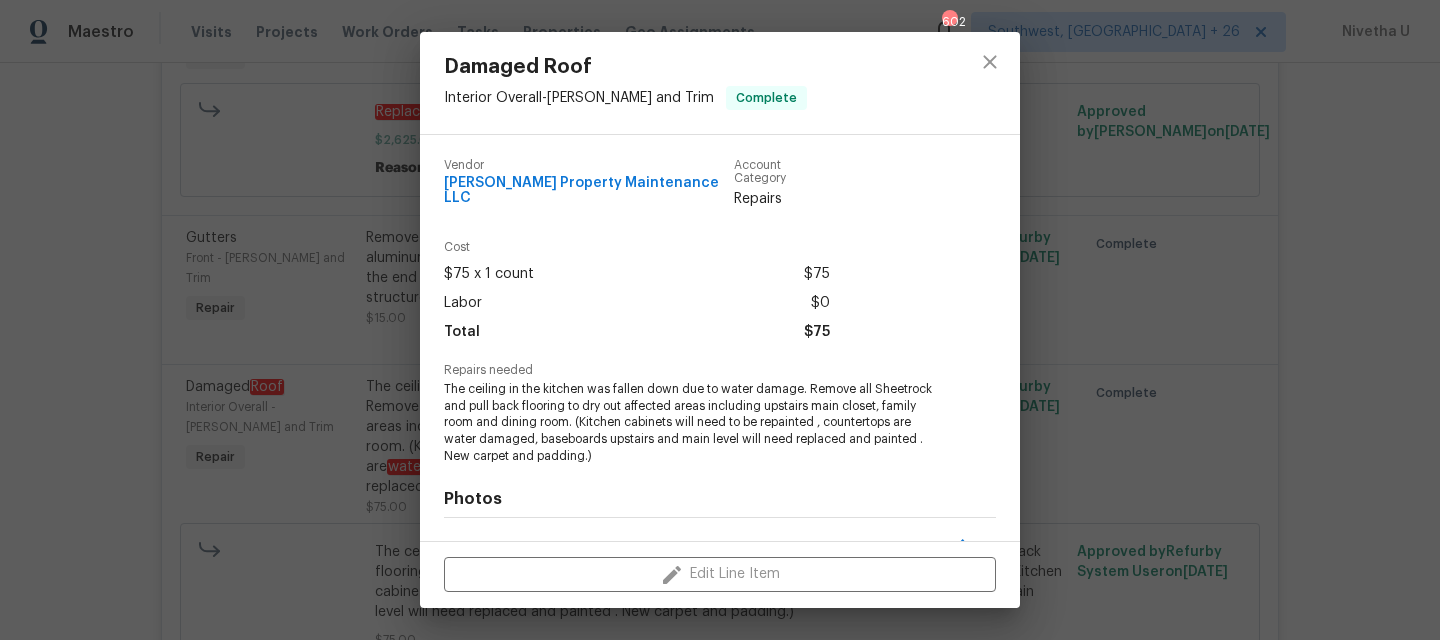 scroll, scrollTop: 247, scrollLeft: 0, axis: vertical 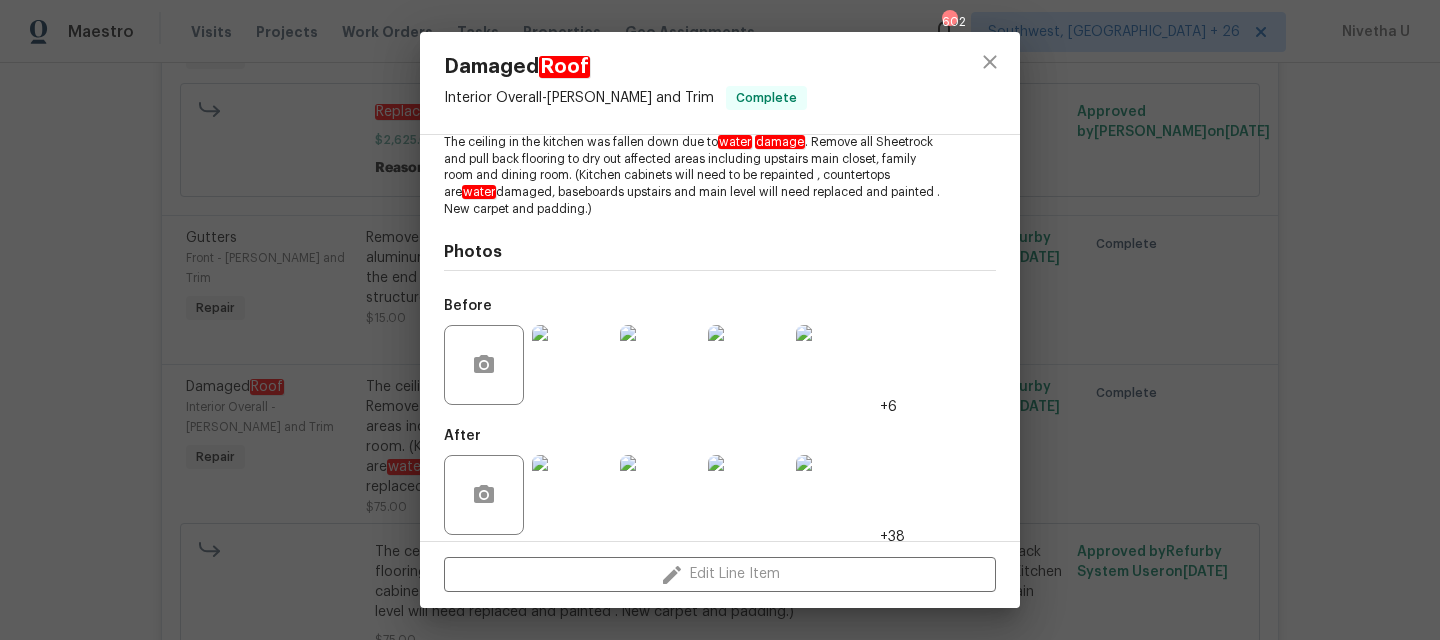 click at bounding box center (572, 365) 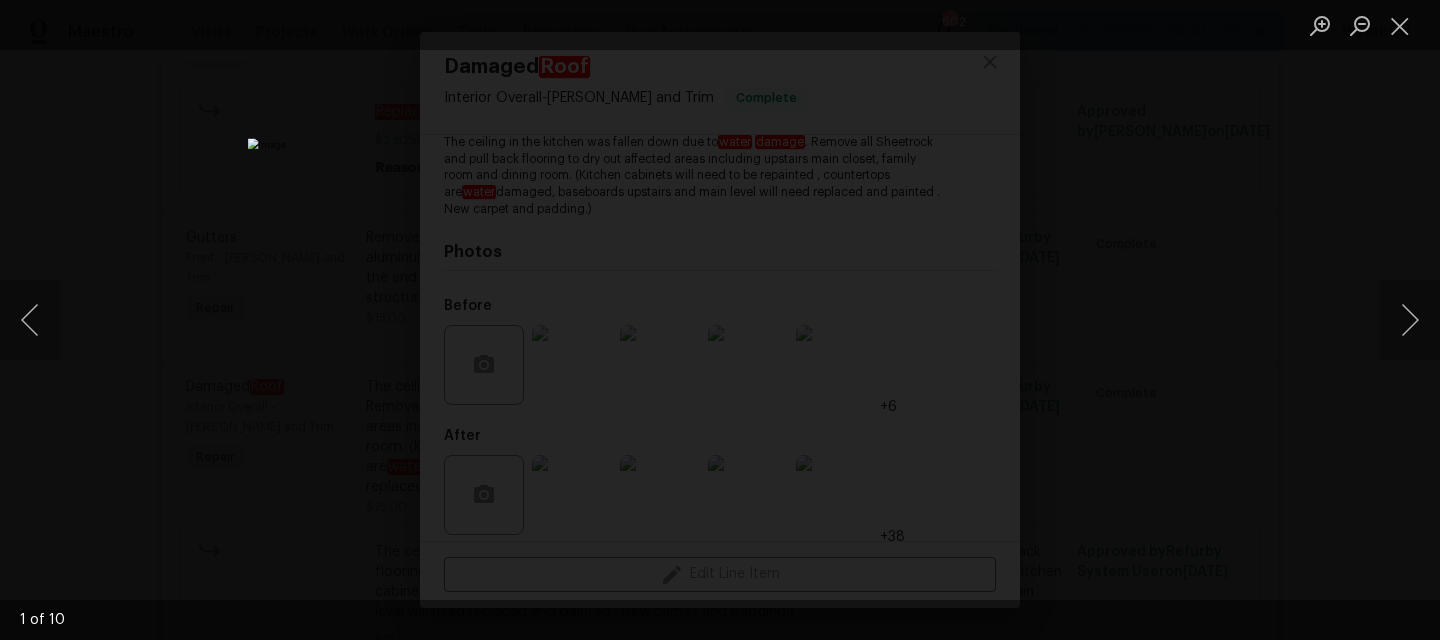 click at bounding box center (720, 320) 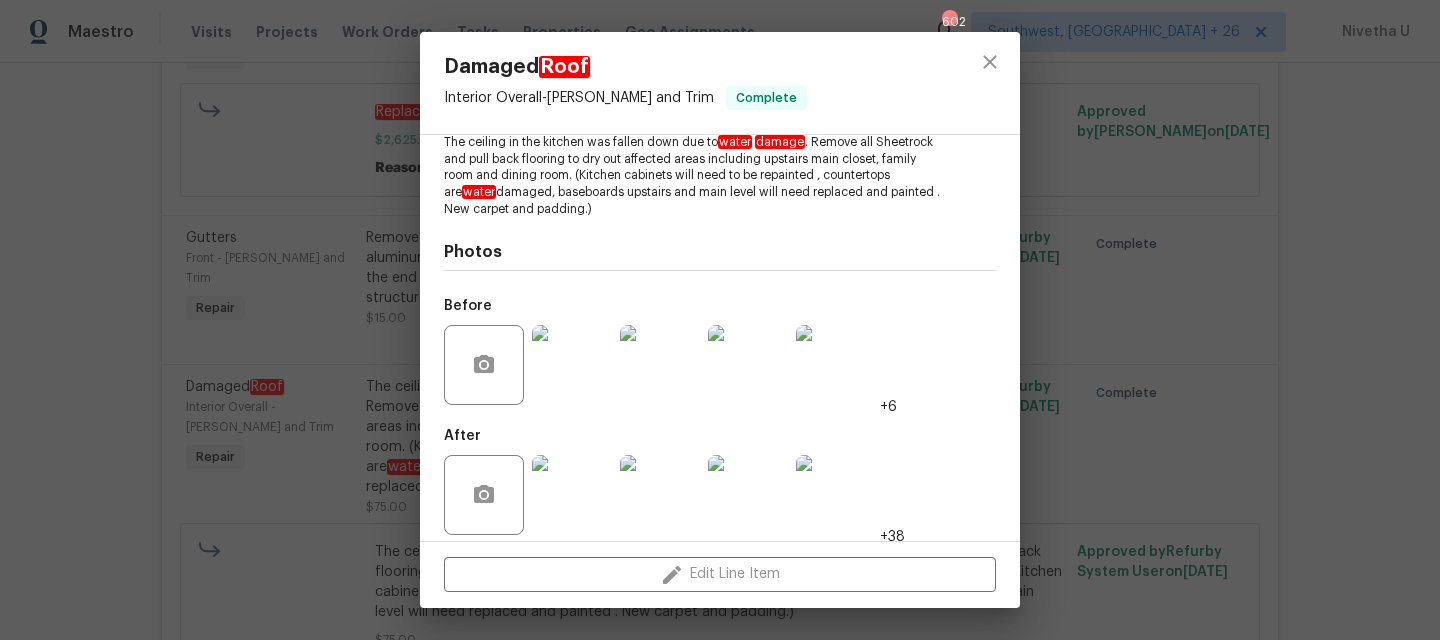 click at bounding box center [572, 365] 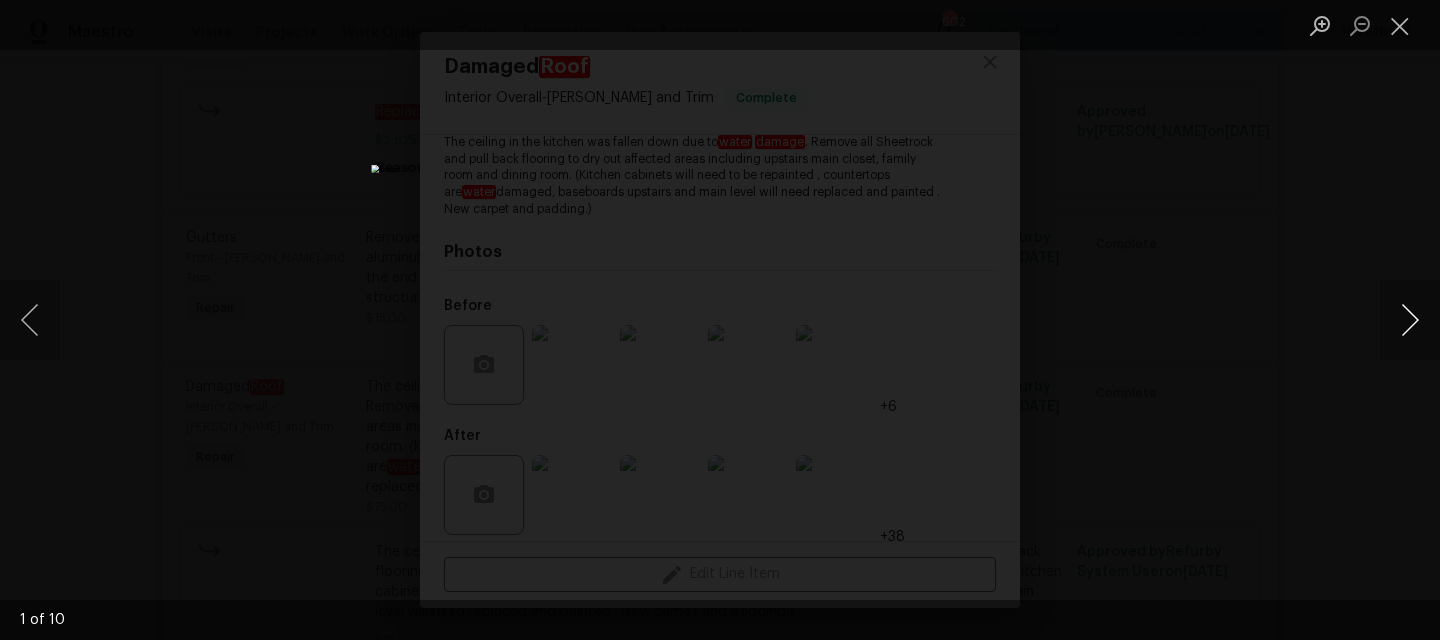click at bounding box center (1410, 320) 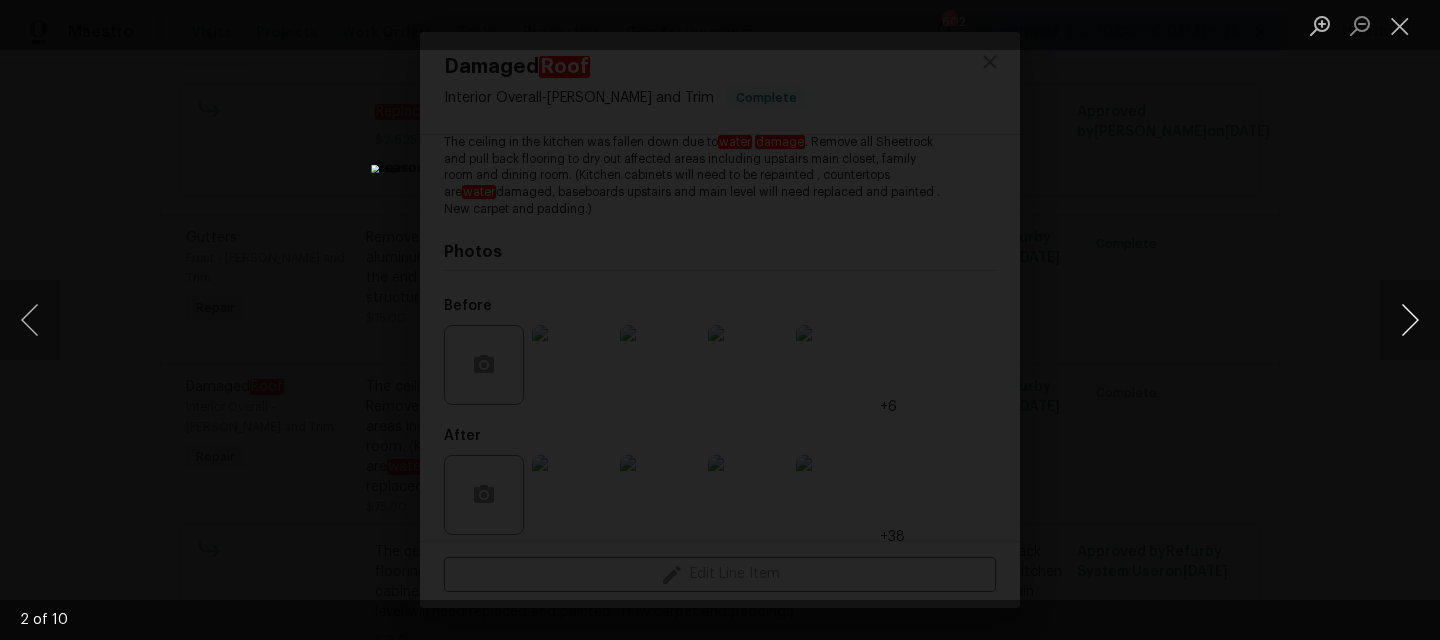 click at bounding box center [1410, 320] 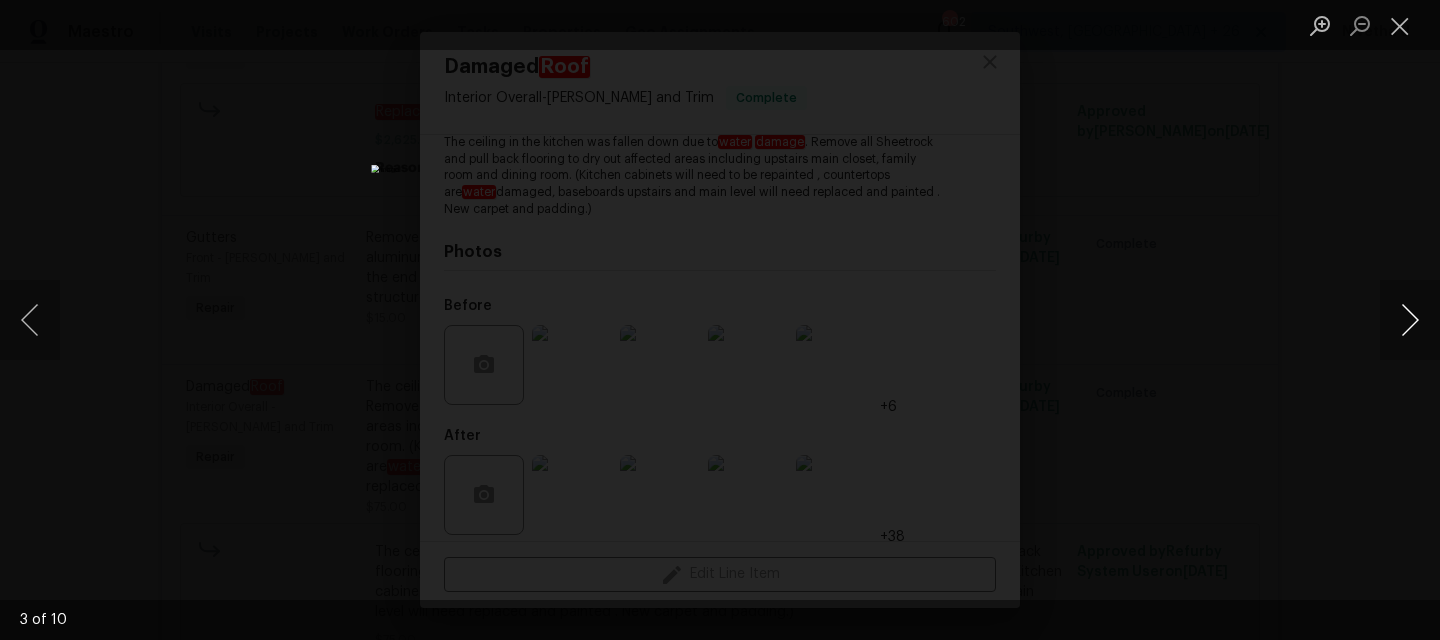 click at bounding box center (1410, 320) 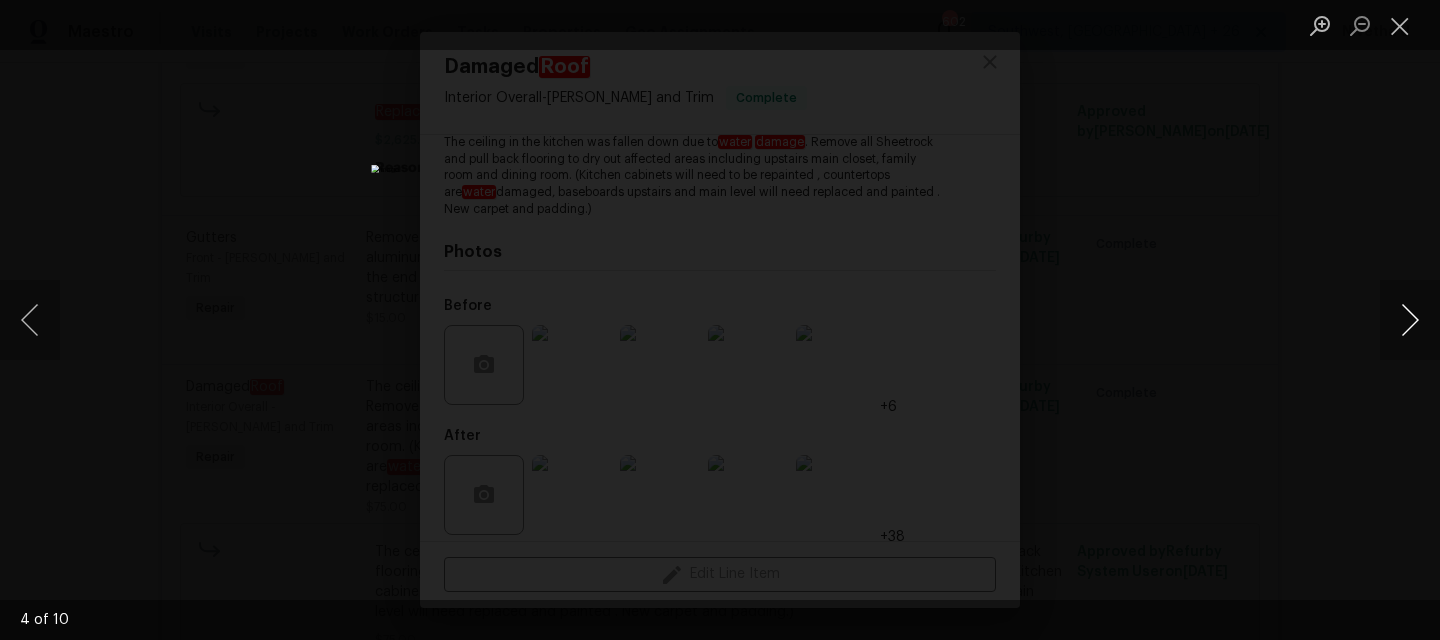 click at bounding box center (1410, 320) 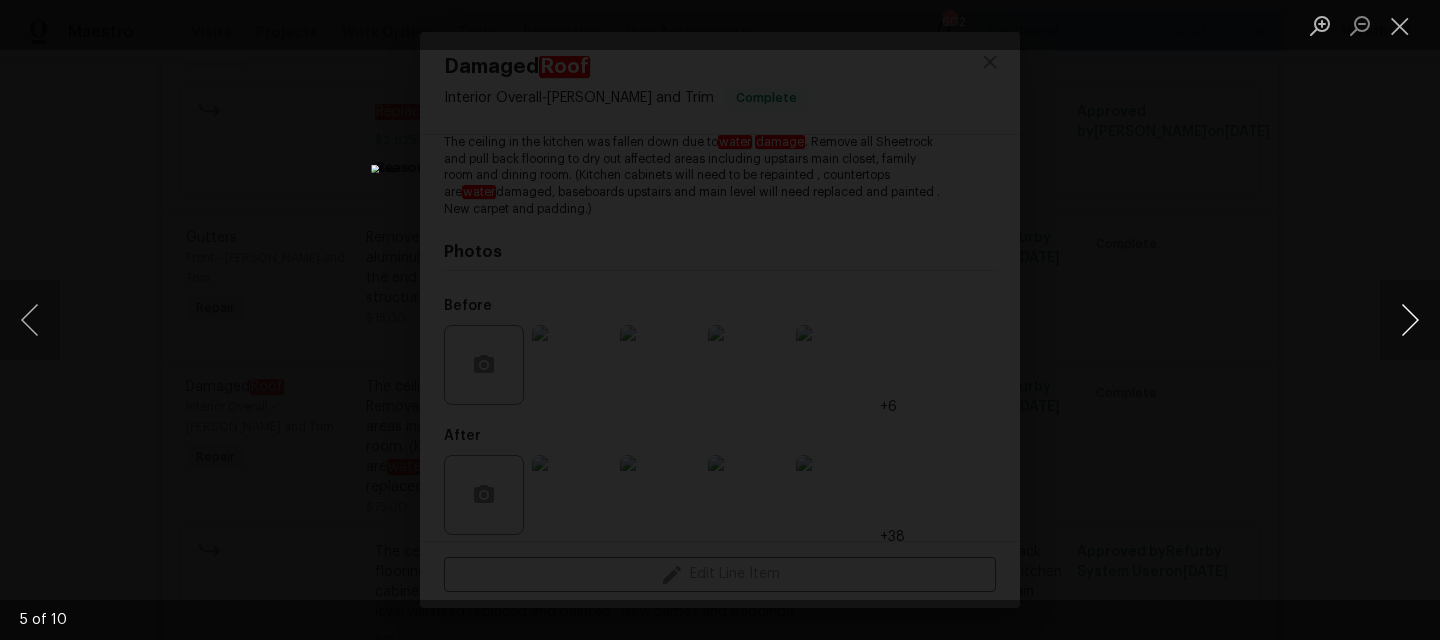 click at bounding box center [1410, 320] 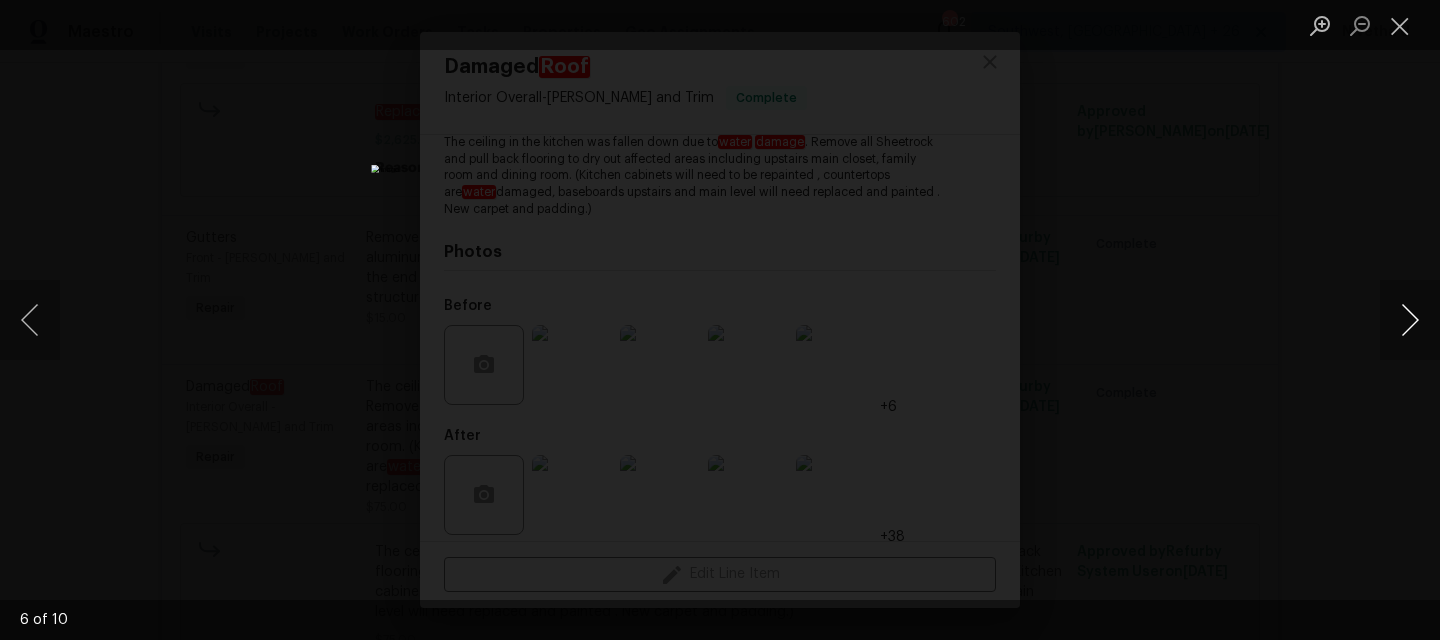click at bounding box center [1410, 320] 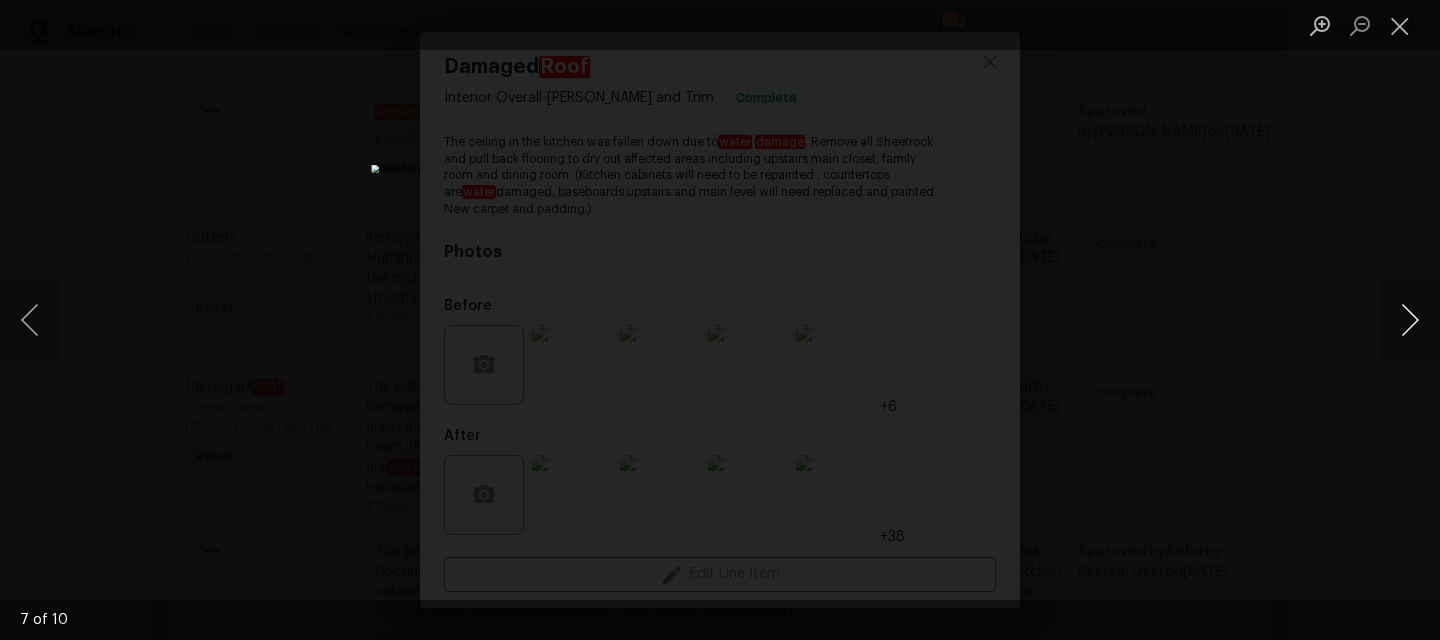 click at bounding box center (1410, 320) 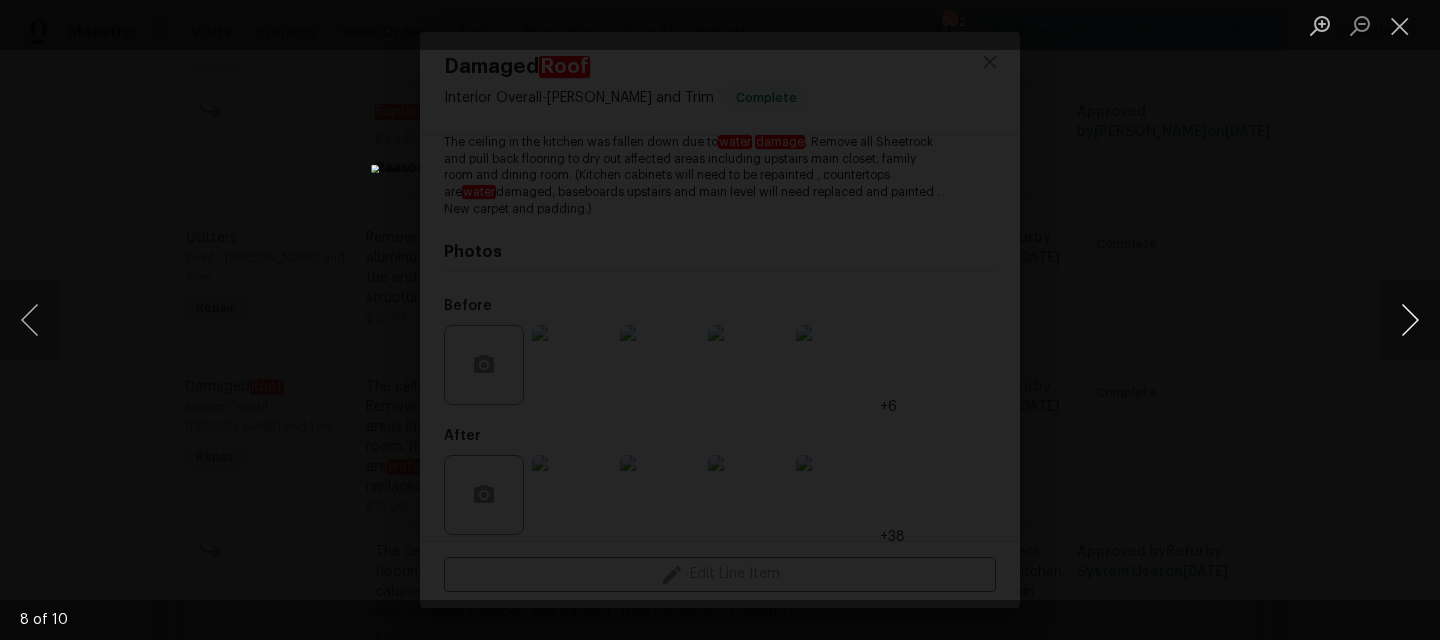 click at bounding box center [1410, 320] 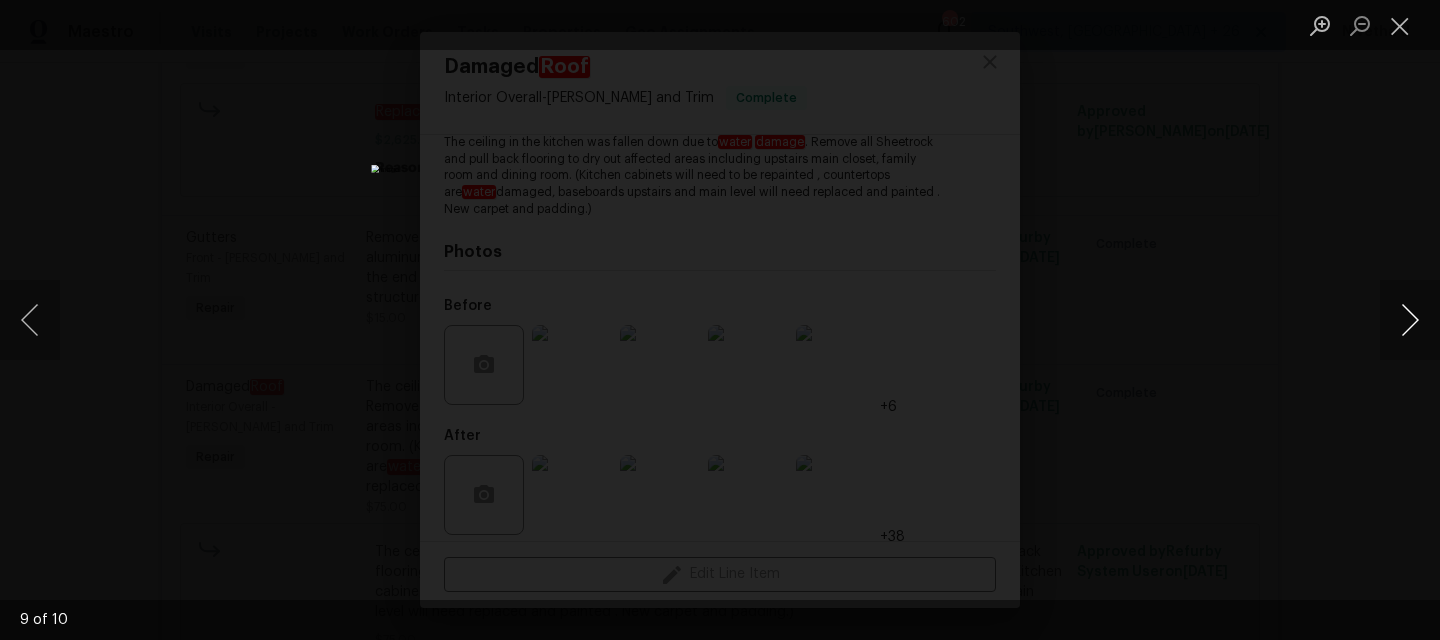 click at bounding box center (1410, 320) 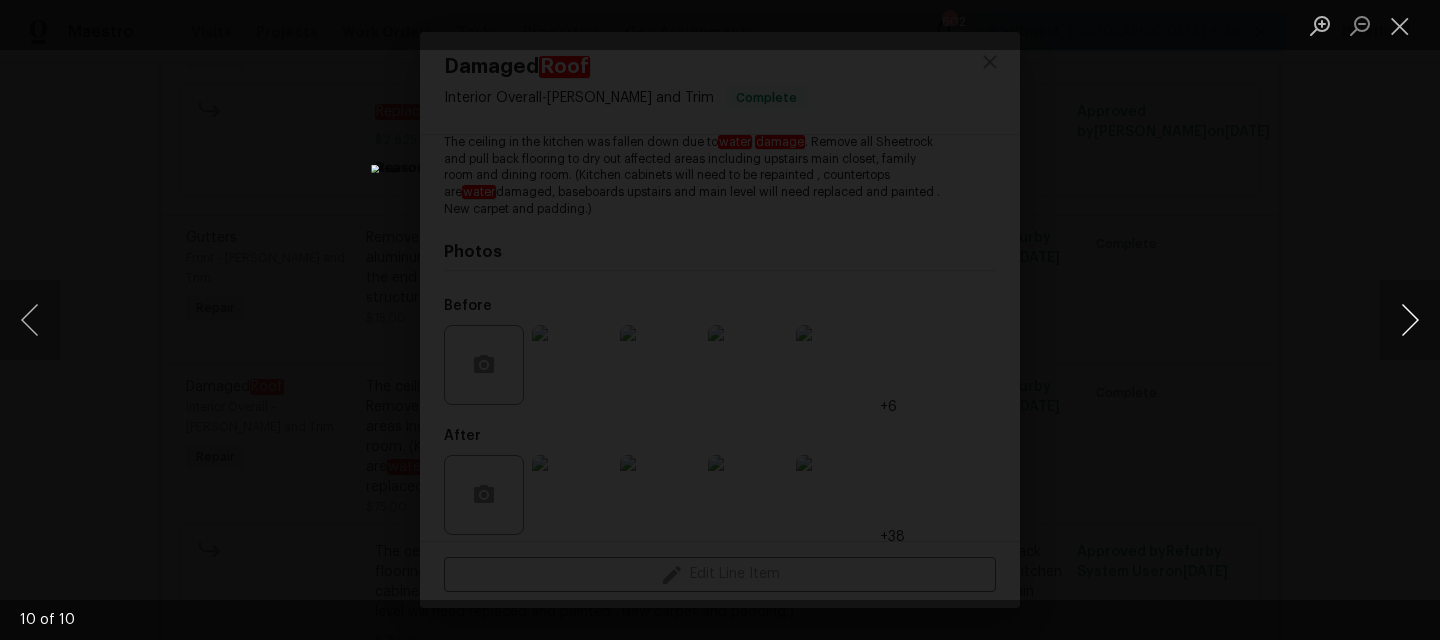 click at bounding box center (1410, 320) 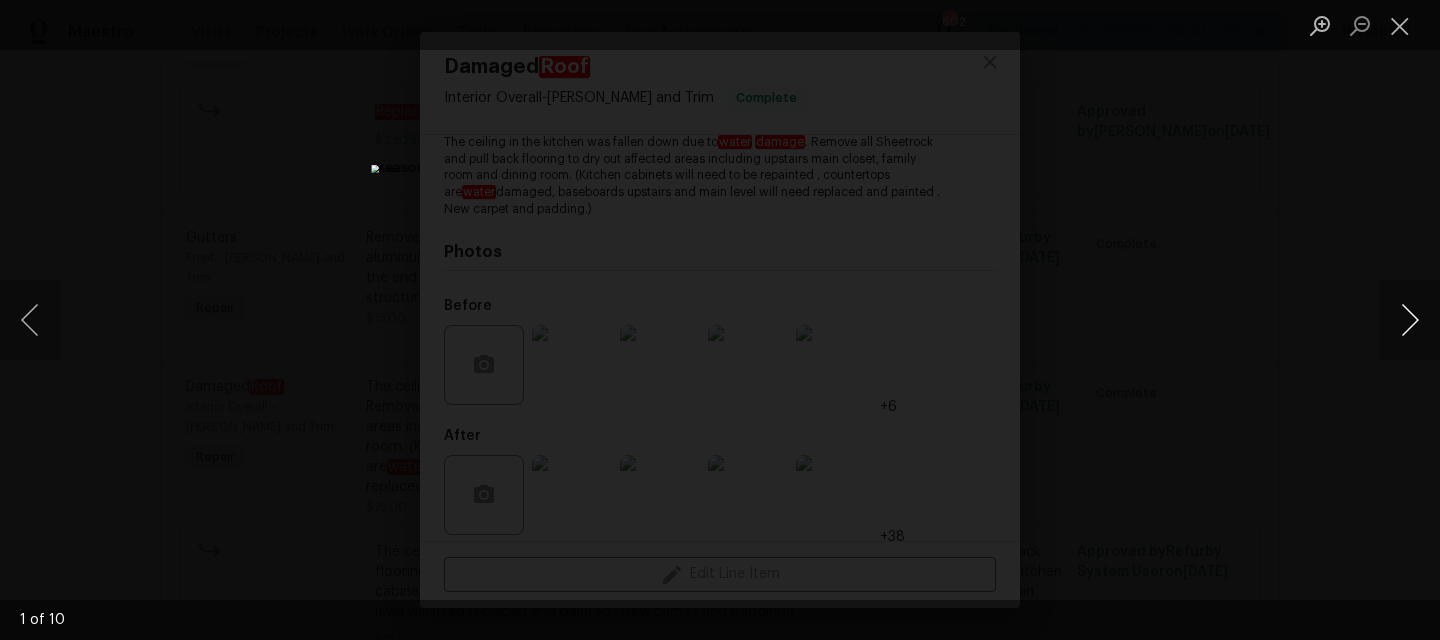 click at bounding box center (1410, 320) 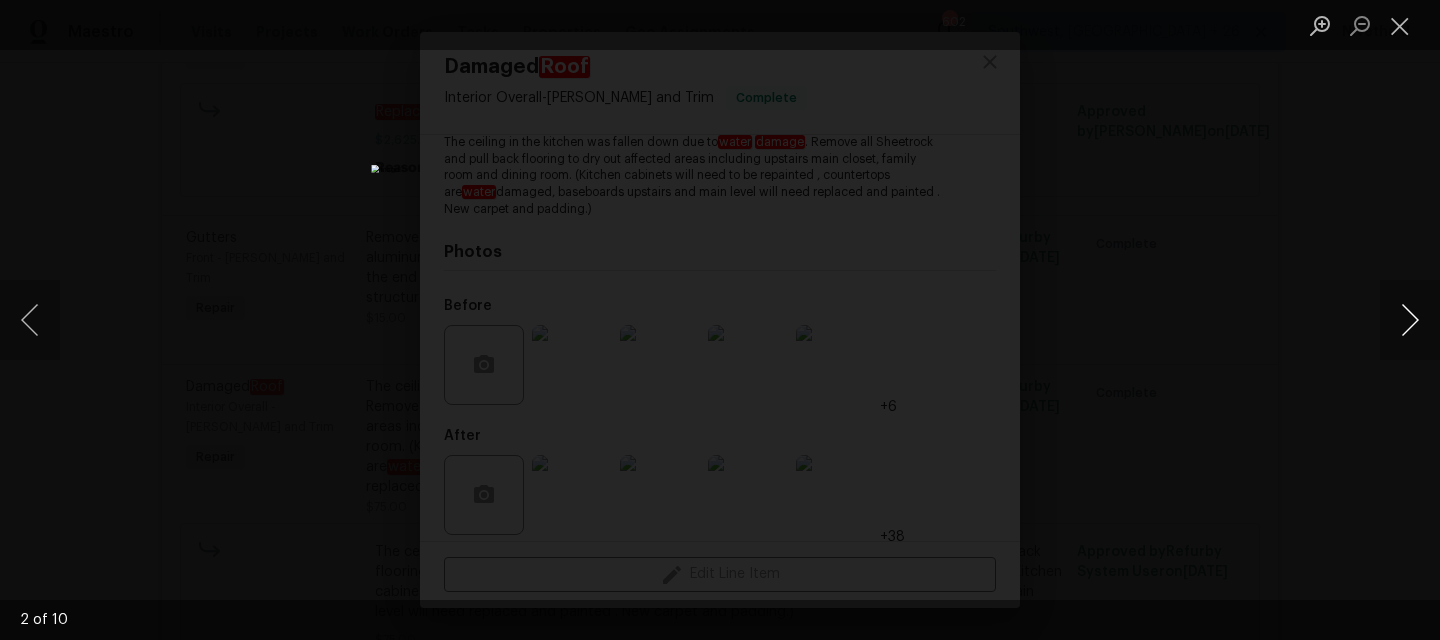 click at bounding box center [1410, 320] 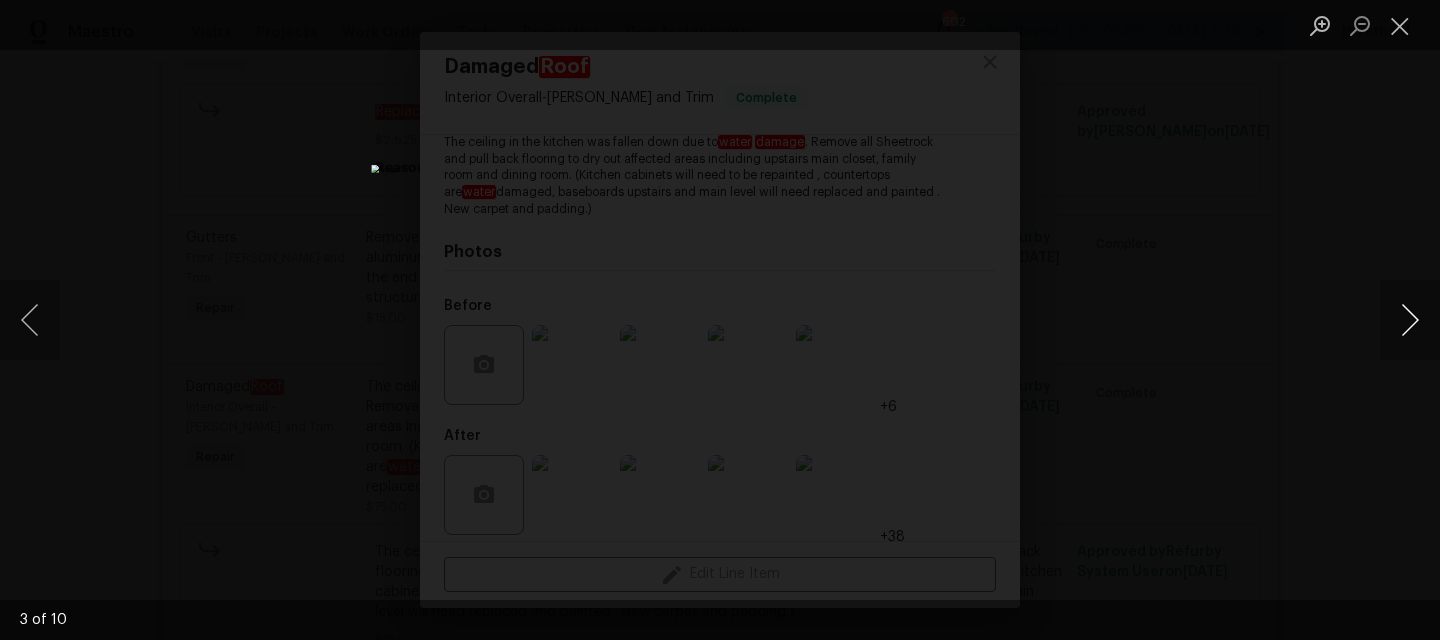 click at bounding box center [1410, 320] 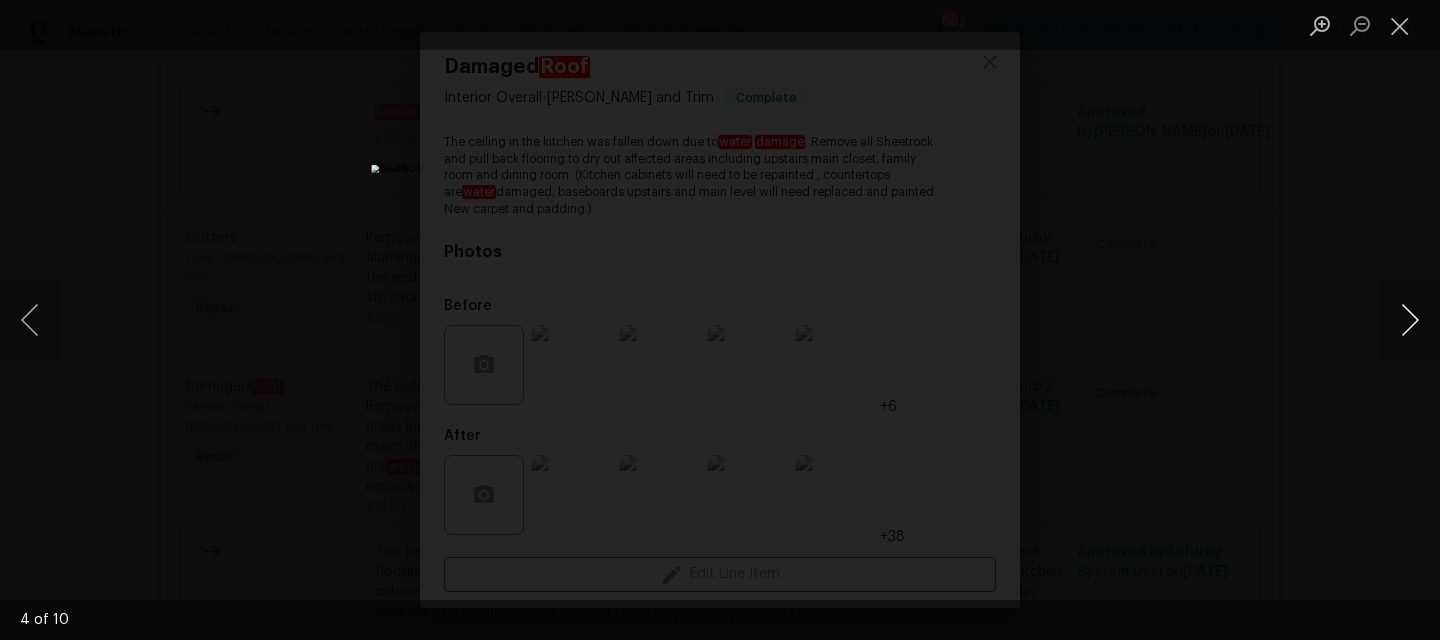 click at bounding box center [1410, 320] 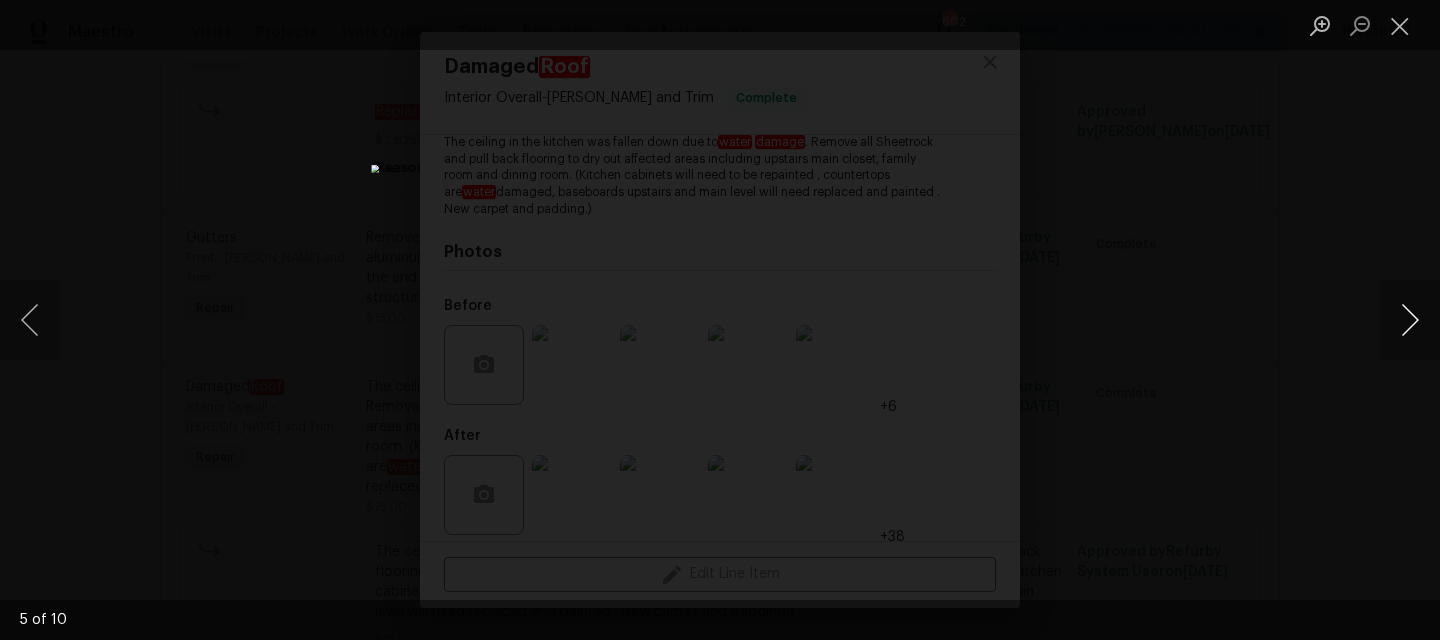 click at bounding box center (1410, 320) 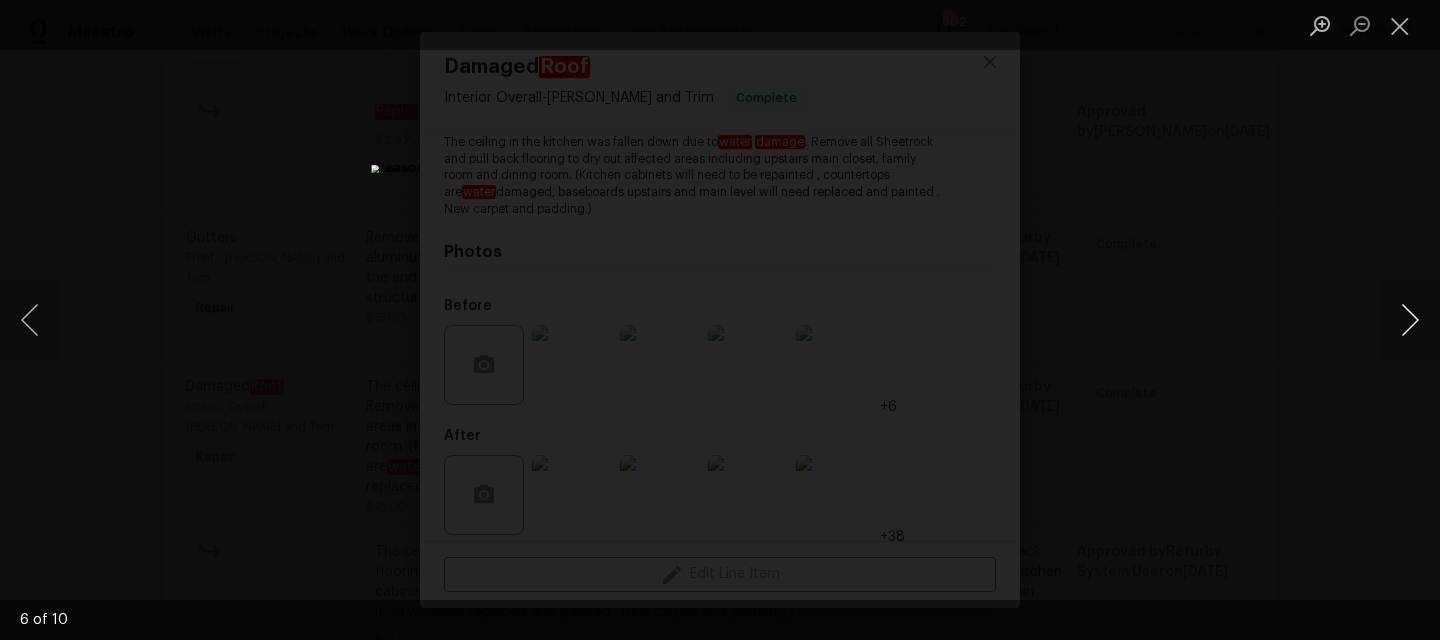 click at bounding box center (1410, 320) 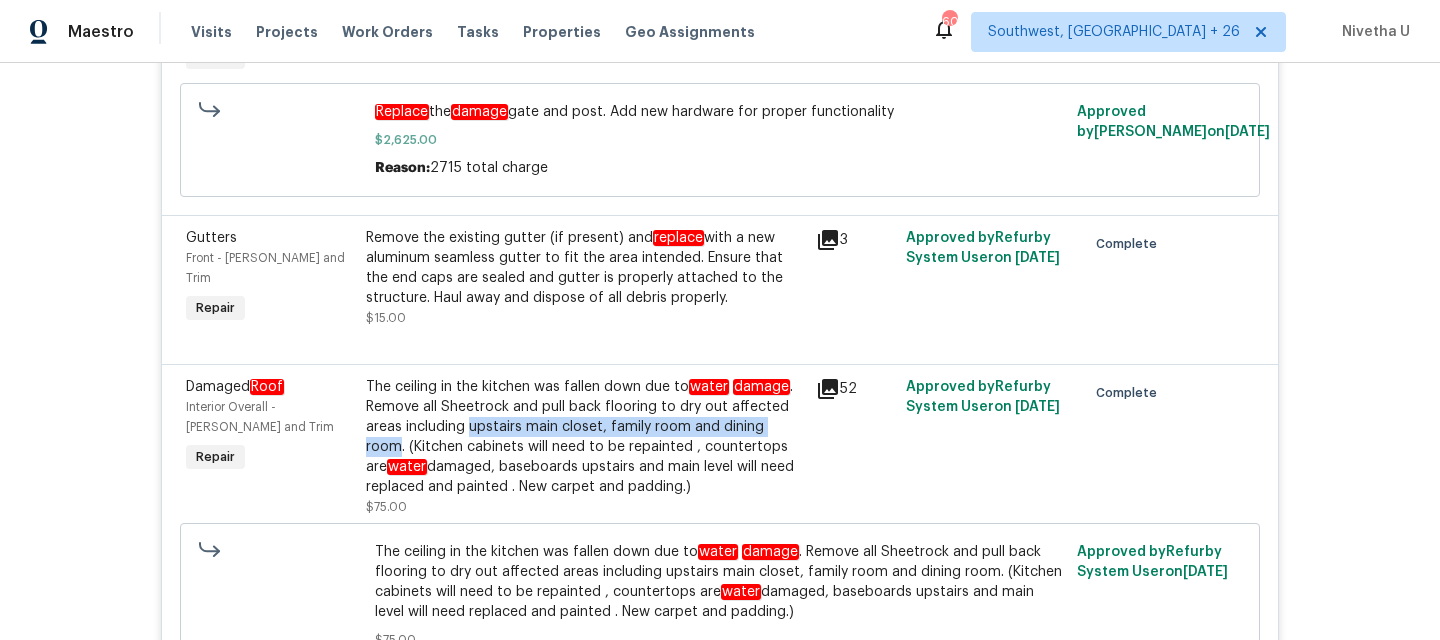 drag, startPoint x: 463, startPoint y: 429, endPoint x: 789, endPoint y: 436, distance: 326.07513 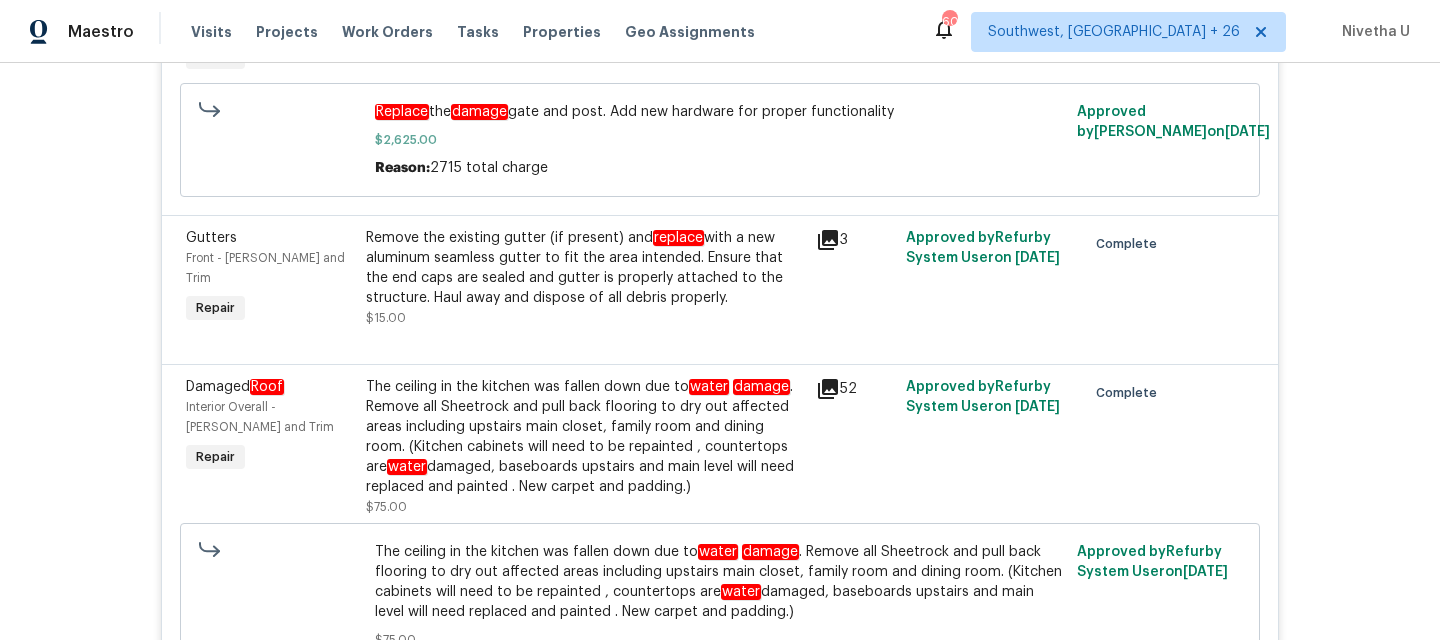 click on "The ceiling in the kitchen was fallen down due to  water   damage . Remove all Sheetrock and pull back flooring to dry out affected areas including upstairs main closet, family room and dining room. (Kitchen cabinets will need to be repainted , countertops are  water  damaged, baseboards upstairs and main level will need replaced and painted . New carpet and padding.)" at bounding box center (585, 437) 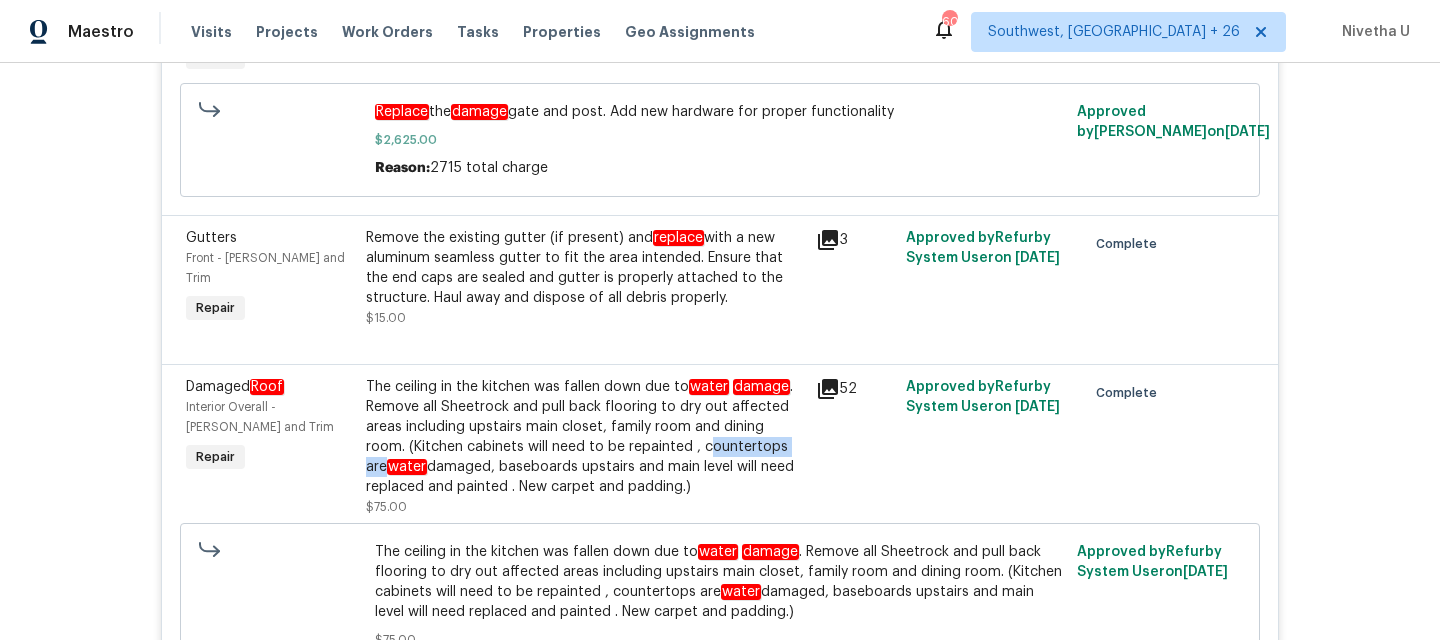 drag, startPoint x: 655, startPoint y: 455, endPoint x: 767, endPoint y: 439, distance: 113.137085 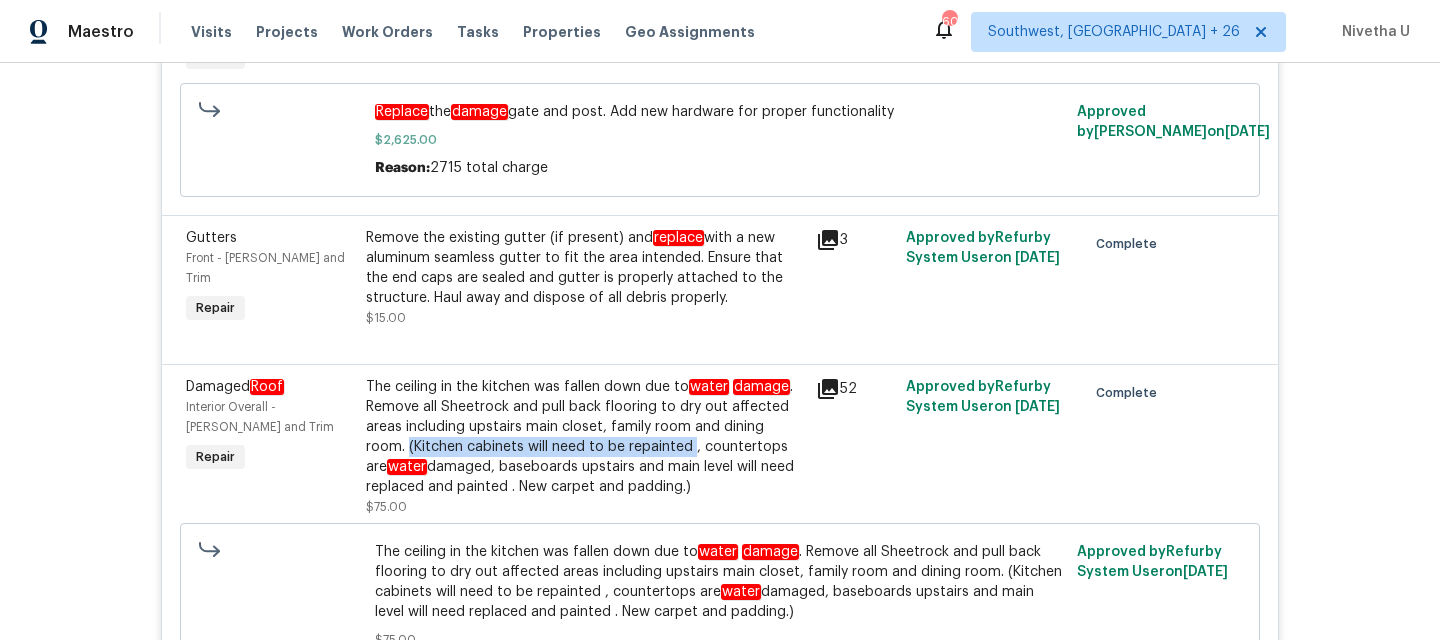 drag, startPoint x: 357, startPoint y: 442, endPoint x: 642, endPoint y: 447, distance: 285.04385 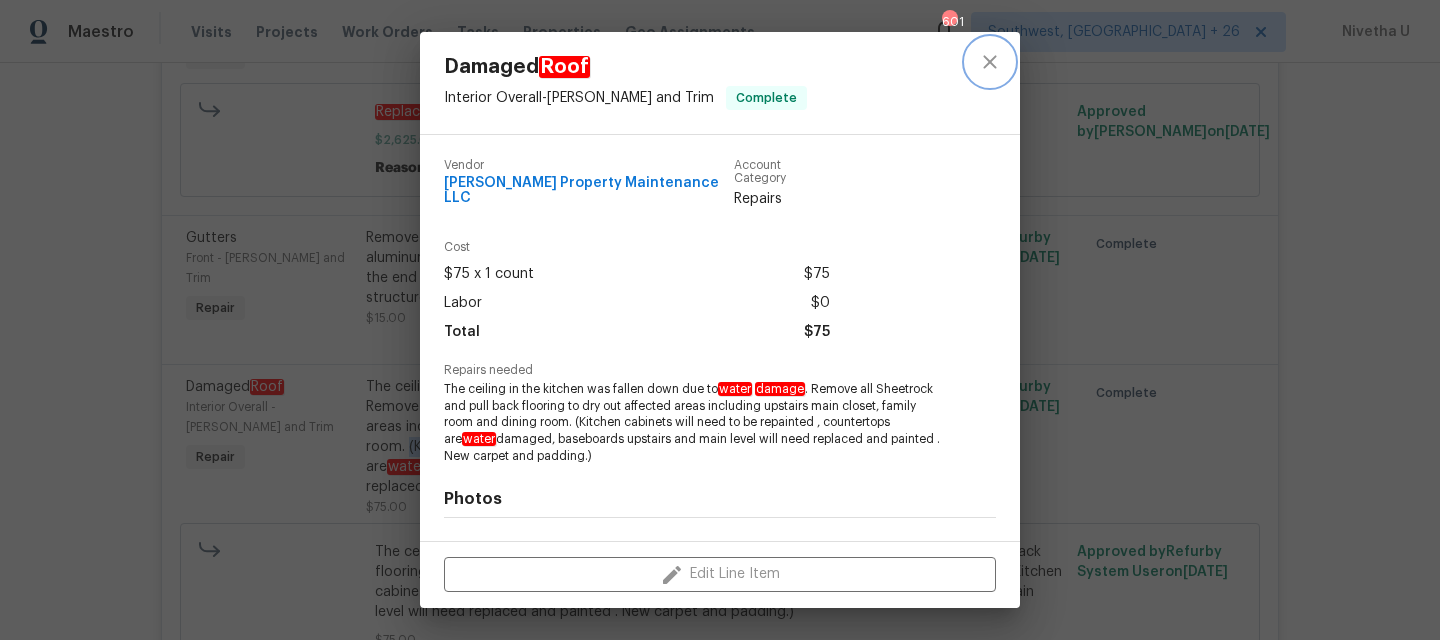 click at bounding box center [990, 62] 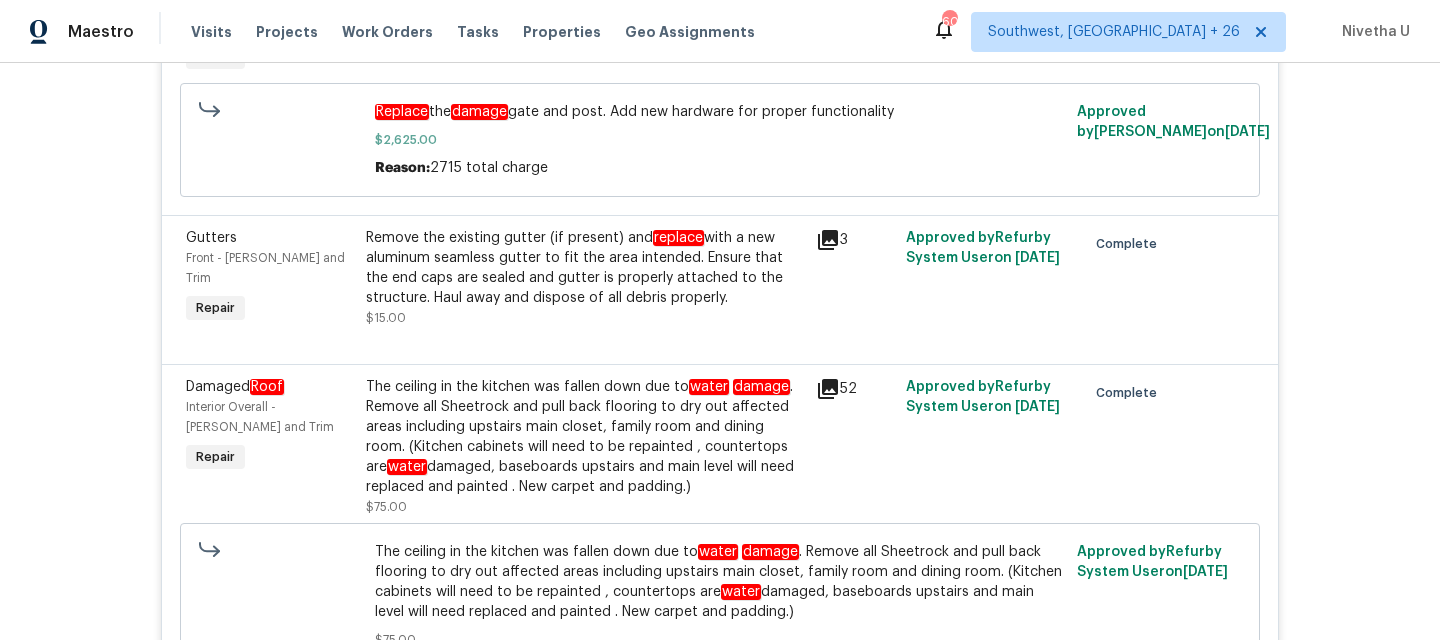 click on "The ceiling in the kitchen was fallen down due to  water   damage . Remove all Sheetrock and pull back flooring to dry out affected areas including upstairs main closet, family room and dining room. (Kitchen cabinets will need to be repainted , countertops are  water  damaged, baseboards upstairs and main level will need replaced and painted . New carpet and padding.) $75.00" at bounding box center [585, 447] 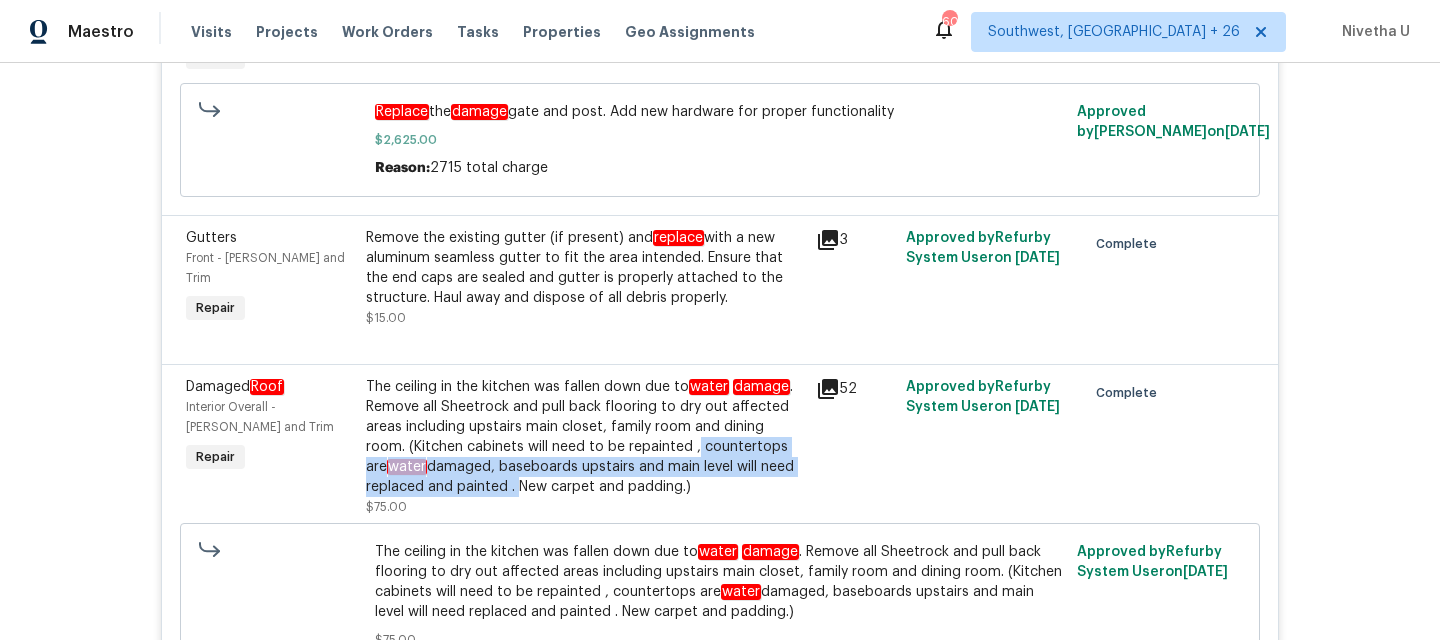 drag, startPoint x: 648, startPoint y: 449, endPoint x: 506, endPoint y: 479, distance: 145.13441 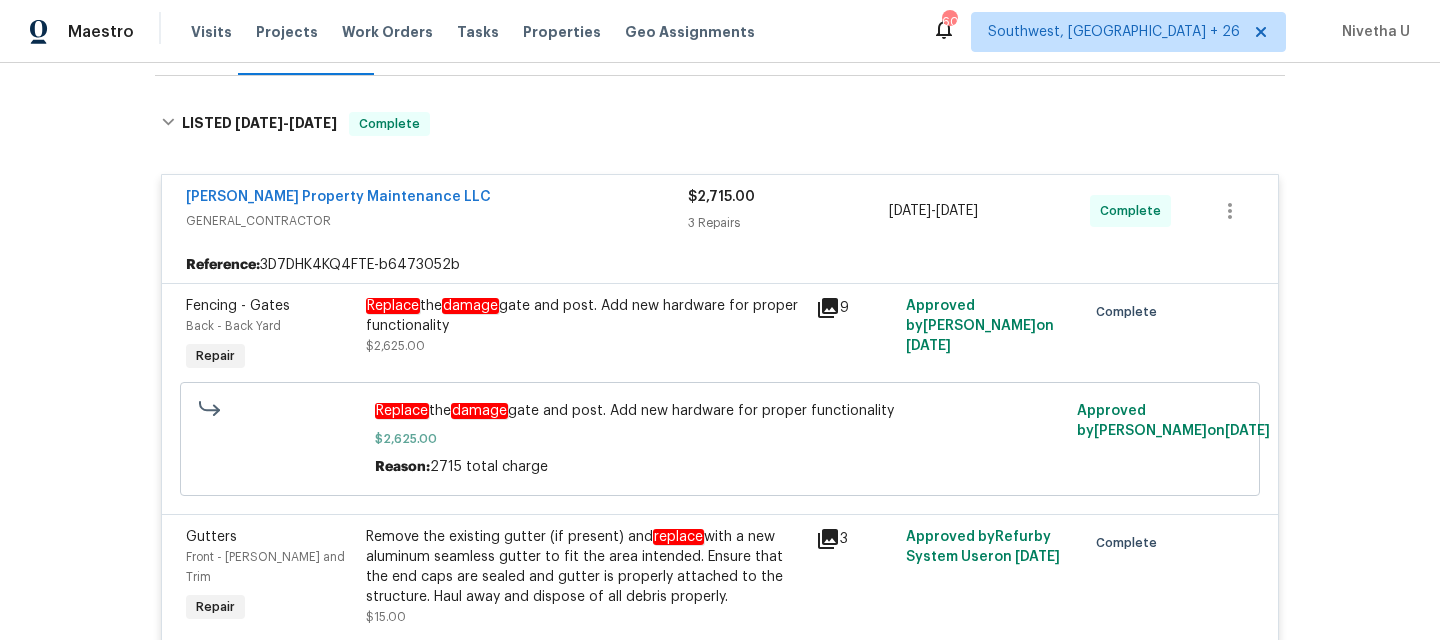 scroll, scrollTop: 285, scrollLeft: 0, axis: vertical 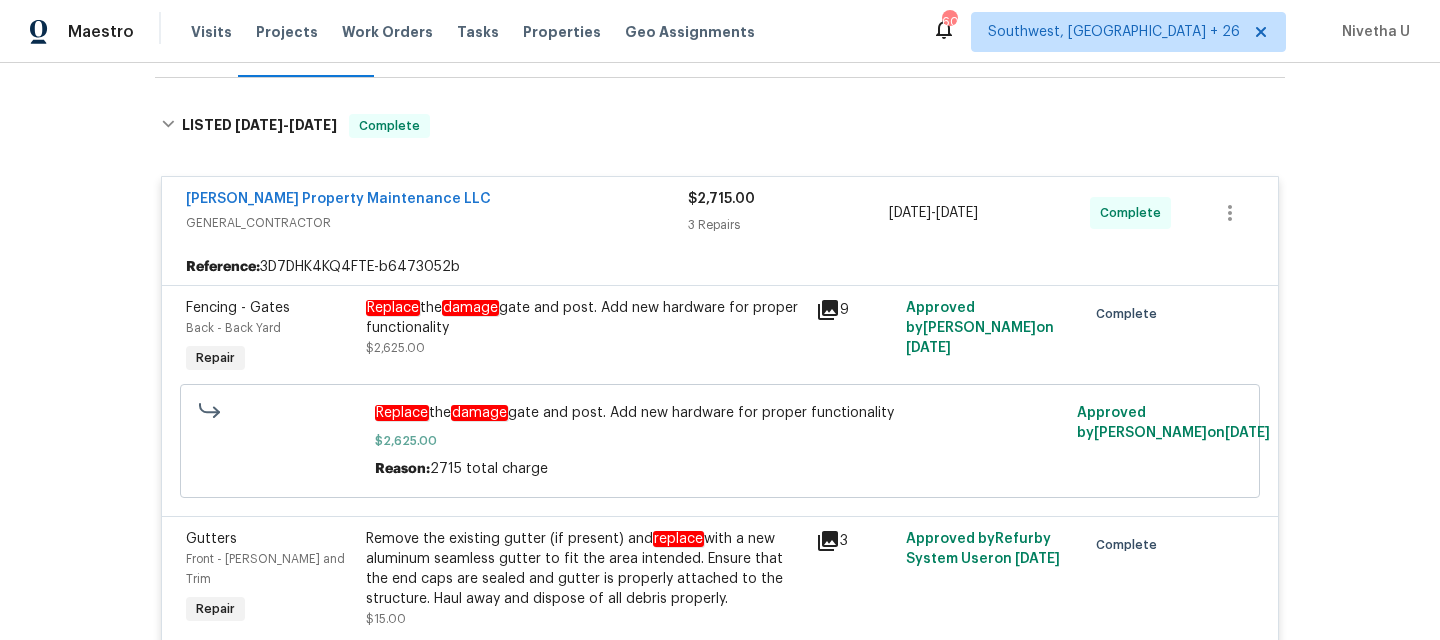 click on "GENERAL_CONTRACTOR" at bounding box center (437, 223) 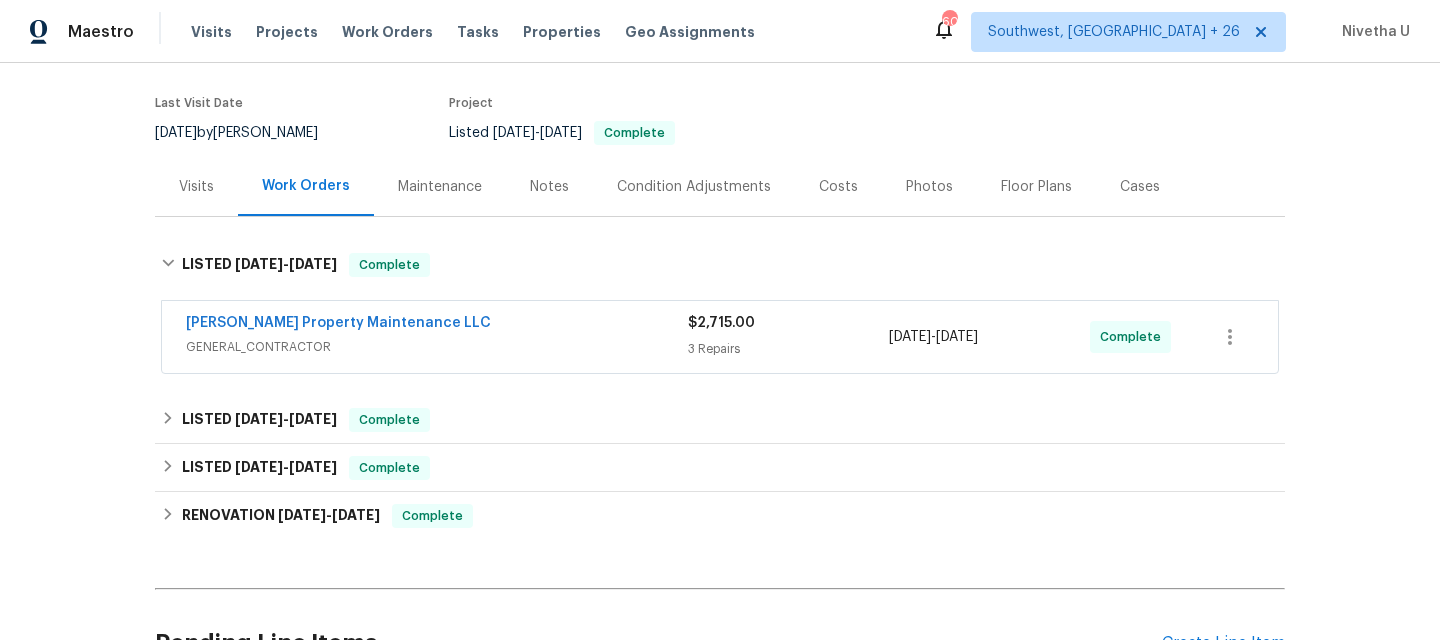 click on "GENERAL_CONTRACTOR" at bounding box center [437, 347] 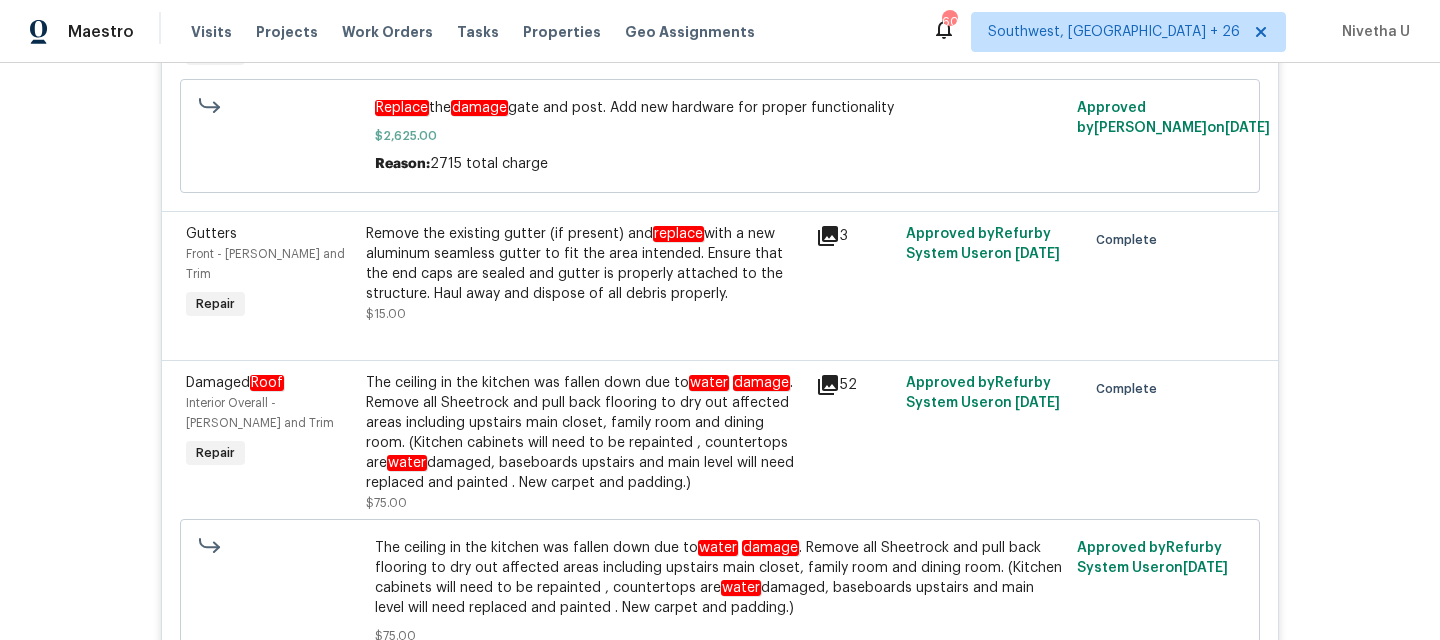 scroll, scrollTop: 0, scrollLeft: 0, axis: both 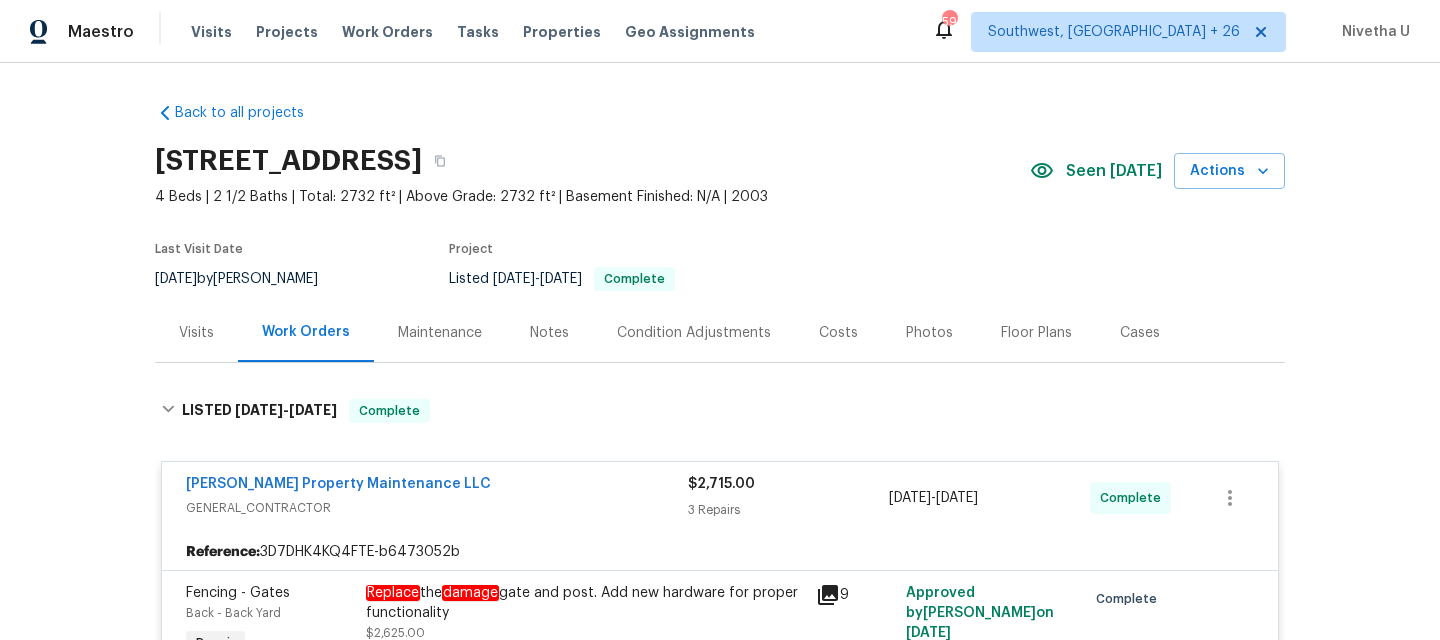click on "Glen Property Maintenance LLC" at bounding box center [437, 486] 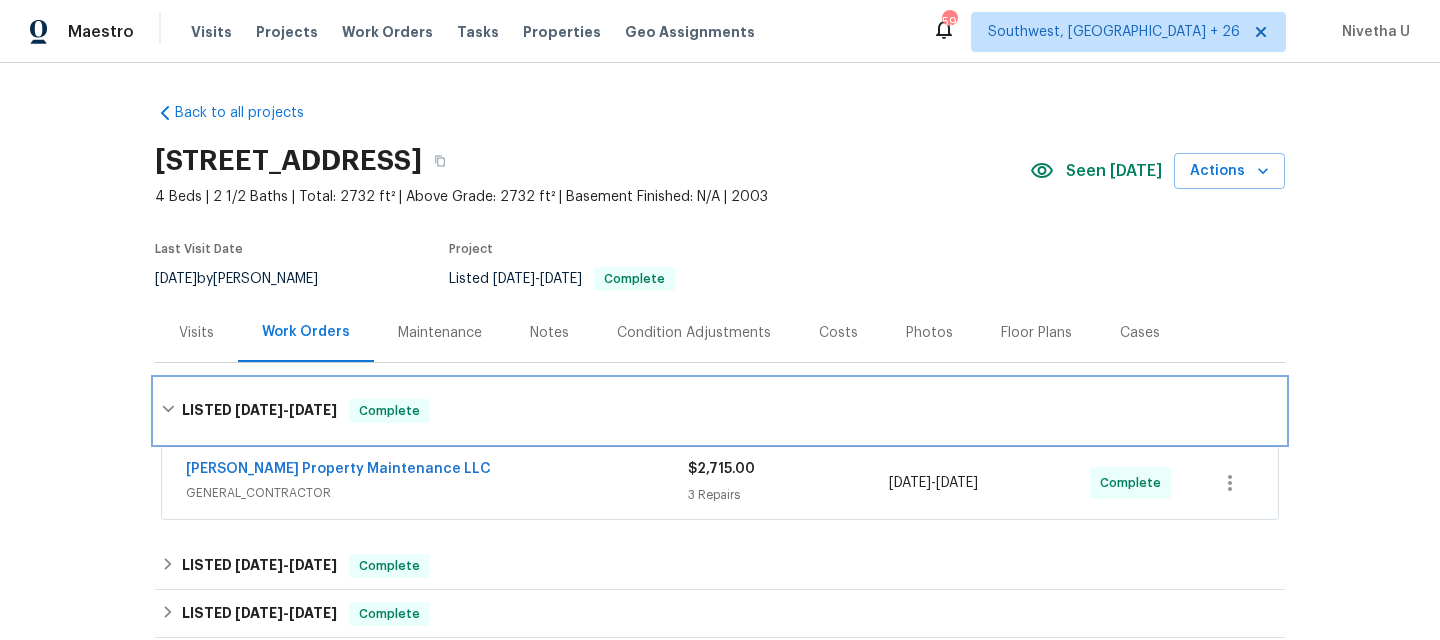 click on "LISTED   6/14/25  -  6/17/25 Complete" at bounding box center (720, 411) 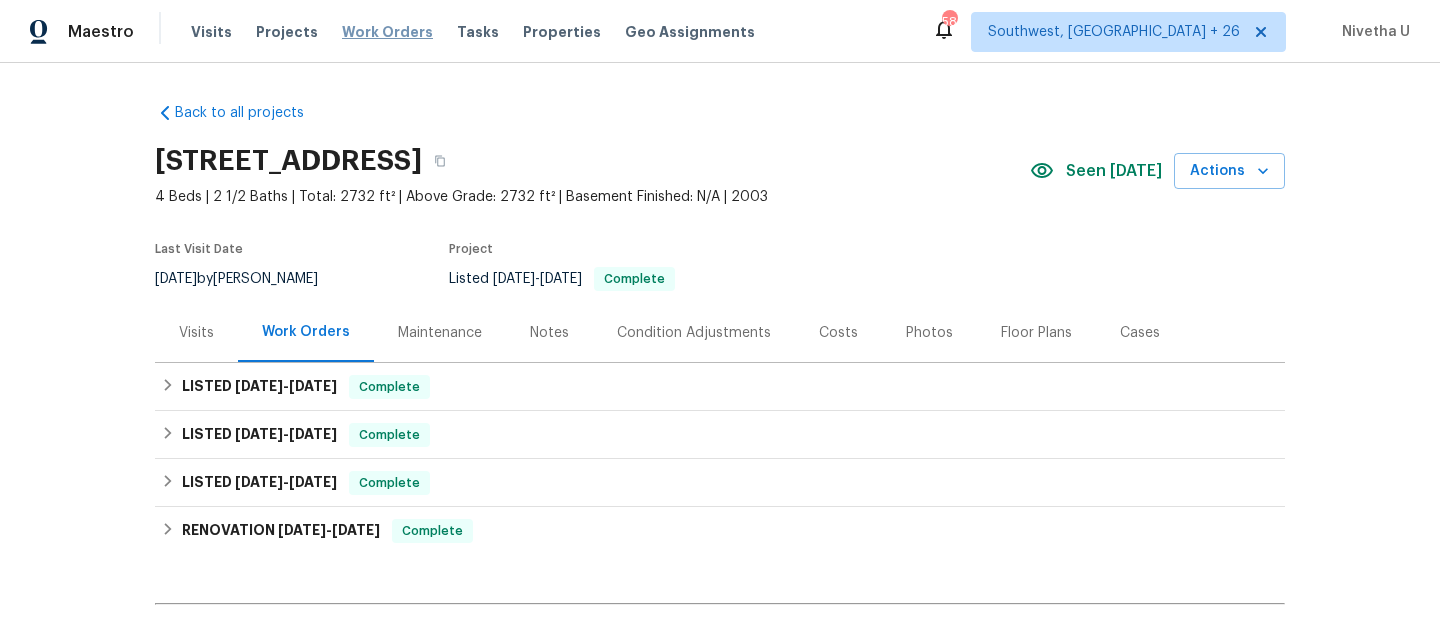 click on "Work Orders" at bounding box center (387, 32) 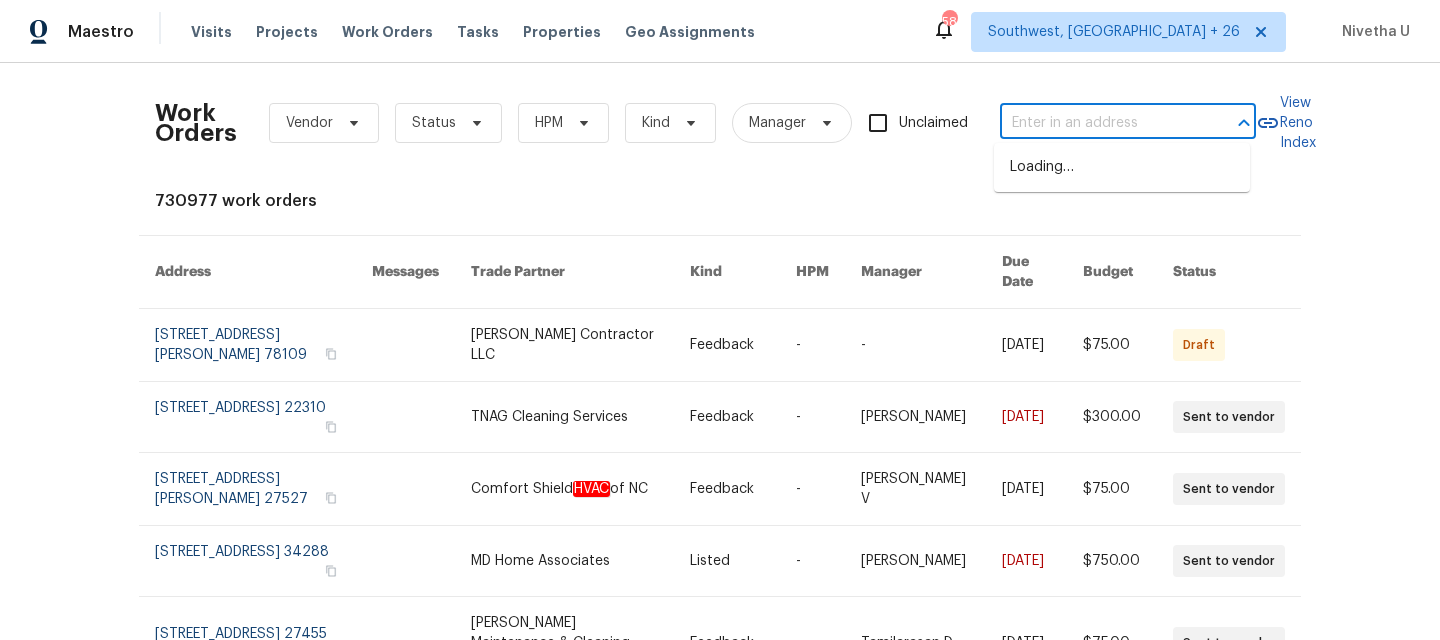 click at bounding box center [1100, 123] 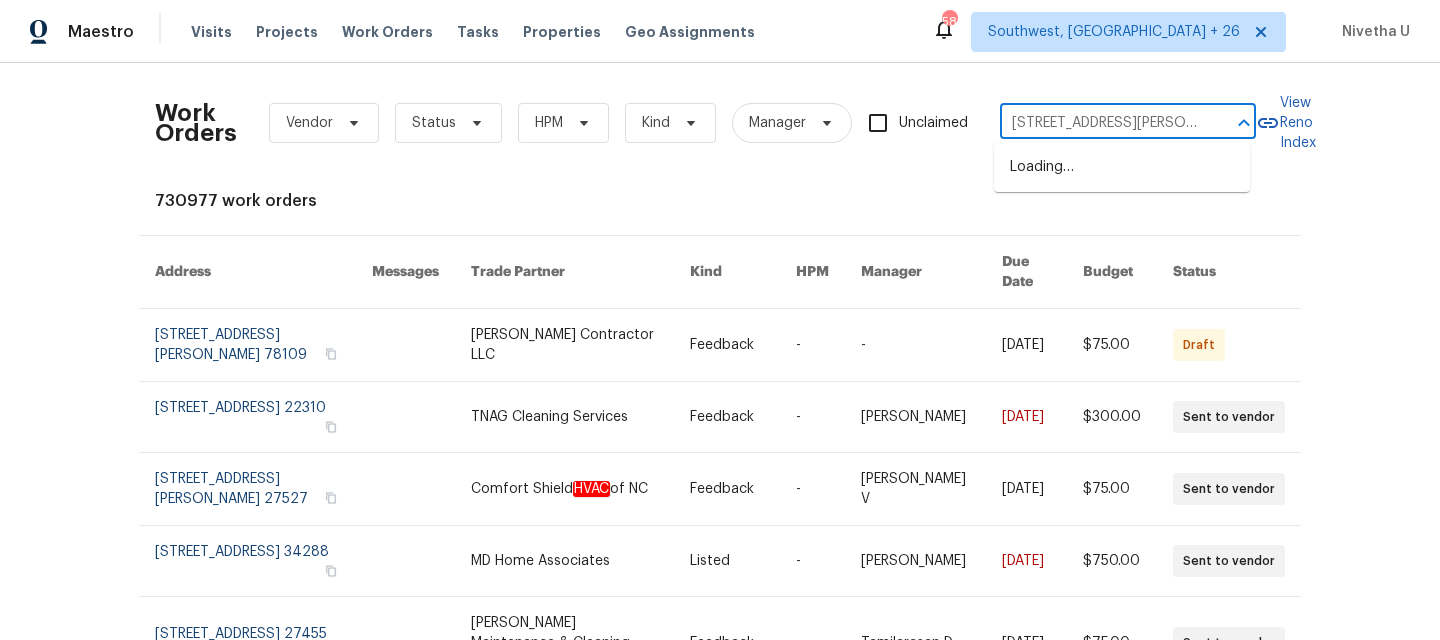 scroll, scrollTop: 0, scrollLeft: 84, axis: horizontal 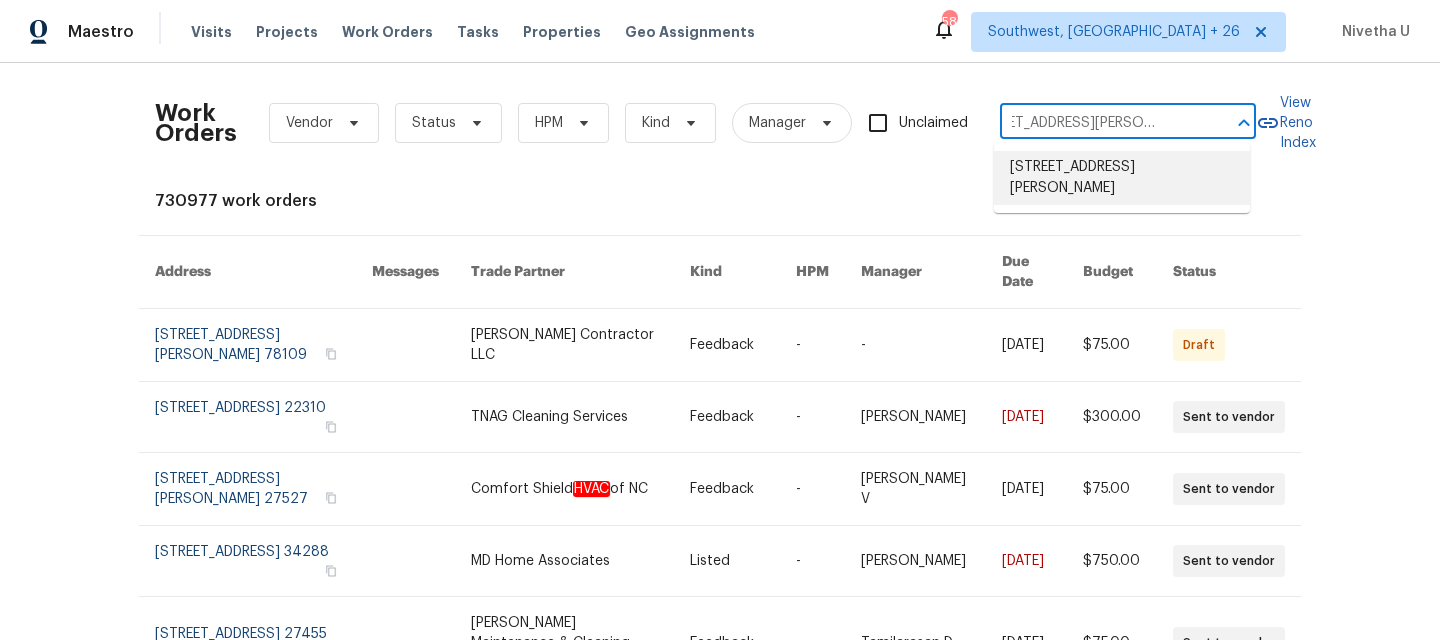 click on "8637 Huddersfield Way, Bristow, VA 20136" at bounding box center (1122, 178) 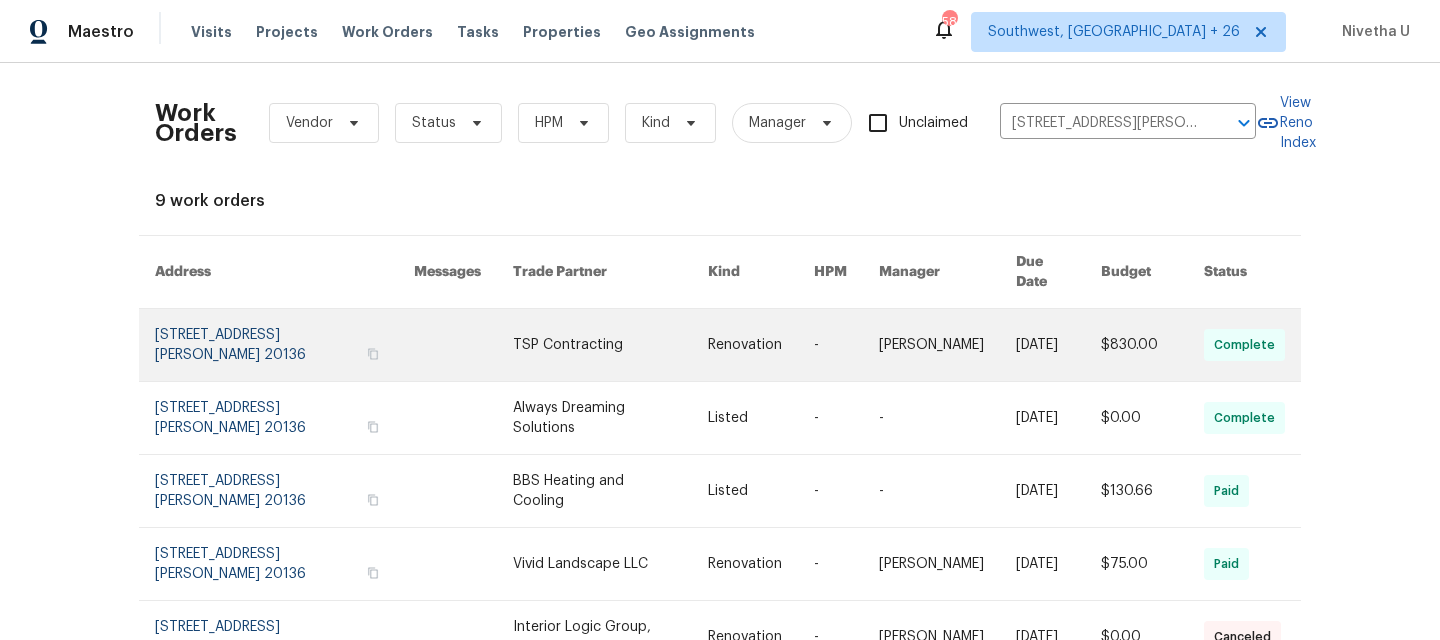 click at bounding box center [284, 345] 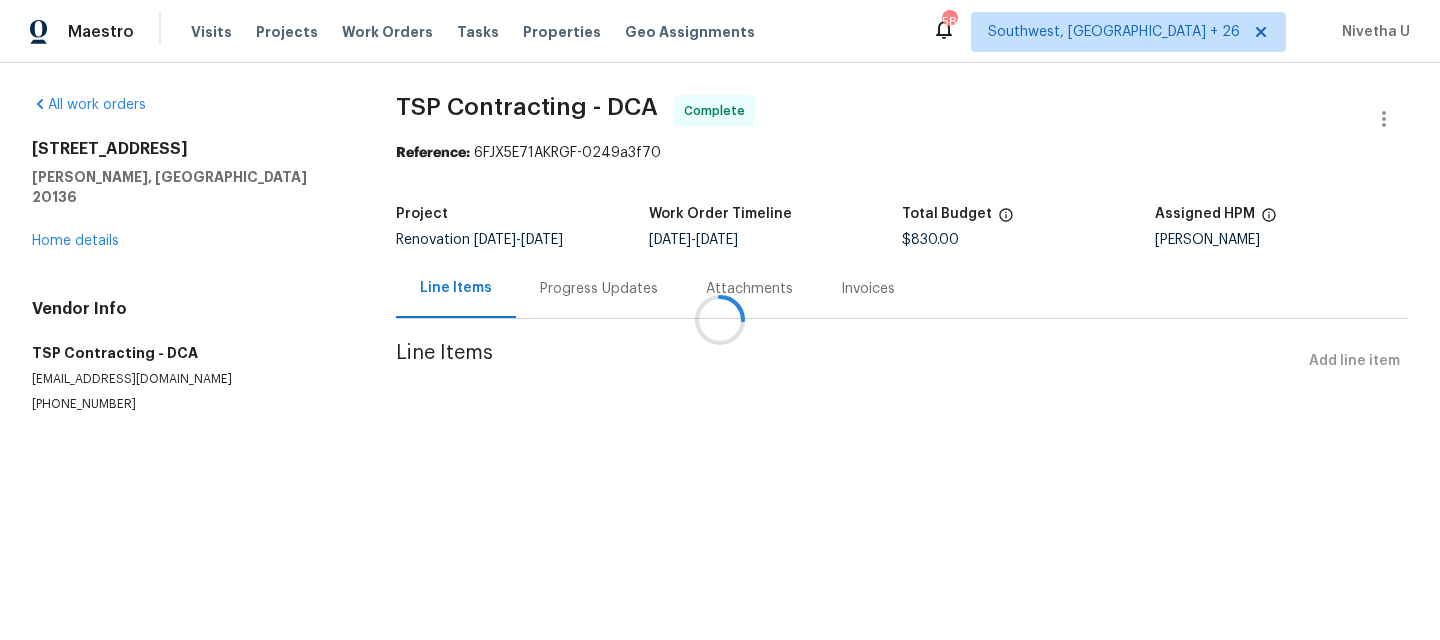 click at bounding box center (720, 320) 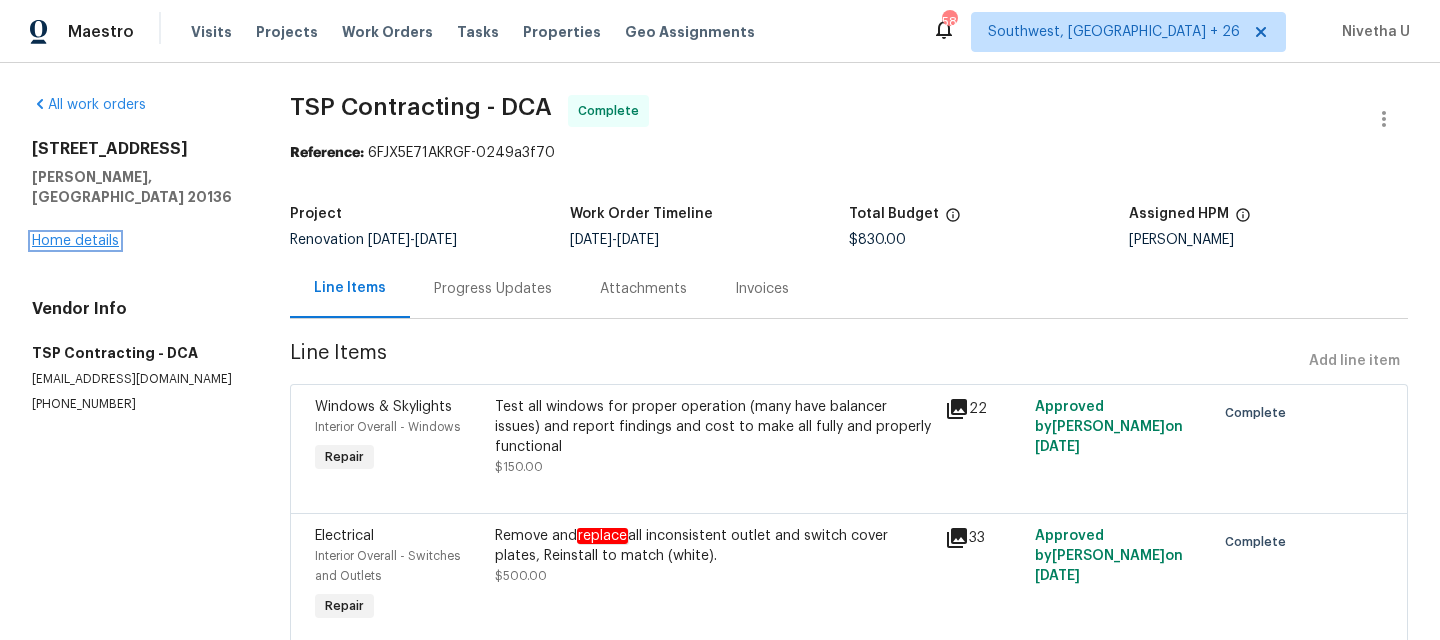 click on "Home details" at bounding box center (75, 241) 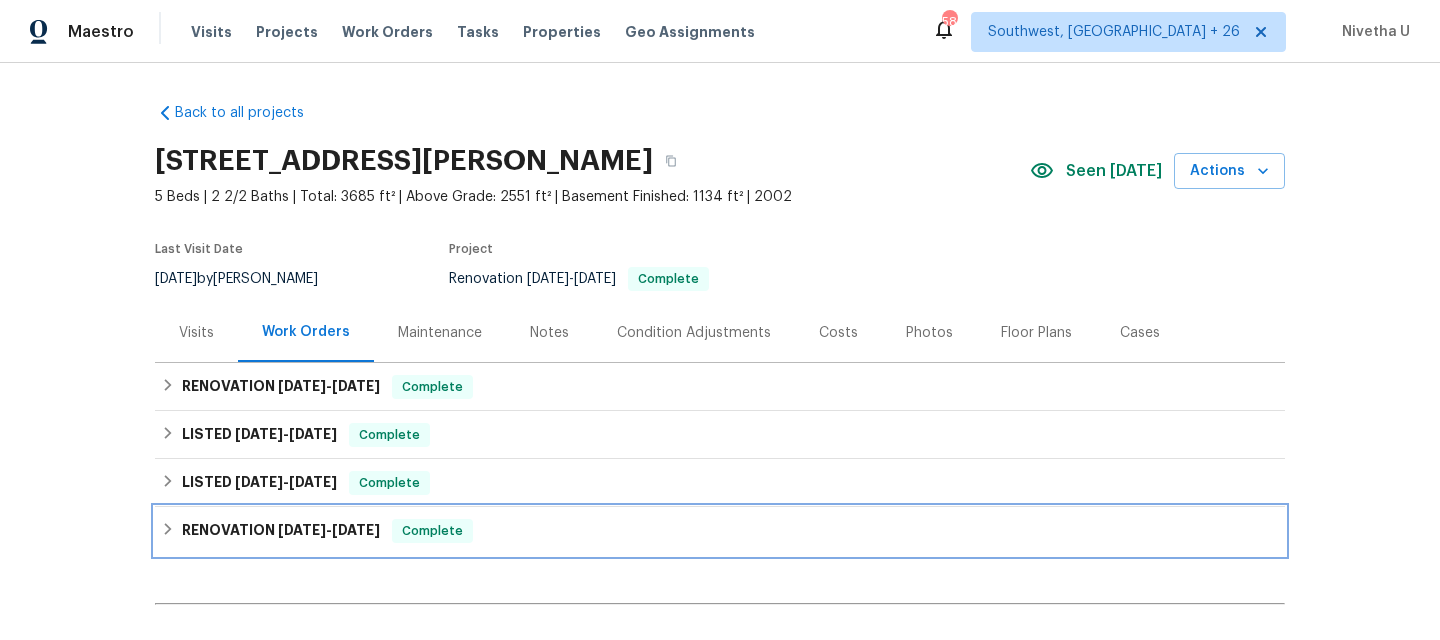 click on "RENOVATION   5/21/25  -  5/31/25 Complete" at bounding box center [720, 531] 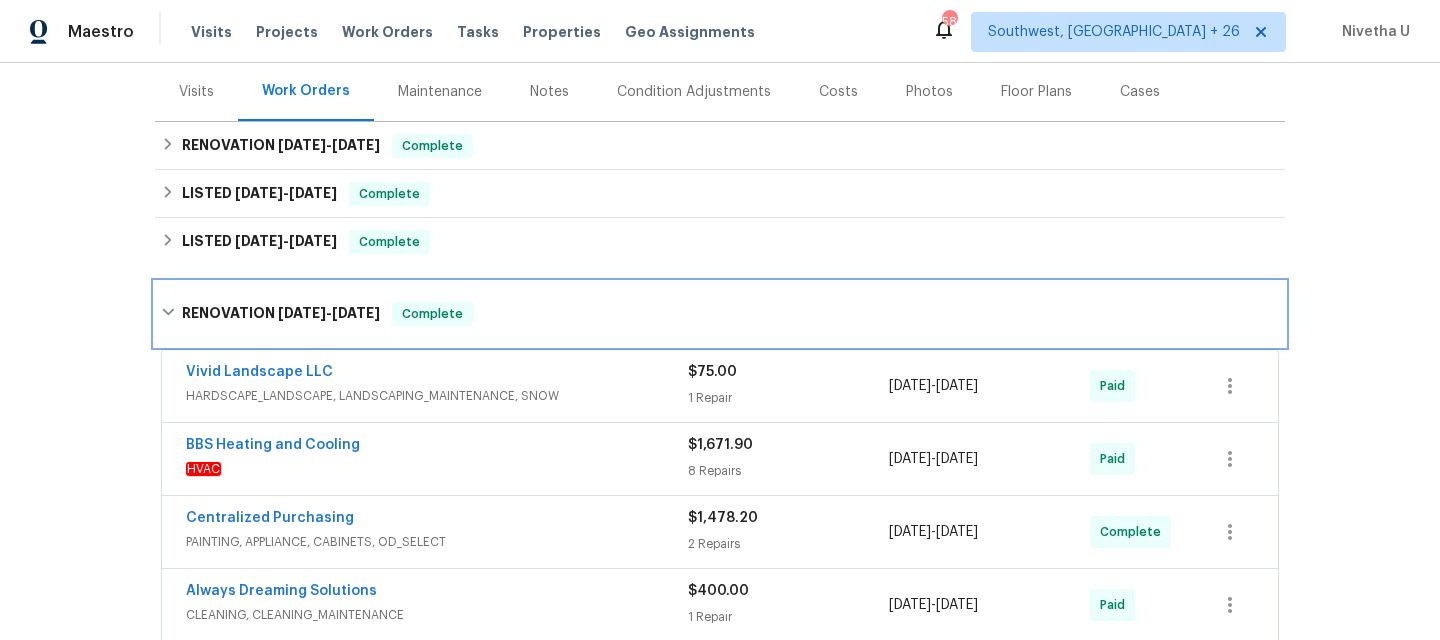 scroll, scrollTop: 232, scrollLeft: 0, axis: vertical 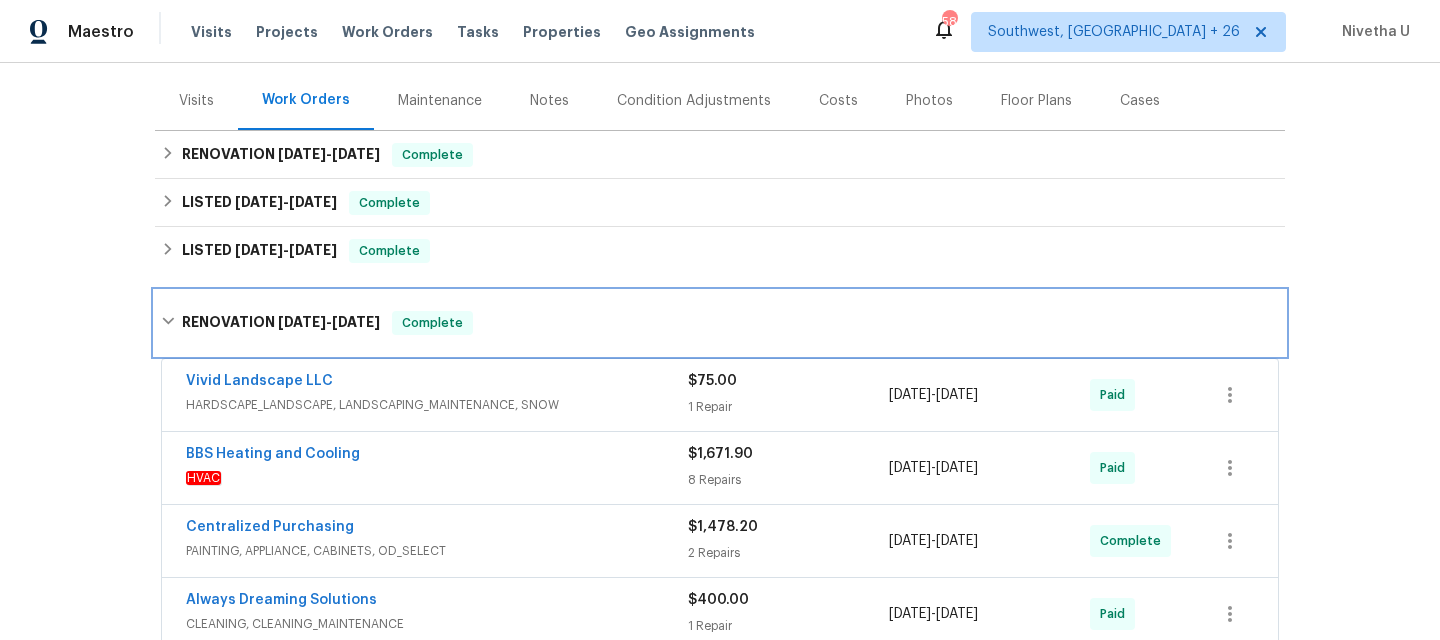 click on "Complete" at bounding box center (432, 323) 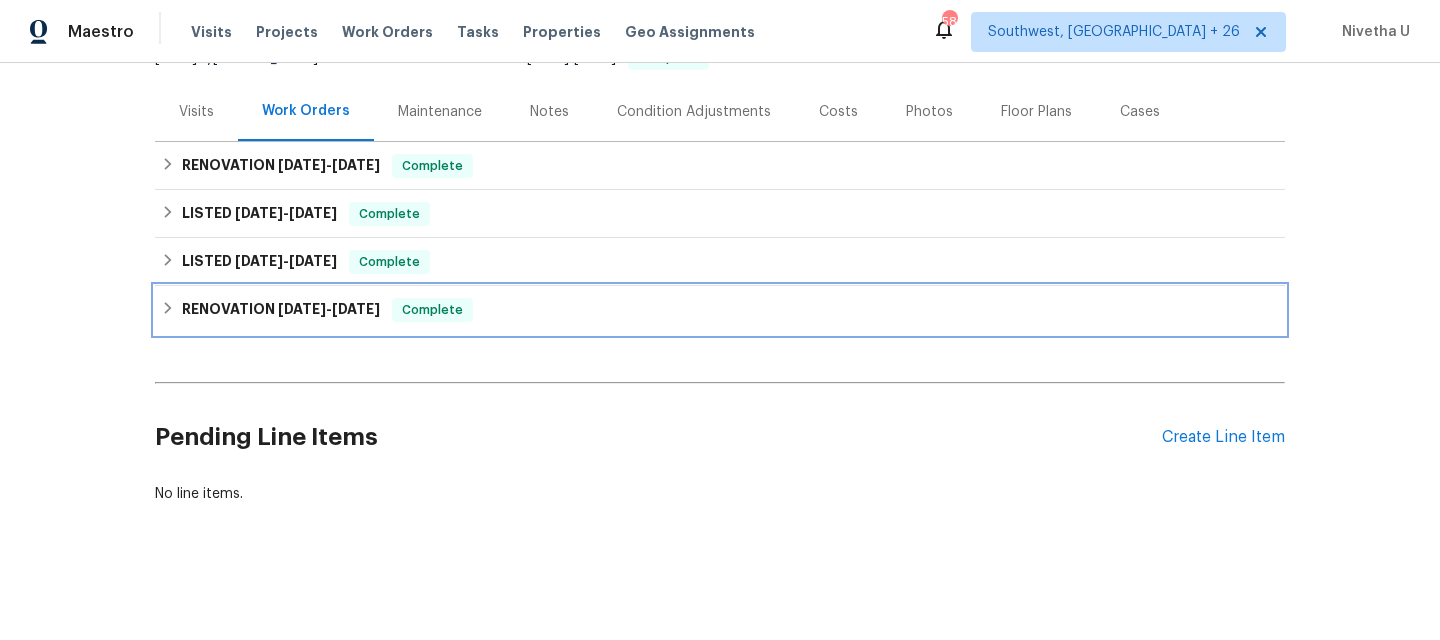 click on "RENOVATION   5/21/25  -  5/31/25 Complete" at bounding box center (720, 310) 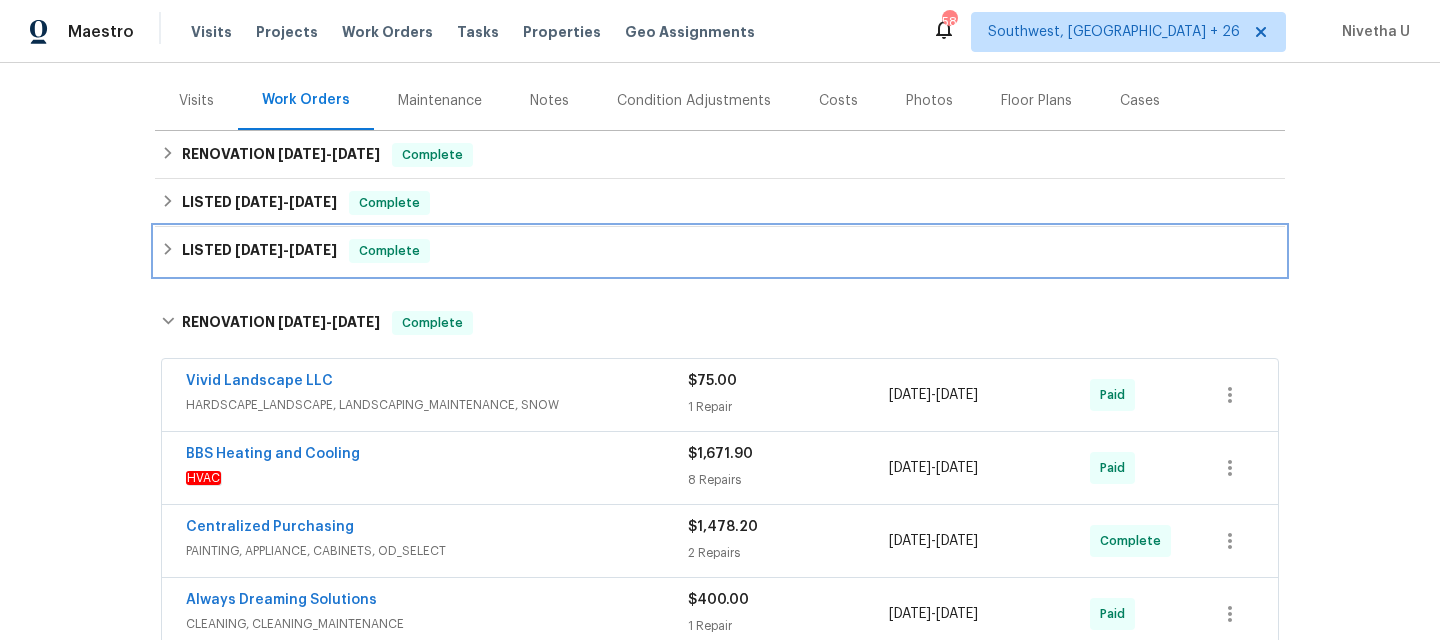 click on "LISTED   6/12/25  -  6/13/25 Complete" at bounding box center (720, 251) 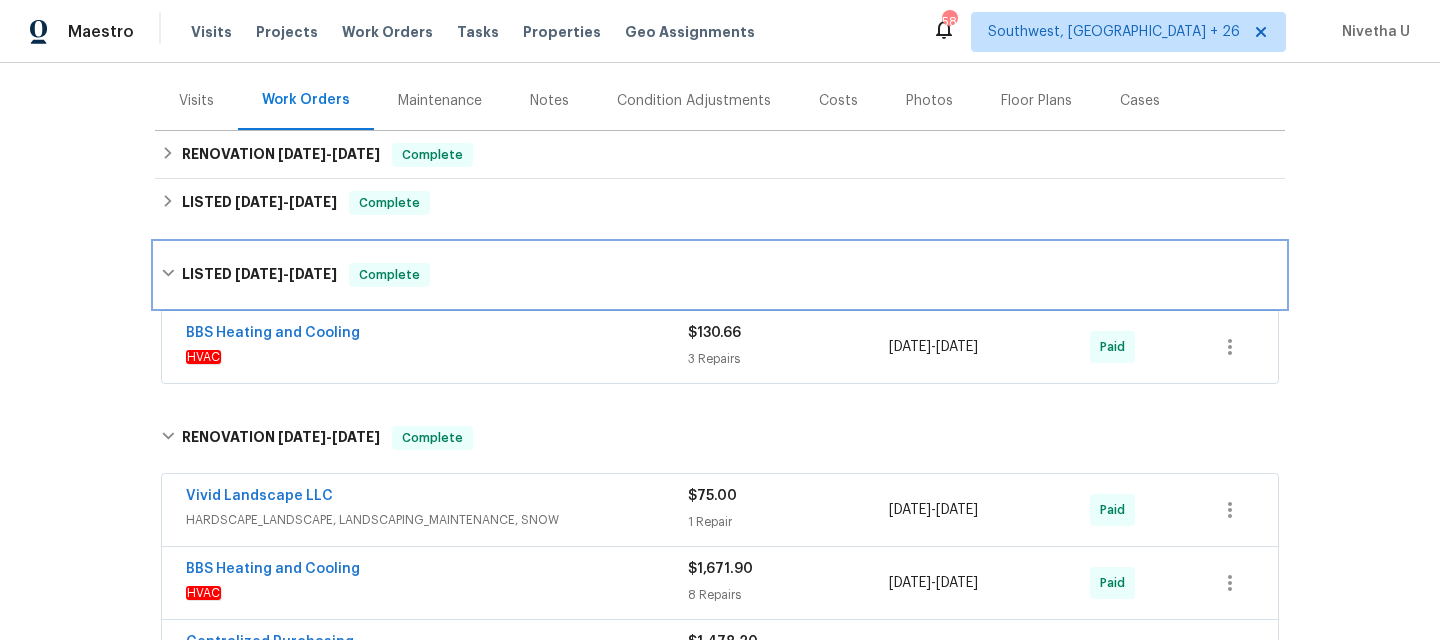 click on "LISTED   6/12/25  -  6/13/25 Complete" at bounding box center [720, 275] 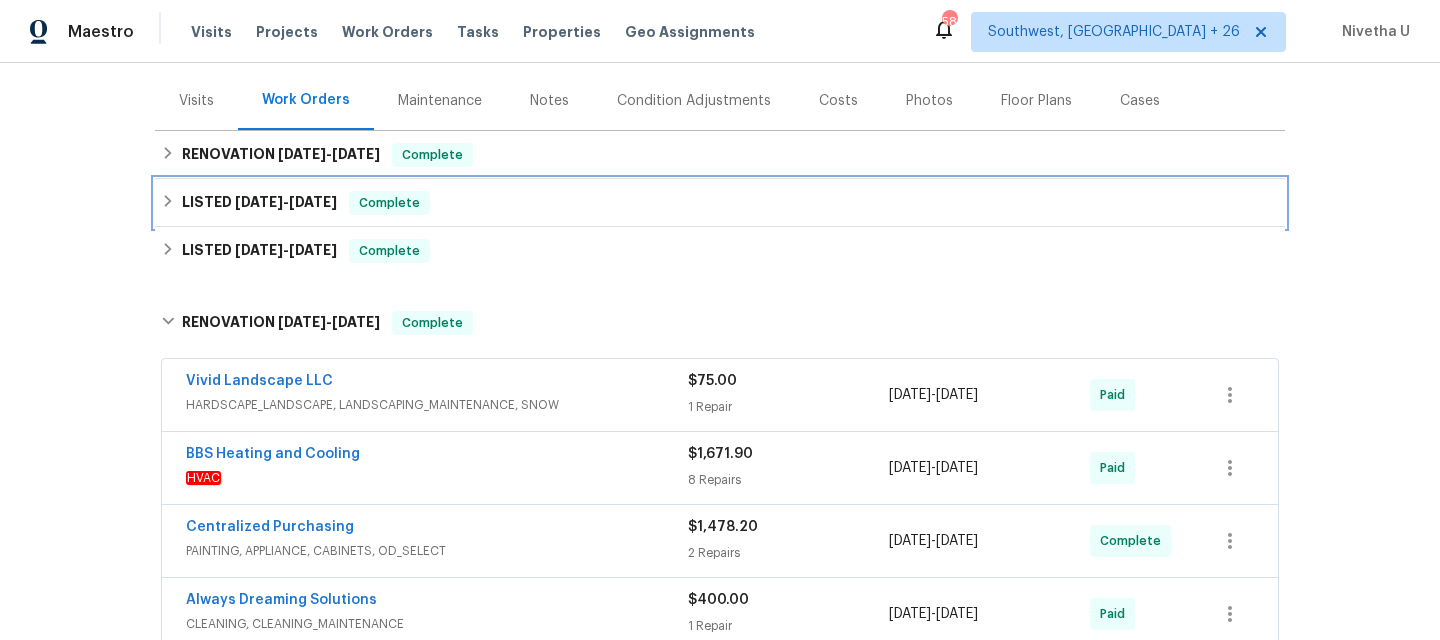 click on "LISTED   6/12/25  -  6/13/25 Complete" at bounding box center (720, 203) 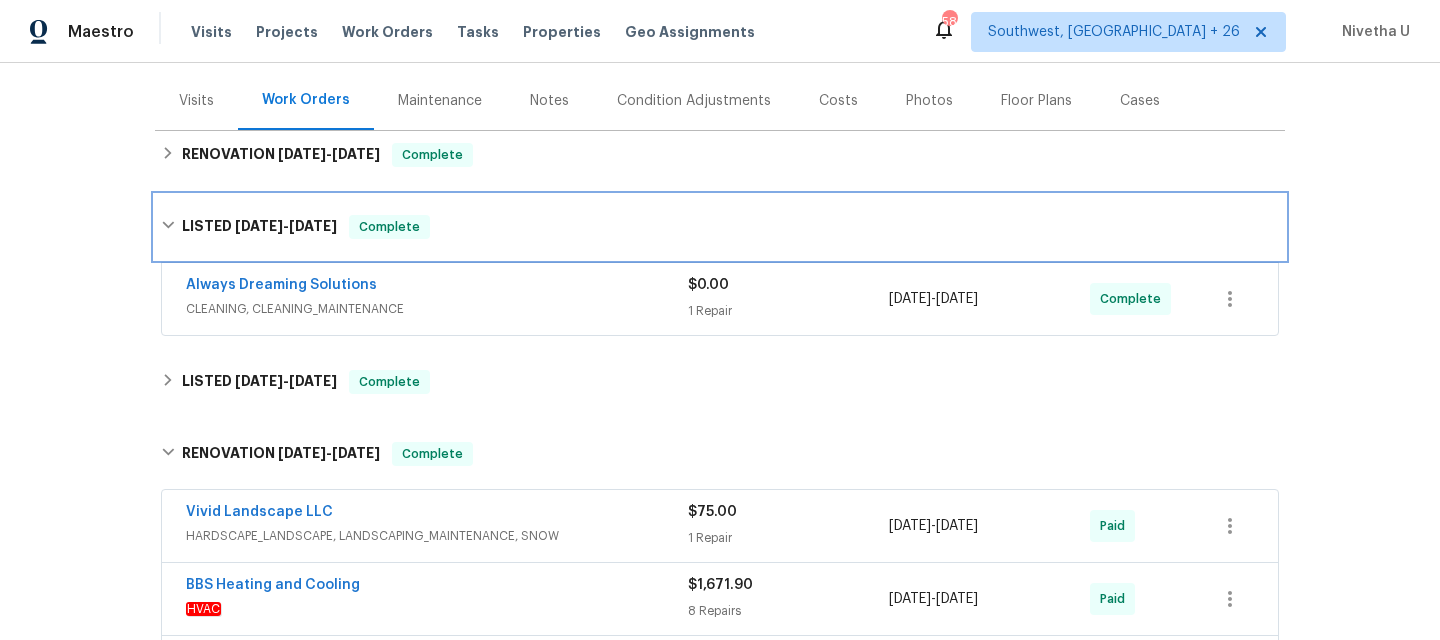 click on "LISTED   6/12/25  -  6/13/25 Complete" at bounding box center (720, 227) 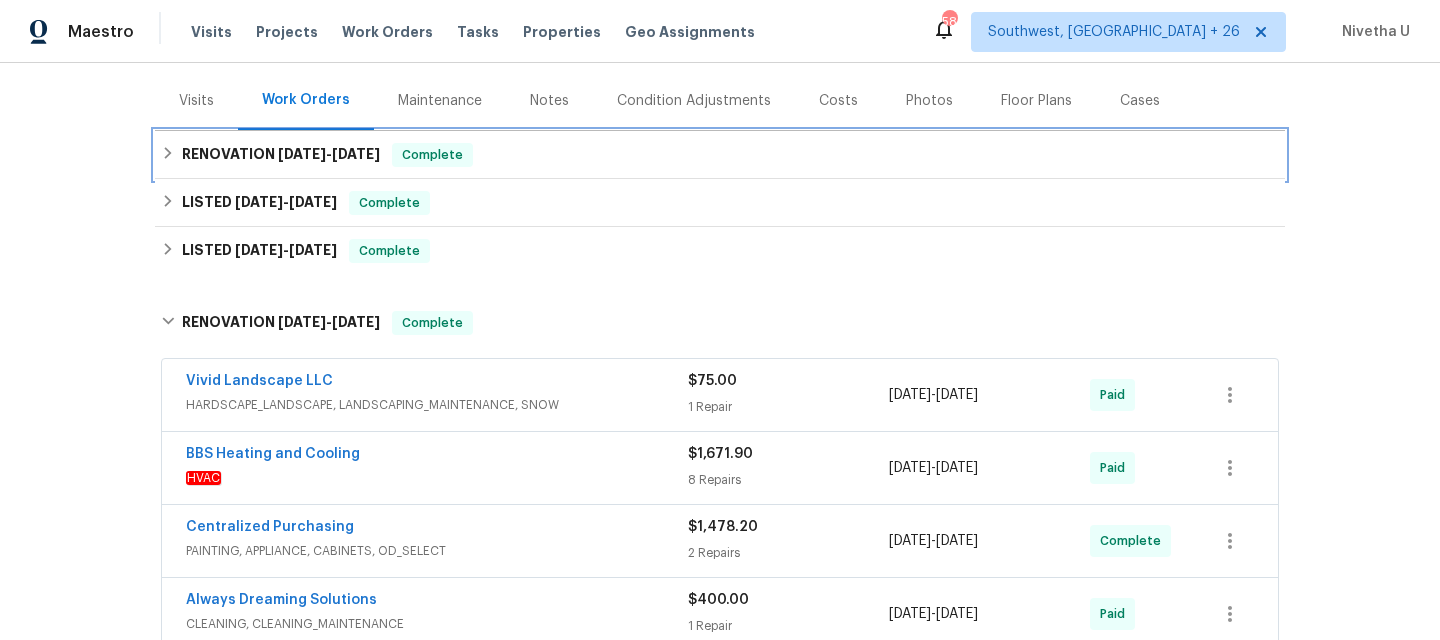 click on "Complete" at bounding box center (432, 155) 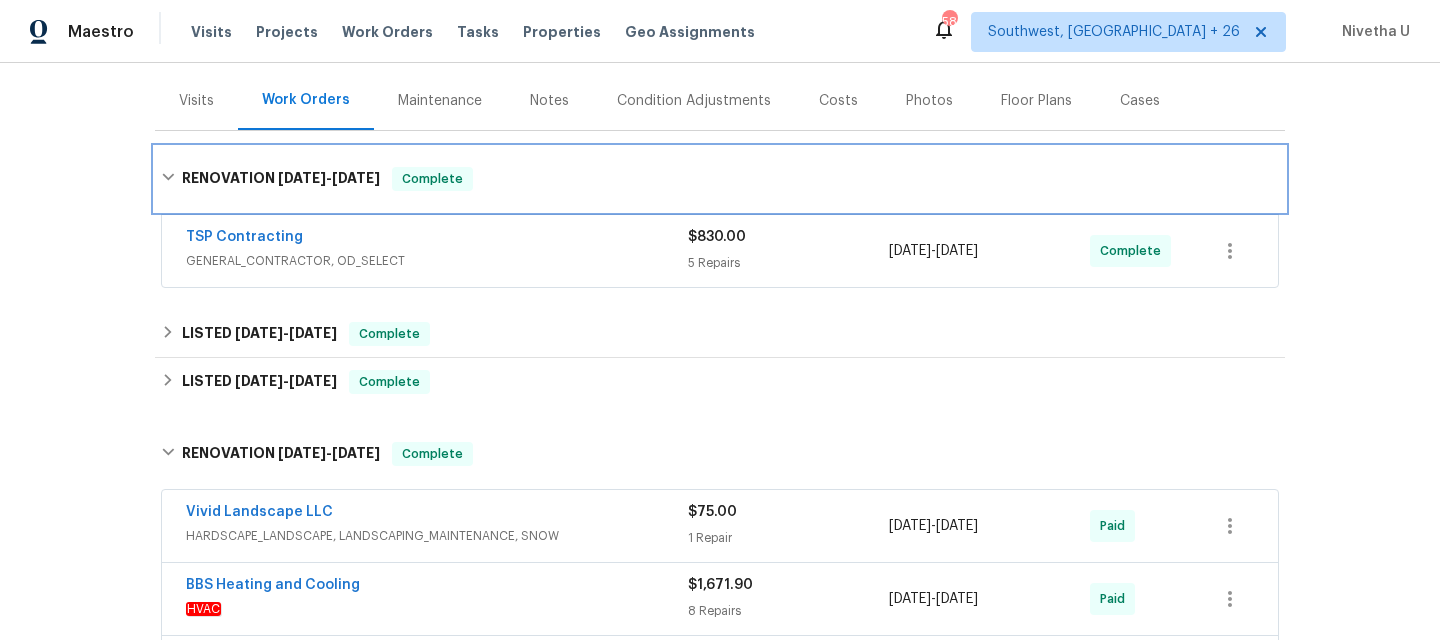 click on "RENOVATION   7/9/25  -  7/11/25 Complete" at bounding box center (720, 179) 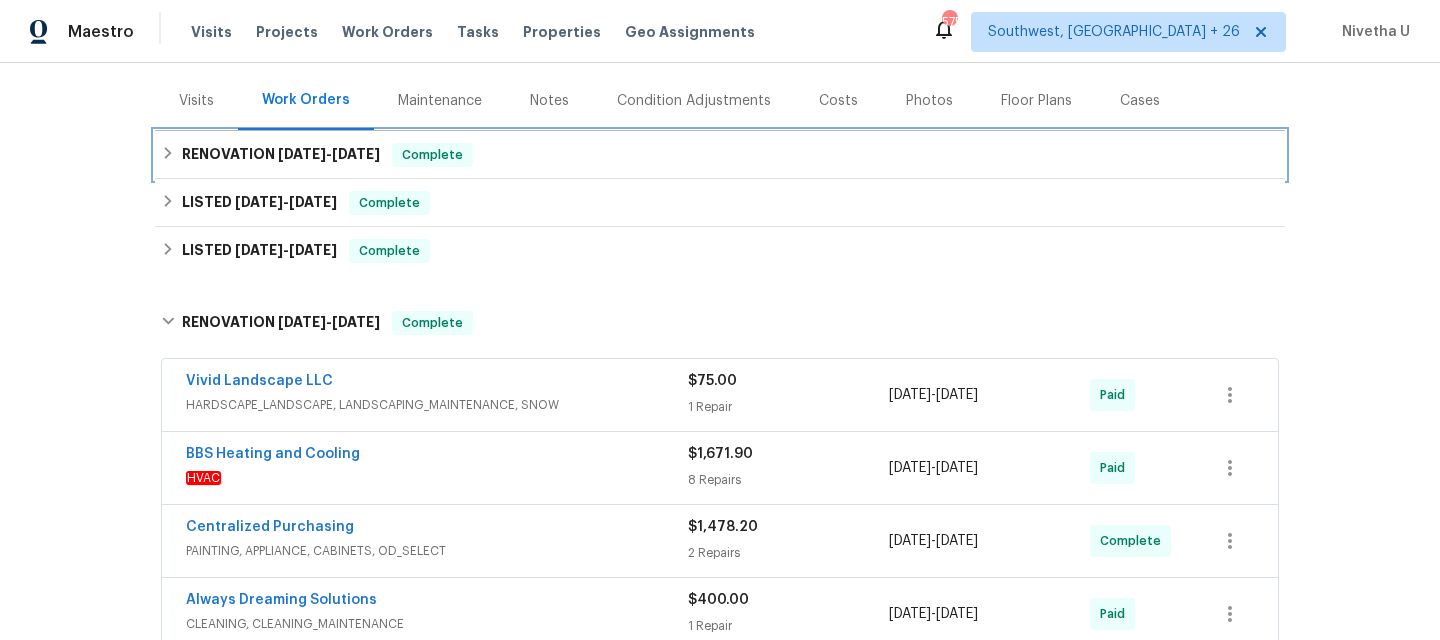 scroll, scrollTop: 0, scrollLeft: 0, axis: both 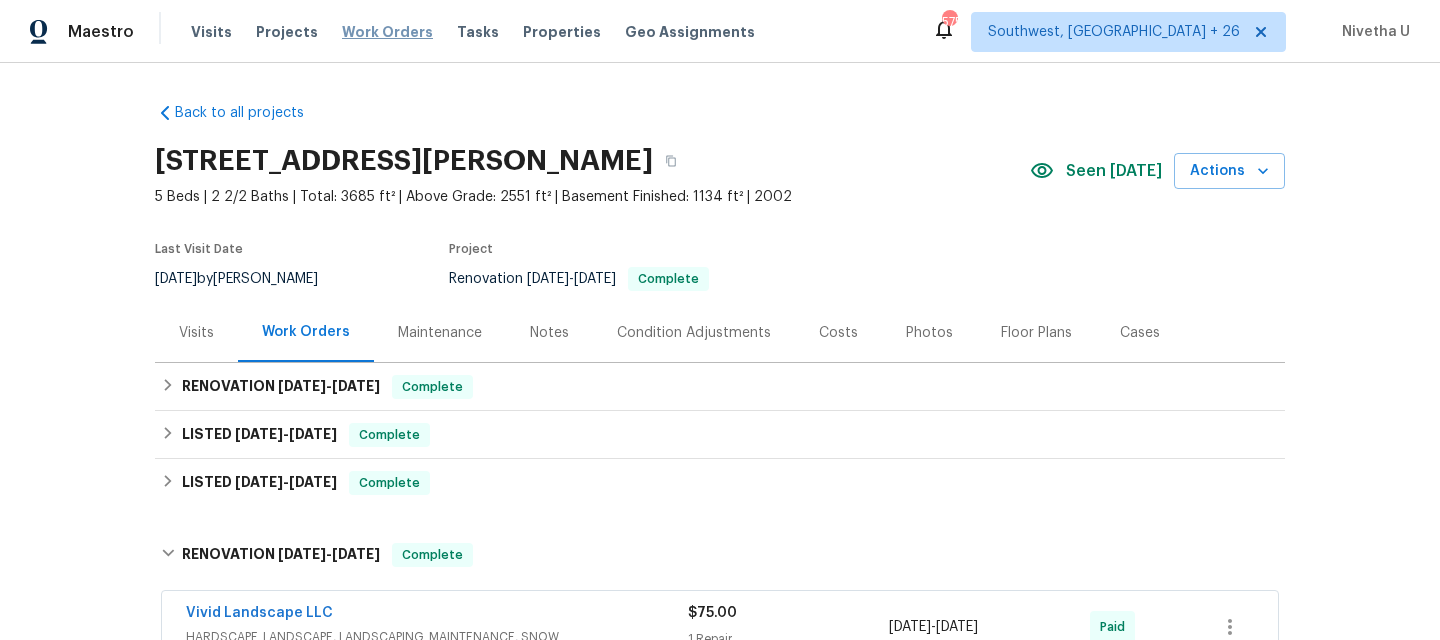 click on "Work Orders" at bounding box center (387, 32) 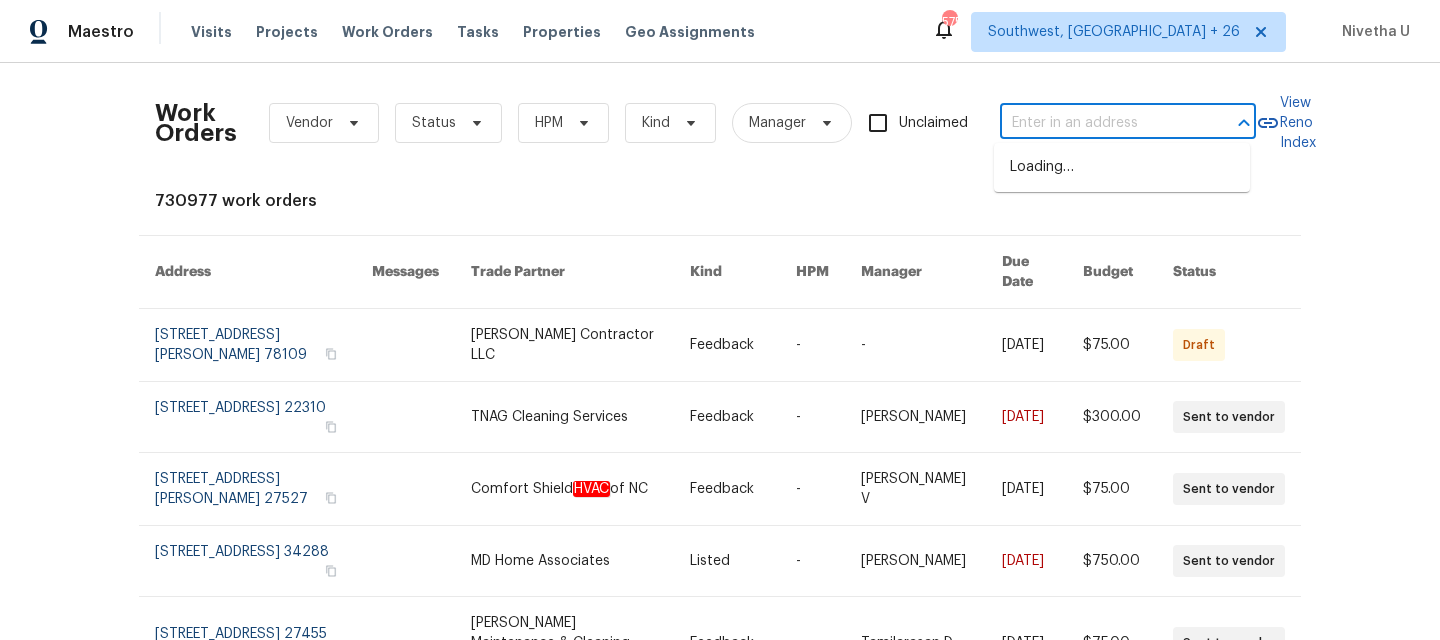 click at bounding box center [1100, 123] 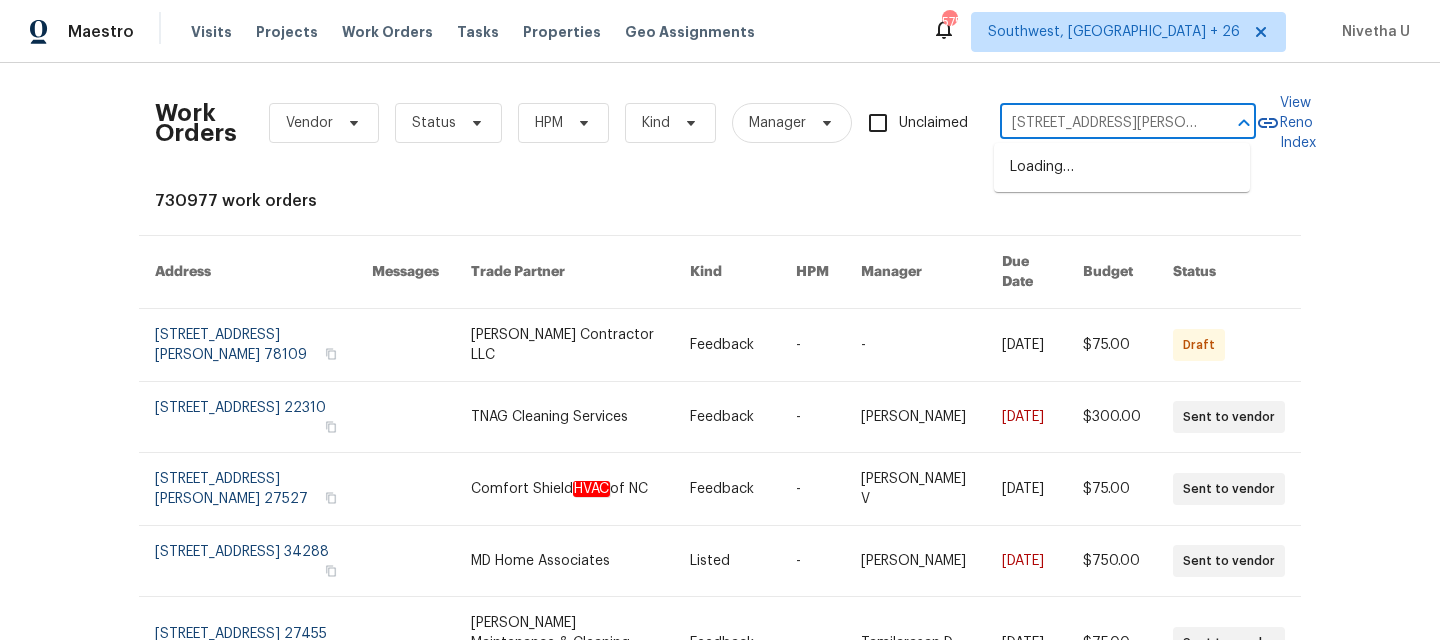 scroll, scrollTop: 0, scrollLeft: 35, axis: horizontal 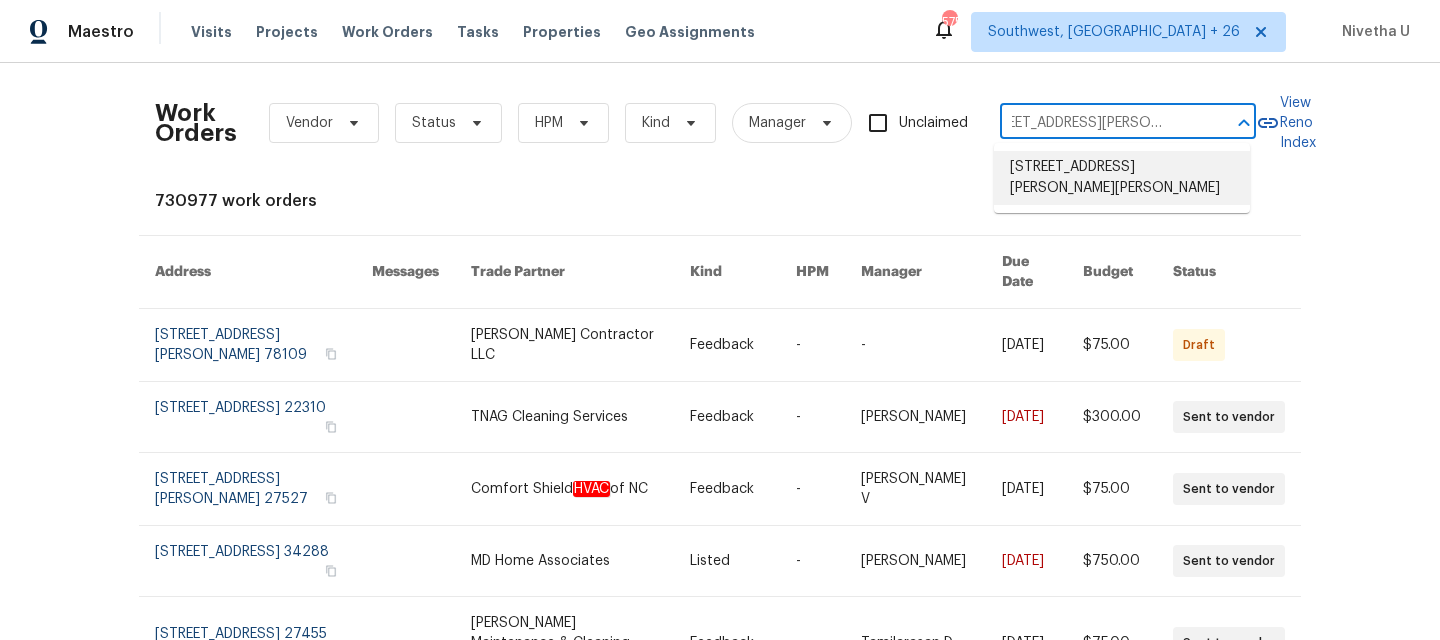 click on "585 Bailey Dr, Jefferson, GA 30549" at bounding box center [1122, 178] 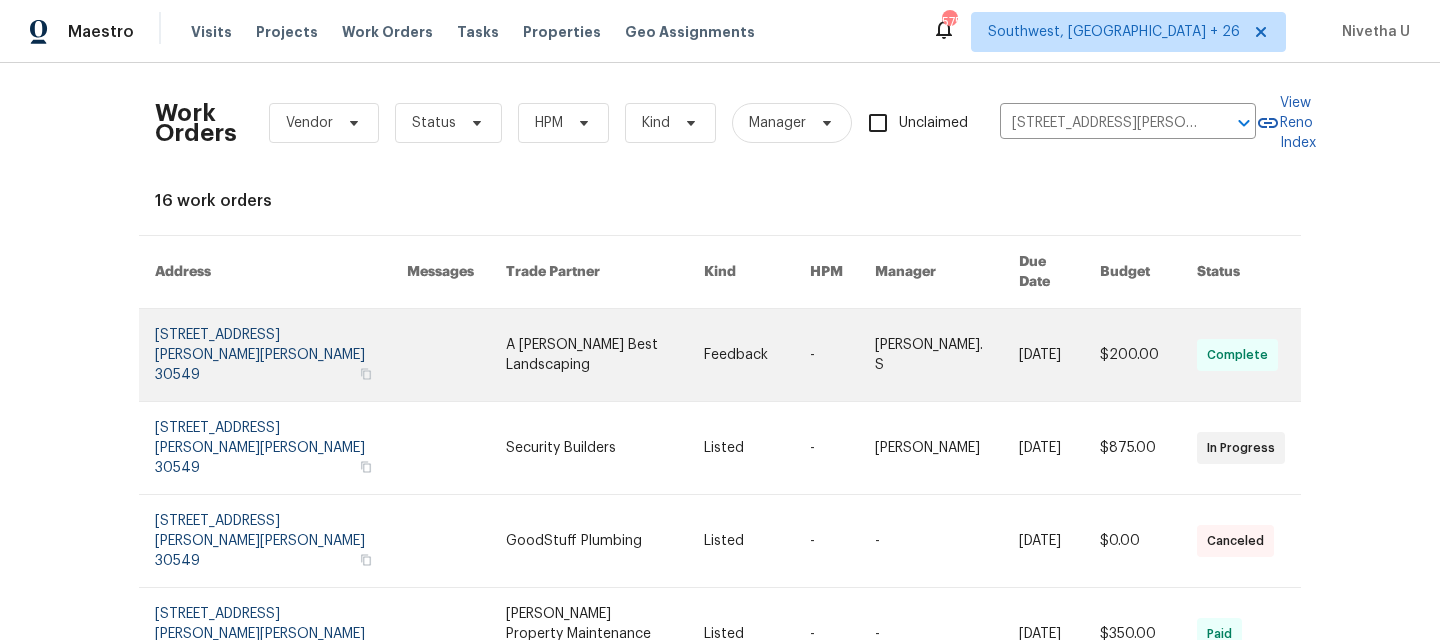 click at bounding box center [281, 355] 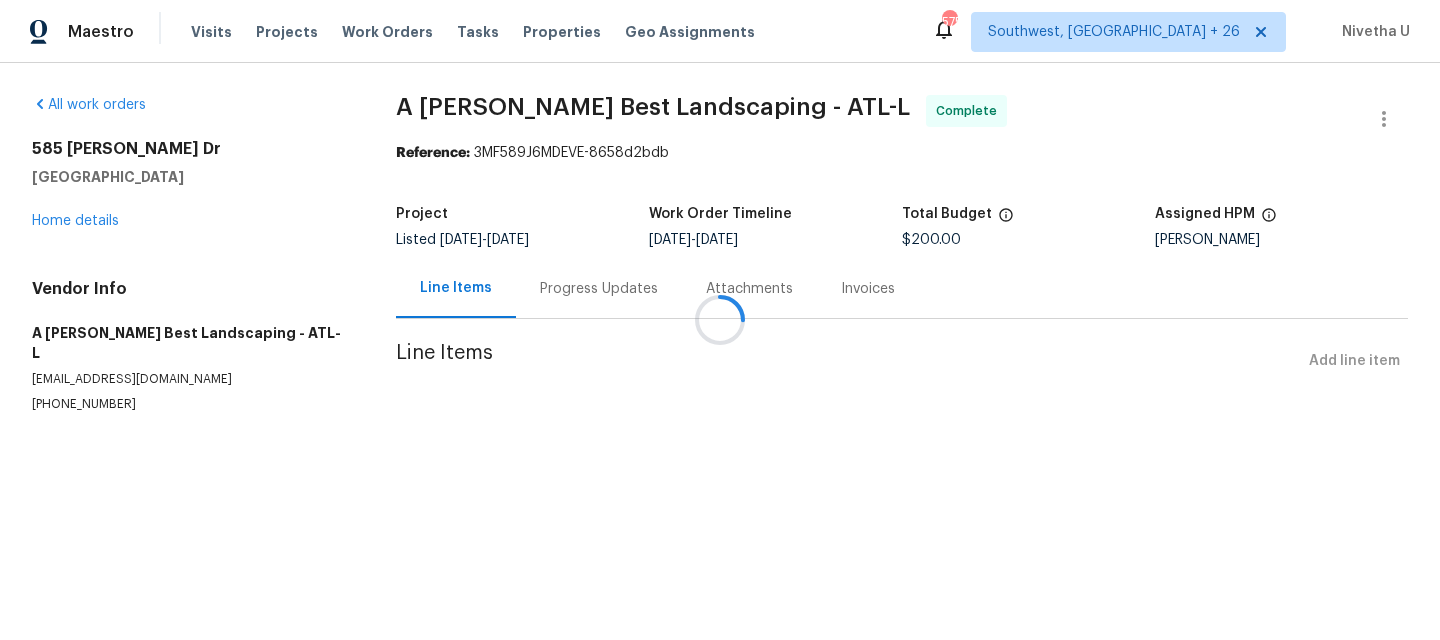 click at bounding box center (720, 320) 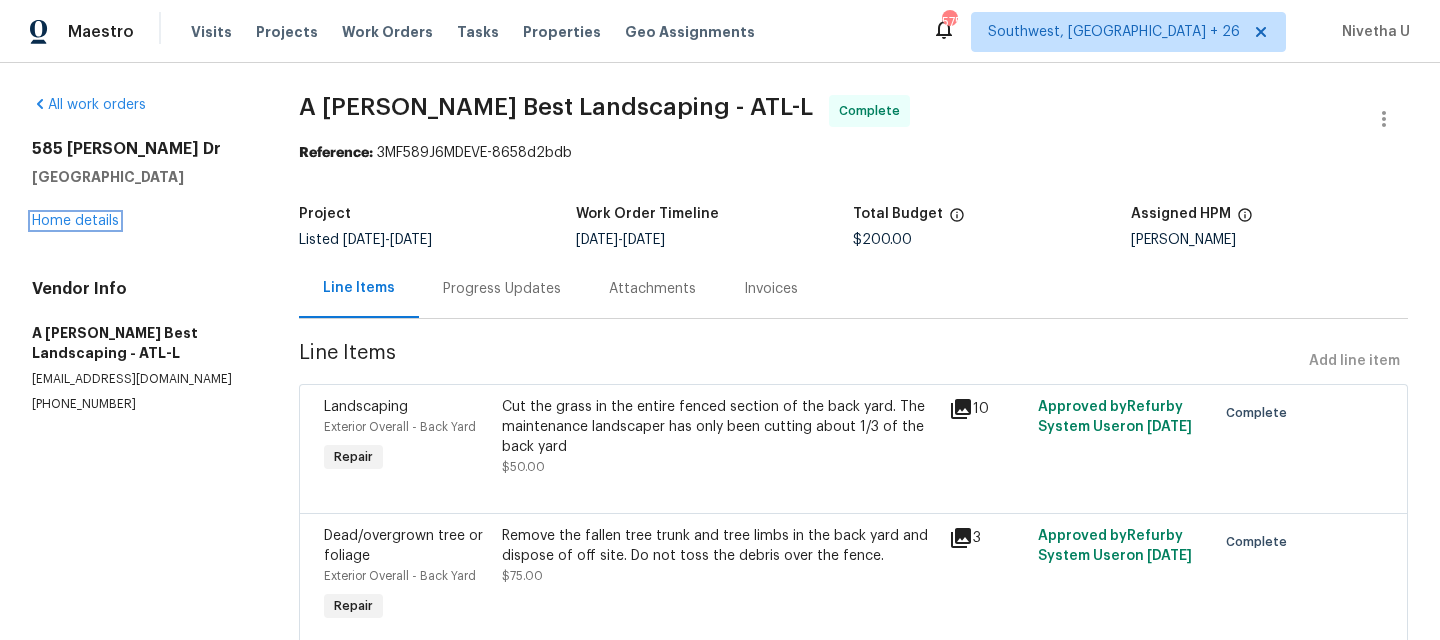 click on "Home details" at bounding box center (75, 221) 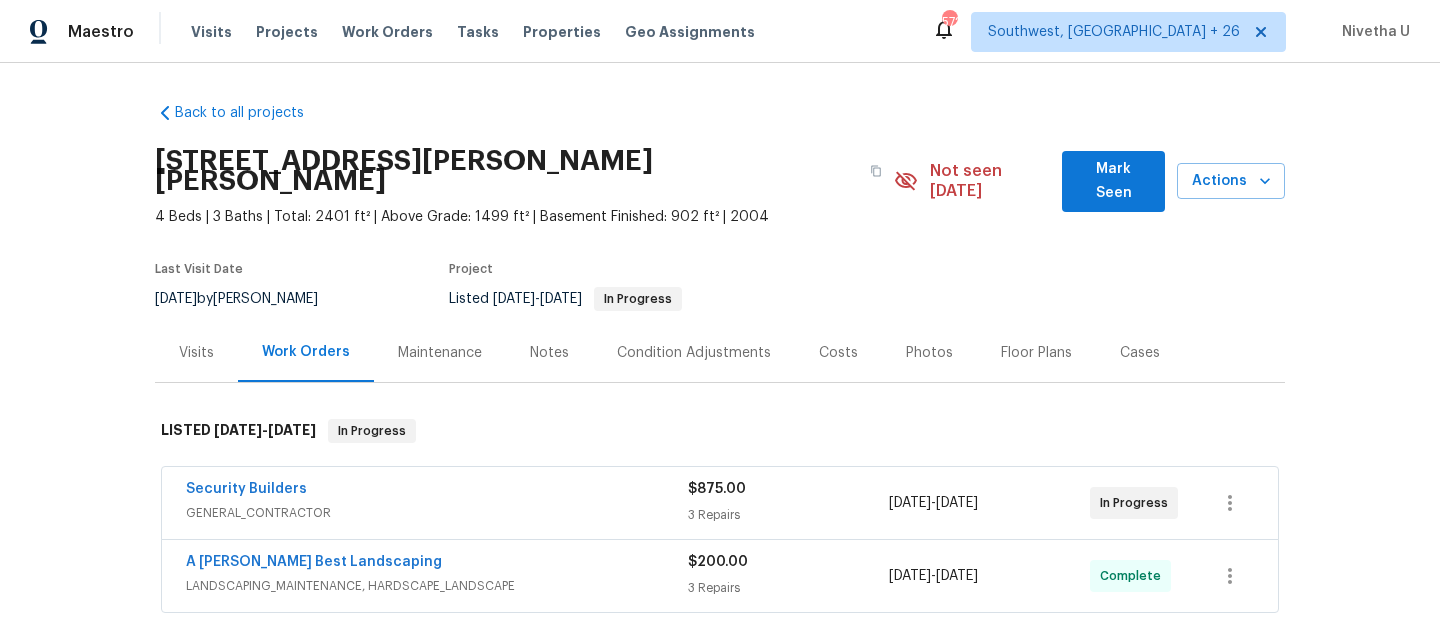 scroll, scrollTop: 266, scrollLeft: 0, axis: vertical 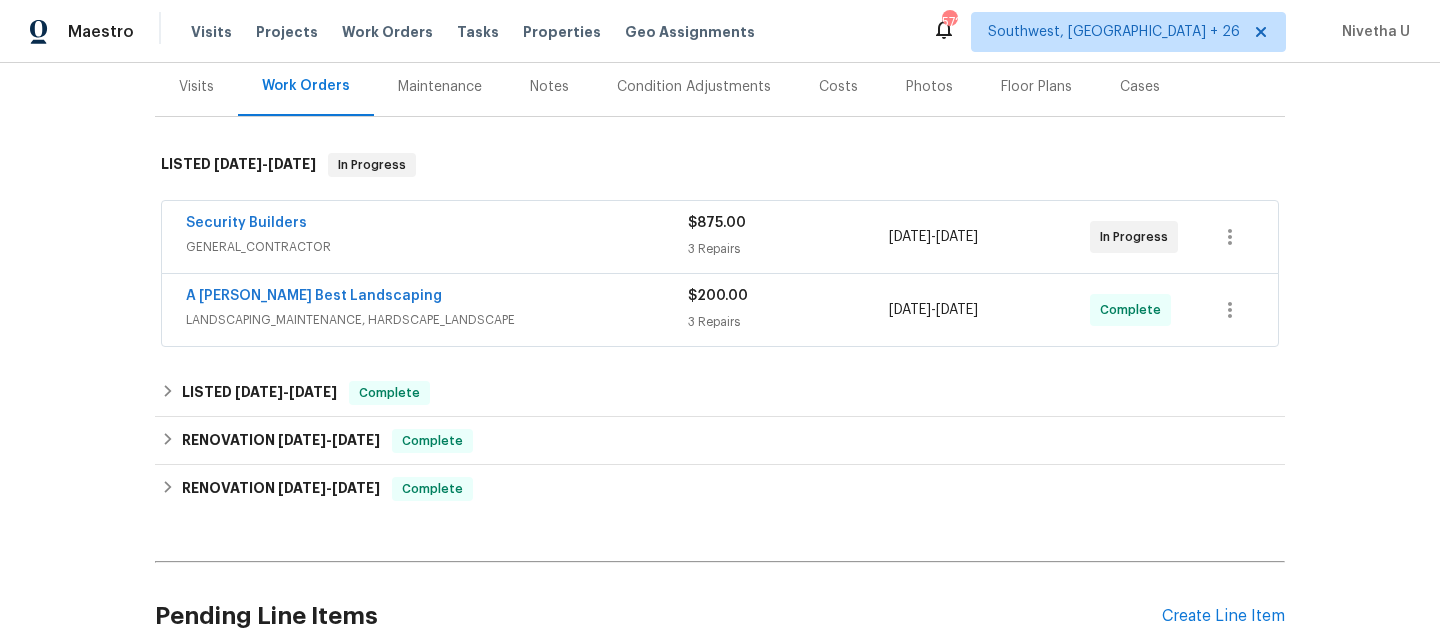 click on "A Lopez Best Landscaping" at bounding box center (437, 298) 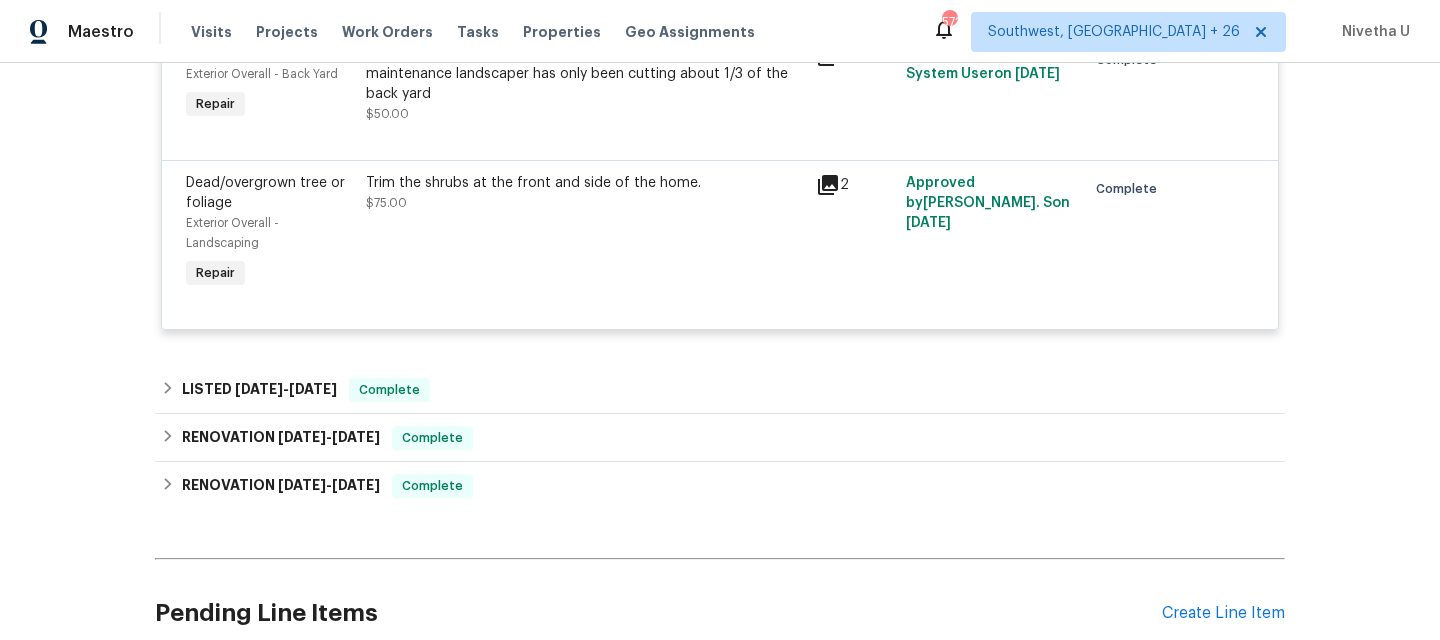 scroll, scrollTop: 904, scrollLeft: 0, axis: vertical 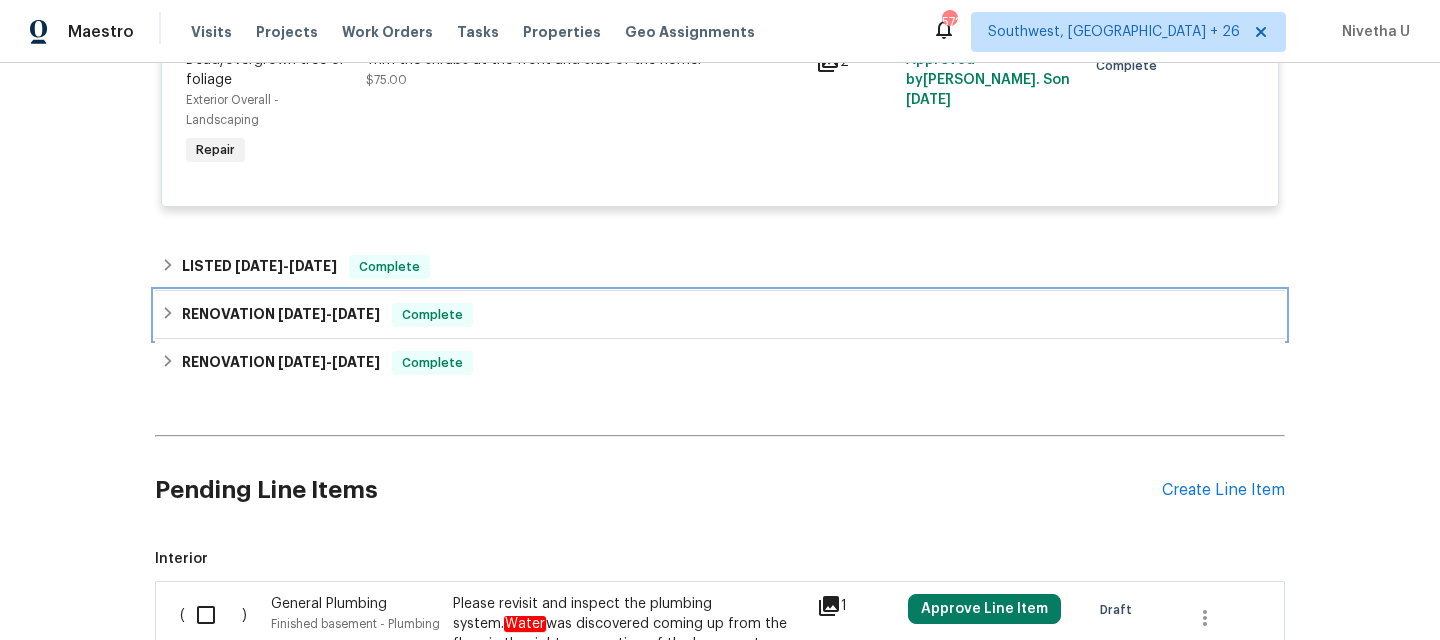 click on "RENOVATION   6/13/25  -  6/19/25 Complete" at bounding box center (720, 315) 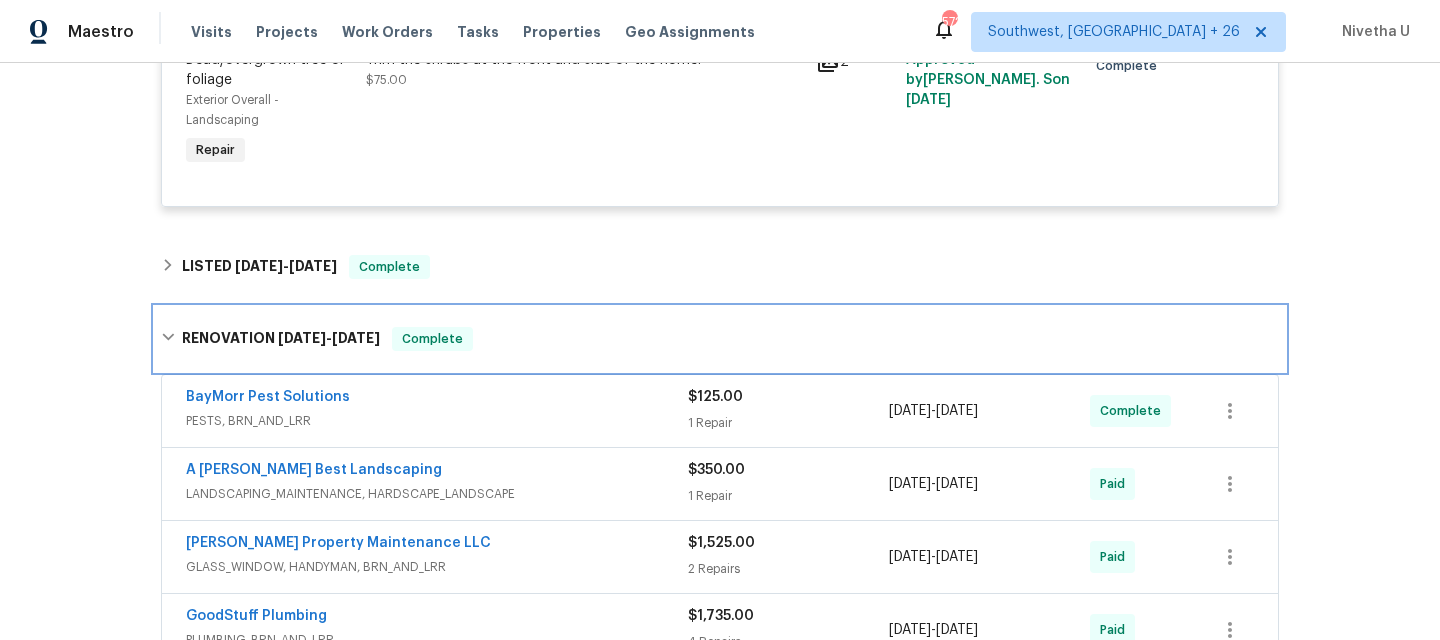 click on "RENOVATION   6/13/25  -  6/19/25 Complete" at bounding box center (720, 339) 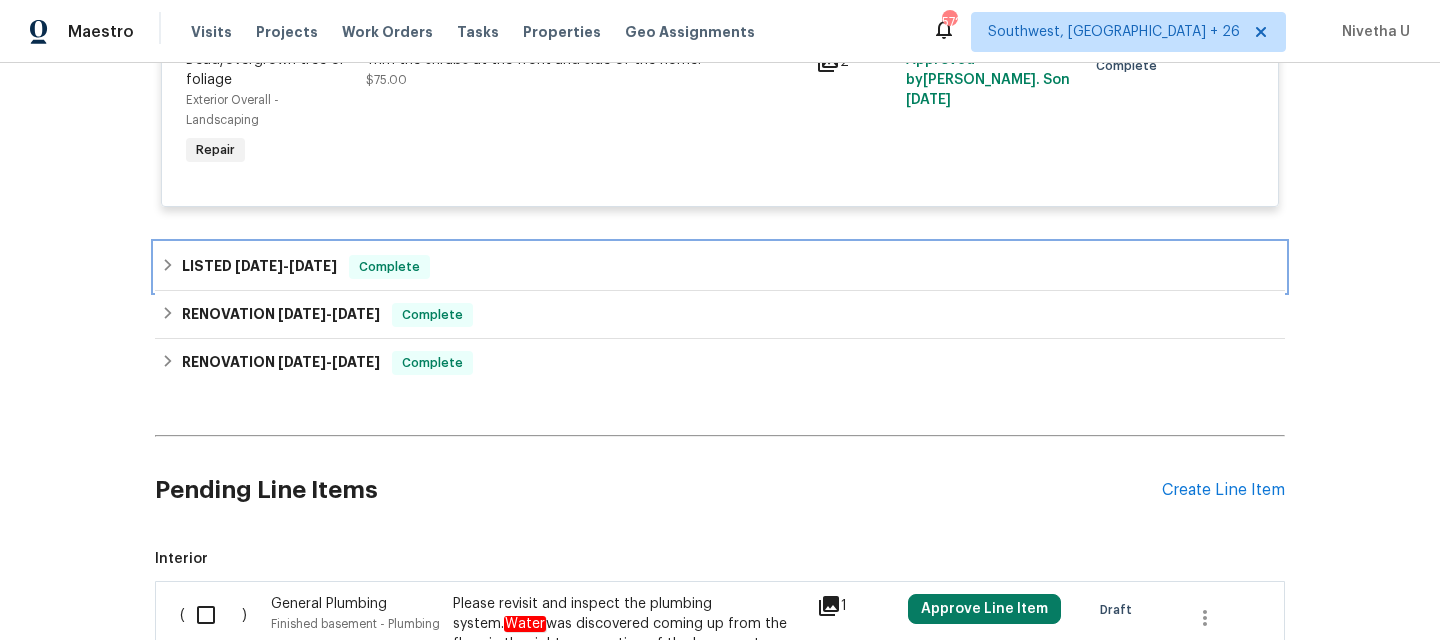 click on "LISTED   6/20/25  -  6/27/25 Complete" at bounding box center [720, 267] 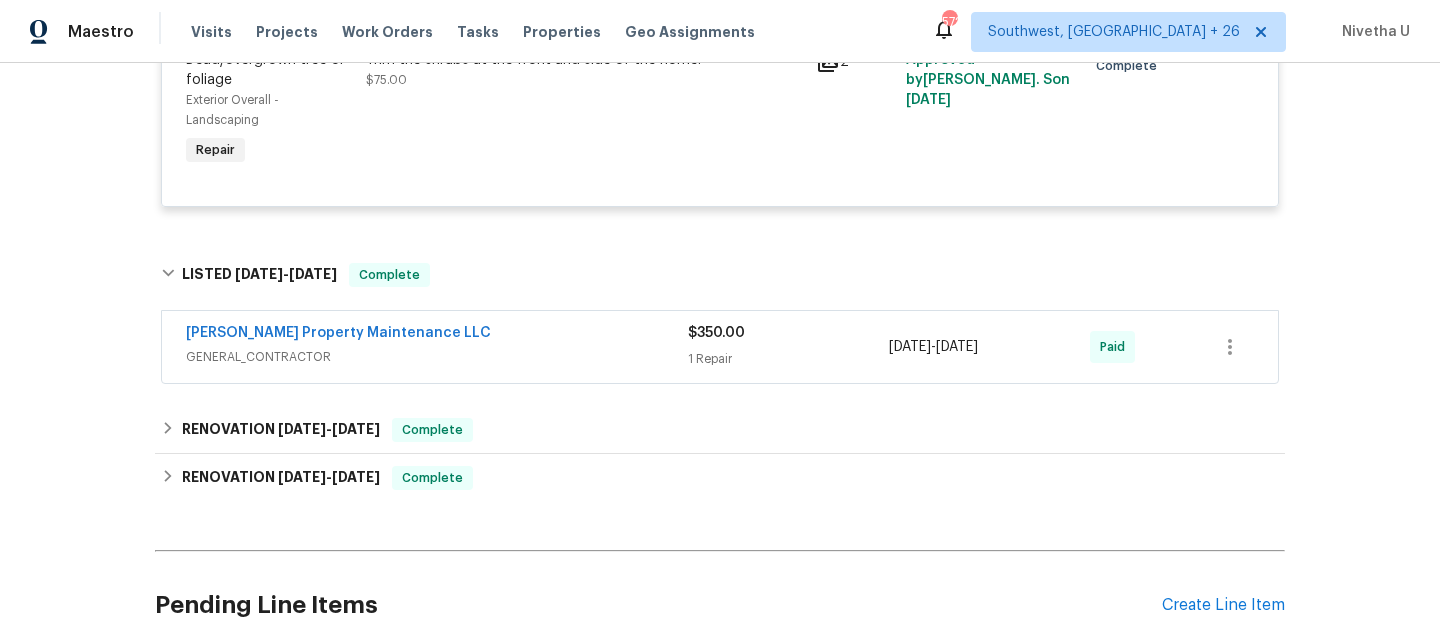click on "Glen Property Maintenance LLC" at bounding box center [437, 335] 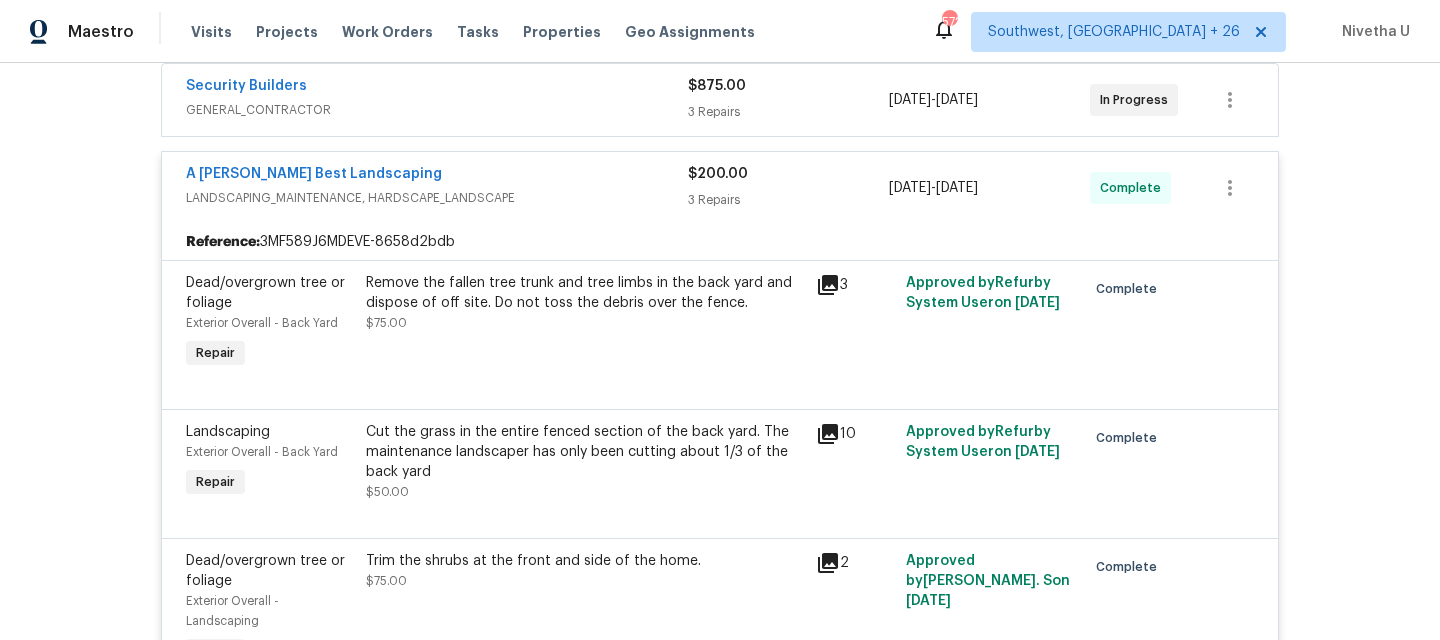 scroll, scrollTop: 197, scrollLeft: 0, axis: vertical 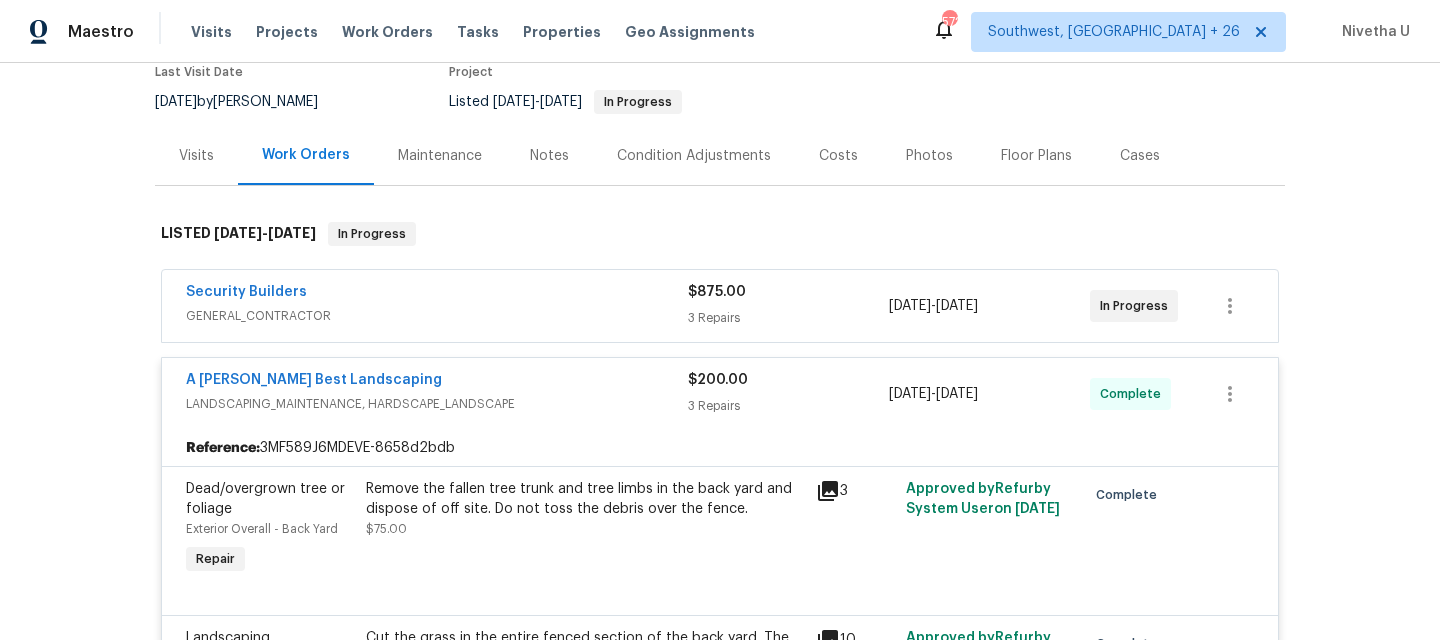 click on "Security Builders GENERAL_CONTRACTOR $875.00 3 Repairs 7/14/2025  -  7/17/2025 In Progress" at bounding box center (720, 306) 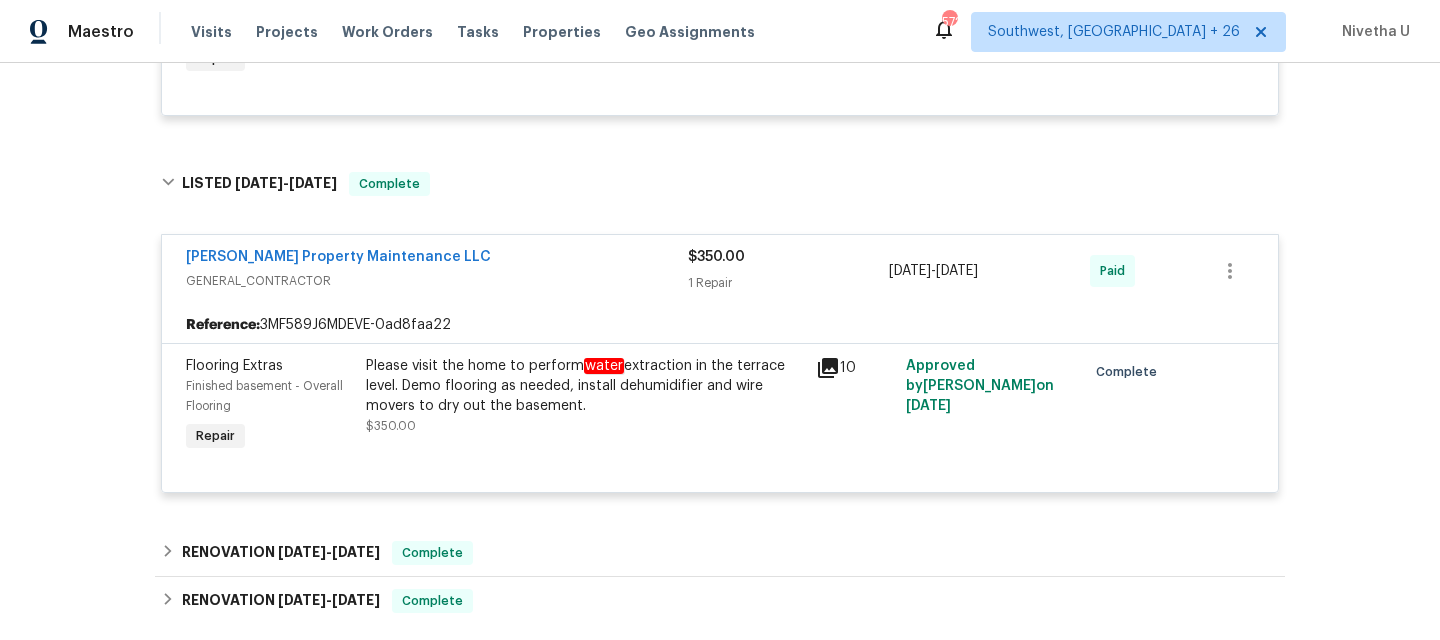 scroll, scrollTop: 1442, scrollLeft: 0, axis: vertical 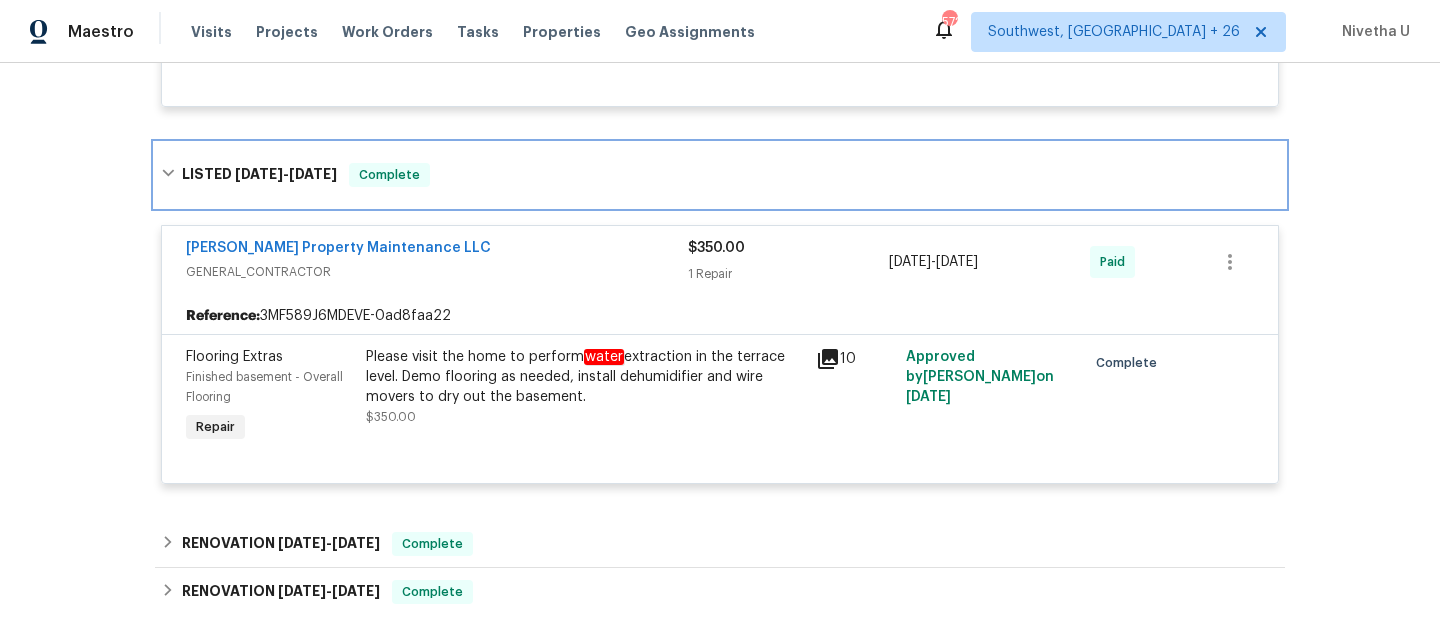 click on "LISTED   6/20/25  -  6/27/25 Complete" at bounding box center [720, 175] 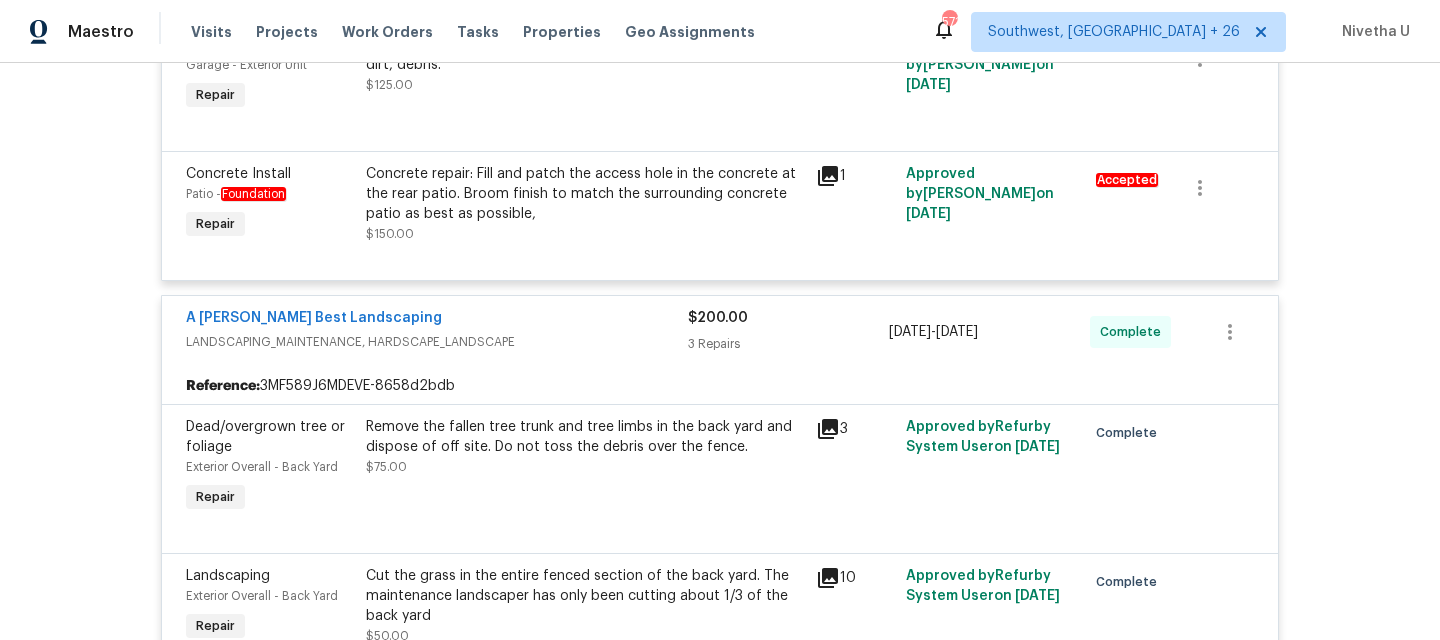 scroll, scrollTop: 696, scrollLeft: 0, axis: vertical 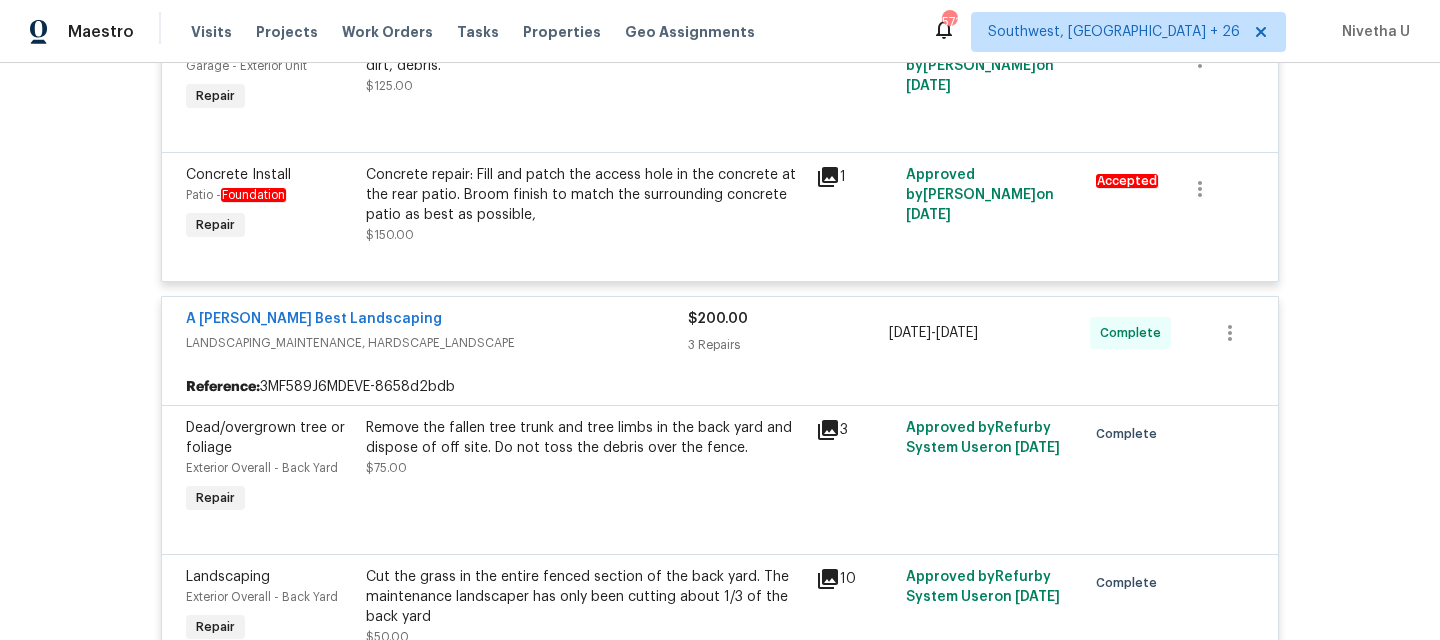click on "LANDSCAPING_MAINTENANCE, HARDSCAPE_LANDSCAPE" at bounding box center [437, 343] 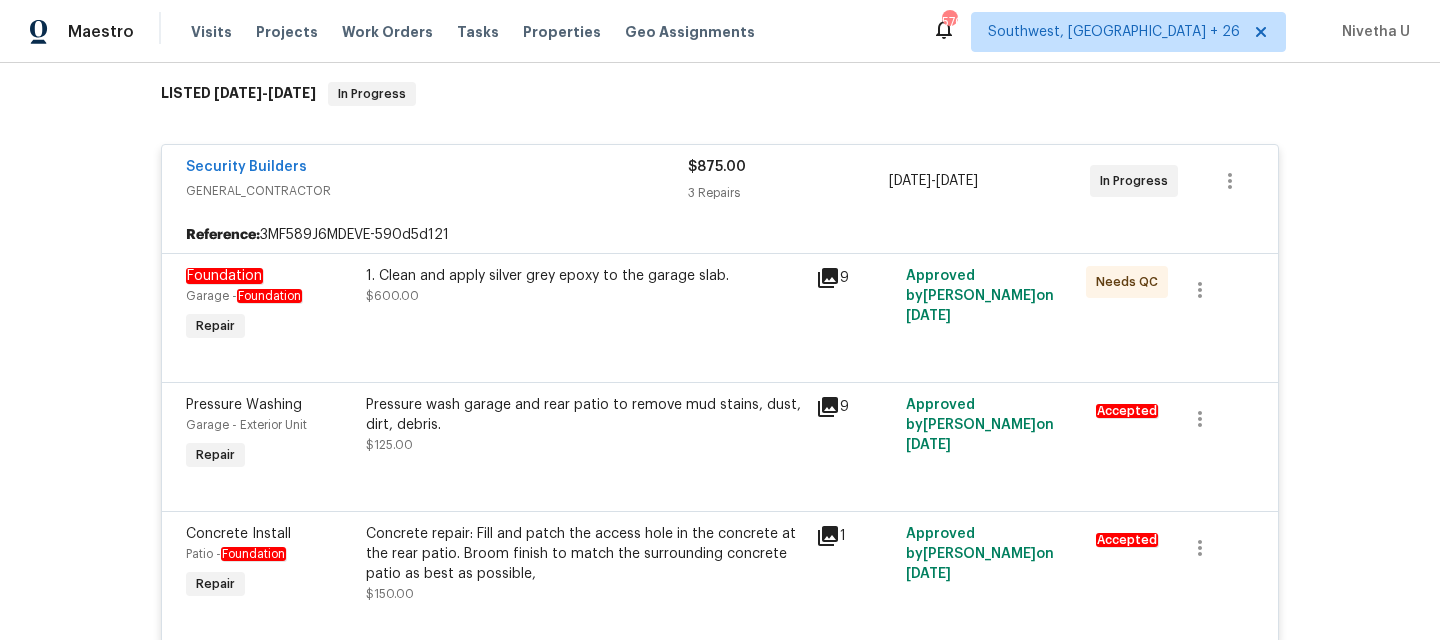 scroll, scrollTop: 330, scrollLeft: 0, axis: vertical 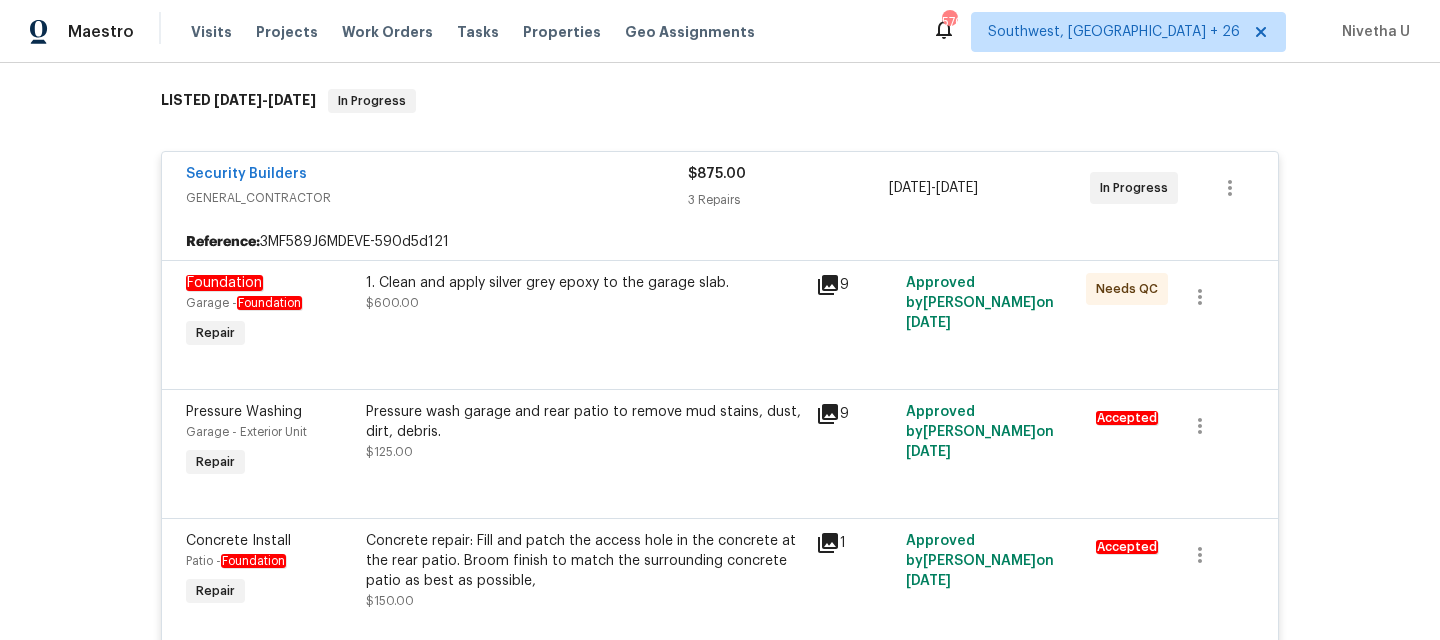 click on "Security Builders" at bounding box center (437, 176) 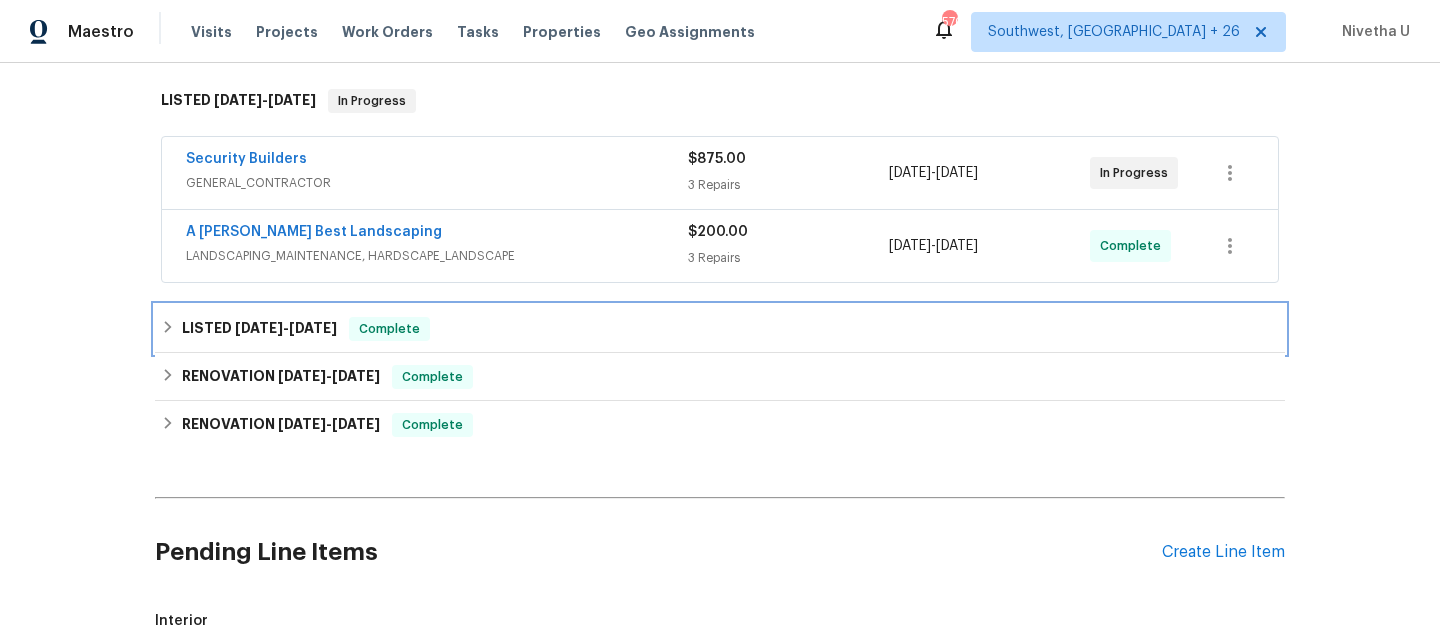 click on "LISTED   6/20/25  -  6/27/25 Complete" at bounding box center (720, 329) 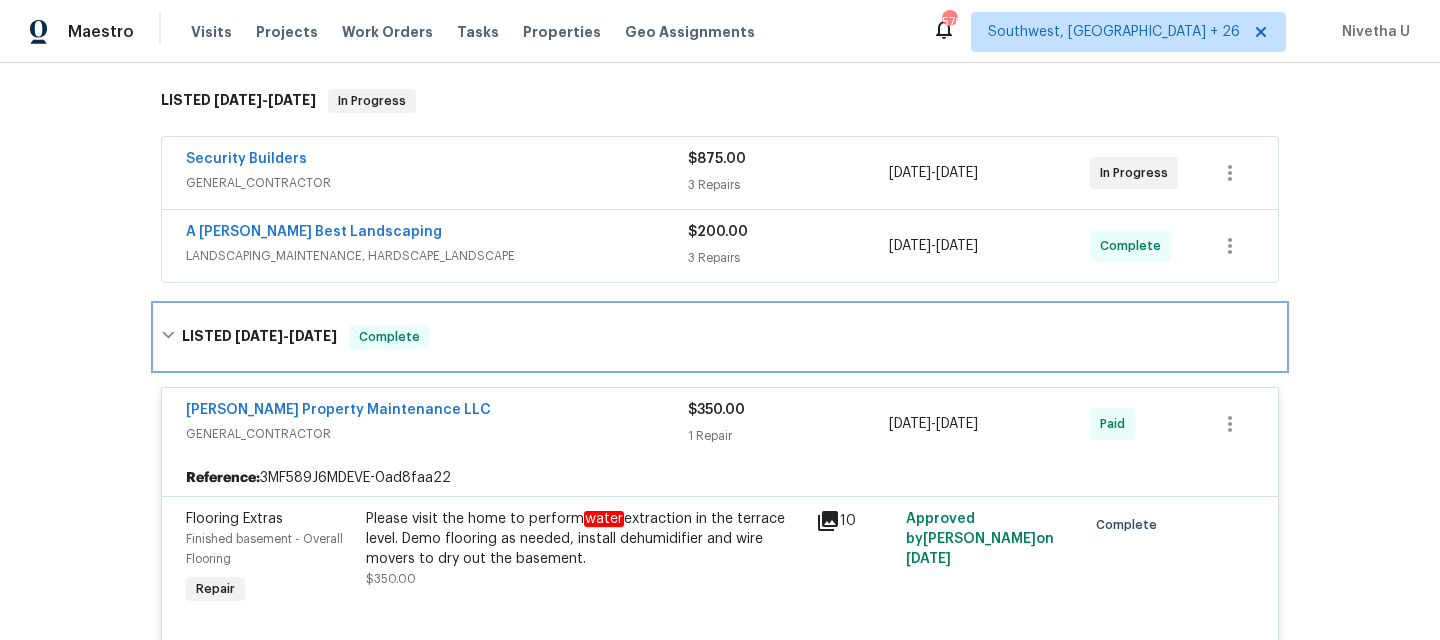 click on "LISTED   6/20/25  -  6/27/25 Complete" at bounding box center (720, 337) 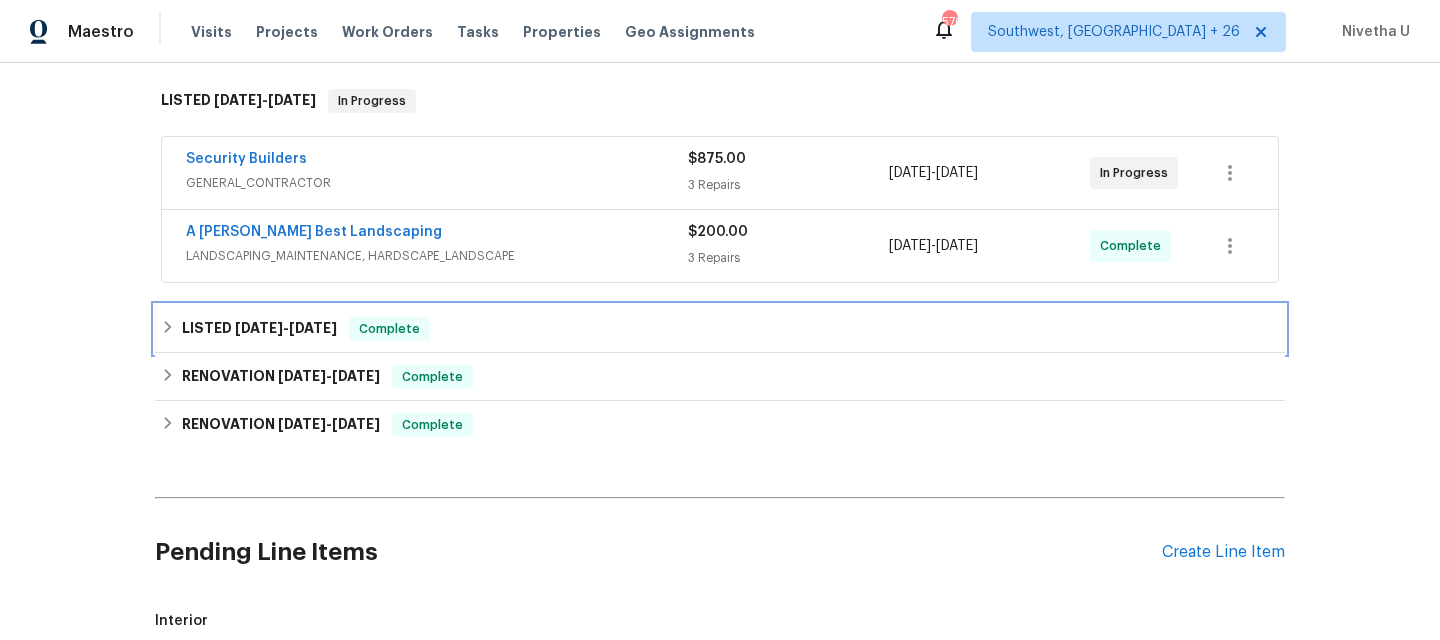 scroll, scrollTop: 0, scrollLeft: 0, axis: both 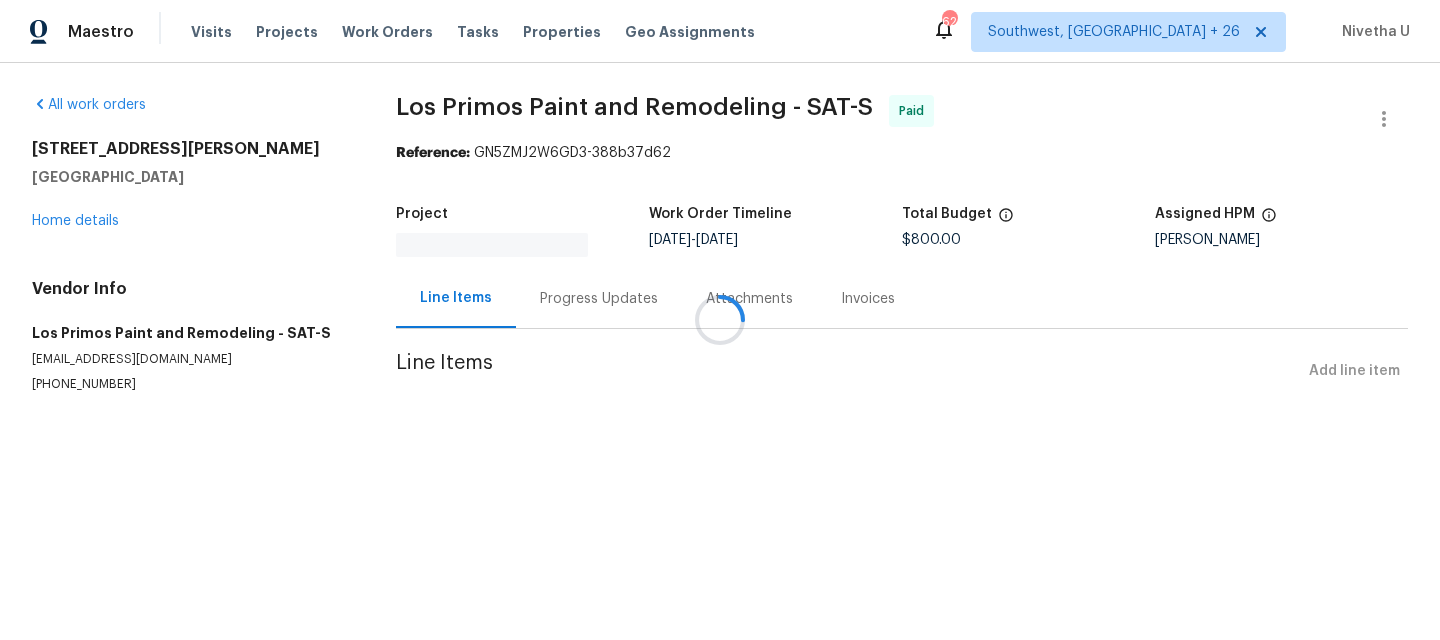 click at bounding box center [720, 320] 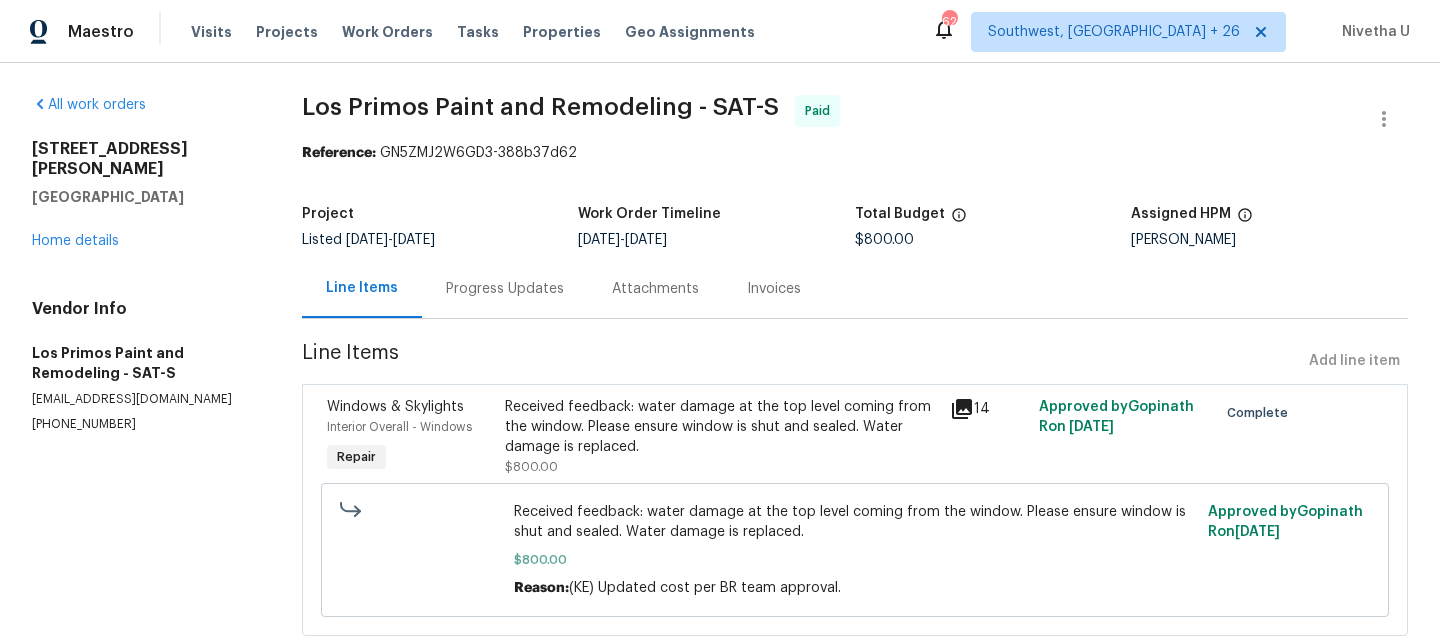 click on "Attachments" at bounding box center (655, 288) 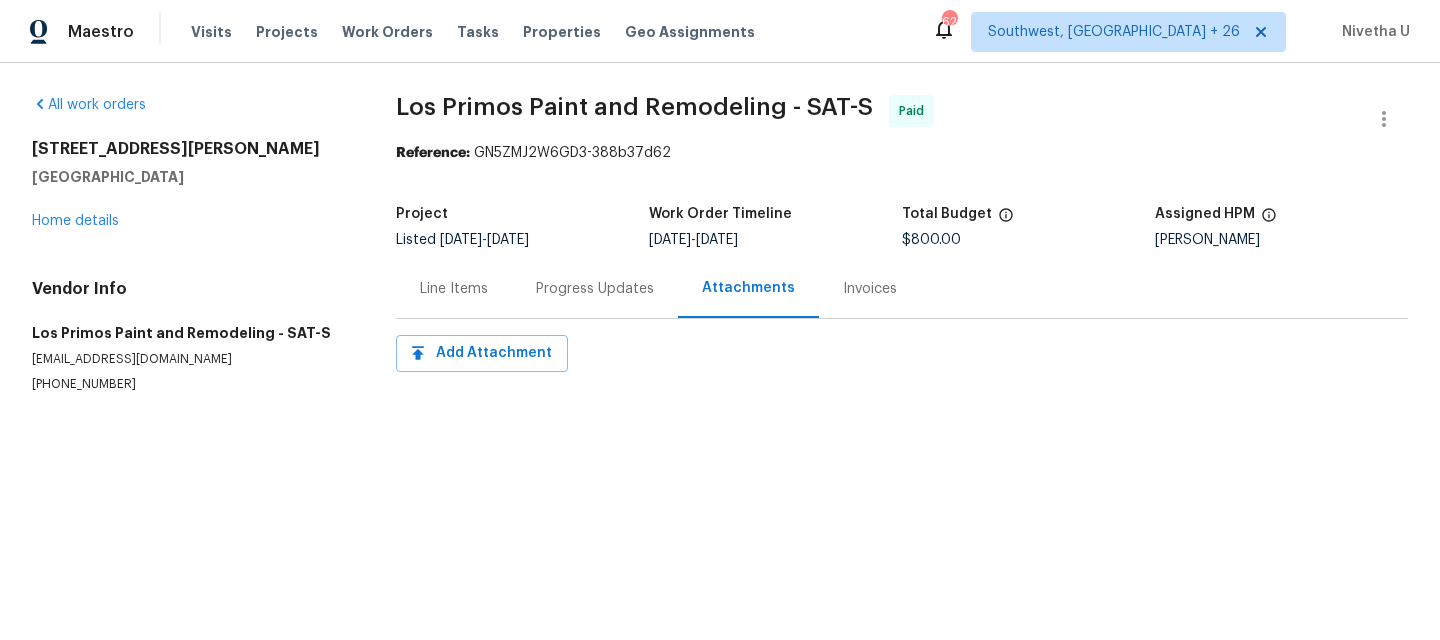 click on "Progress Updates" at bounding box center [595, 288] 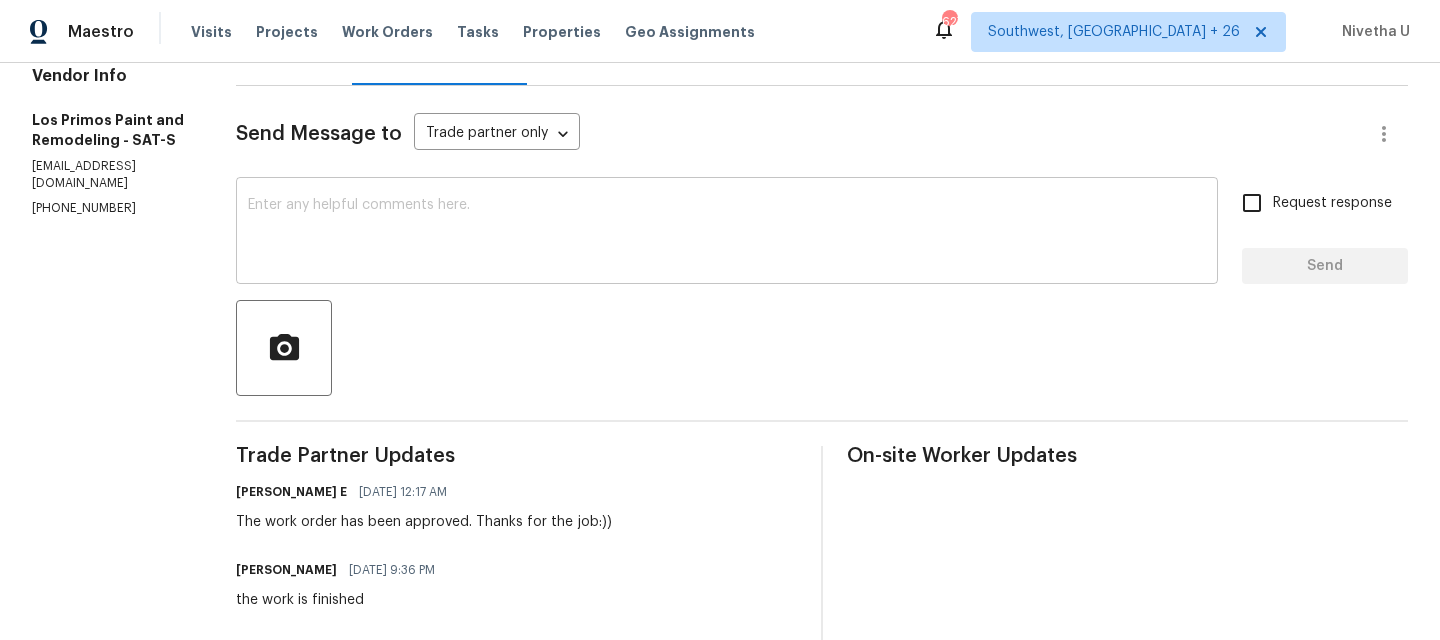 scroll, scrollTop: 0, scrollLeft: 0, axis: both 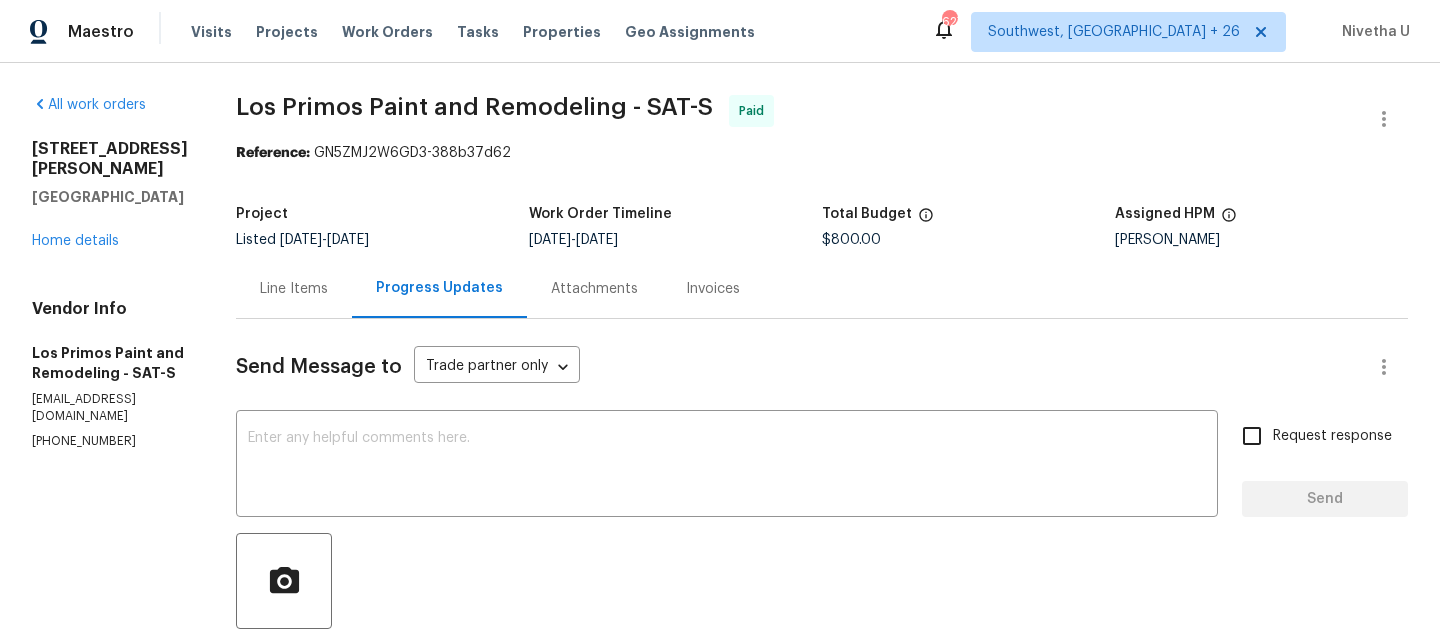 click on "Send Message to Trade partner only Trade partner only ​ x ​ Request response Send Trade Partner Updates Keerthana E 04/29/2025 12:17 AM The work order has been approved. Thanks for the job:)) Efren Hernández Valdivia  04/28/2025 9:36 PM the work is finished Keerthana E 04/25/2025 9:01 PM Can you let us know the rescheduled date for this work order? Looking for an update. Efren Hernández Valdivia  04/24/2025 11:39 PM OK thanks Keerthana E 04/24/2025 11:24 PM The cost of $800 has been updated, kindly proceed with the work order and keep us posted. Keerthana E 04/24/2025 8:56 PM We are currently reviewing this and will get back to you shortly. Efren Hernández Valdivia  04/23/2025 9:11 PM Desglose:
-Build scaffolds
-Cover materials
-Interior and Exterior Waterproof seal
-Sheetrock Repairs
-Texture
-Paint Keerthana E 04/23/2025 8:33 PM Can you provide us with the breakdown of cost for $800 so we will review and let you know? Efren Hernández Valdivia  04/23/2025 4:47 AM Keerthana E 04/22/2025 11:36 PM wet" at bounding box center (822, 1445) 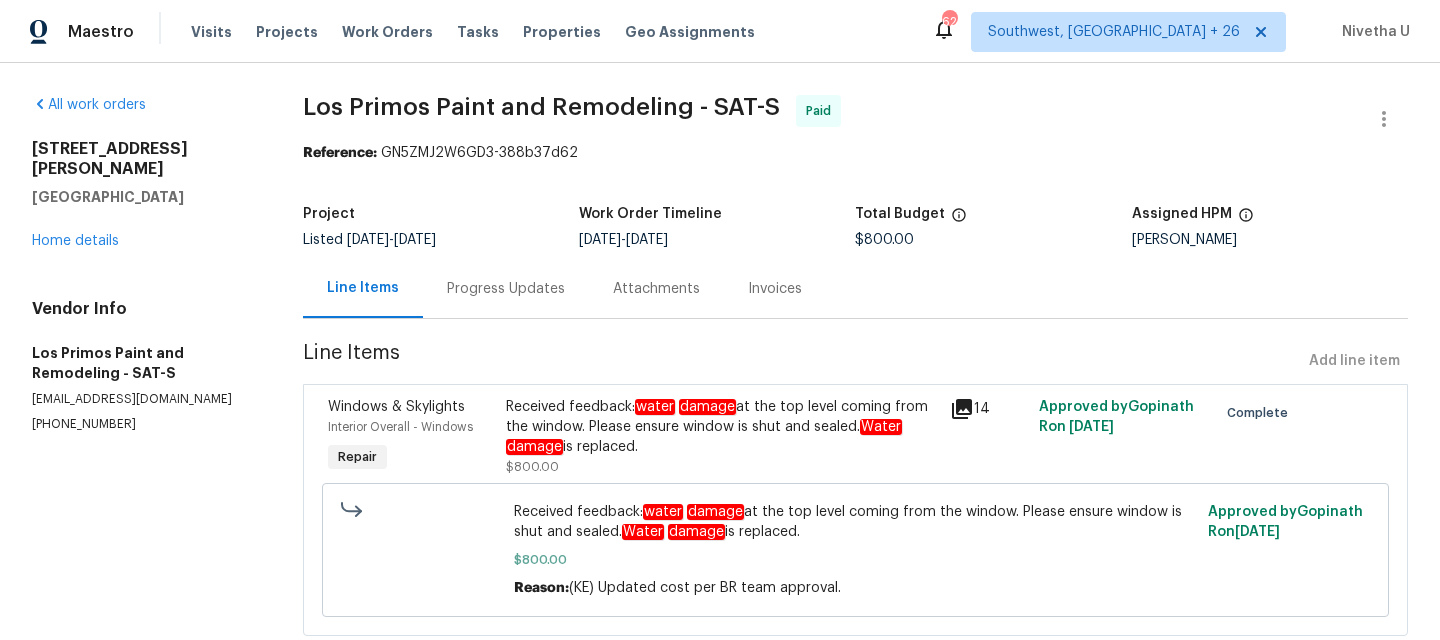 click on "Progress Updates" at bounding box center [506, 288] 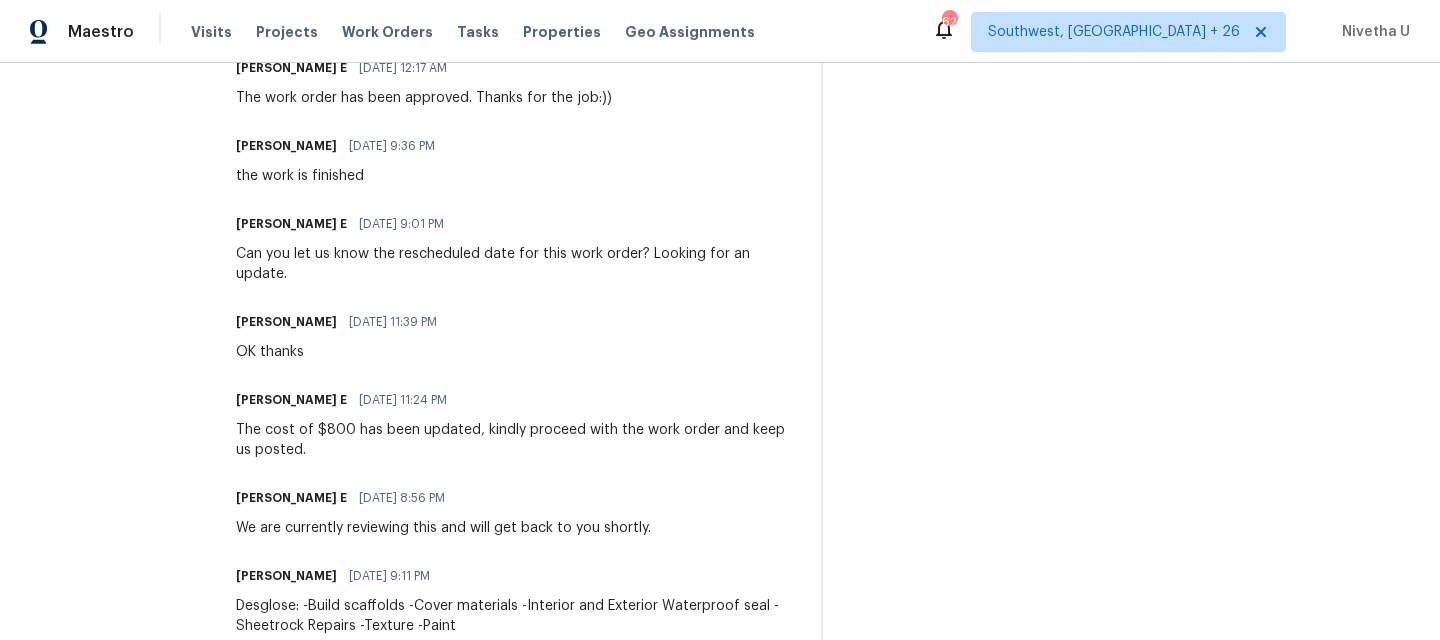 scroll, scrollTop: 0, scrollLeft: 0, axis: both 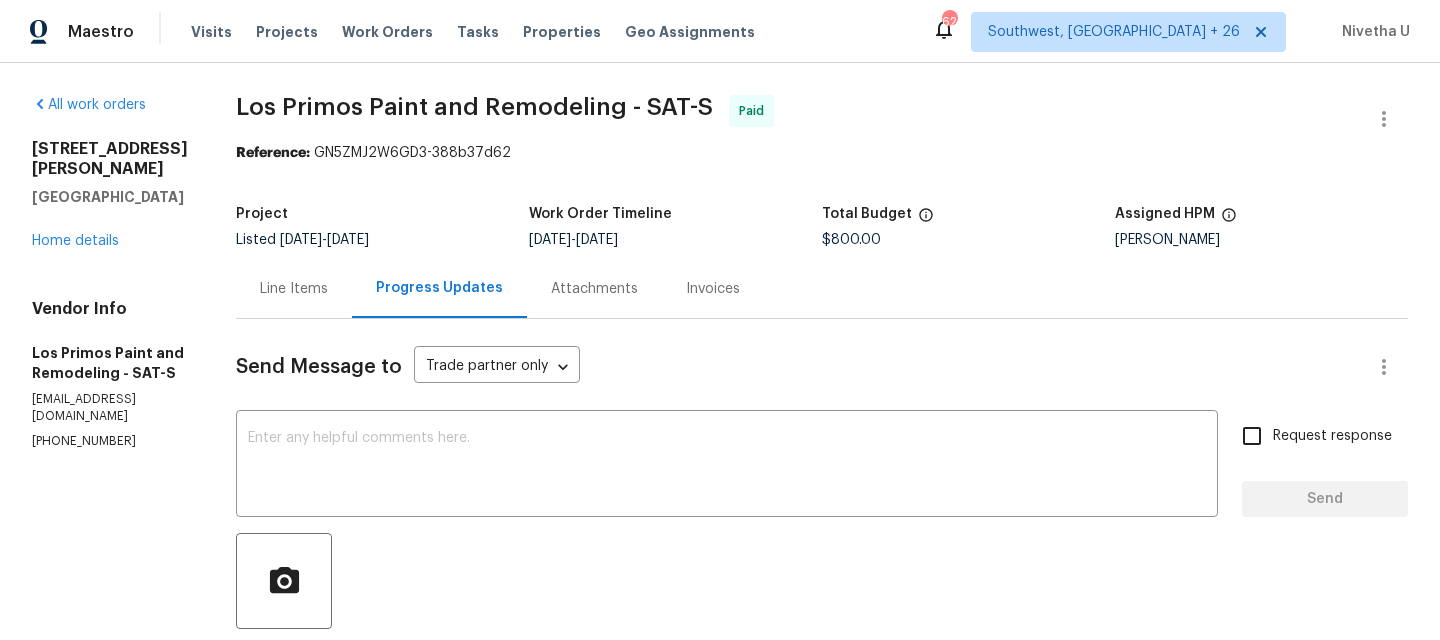 click on "Line Items" at bounding box center [294, 288] 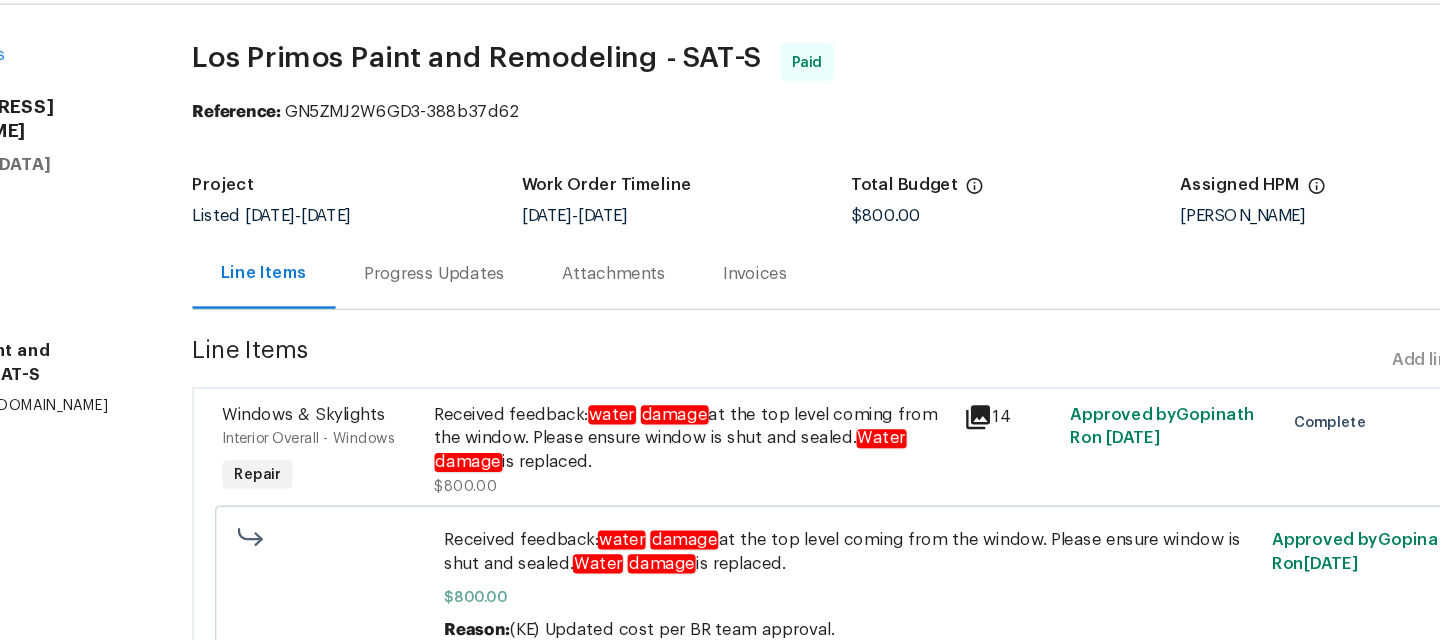 click on "Received feedback:  water   damage  at the top level coming from the window. Please ensure window is shut and sealed.  Water   damage  is replaced." at bounding box center [722, 427] 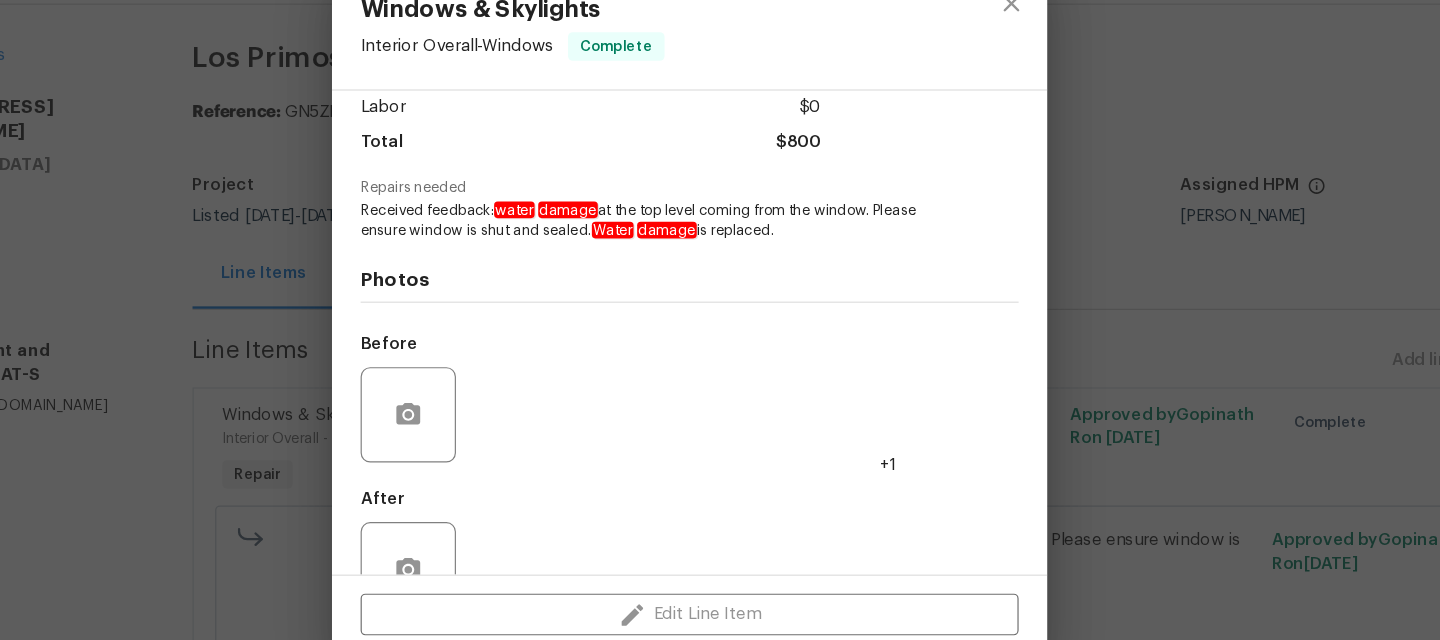 scroll, scrollTop: 197, scrollLeft: 0, axis: vertical 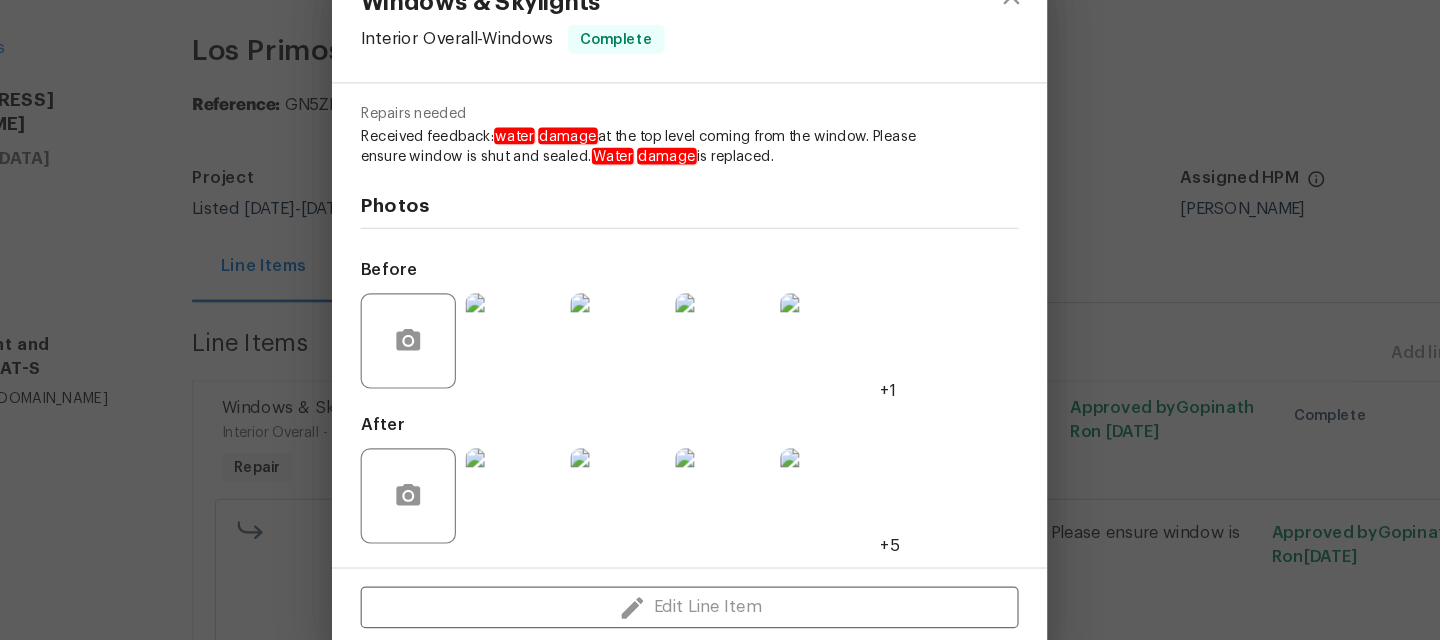 click at bounding box center (572, 351) 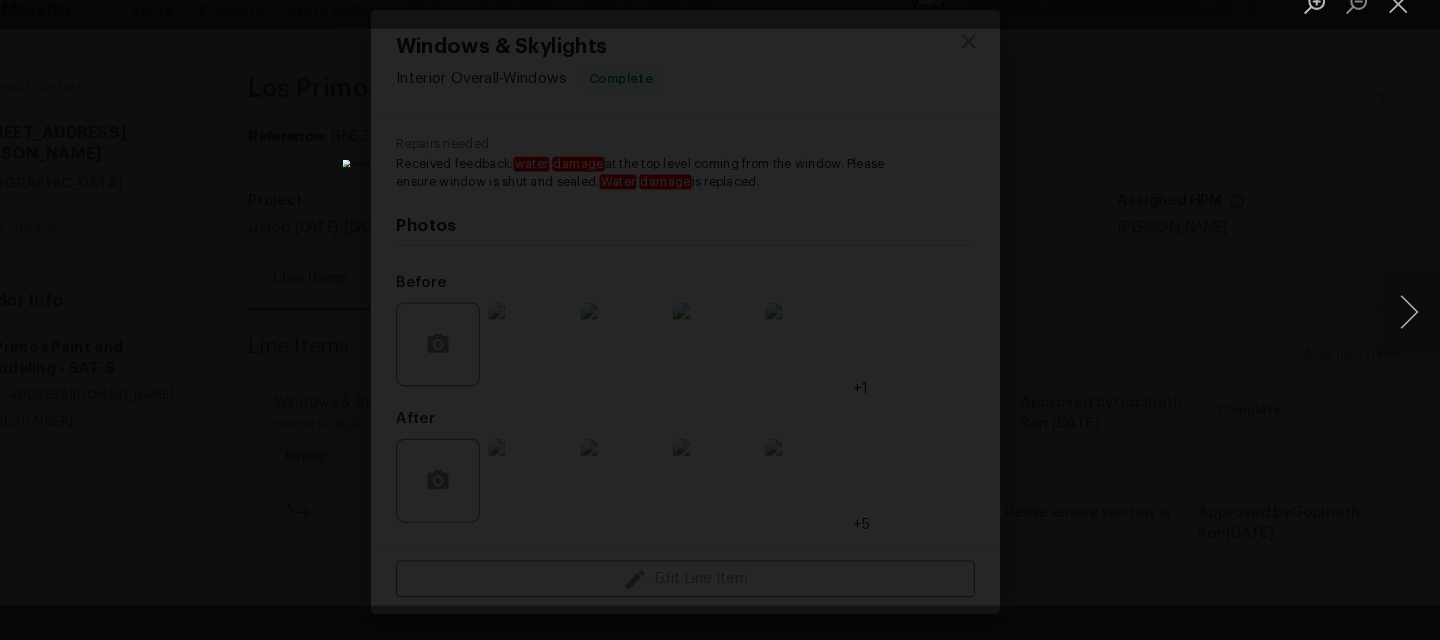 scroll, scrollTop: 0, scrollLeft: 0, axis: both 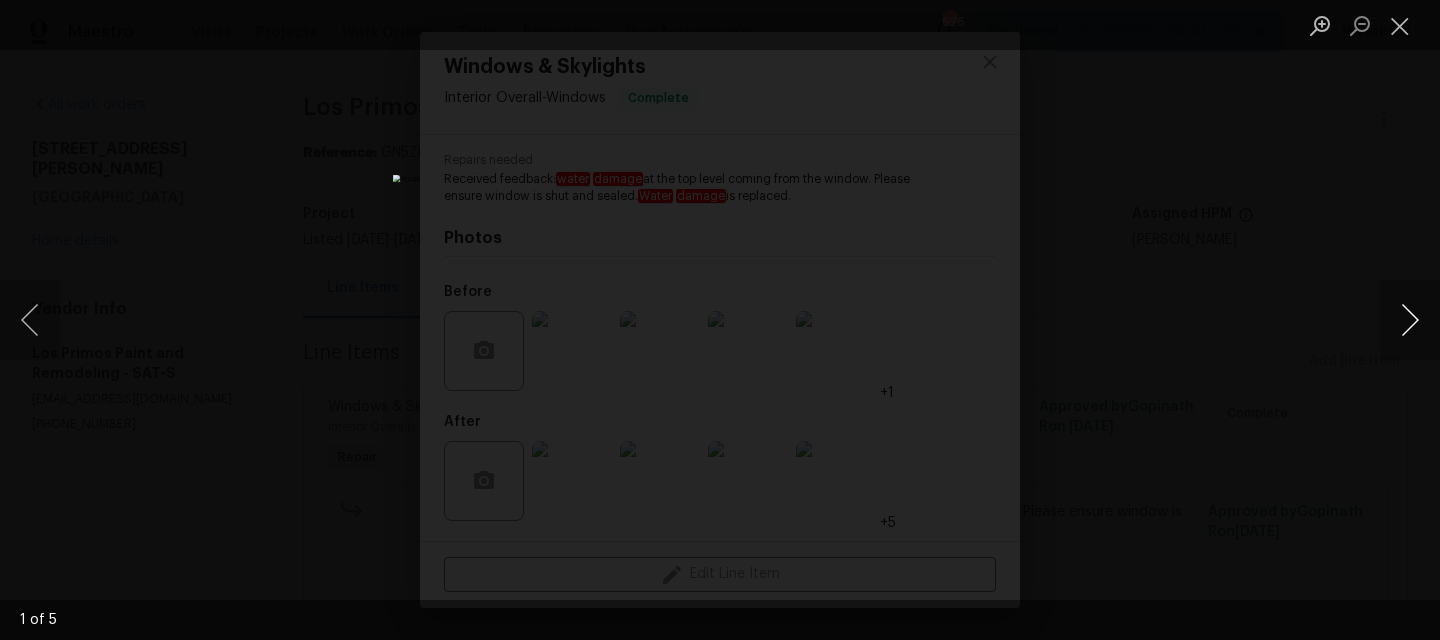 click at bounding box center [1410, 320] 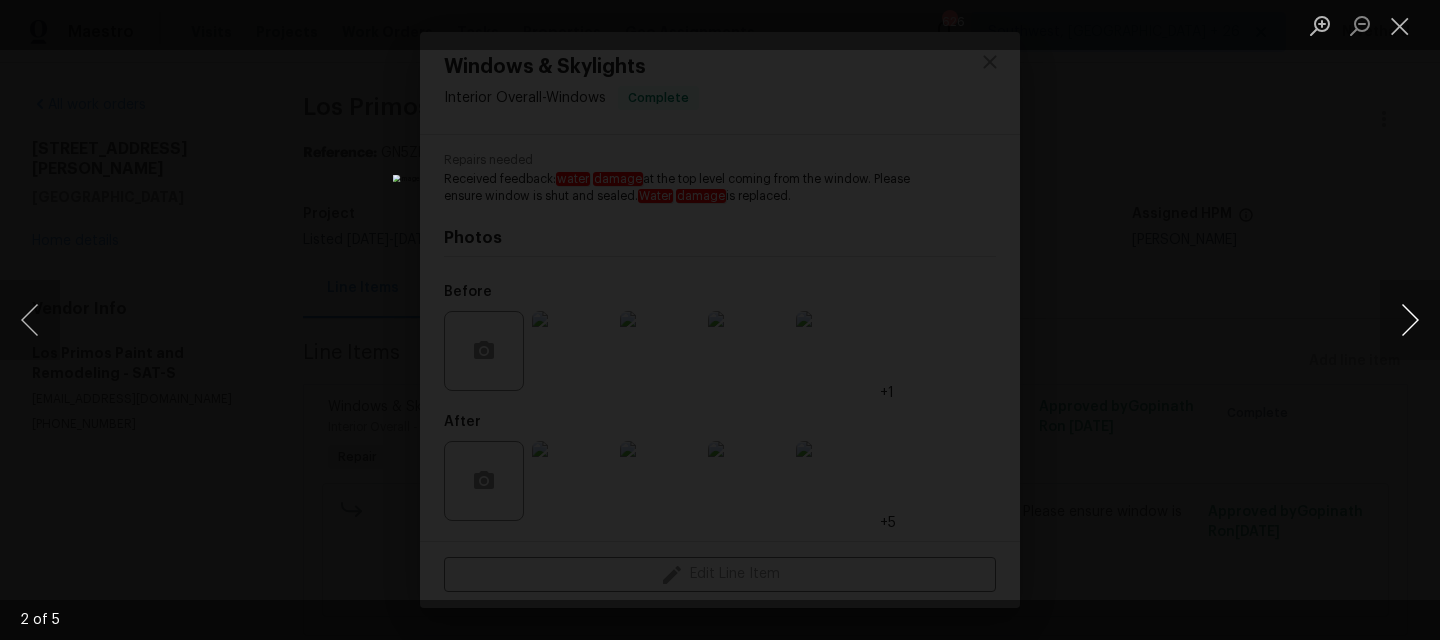 click at bounding box center [1410, 320] 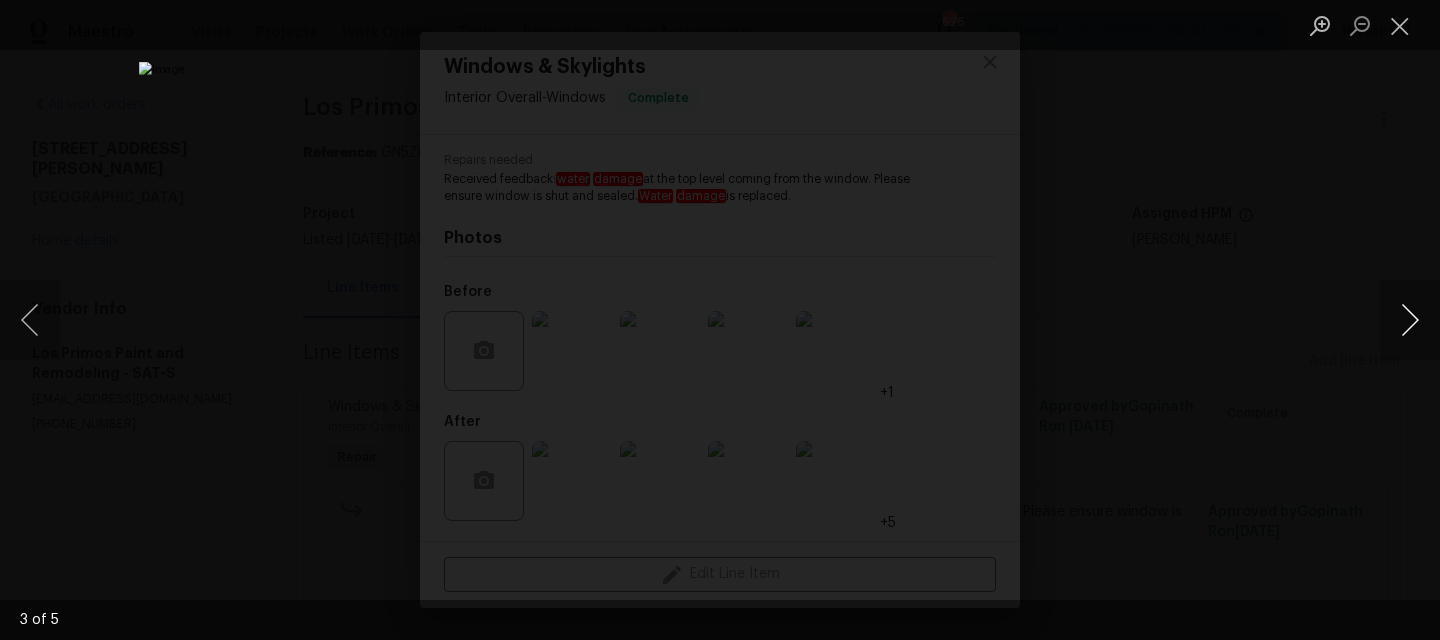 click at bounding box center (1410, 320) 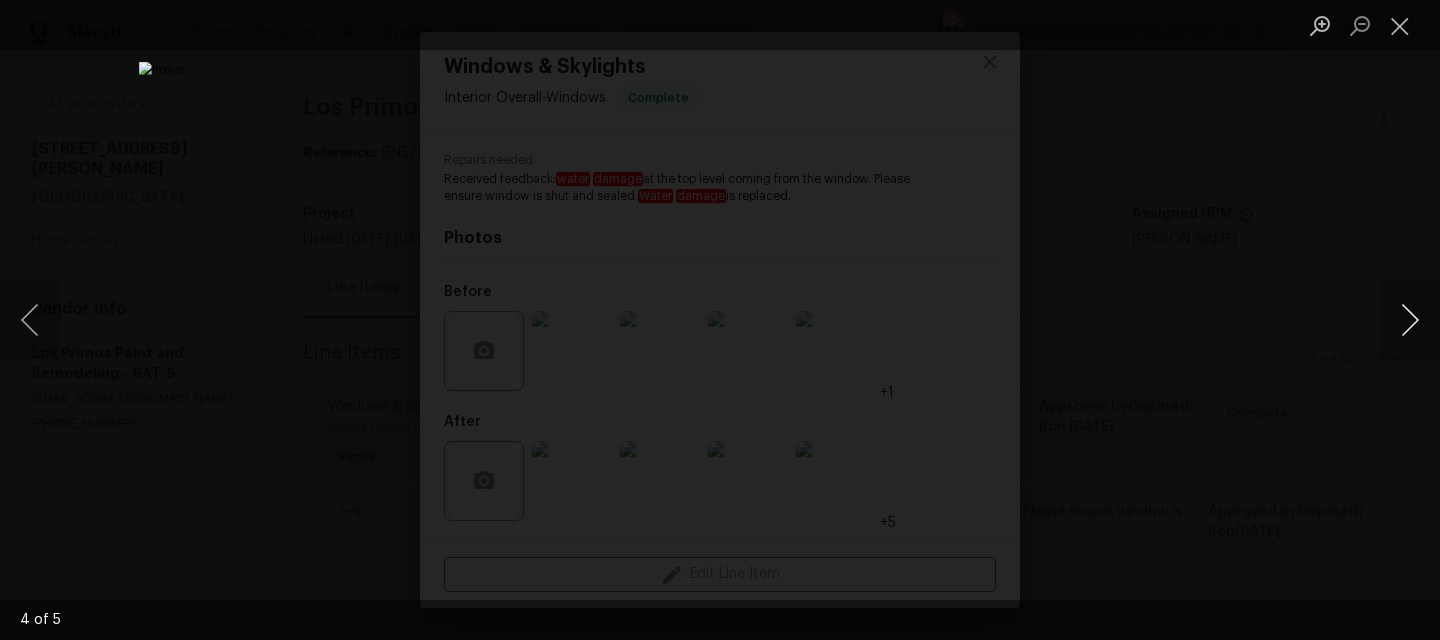 click at bounding box center [1410, 320] 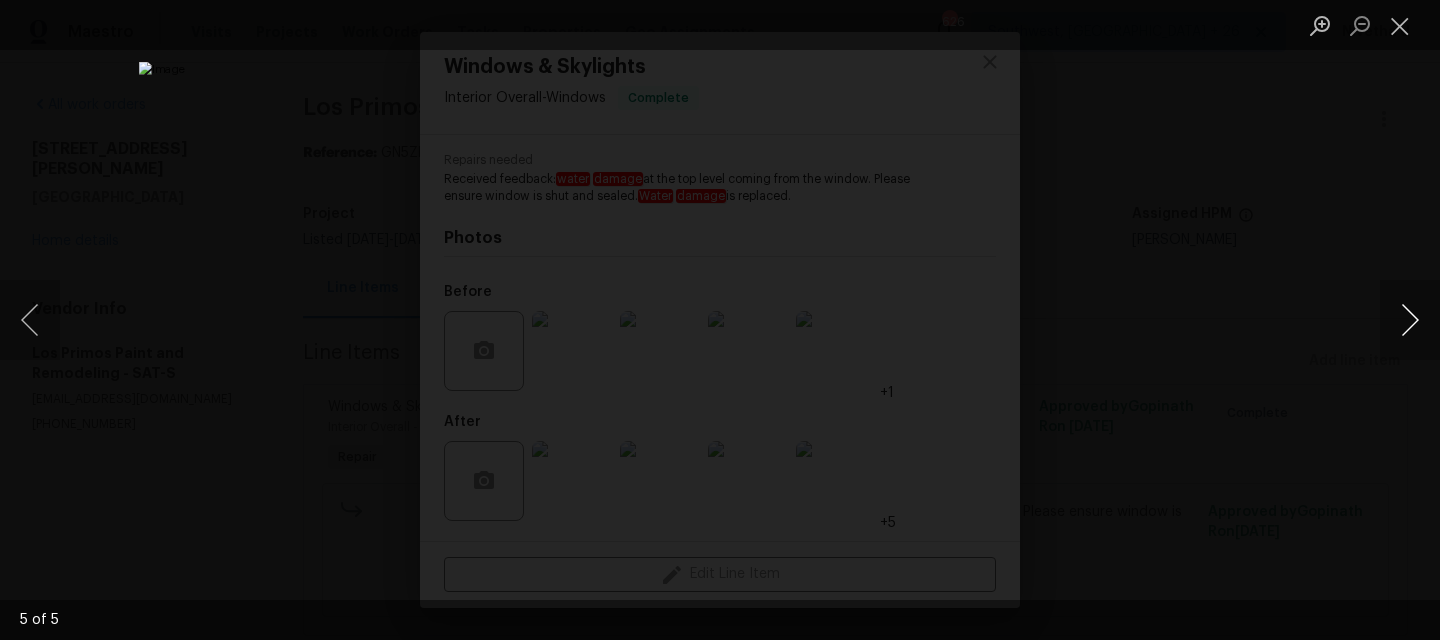 click at bounding box center (1410, 320) 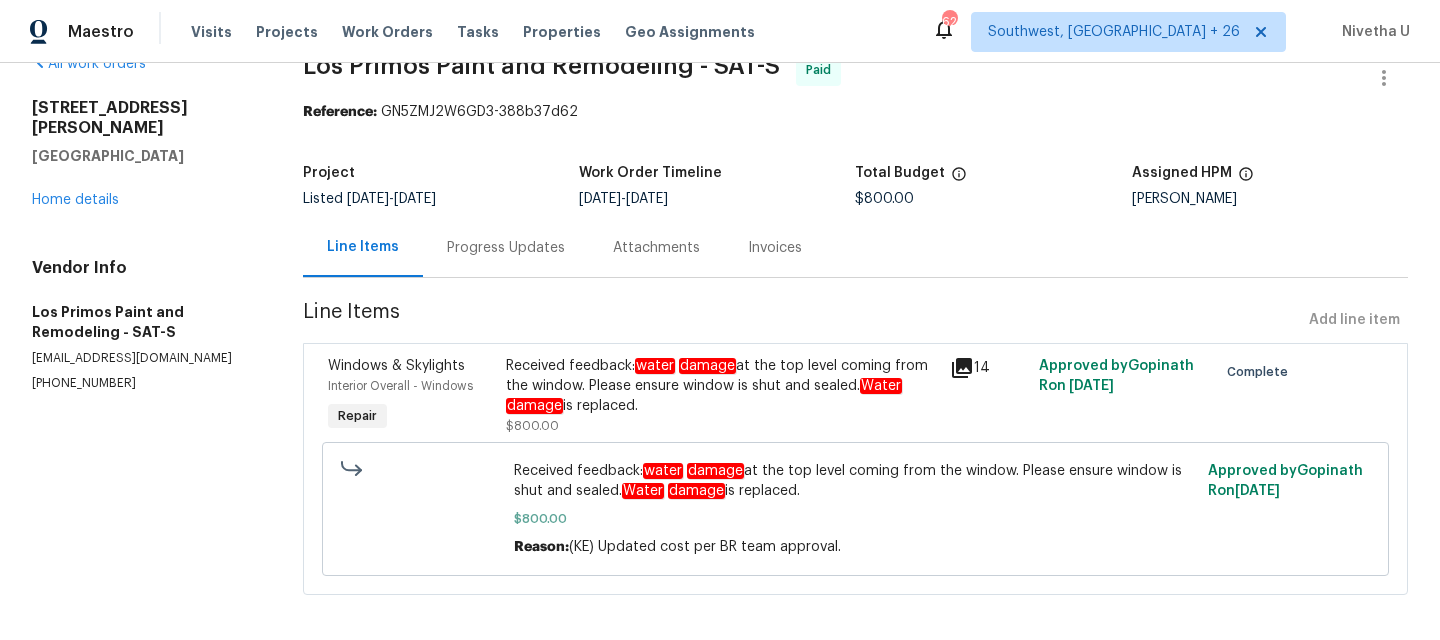 scroll, scrollTop: 45, scrollLeft: 0, axis: vertical 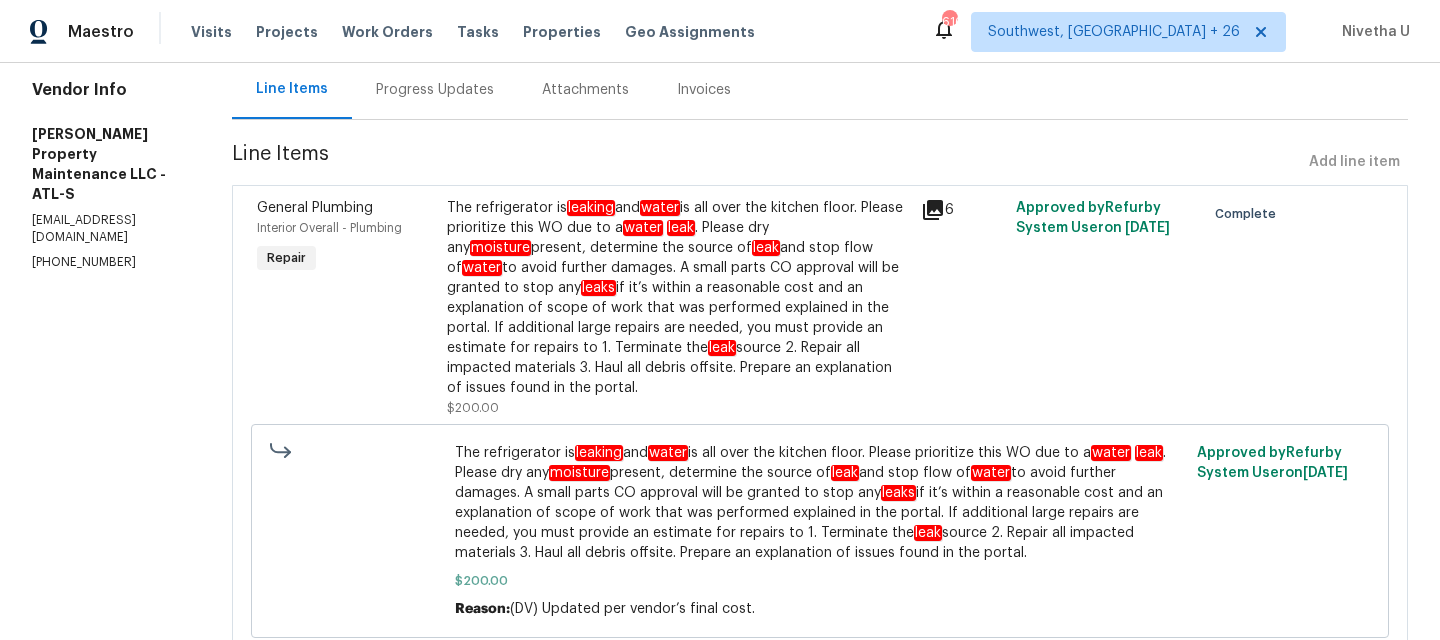 click on "Progress Updates" at bounding box center [435, 89] 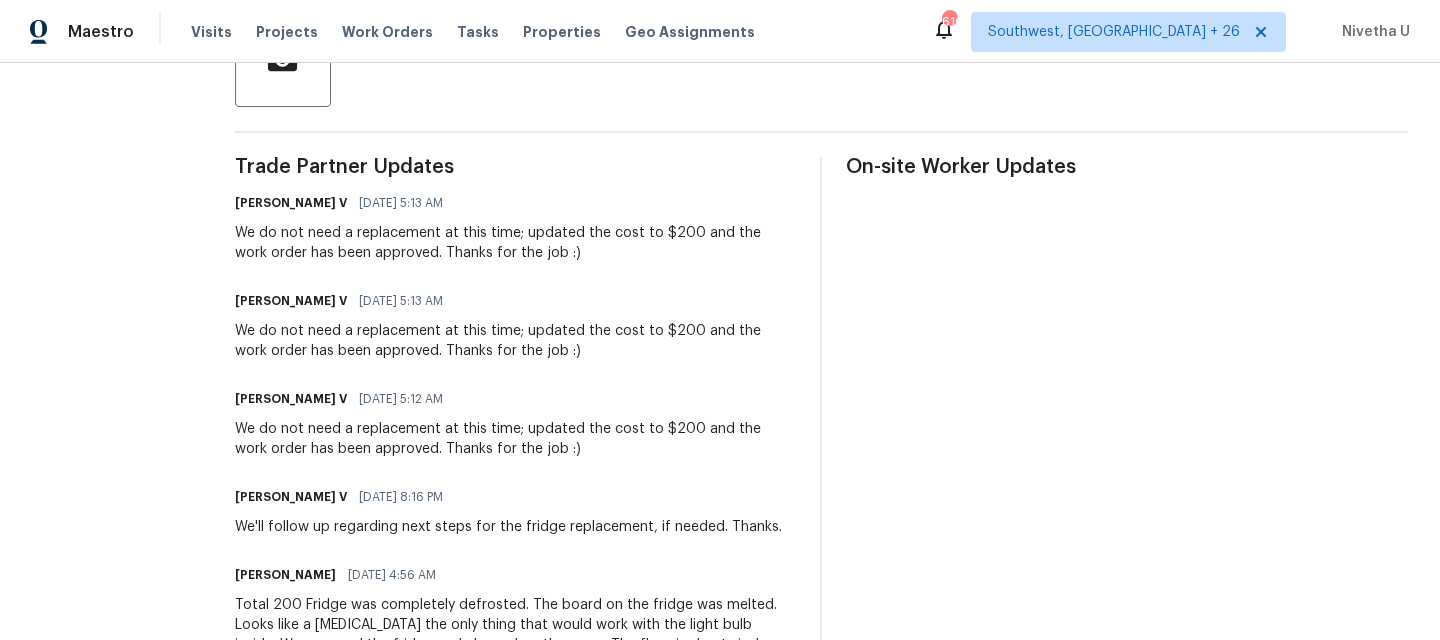 scroll, scrollTop: 461, scrollLeft: 0, axis: vertical 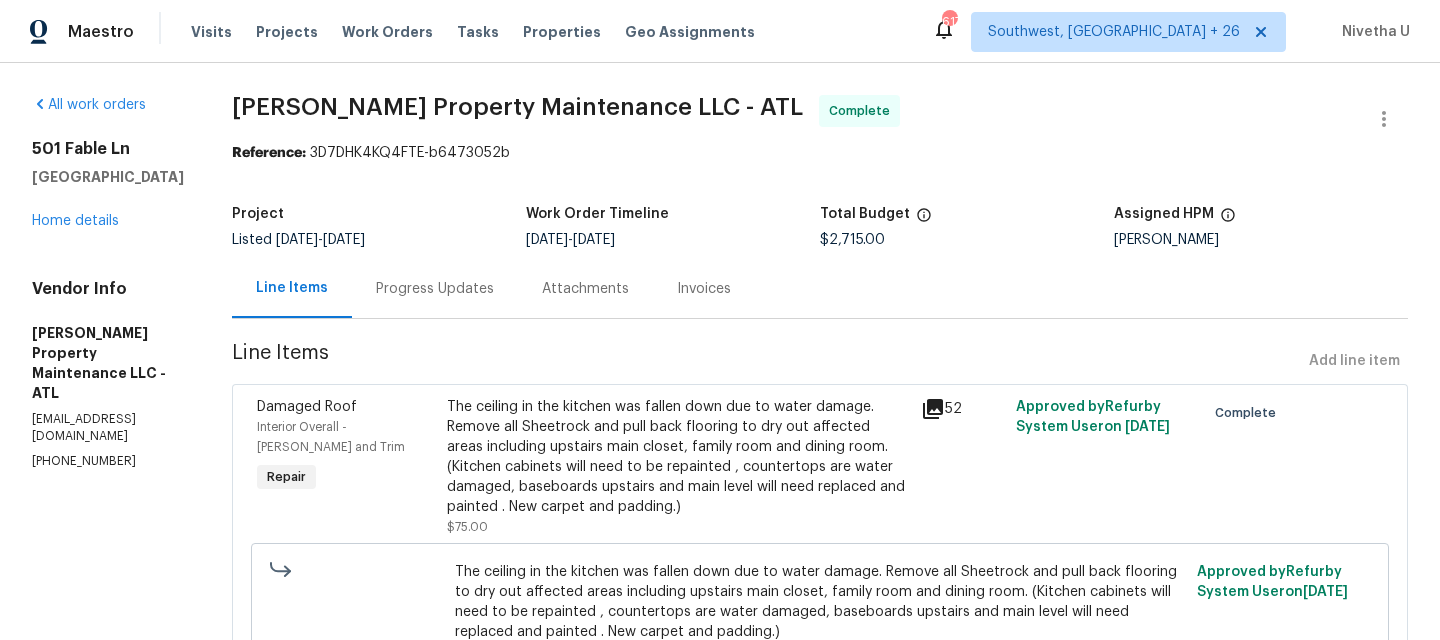 click on "Attachments" at bounding box center (585, 288) 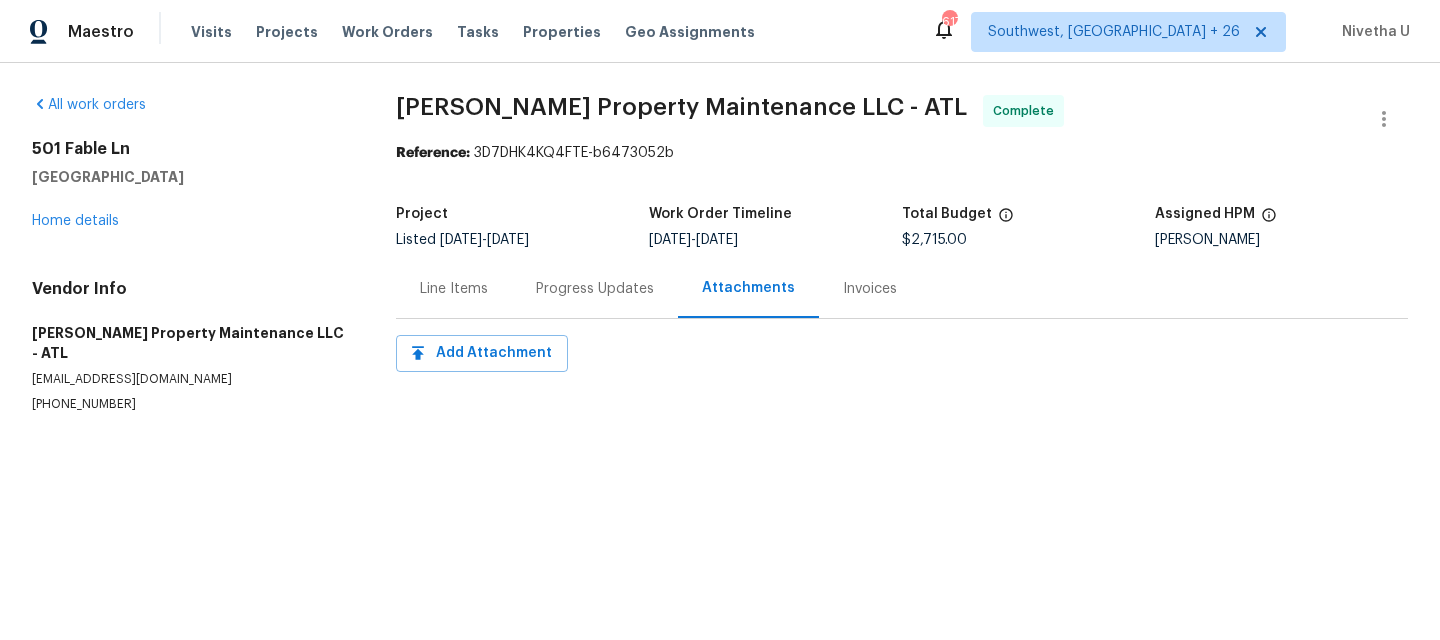 click on "Progress Updates" at bounding box center (595, 288) 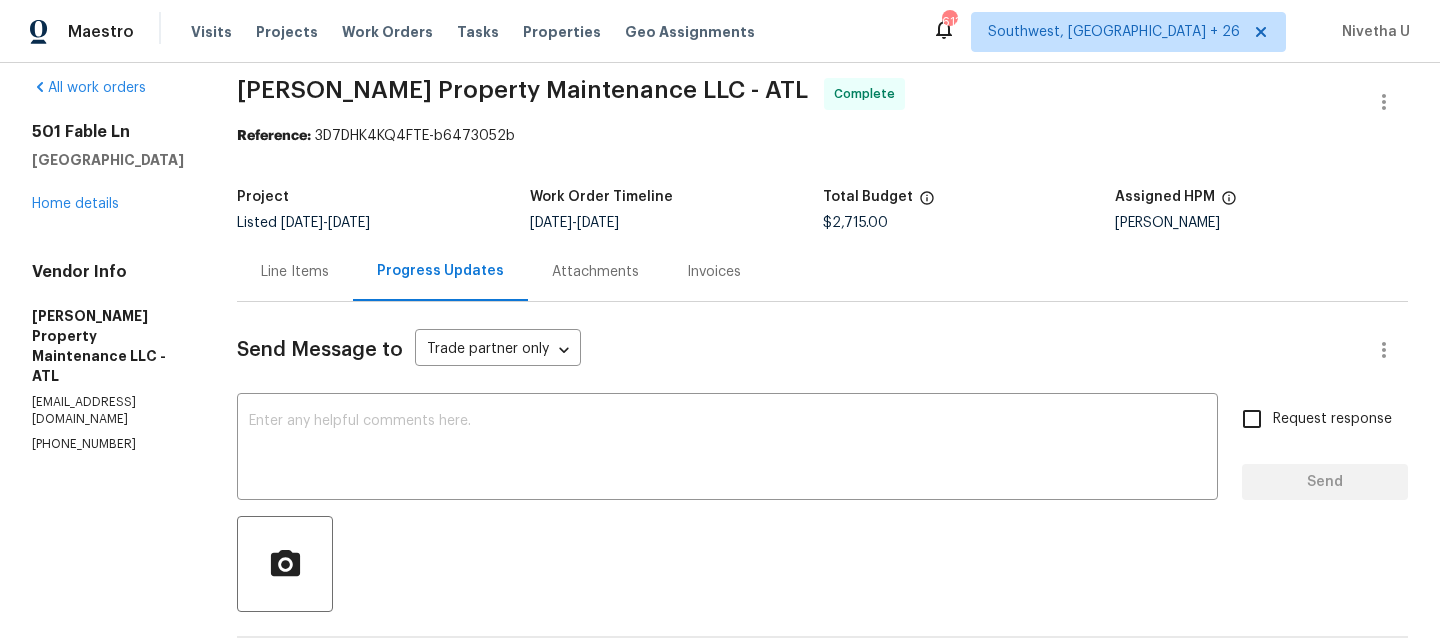 scroll, scrollTop: 0, scrollLeft: 0, axis: both 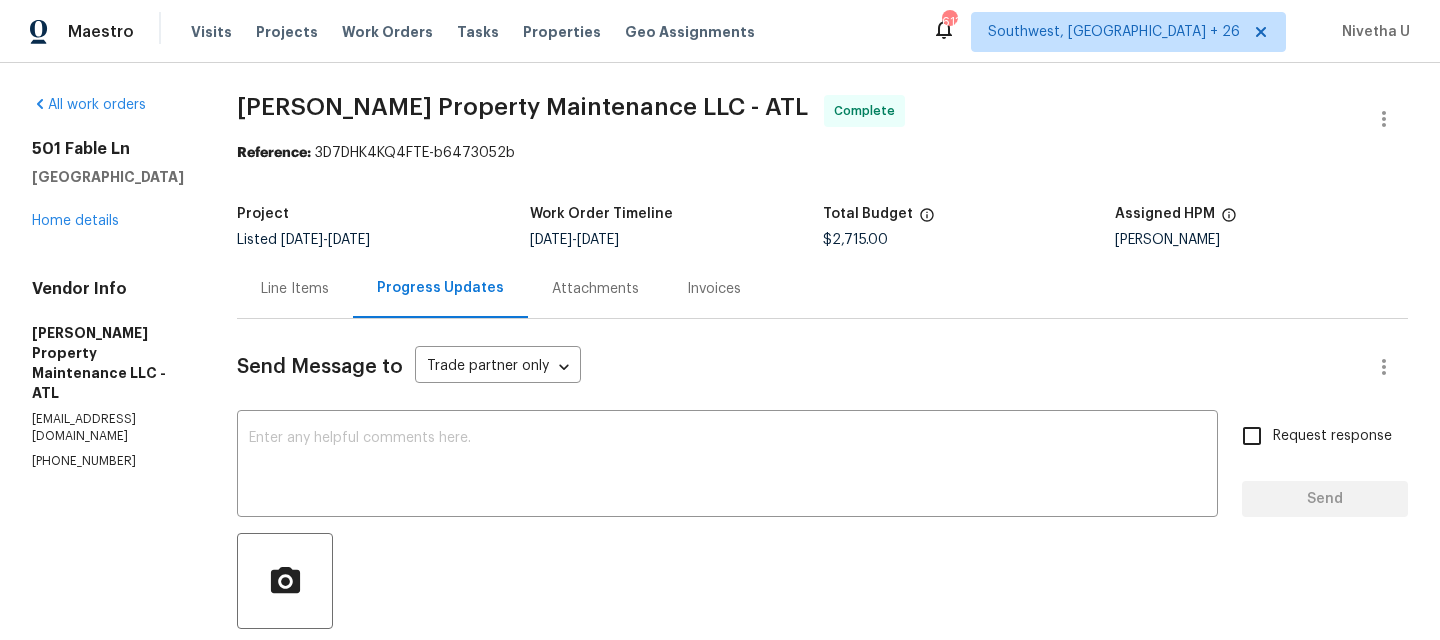 click on "Line Items" at bounding box center [295, 288] 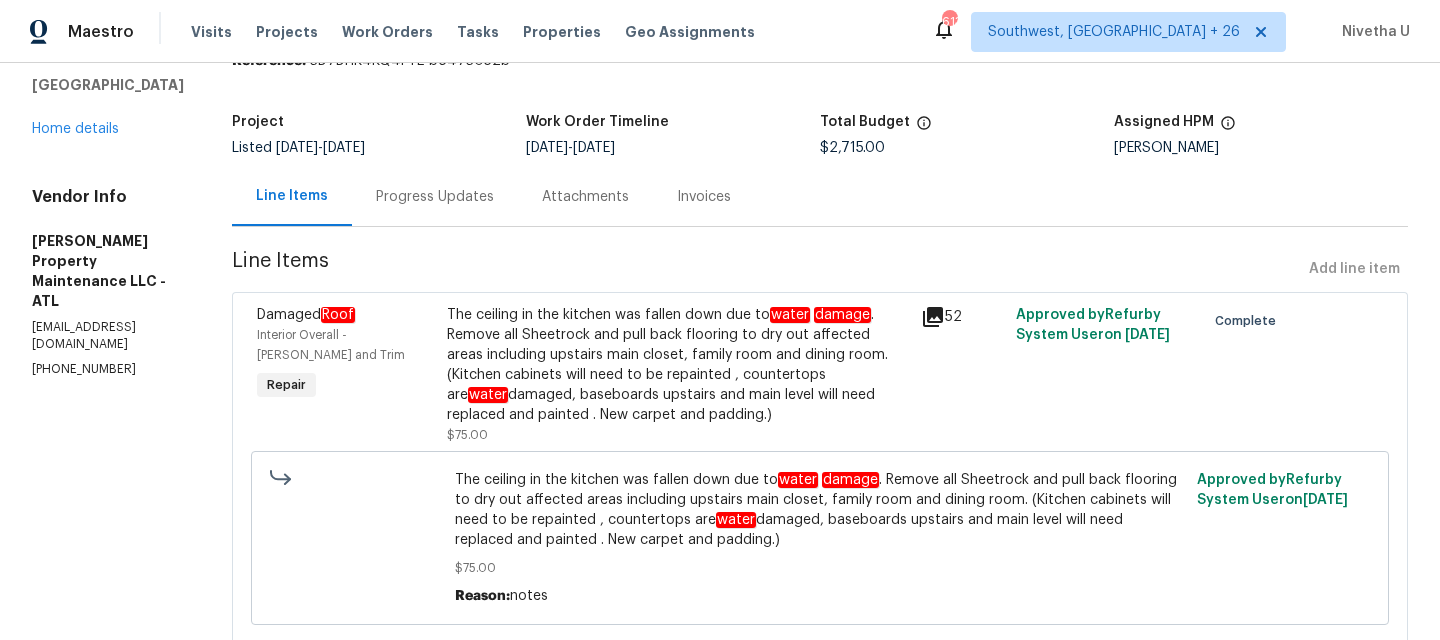 scroll, scrollTop: 91, scrollLeft: 0, axis: vertical 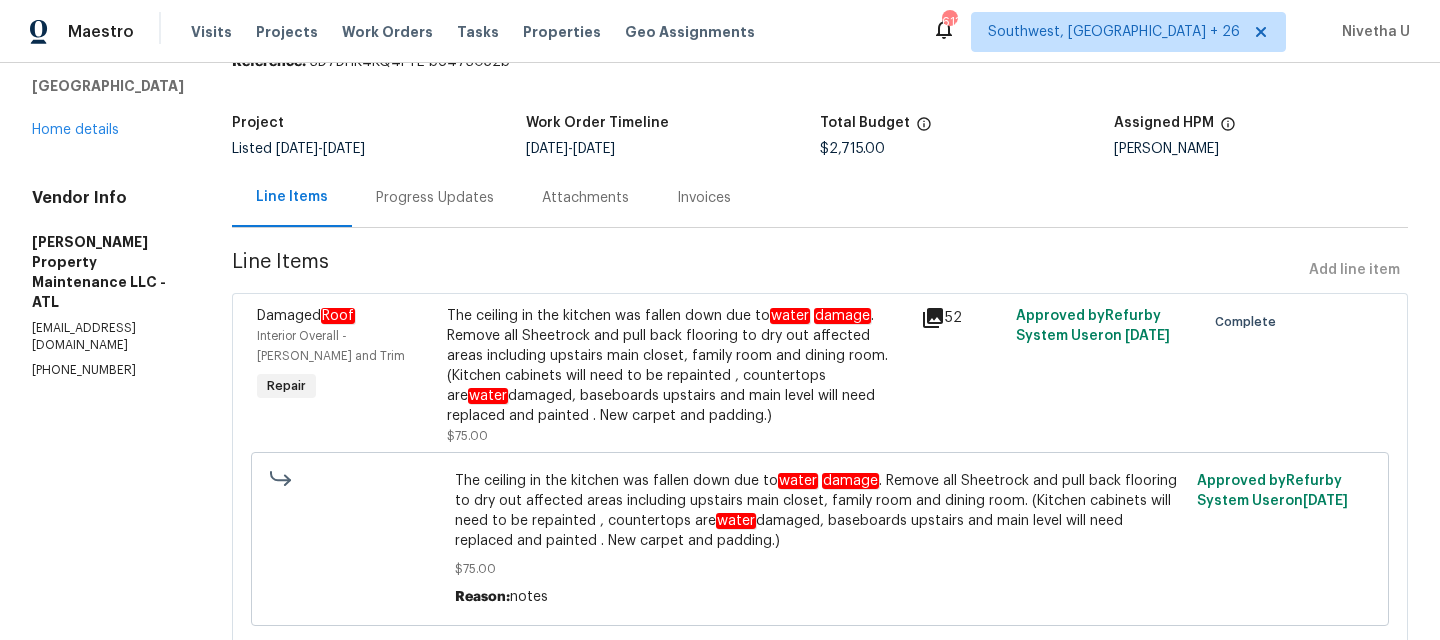 click on "Progress Updates" at bounding box center [435, 198] 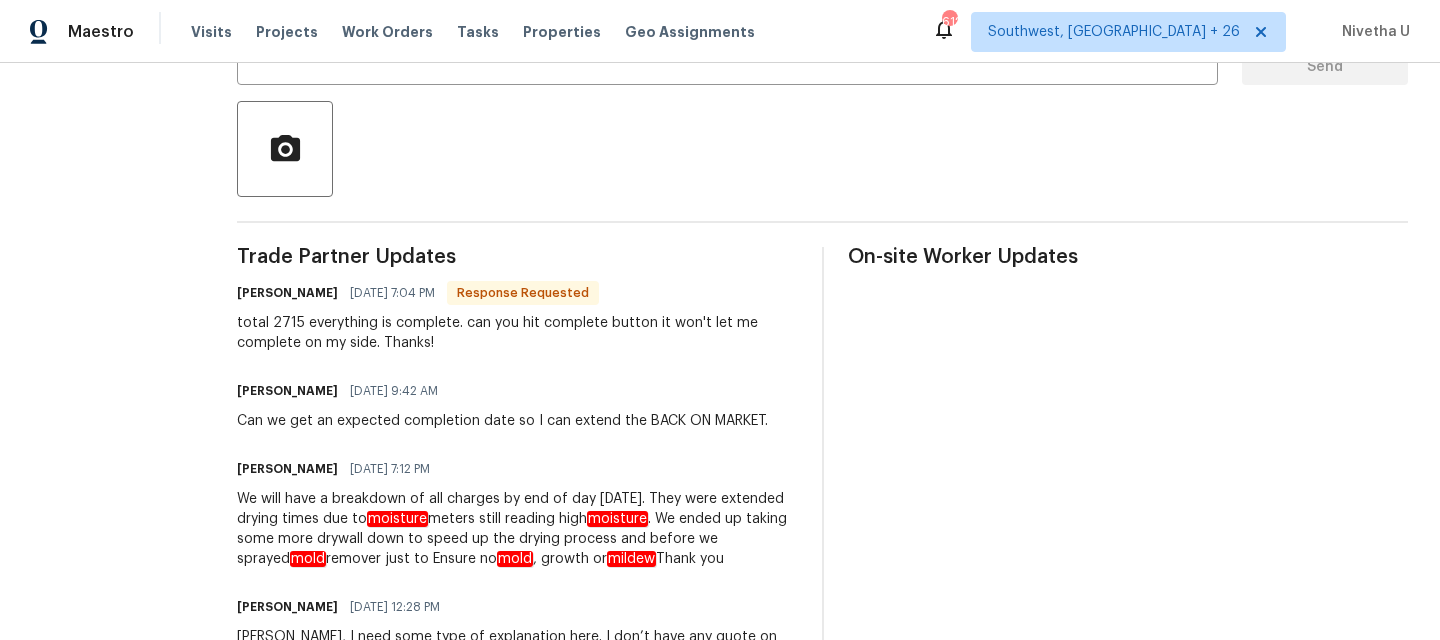 scroll, scrollTop: 0, scrollLeft: 0, axis: both 